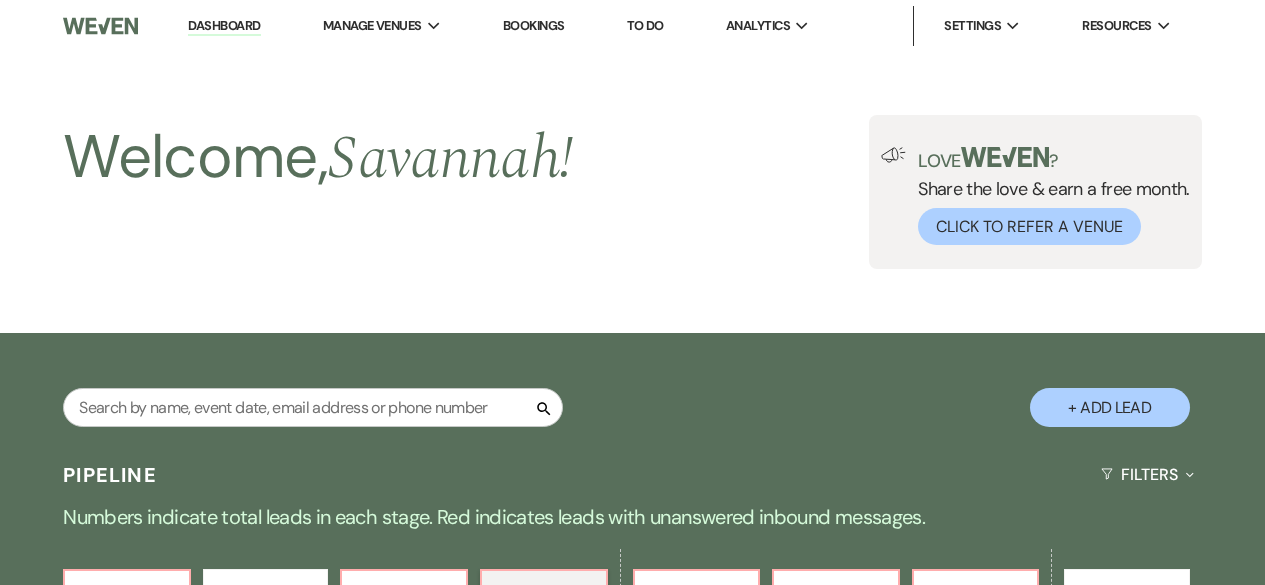 select on "4" 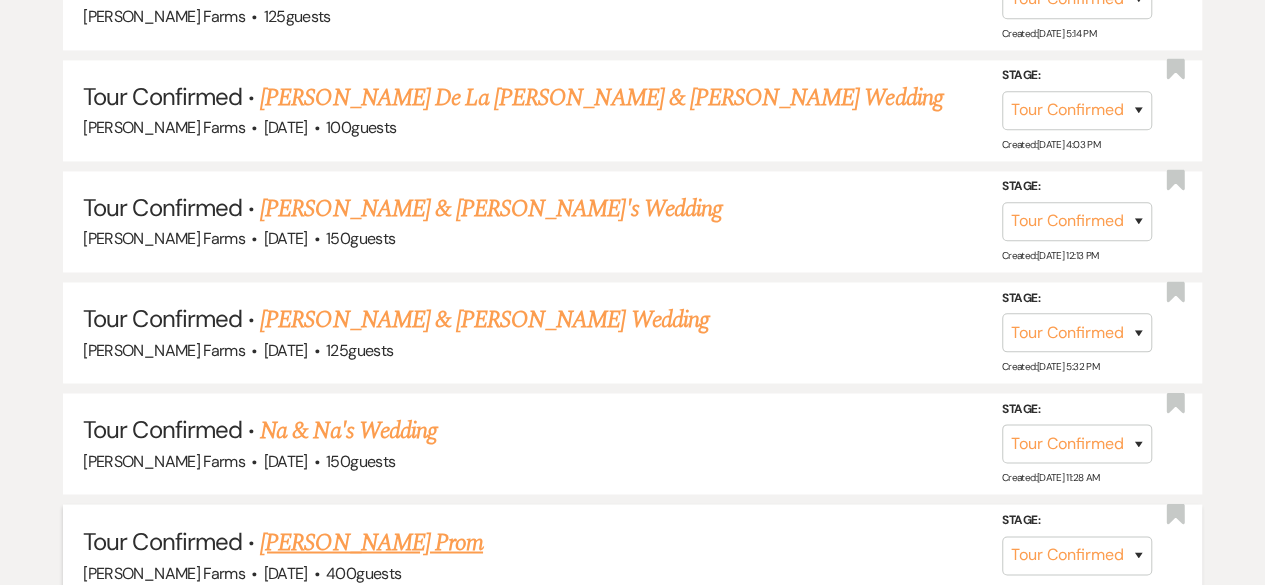 scroll, scrollTop: 0, scrollLeft: 0, axis: both 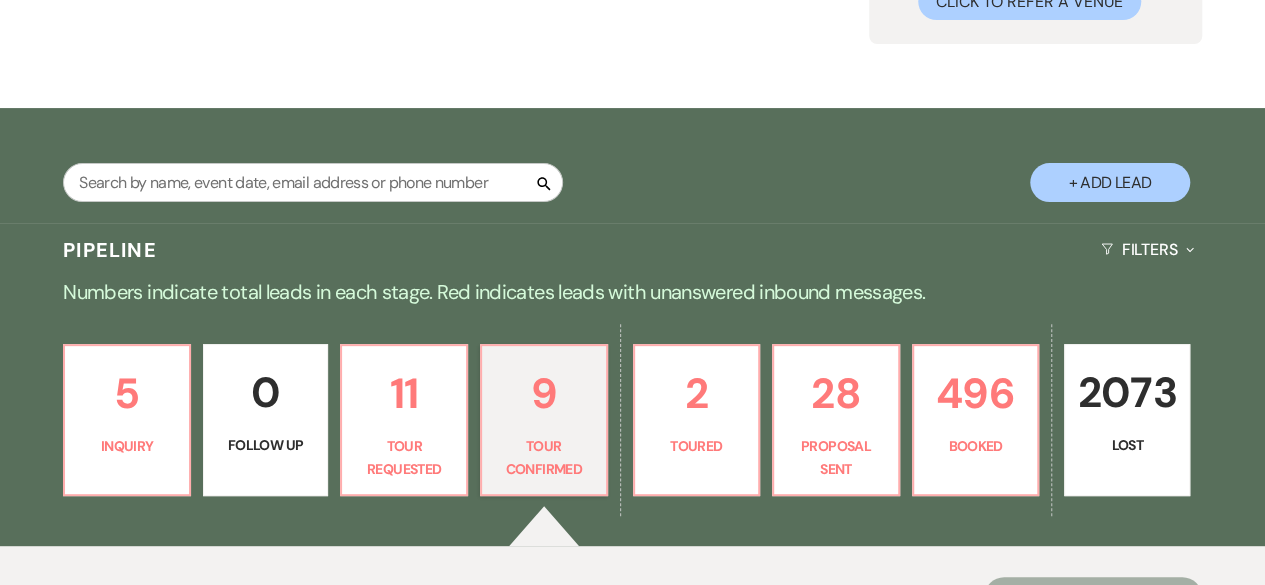 select on "4" 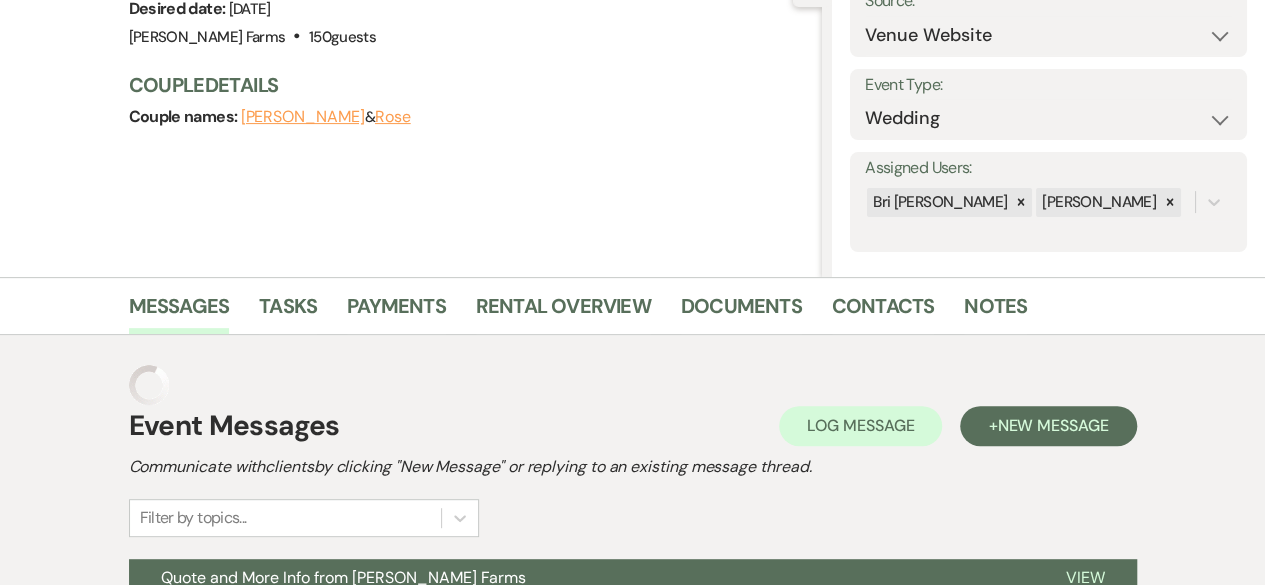 scroll, scrollTop: 0, scrollLeft: 0, axis: both 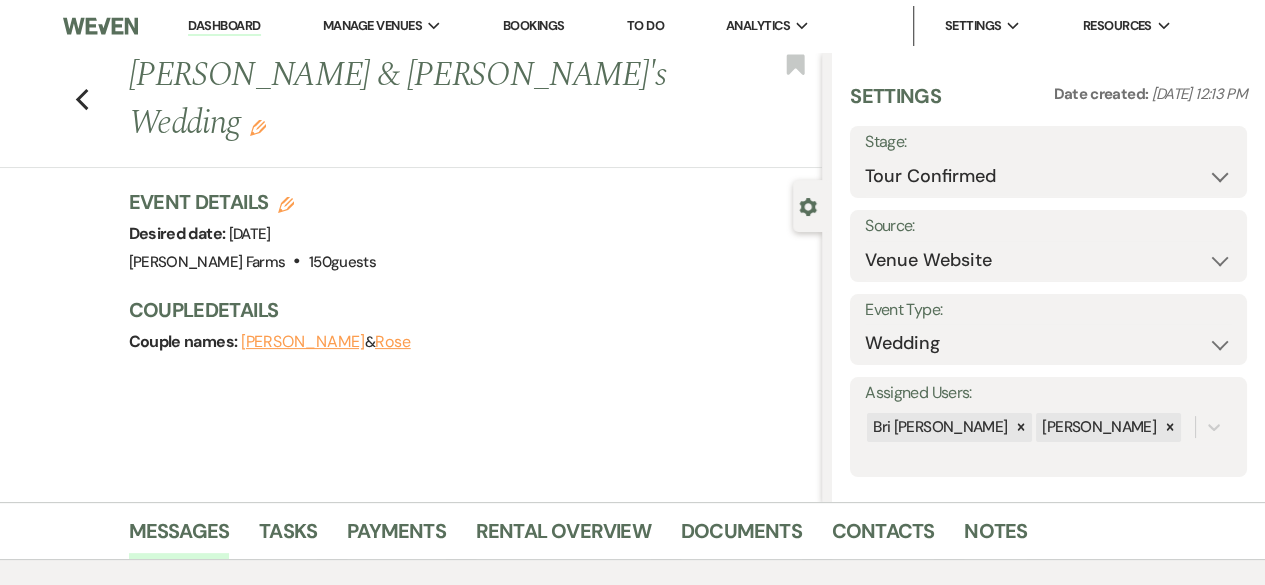 click on "Dashboard" at bounding box center [224, 26] 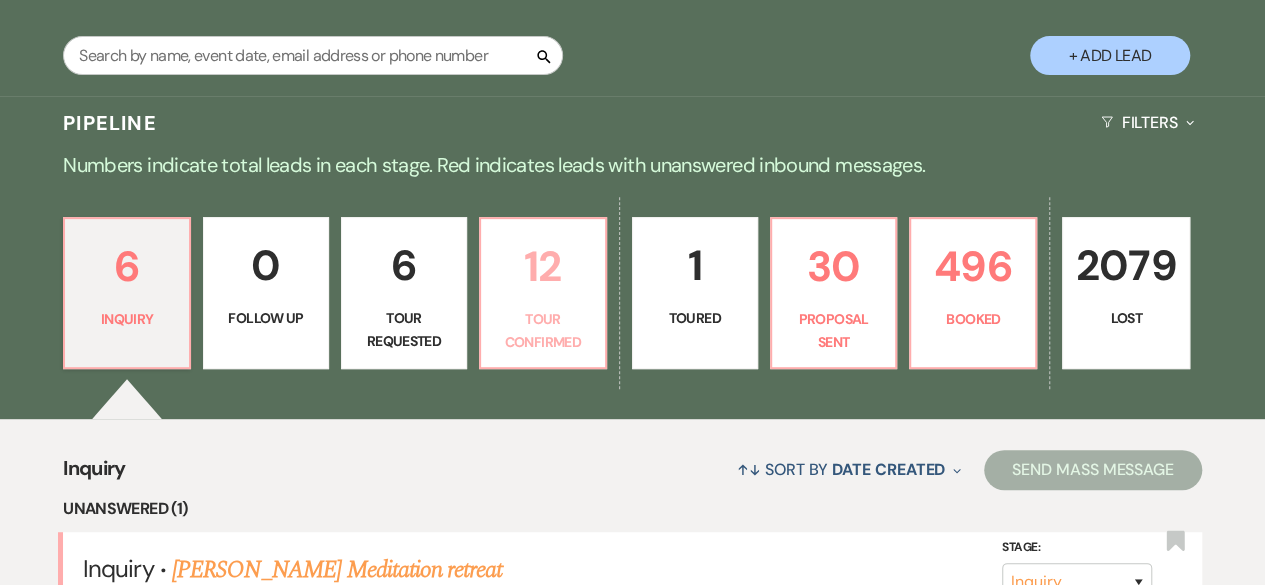 click on "Tour Confirmed" at bounding box center [543, 330] 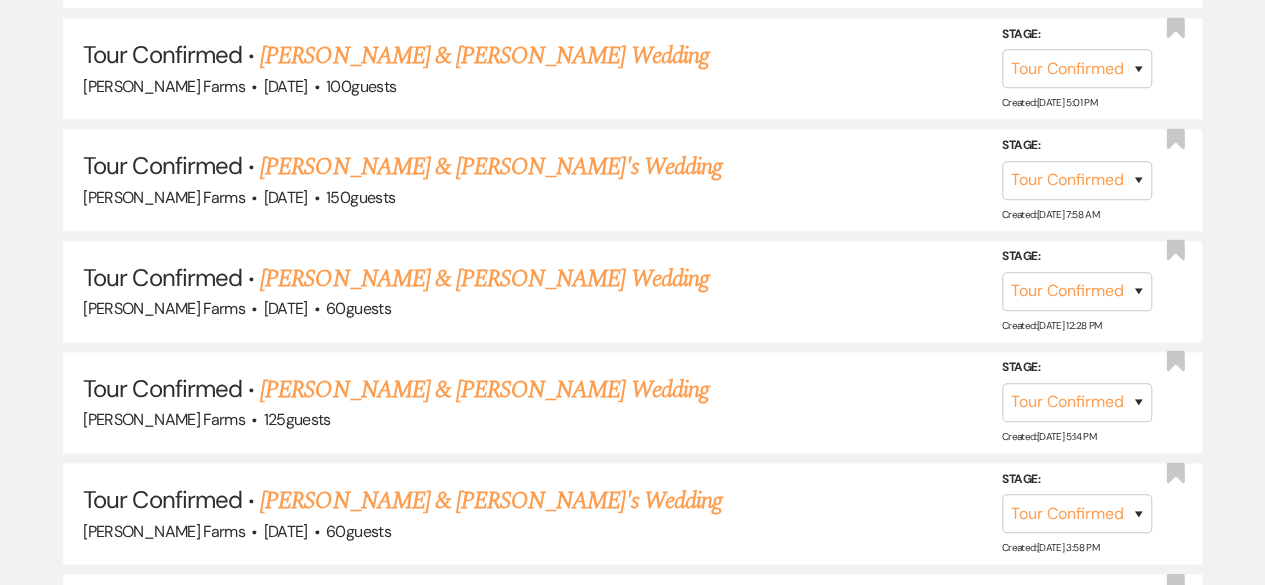 scroll, scrollTop: 1274, scrollLeft: 0, axis: vertical 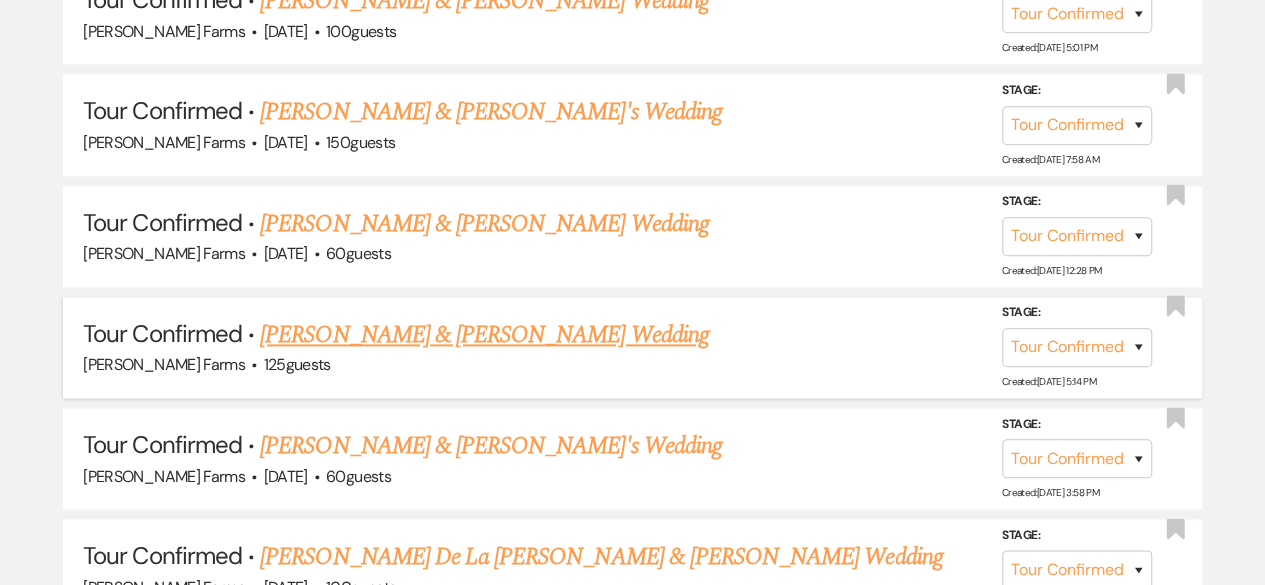 click on "[PERSON_NAME] & [PERSON_NAME] Wedding" at bounding box center [484, 335] 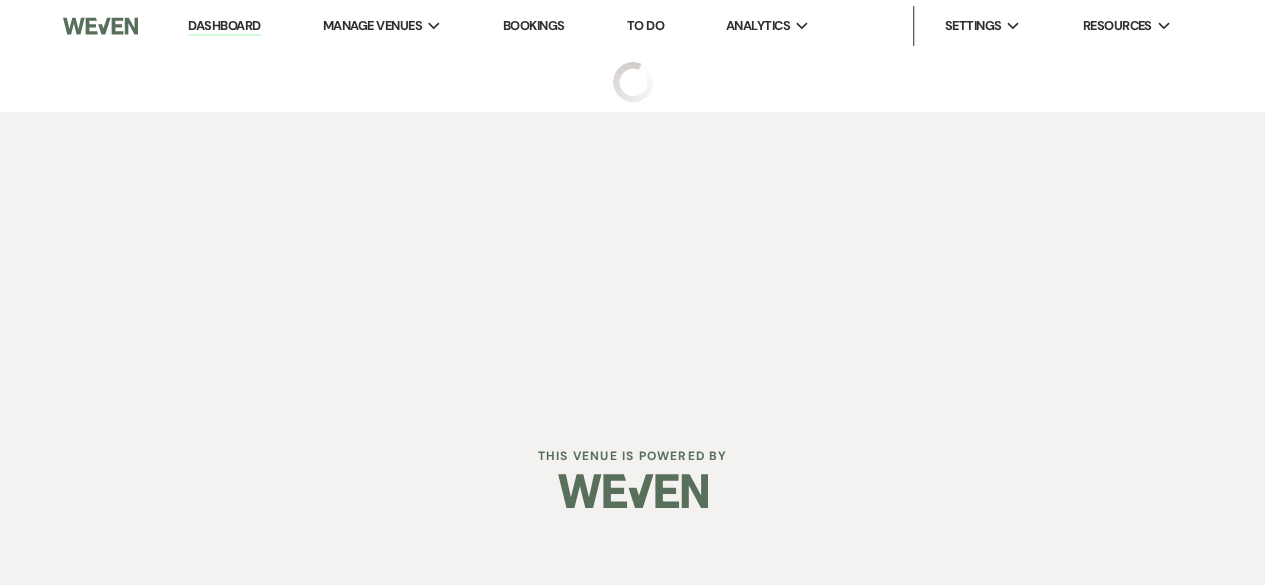 scroll, scrollTop: 0, scrollLeft: 0, axis: both 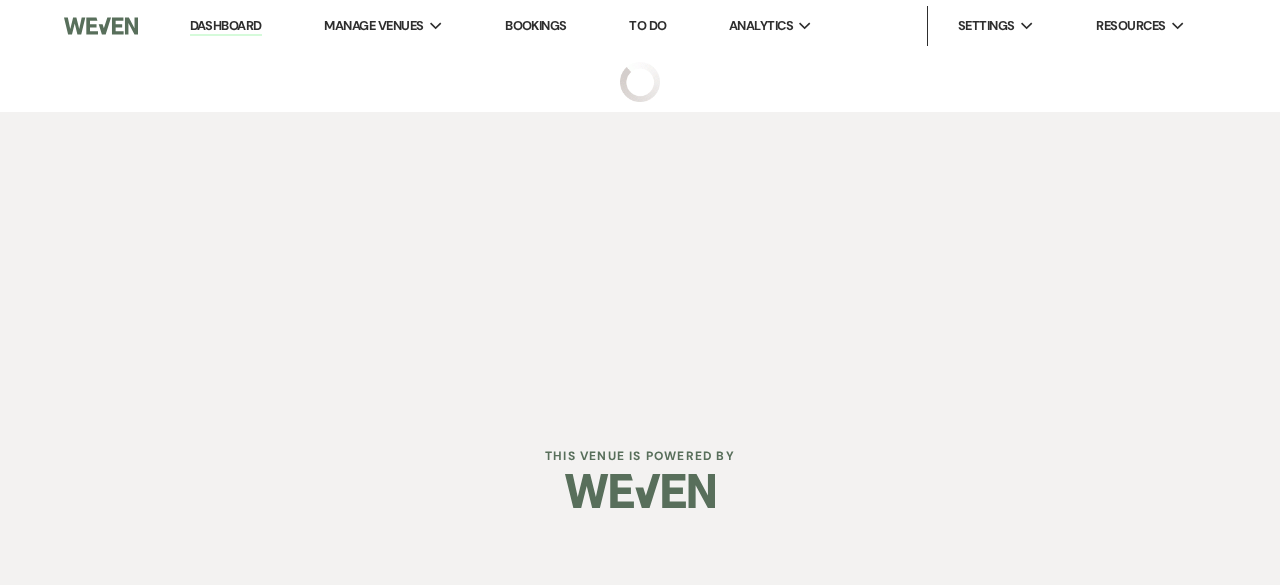 select on "4" 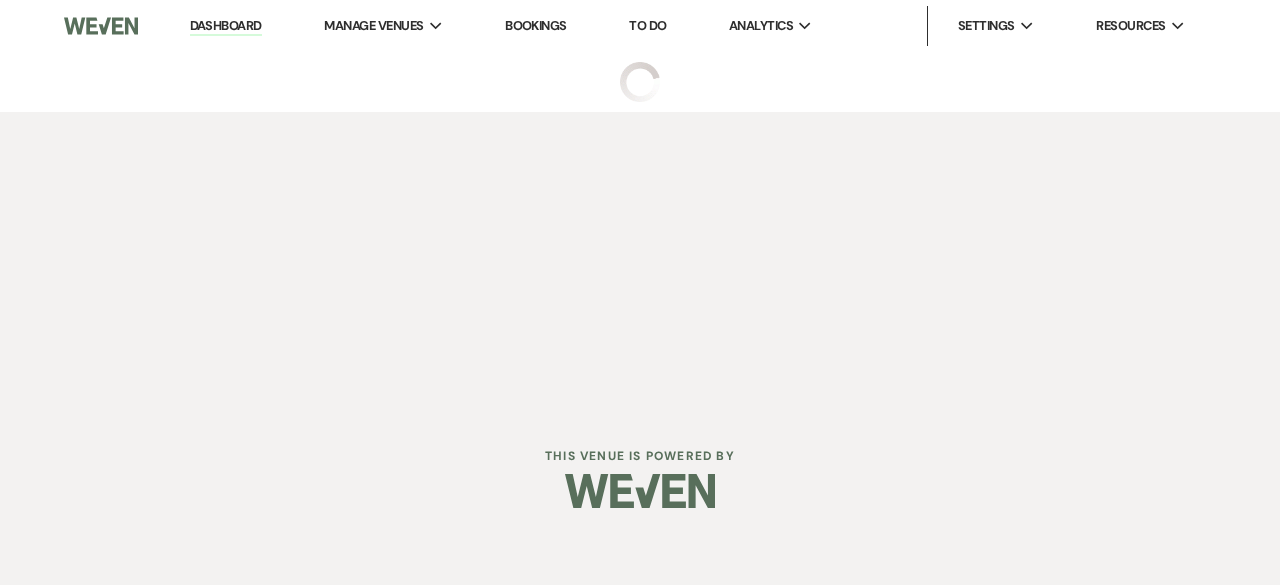 select on "5" 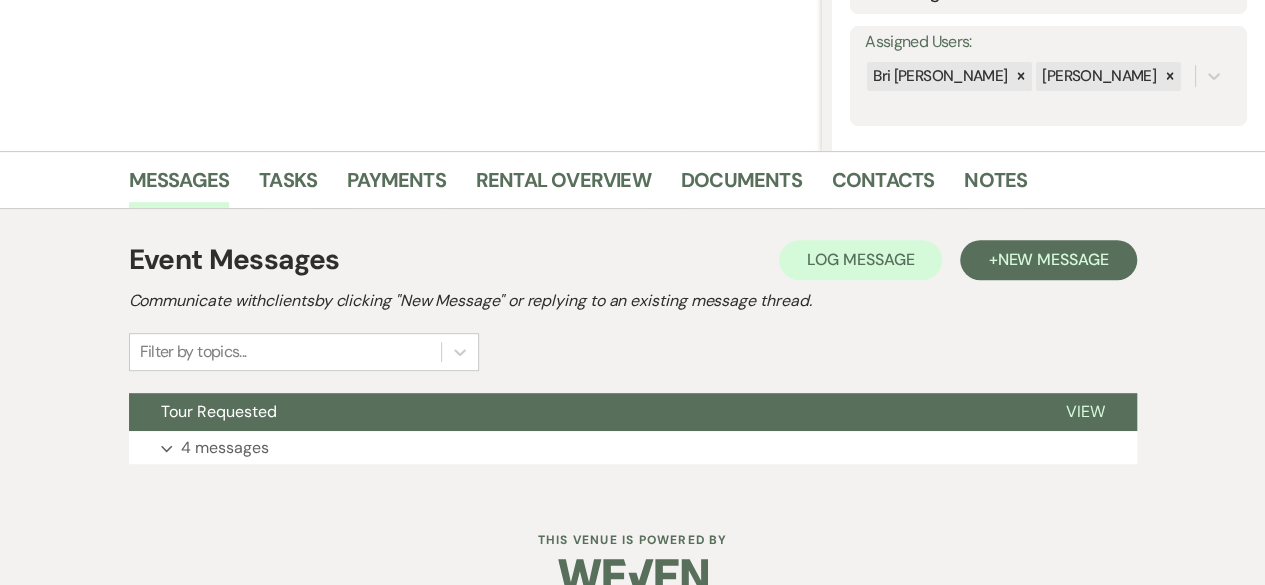 scroll, scrollTop: 388, scrollLeft: 0, axis: vertical 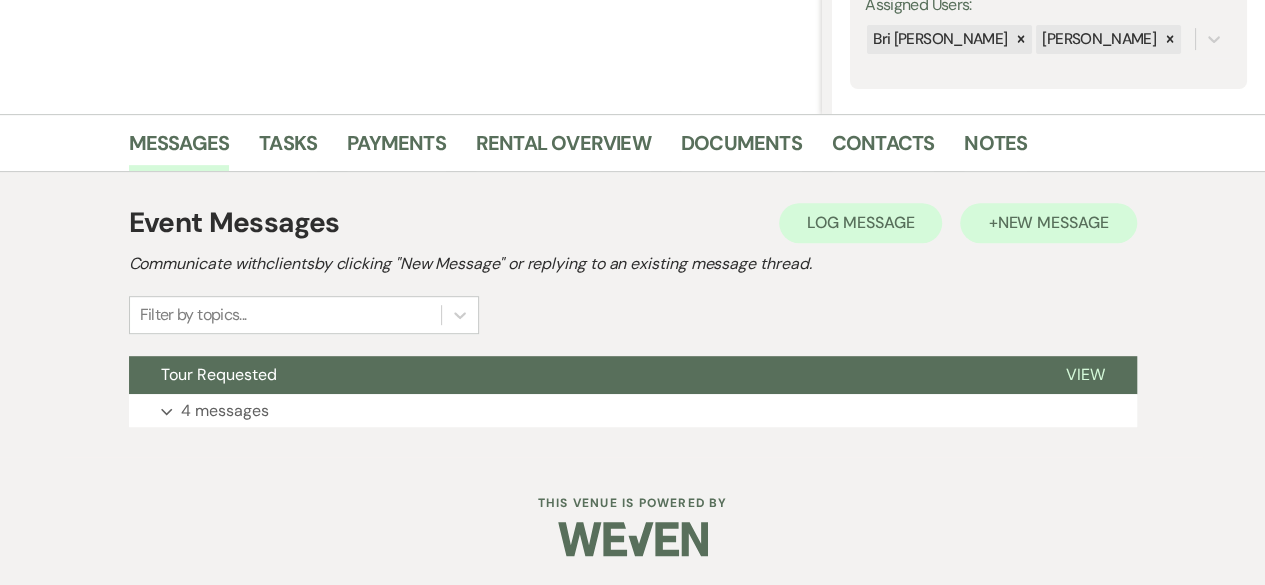 click on "+  New Message" at bounding box center [1048, 223] 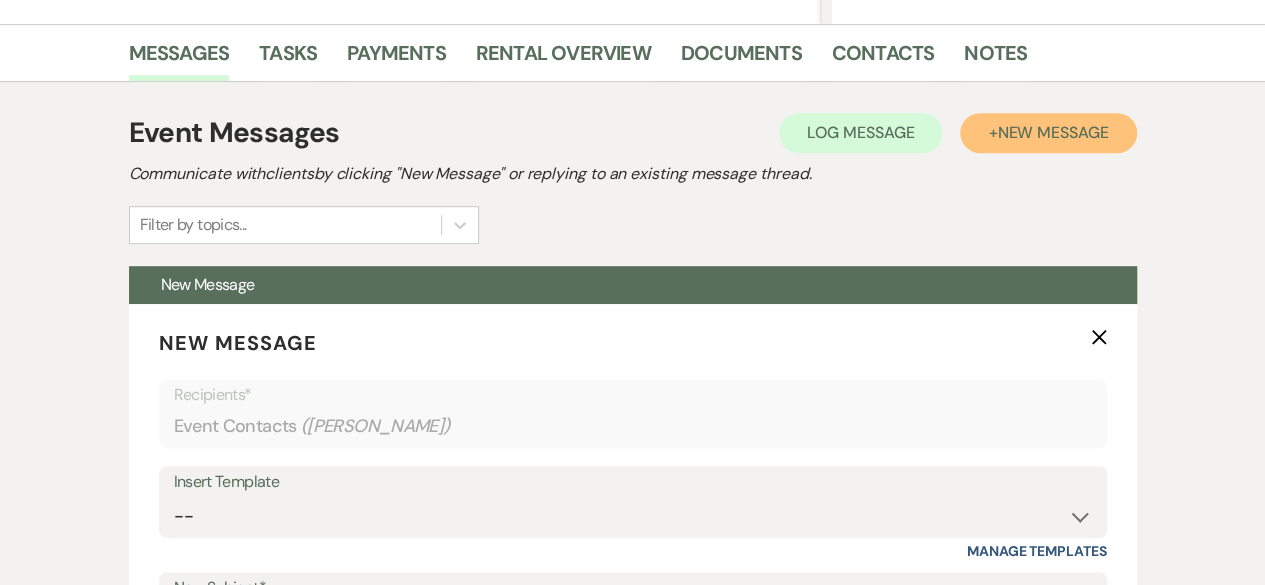 scroll, scrollTop: 711, scrollLeft: 0, axis: vertical 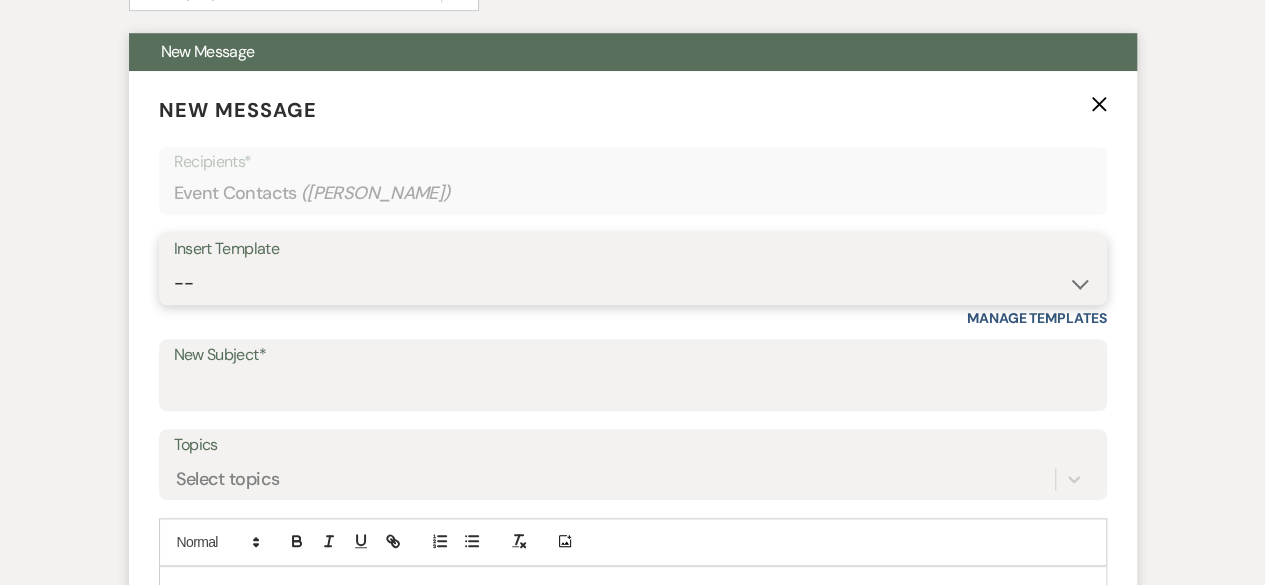 click on "-- Tour Request Response Follow Up Contract (Pre-Booked Leads) Weven Planning Portal Introduction (Booked Events) Initial Inquiry Response - Full Wedding Venue Quote Initial Inquiry Response - Reception Only Initial Inquiry Response - Ceremony Only Initial Inquiry Response - Microwedding Officially Booked  Catering Tasting Final Details Call & Rehearsal Open House Follow Up Venue Quote w/ Prefered Vendors Open House Follow Up - Booked Weddings Rehearsal Dinner Inquiry" at bounding box center [633, 283] 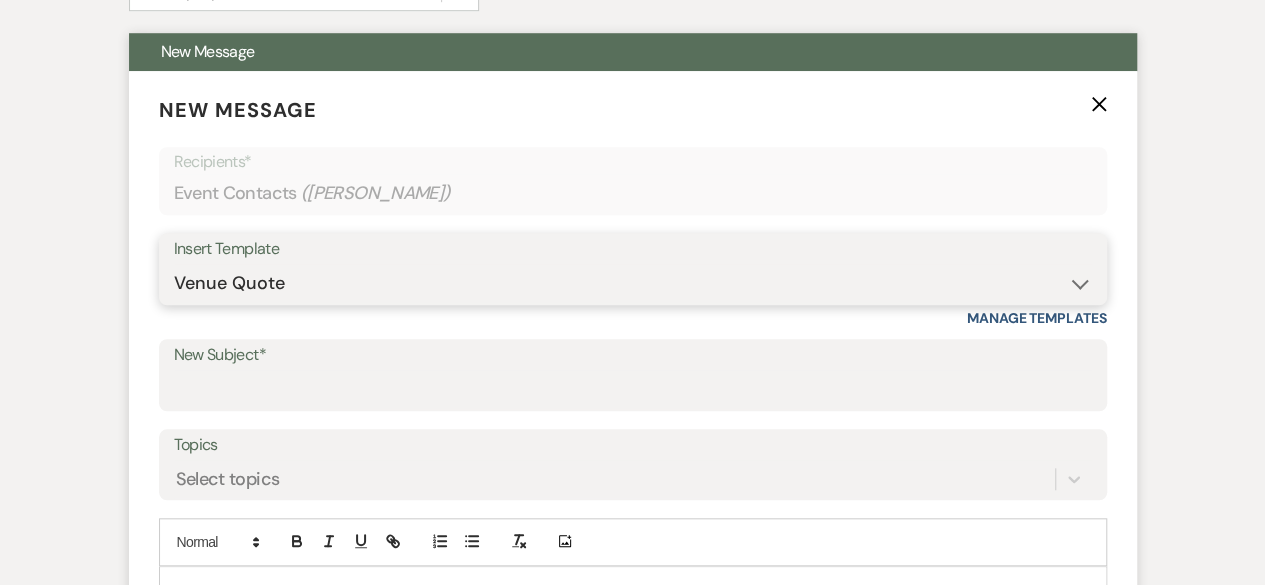 click on "-- Tour Request Response Follow Up Contract (Pre-Booked Leads) Weven Planning Portal Introduction (Booked Events) Initial Inquiry Response - Full Wedding Venue Quote Initial Inquiry Response - Reception Only Initial Inquiry Response - Ceremony Only Initial Inquiry Response - Microwedding Officially Booked  Catering Tasting Final Details Call & Rehearsal Open House Follow Up Venue Quote w/ Prefered Vendors Open House Follow Up - Booked Weddings Rehearsal Dinner Inquiry" at bounding box center (633, 283) 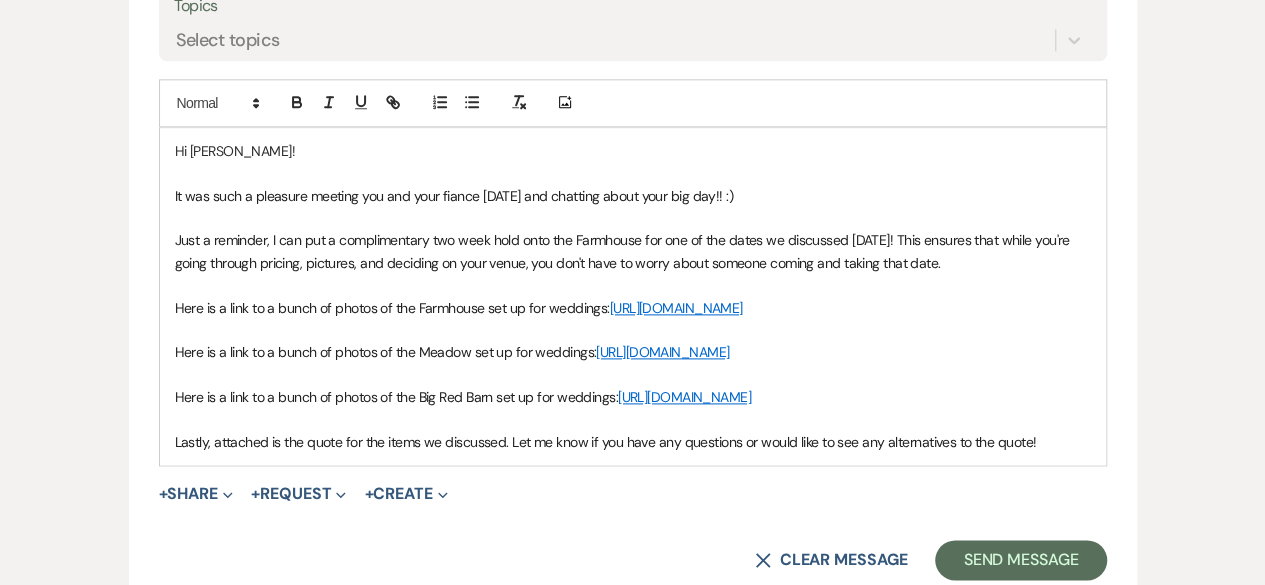 scroll, scrollTop: 1176, scrollLeft: 0, axis: vertical 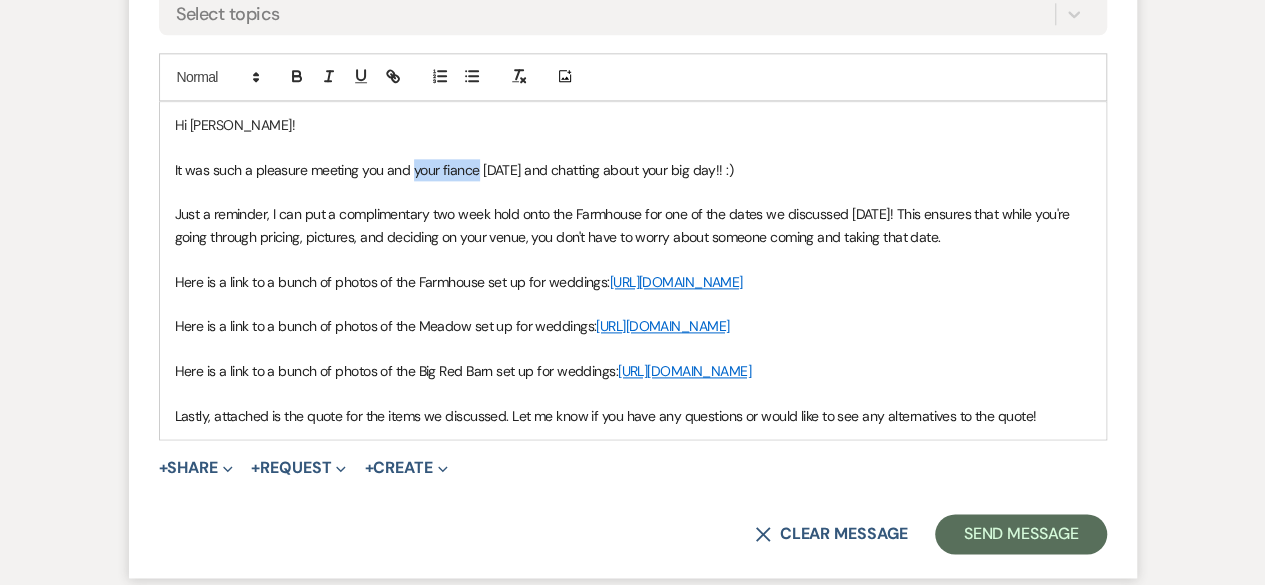 drag, startPoint x: 412, startPoint y: 168, endPoint x: 477, endPoint y: 173, distance: 65.192024 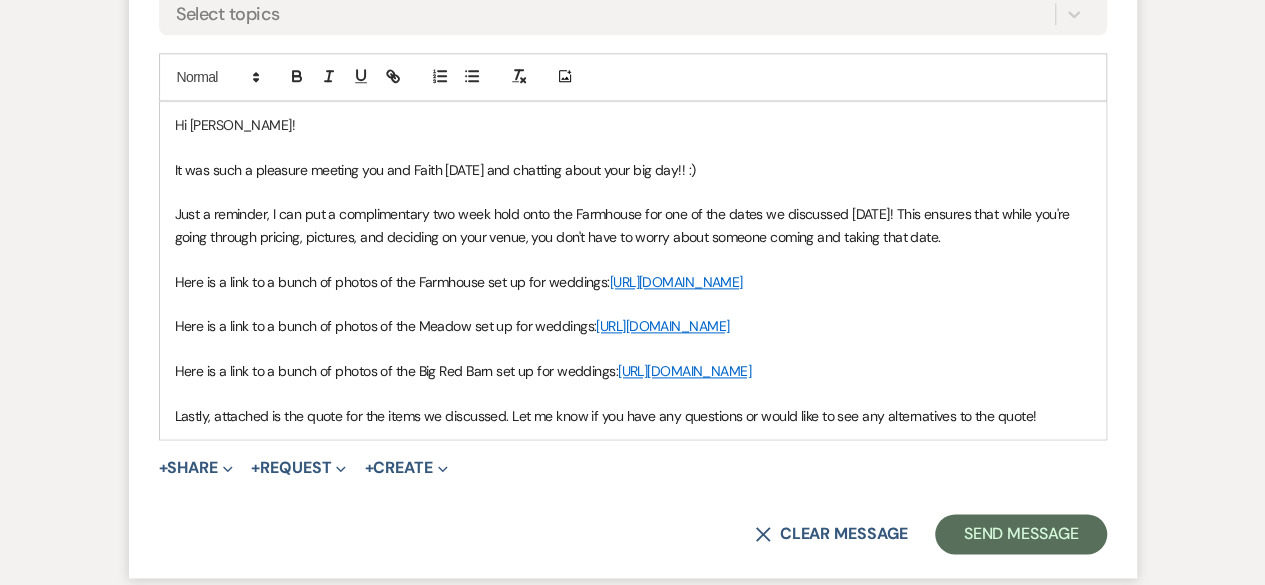 click on "Just a reminder, I can put a complimentary two week hold onto the Farmhouse for one of the dates we discussed [DATE]! This ensures that while you're going through pricing, pictures, and deciding on your venue, you don't have to worry about someone coming and taking that date." at bounding box center (624, 225) 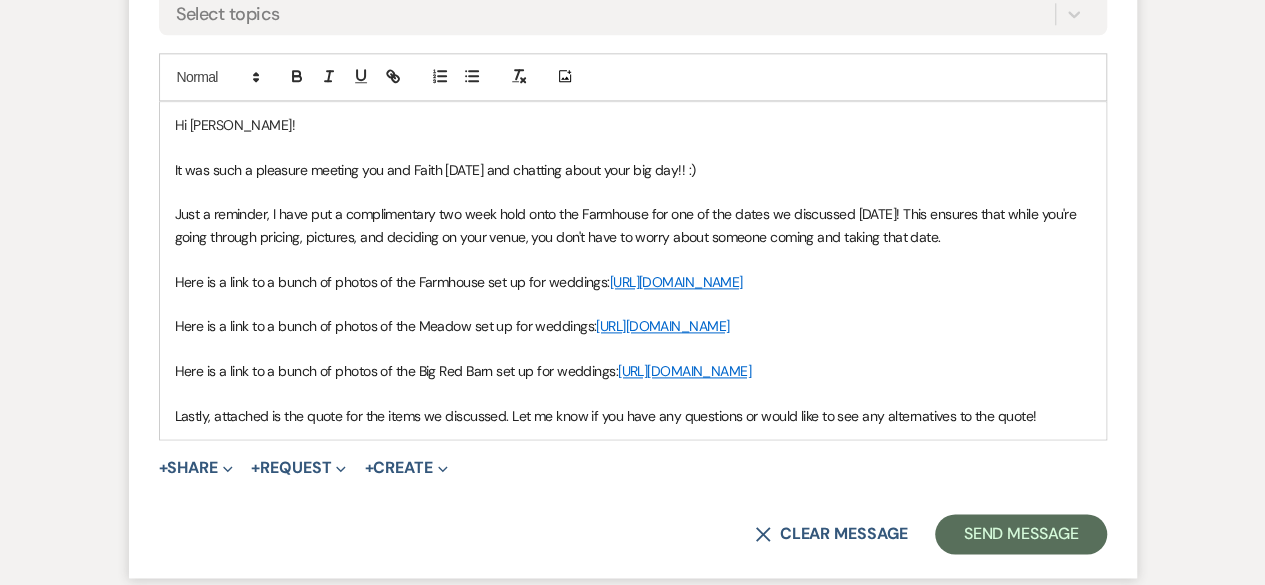 click on "Just a reminder, I have put a complimentary two week hold onto the Farmhouse for one of the dates we discussed [DATE]! This ensures that while you're going through pricing, pictures, and deciding on your venue, you don't have to worry about someone coming and taking that date." at bounding box center [627, 225] 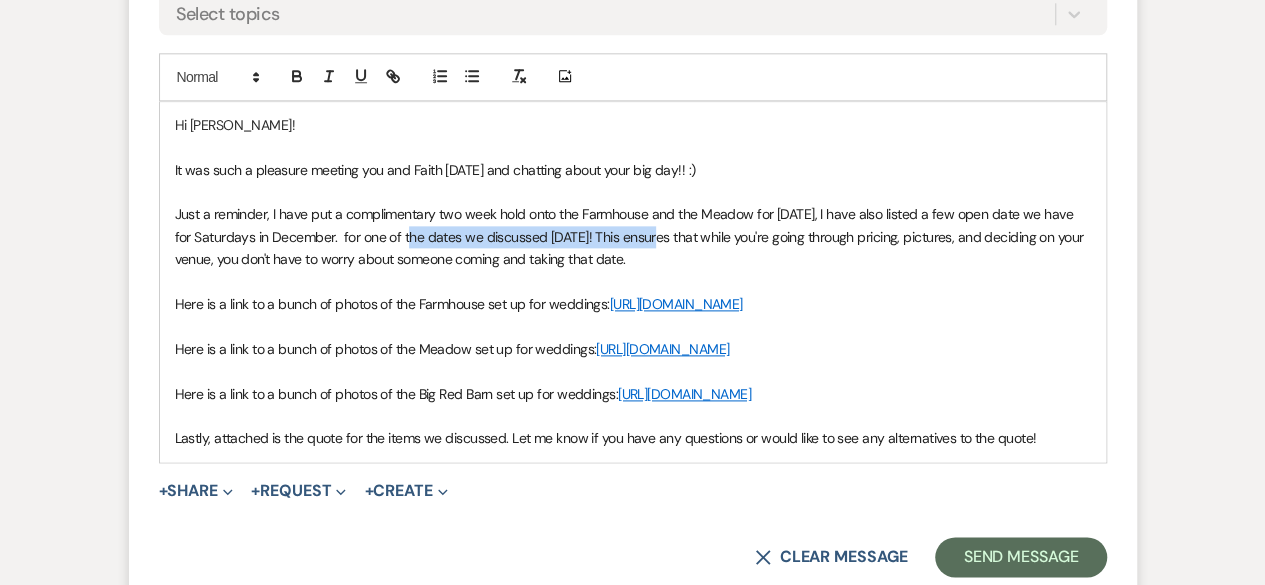 drag, startPoint x: 424, startPoint y: 233, endPoint x: 664, endPoint y: 235, distance: 240.00833 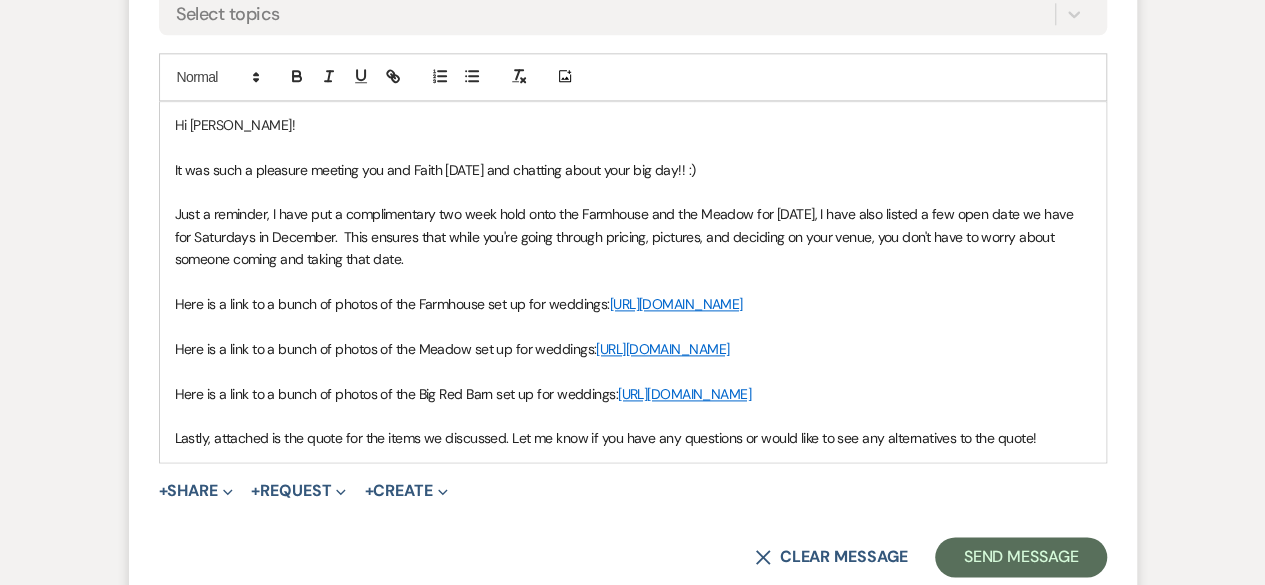 click on "Just a reminder, I have put a complimentary two week hold onto the Farmhouse and the Meadow for [DATE], I have also listed a few open date we have for Saturdays in December.  This ensures that while you're going through pricing, pictures, and deciding on your venue, you don't have to worry about someone coming and taking that date." at bounding box center [633, 236] 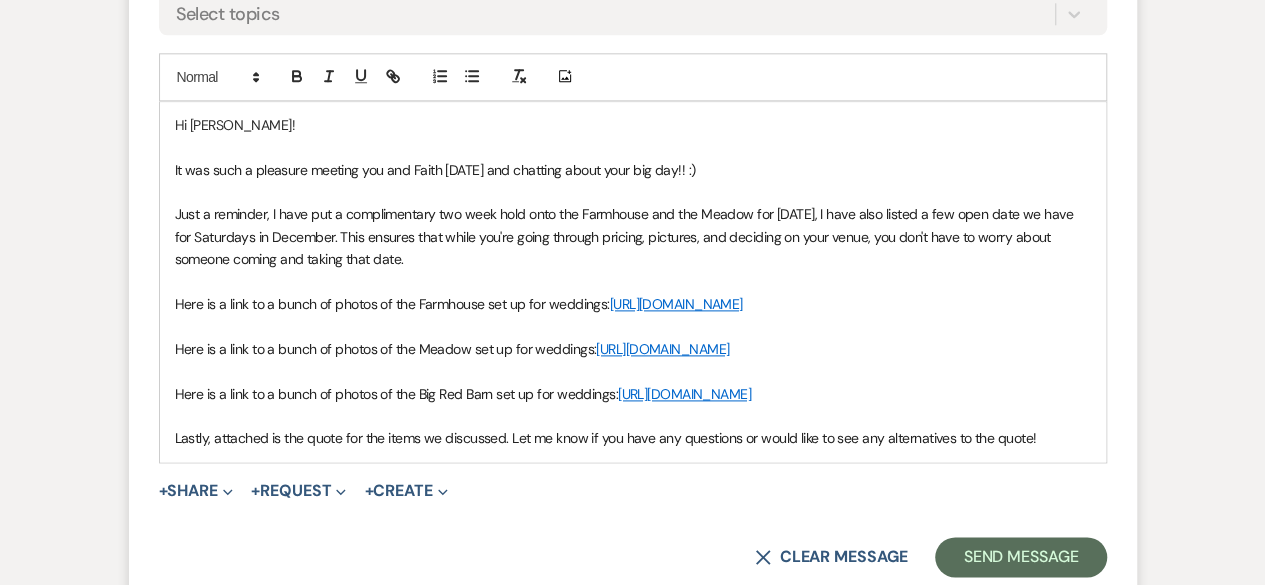 click on "Just a reminder, I have put a complimentary two week hold onto the Farmhouse and the Meadow for [DATE], I have also listed a few open date we have for Saturdays in December. This ensures that while you're going through pricing, pictures, and deciding on your venue, you don't have to worry about someone coming and taking that date." at bounding box center (633, 236) 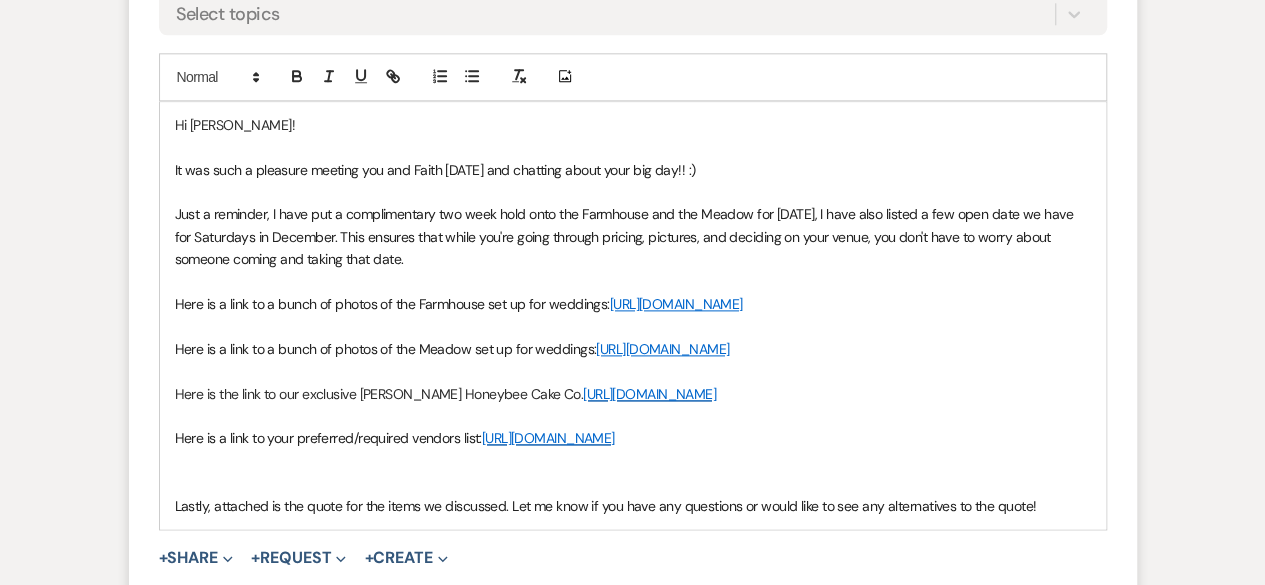 click at bounding box center [633, 483] 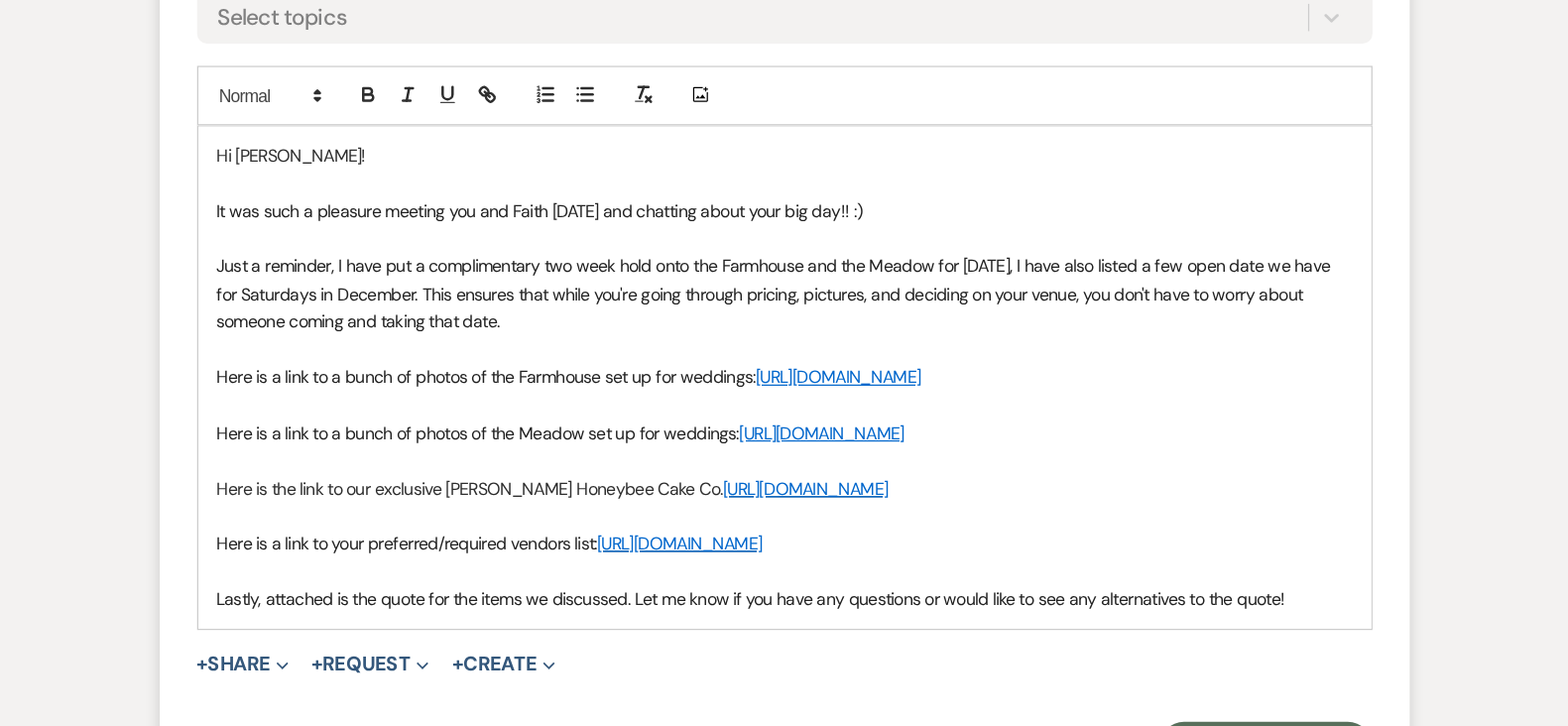 scroll, scrollTop: 1165, scrollLeft: 0, axis: vertical 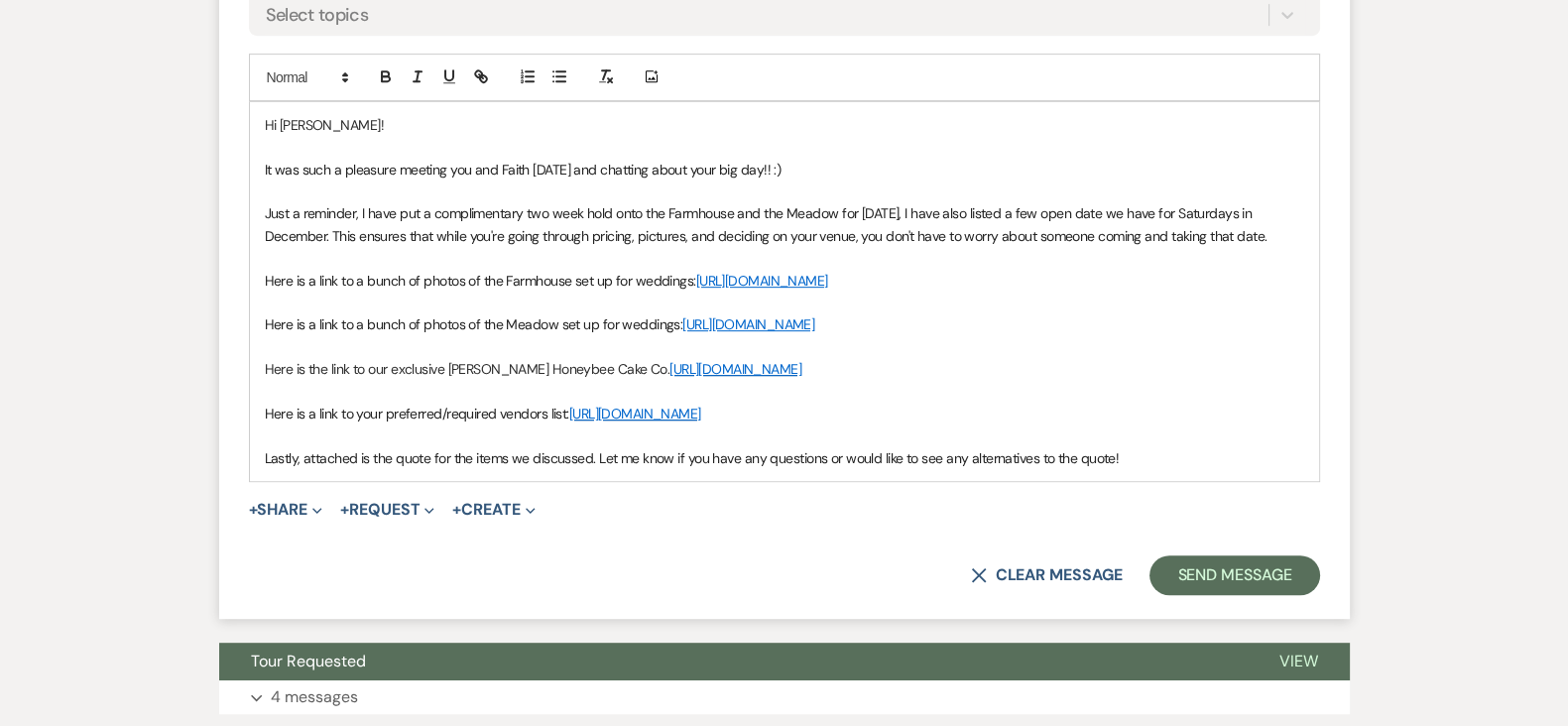 click on "Lastly, attached is the quote for the items we discussed. Let me know if you have any questions or would like to see any alternatives to the quote!" at bounding box center (692, 458) 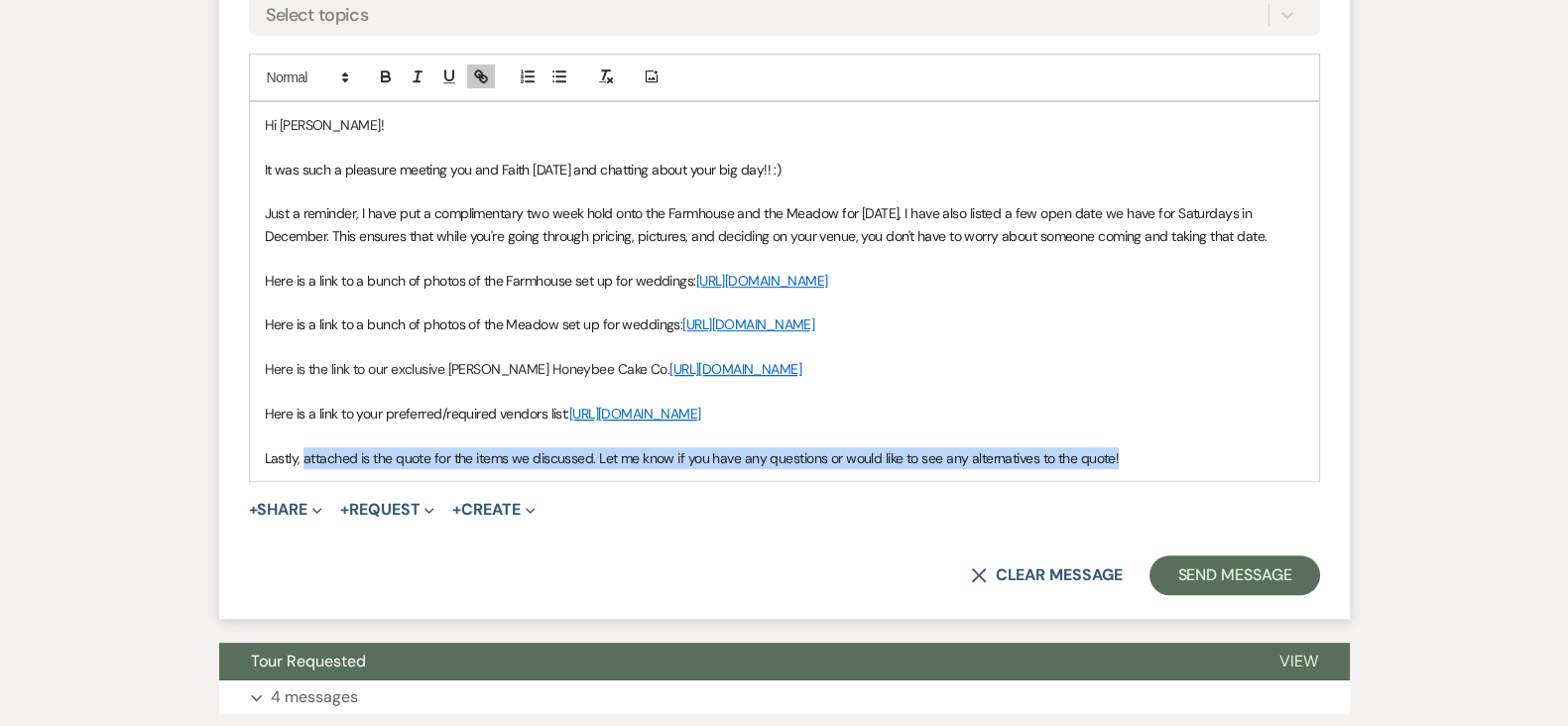 drag, startPoint x: 1122, startPoint y: 523, endPoint x: 302, endPoint y: 519, distance: 820.0098 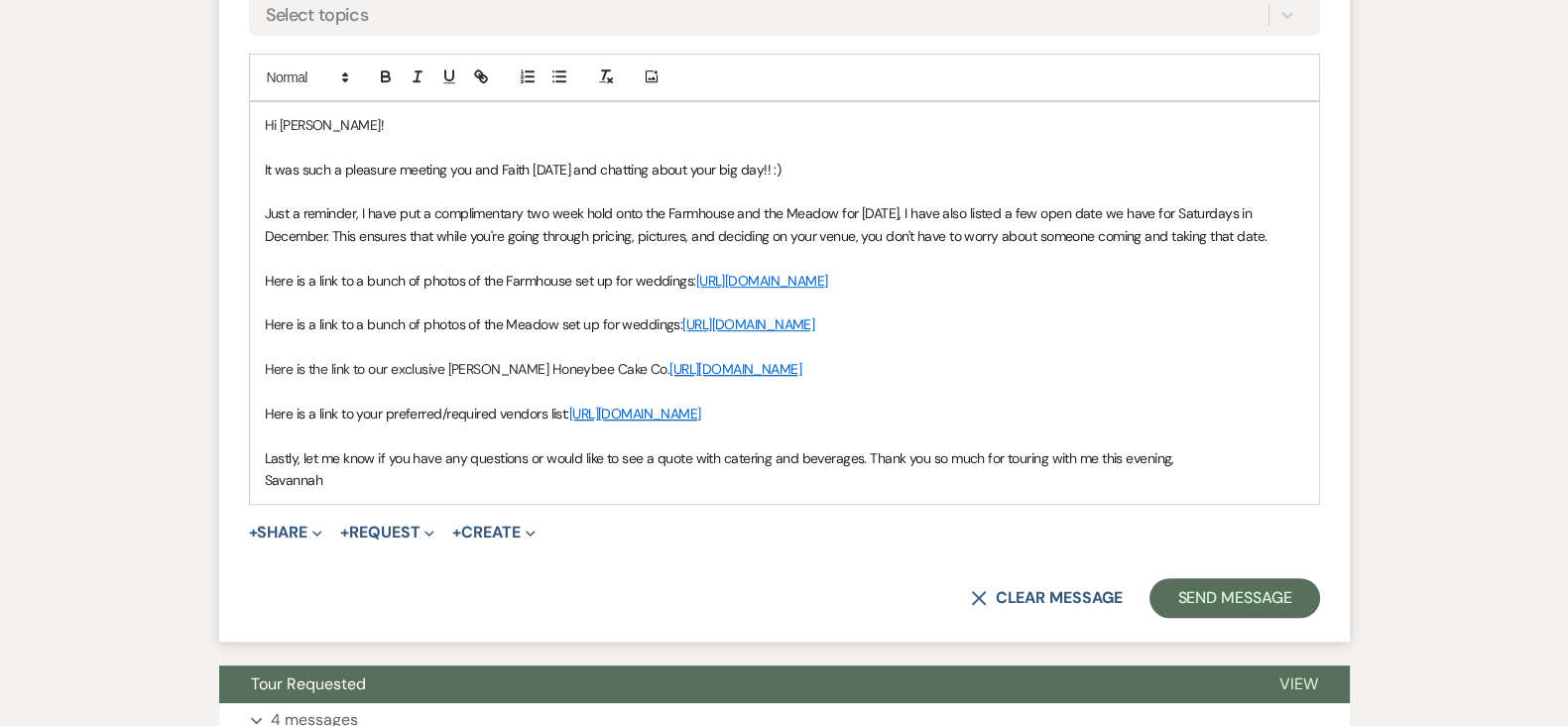 click at bounding box center (784, 258) 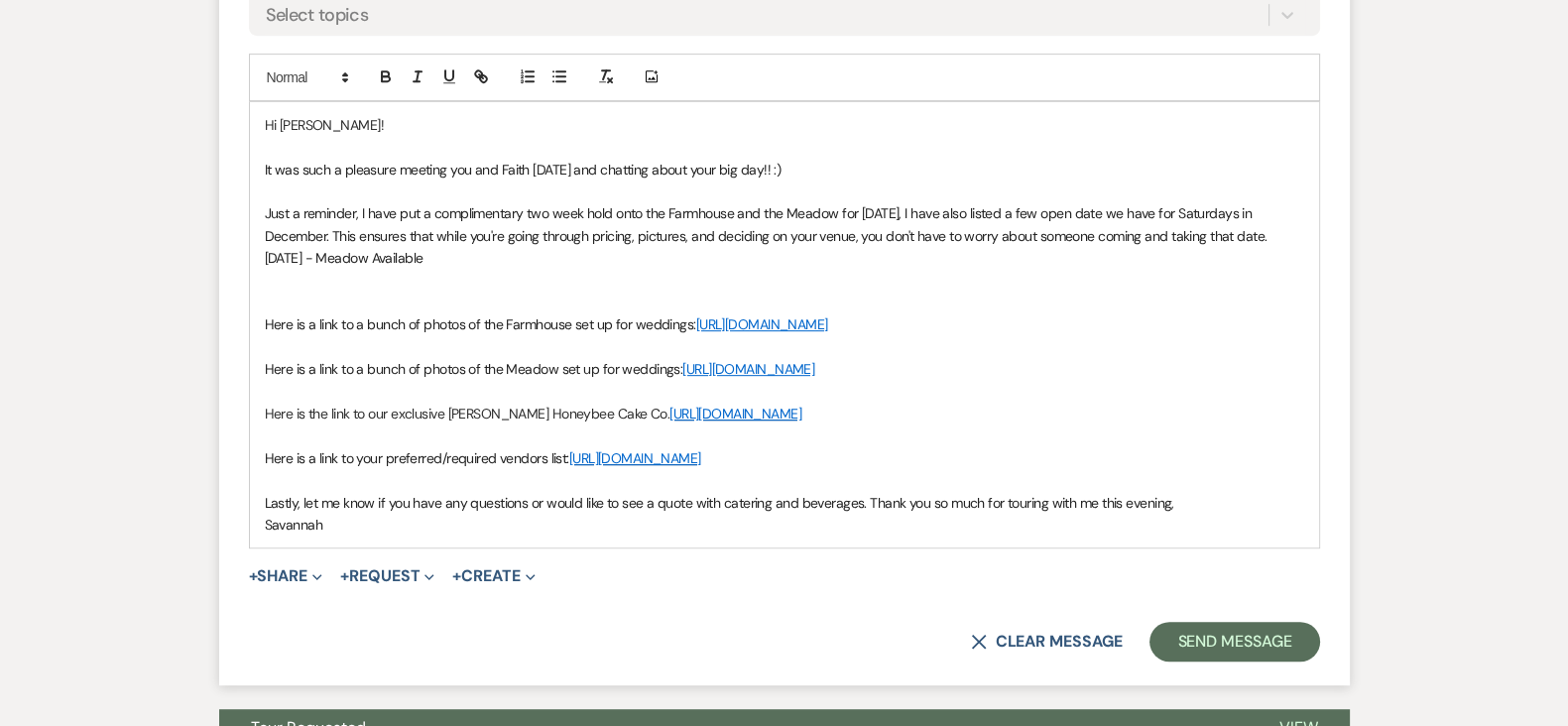 click on "[DATE] - Meadow Available" at bounding box center (784, 258) 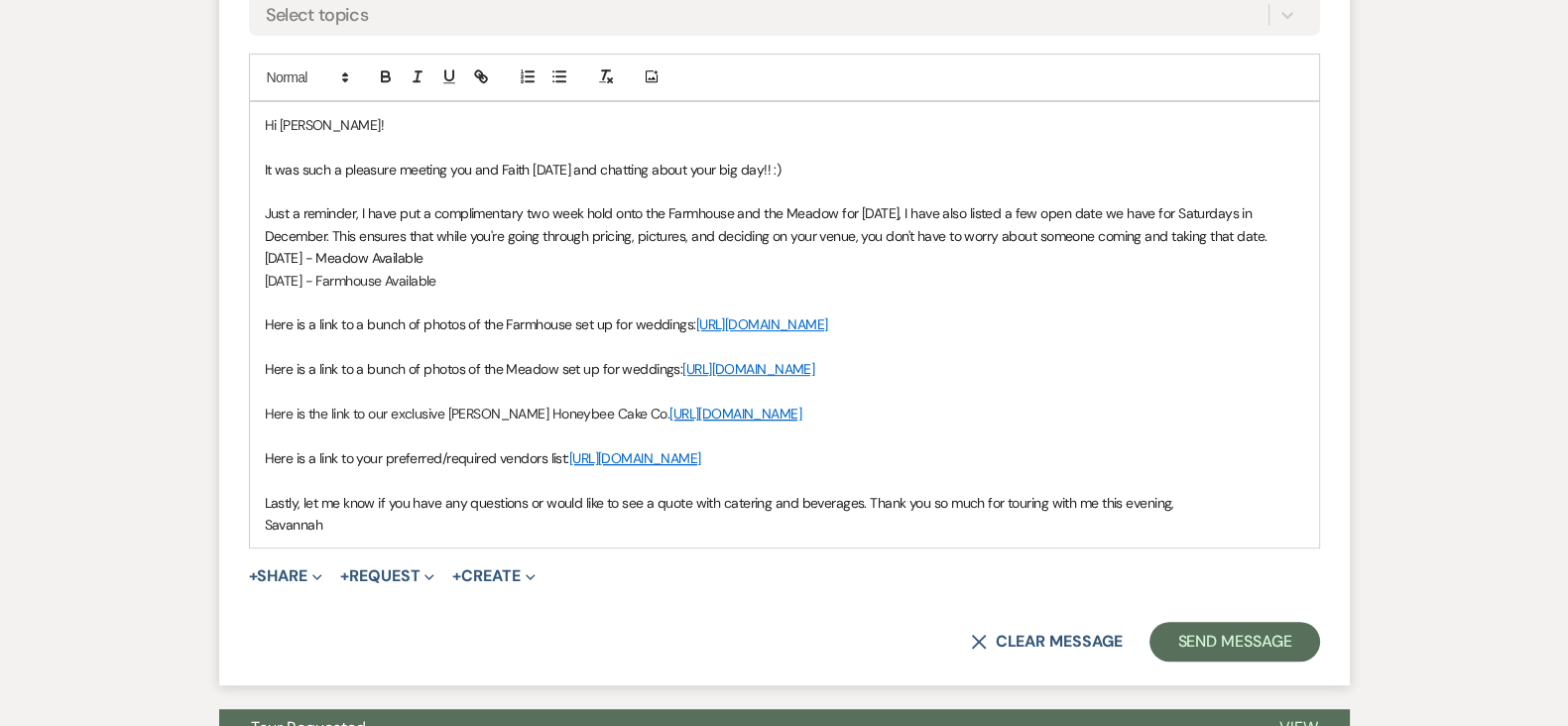 click on "[DATE] - Meadow Available" at bounding box center (344, 258) 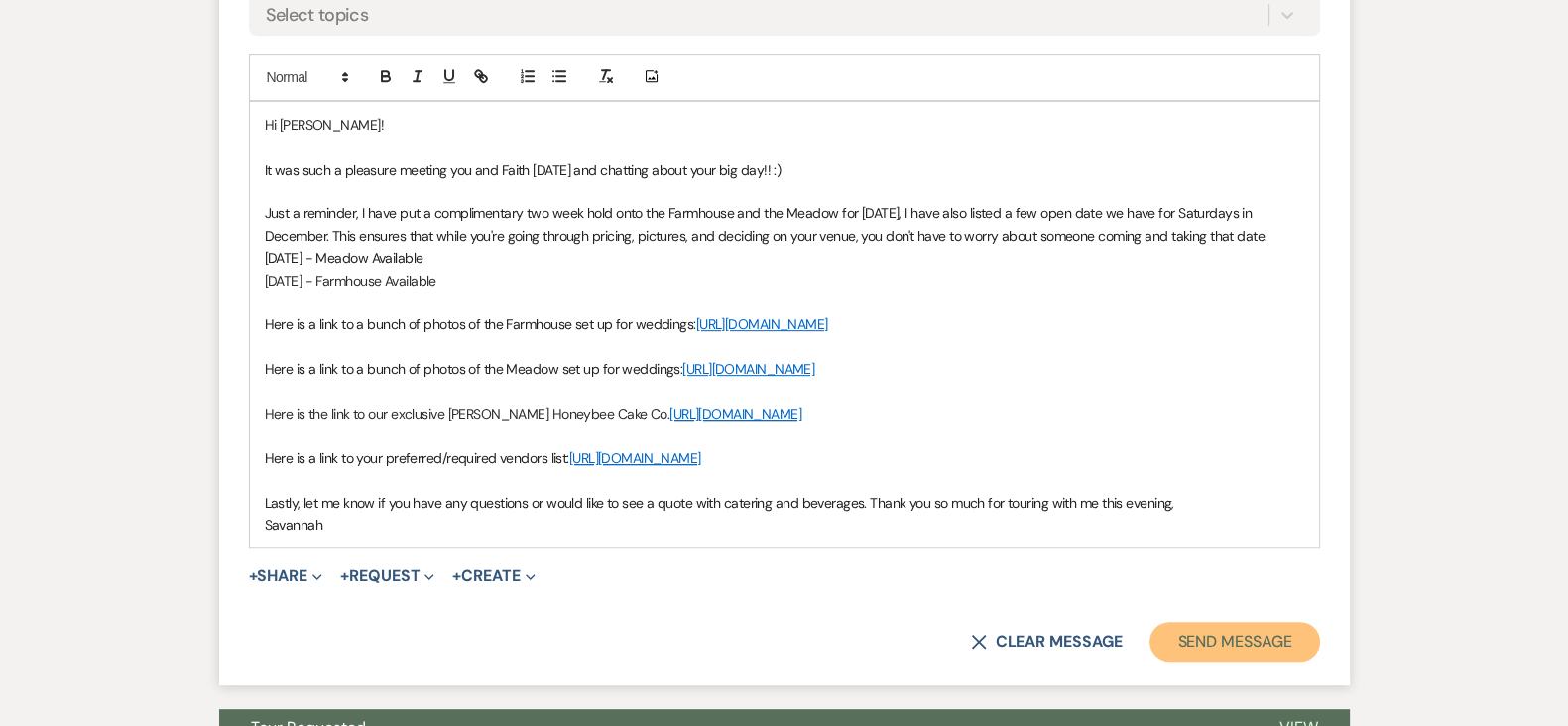 click on "Send Message" at bounding box center [1234, 642] 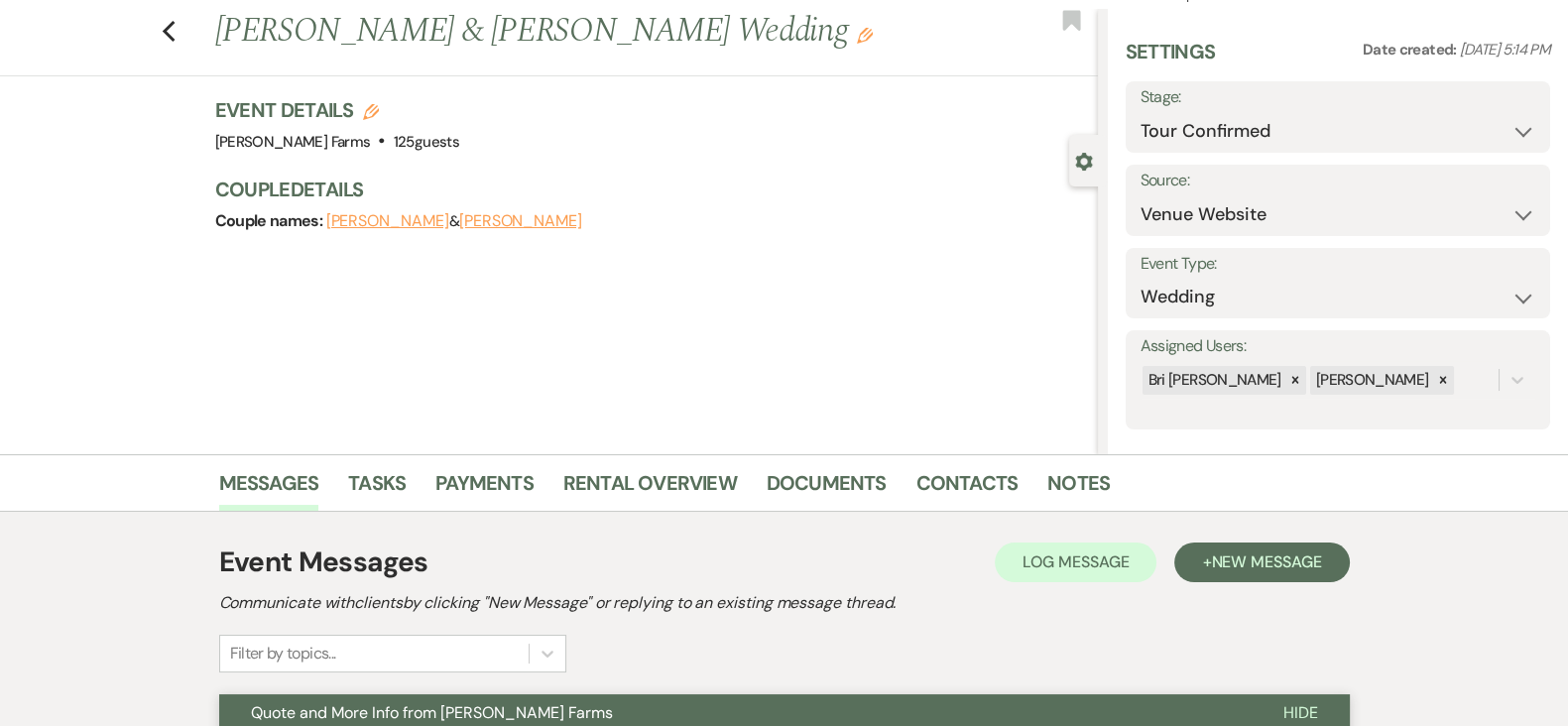 scroll, scrollTop: 42, scrollLeft: 0, axis: vertical 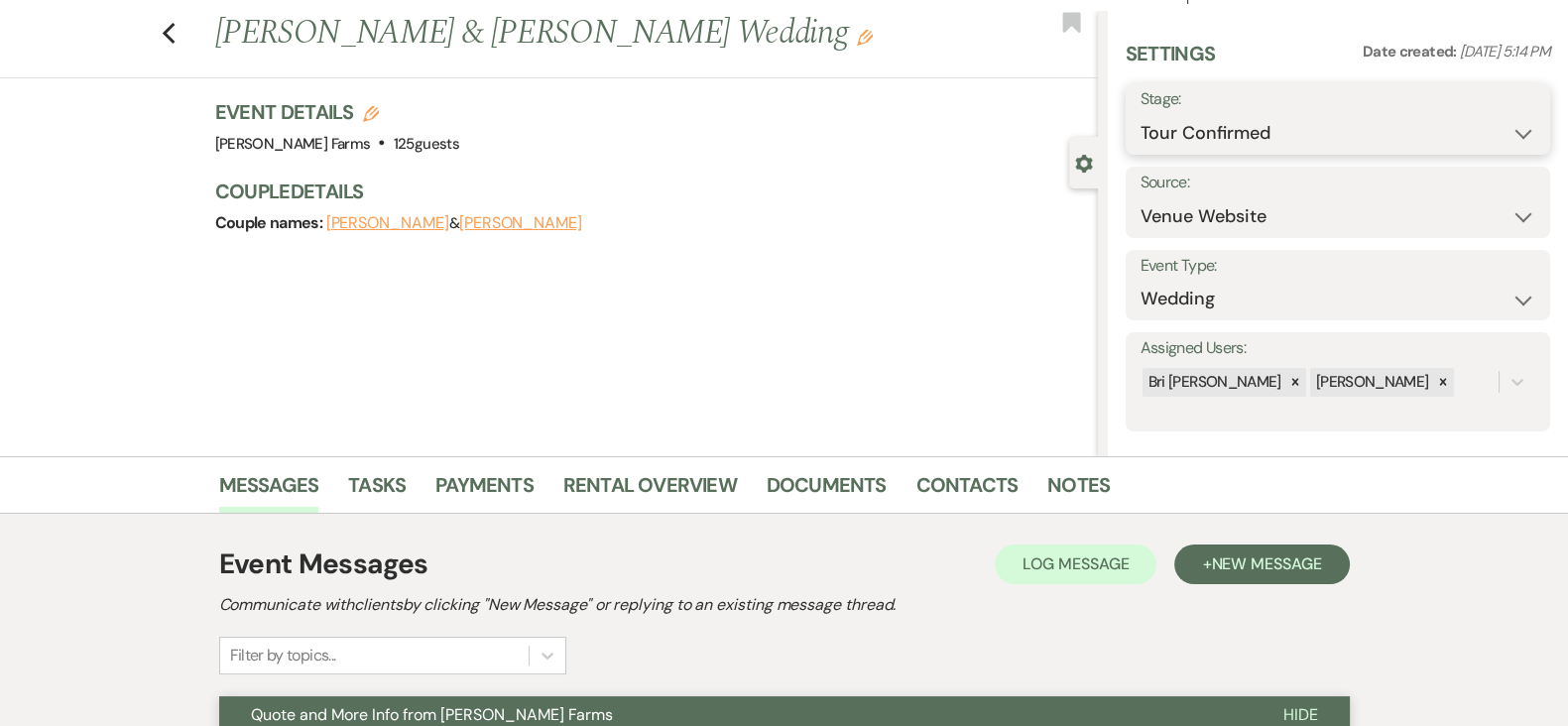click on "Inquiry Follow Up Tour Requested Tour Confirmed Toured Proposal Sent Booked Lost" at bounding box center (1338, 133) 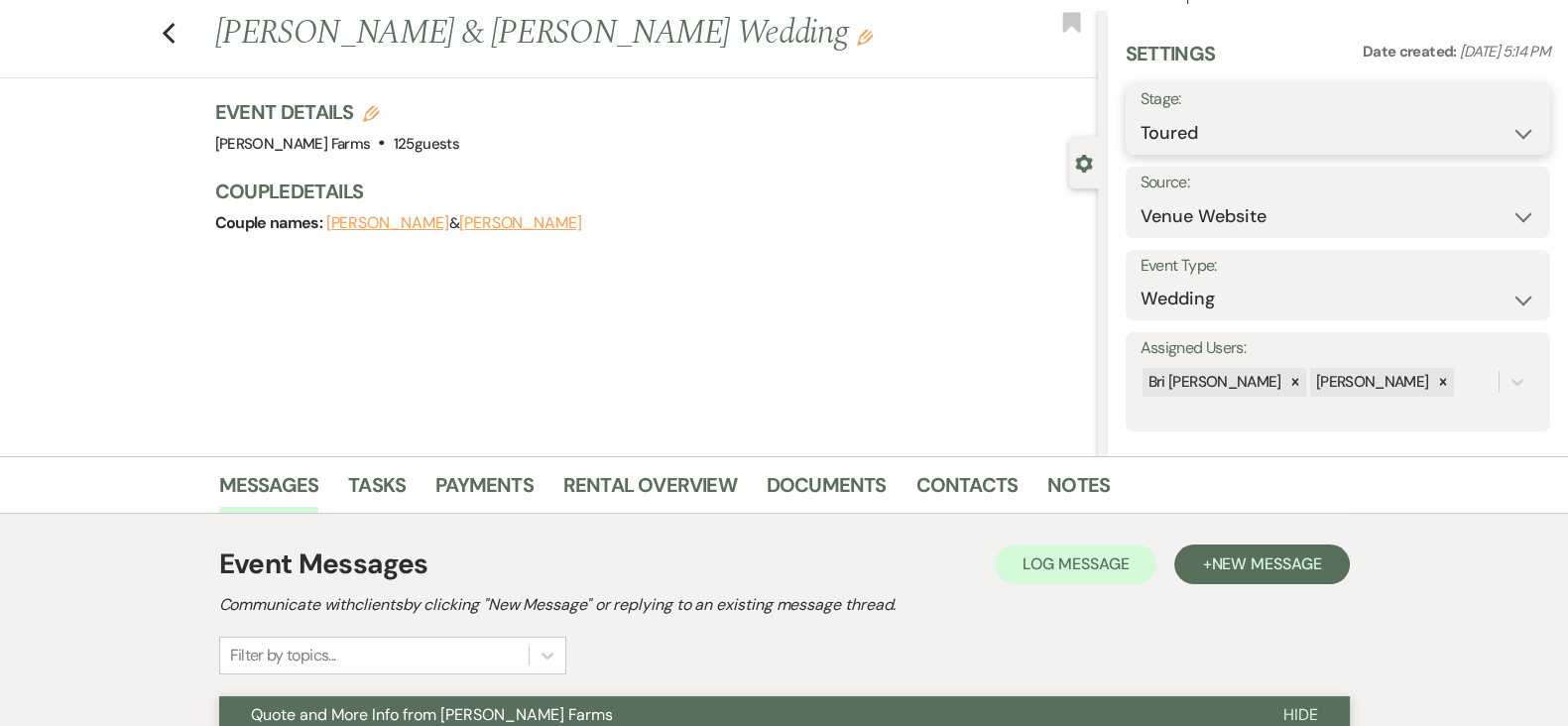 click on "Inquiry Follow Up Tour Requested Tour Confirmed Toured Proposal Sent Booked Lost" at bounding box center [1338, 133] 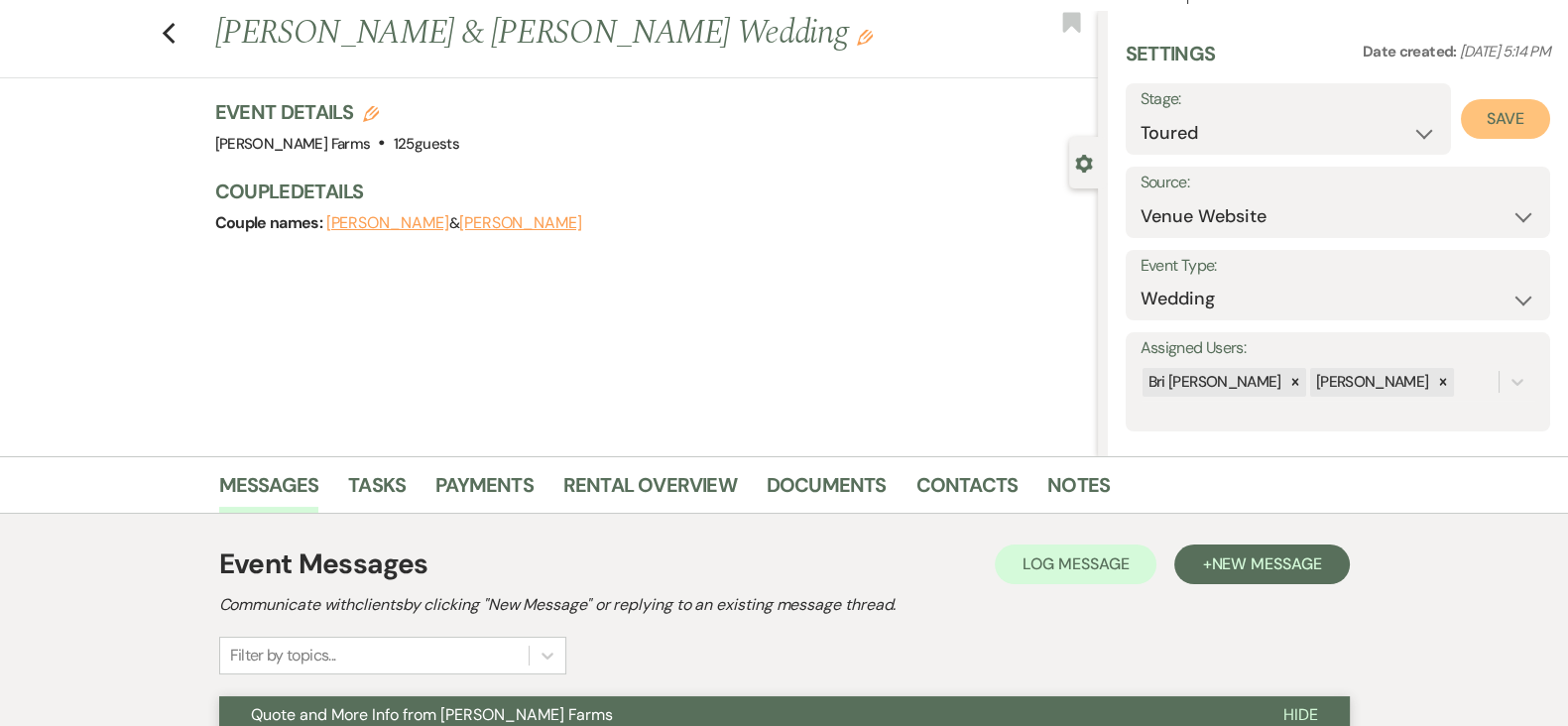click on "Save" at bounding box center (1506, 119) 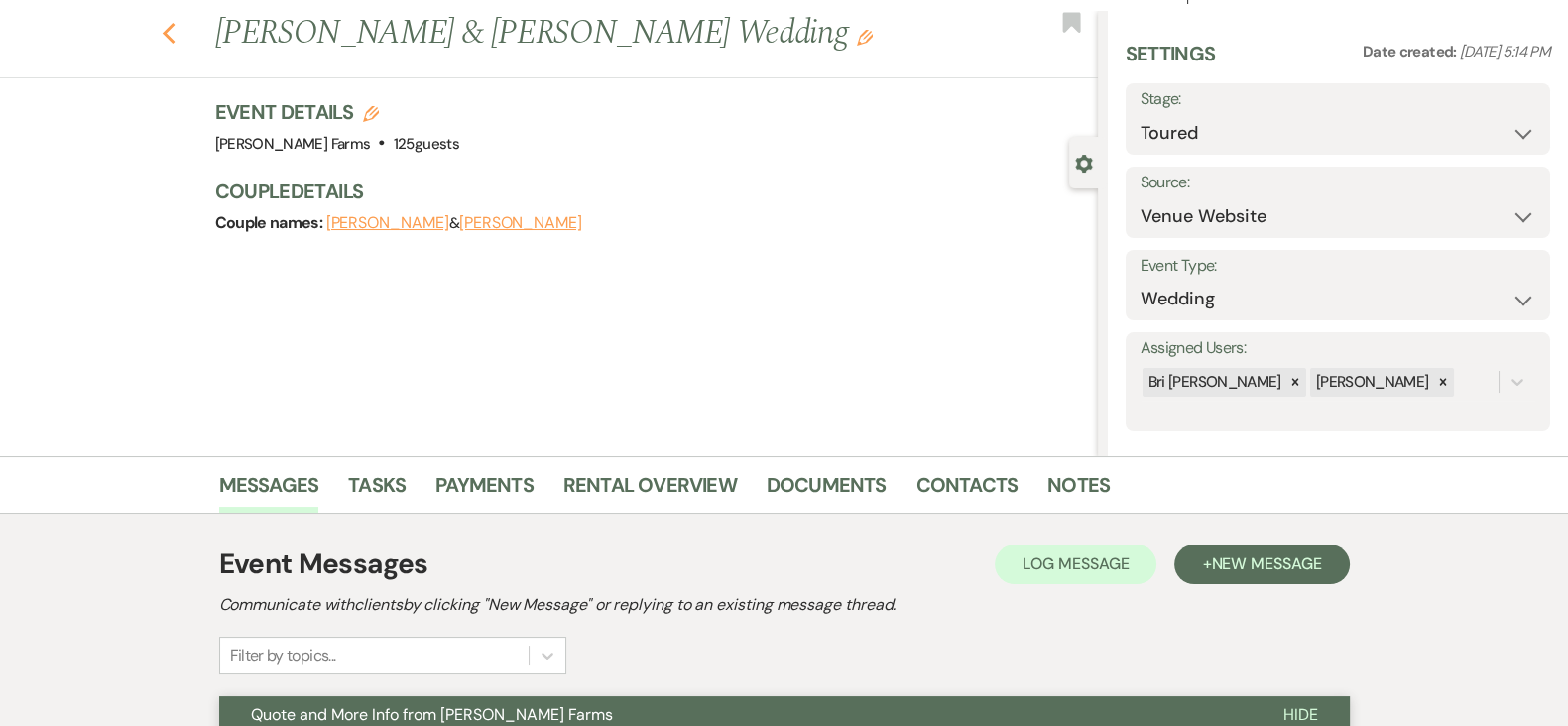 click 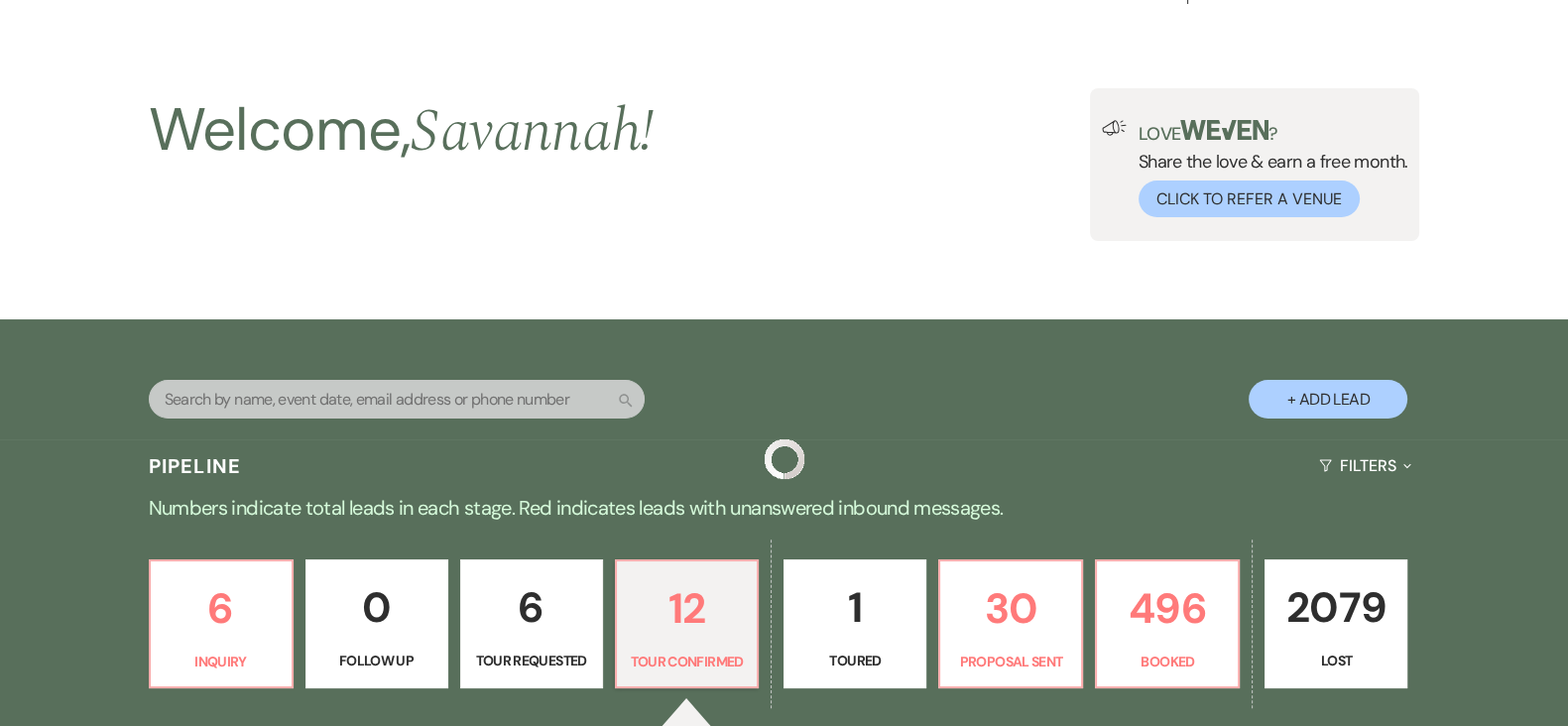 scroll, scrollTop: 1469, scrollLeft: 0, axis: vertical 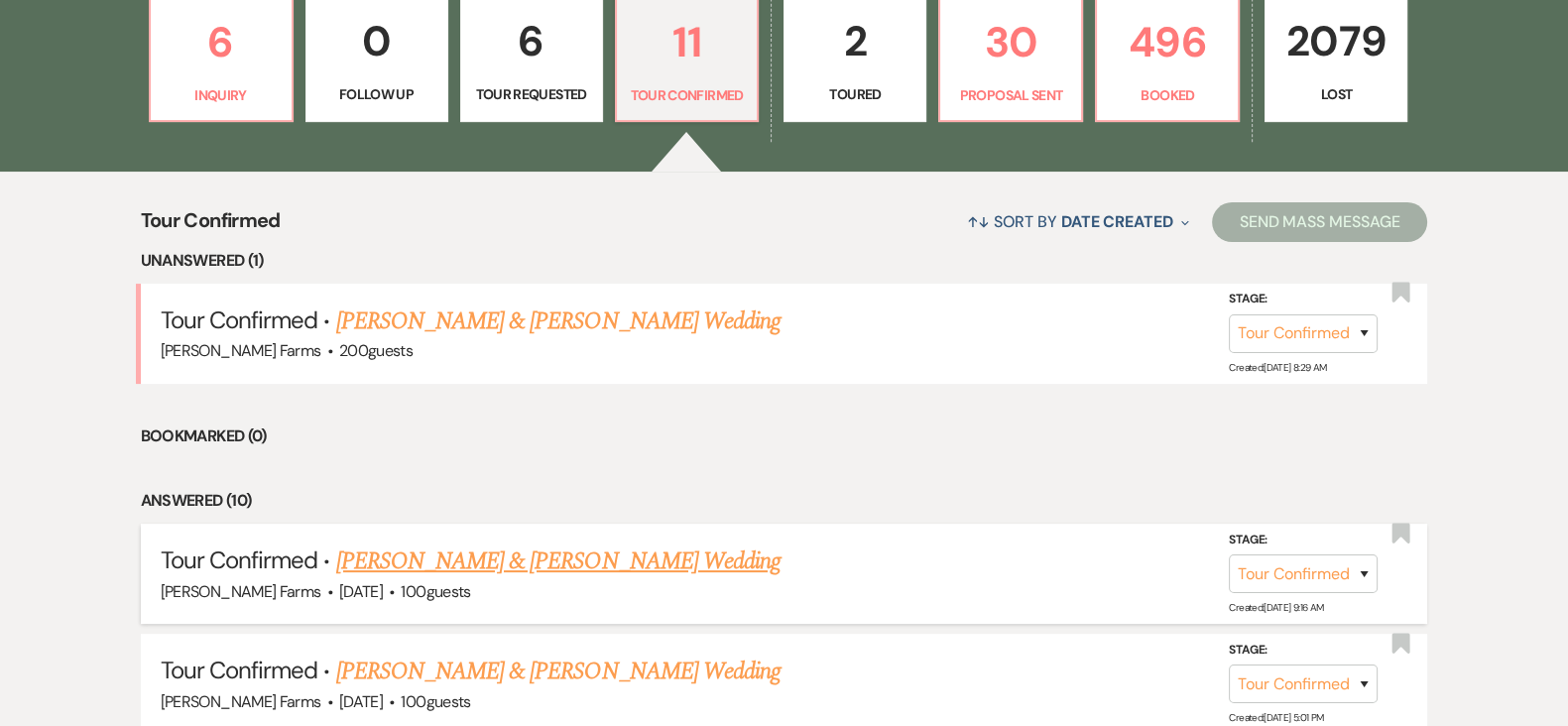 click on "Tour Confirmed · [PERSON_NAME] & [PERSON_NAME] Wedding" at bounding box center [784, 561] 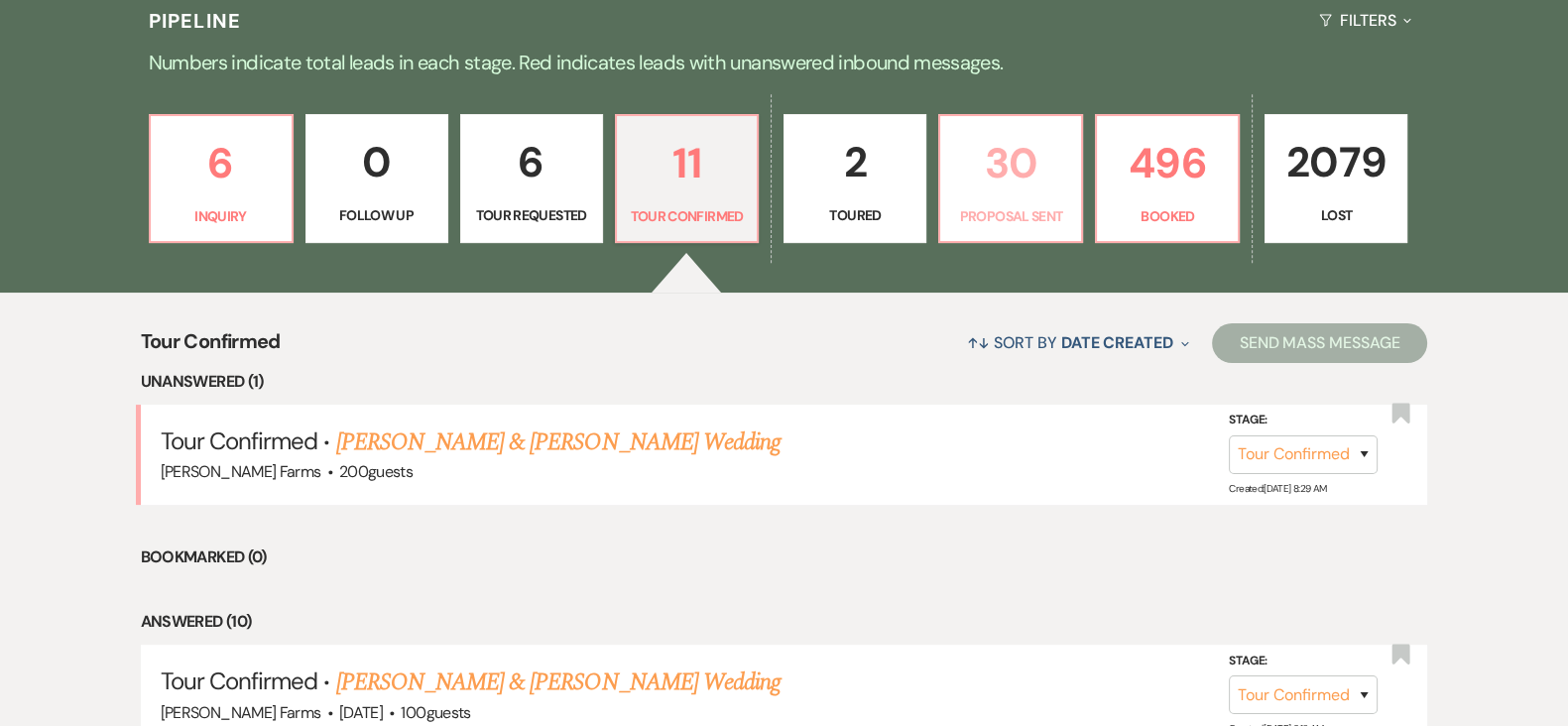 click on "Proposal Sent" at bounding box center [1011, 216] 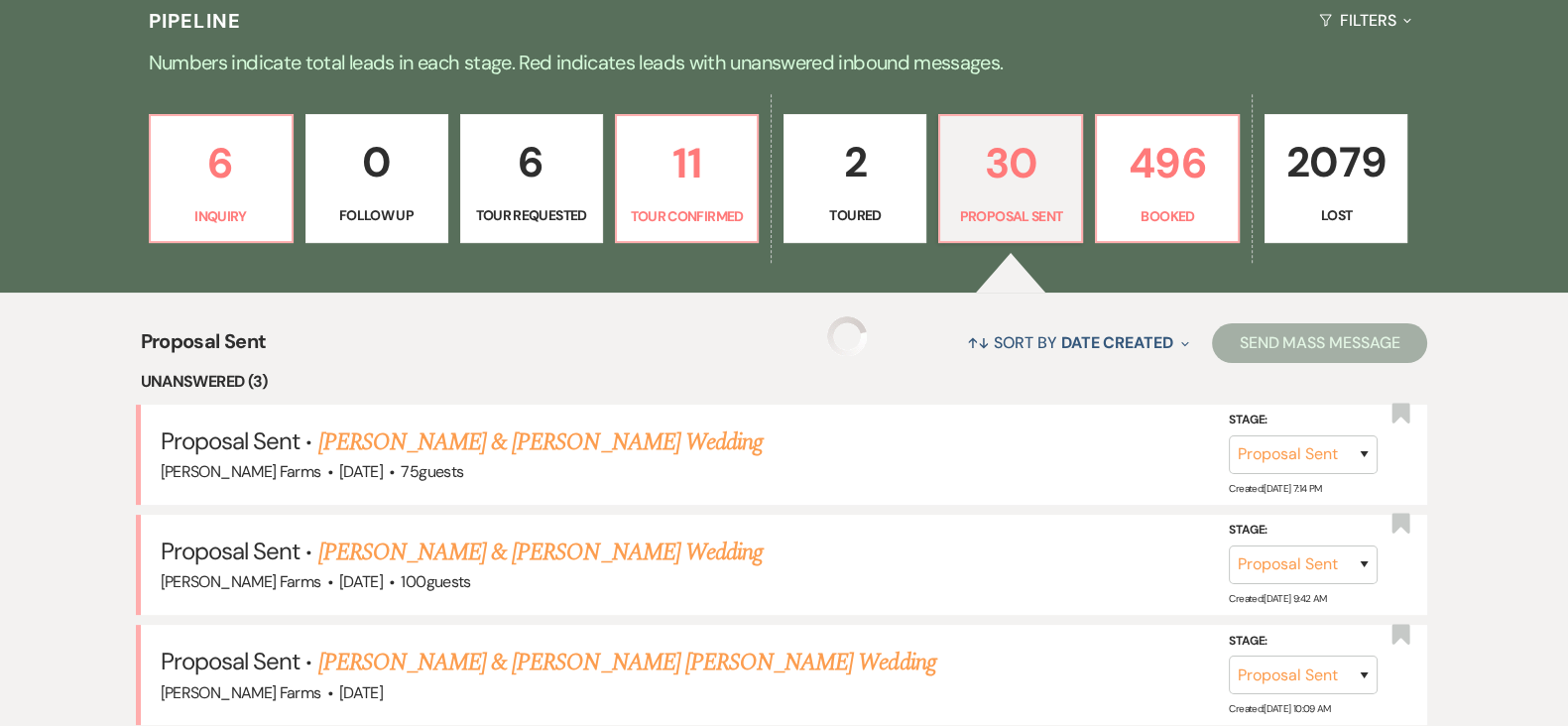 select on "6" 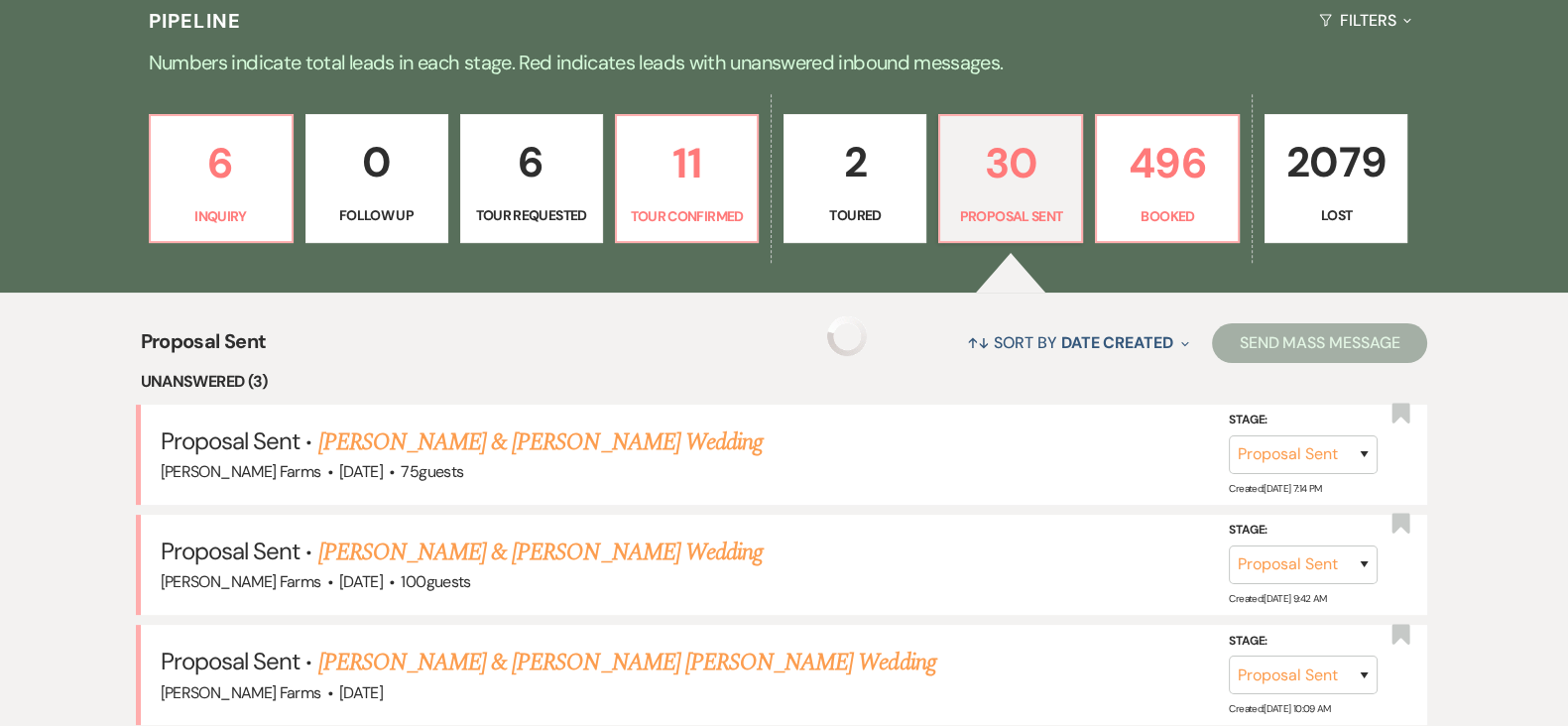 select on "6" 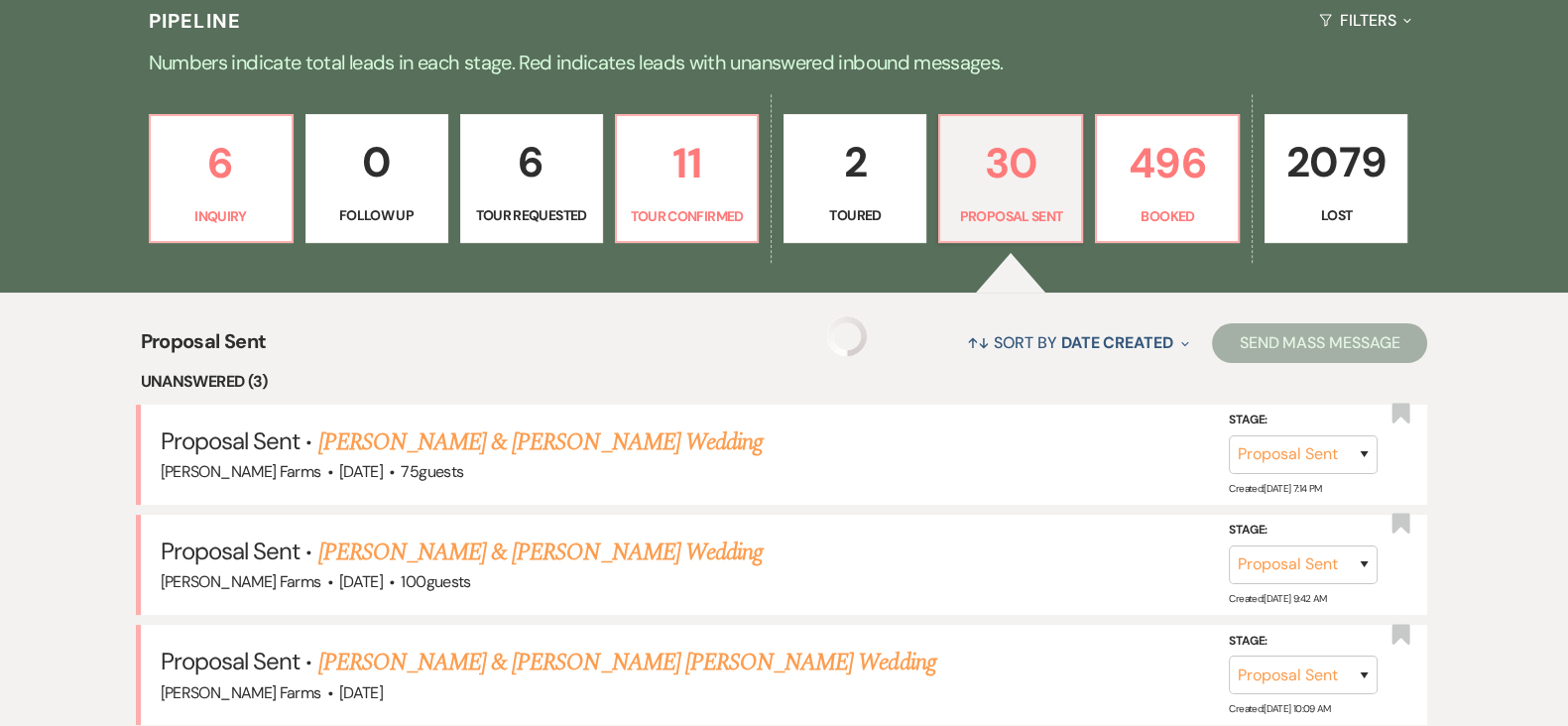 select on "6" 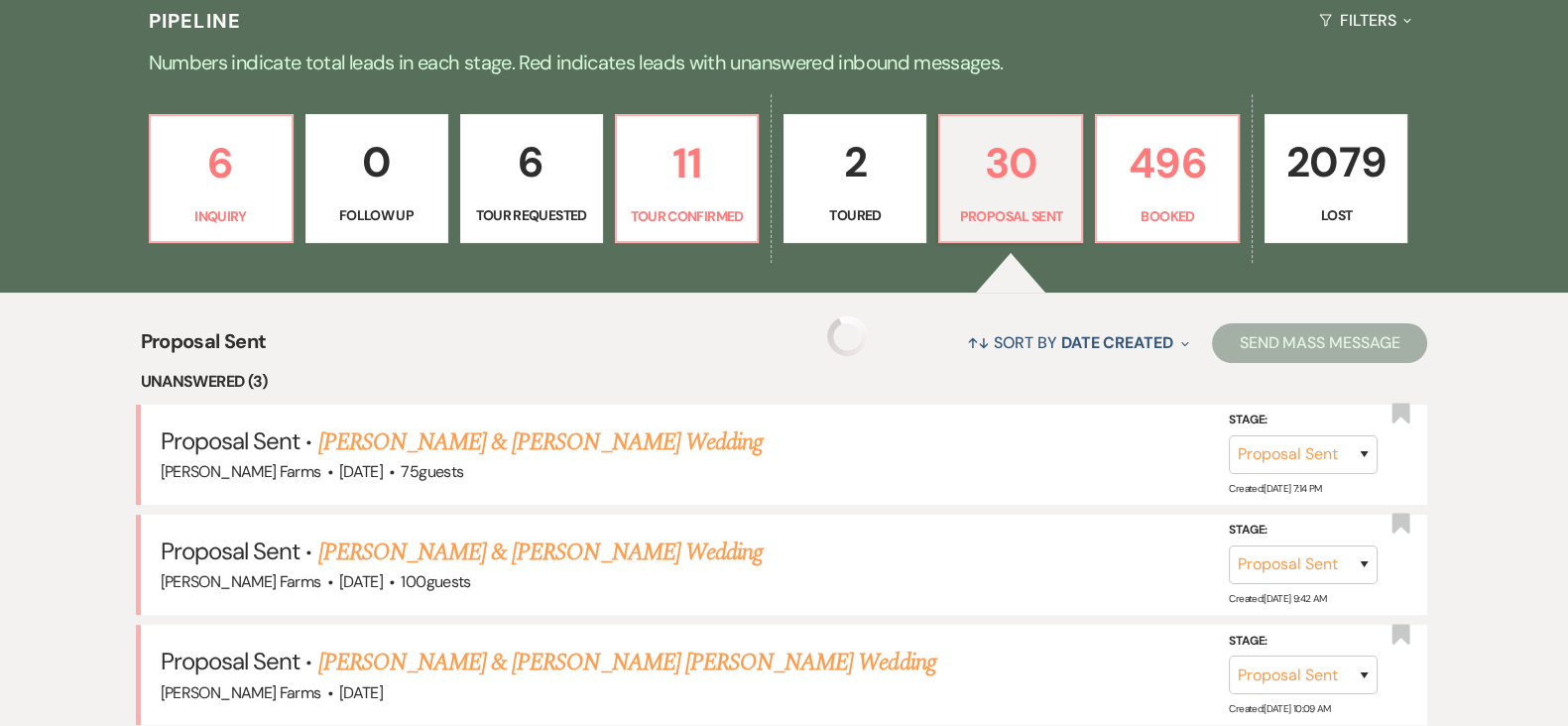 select on "6" 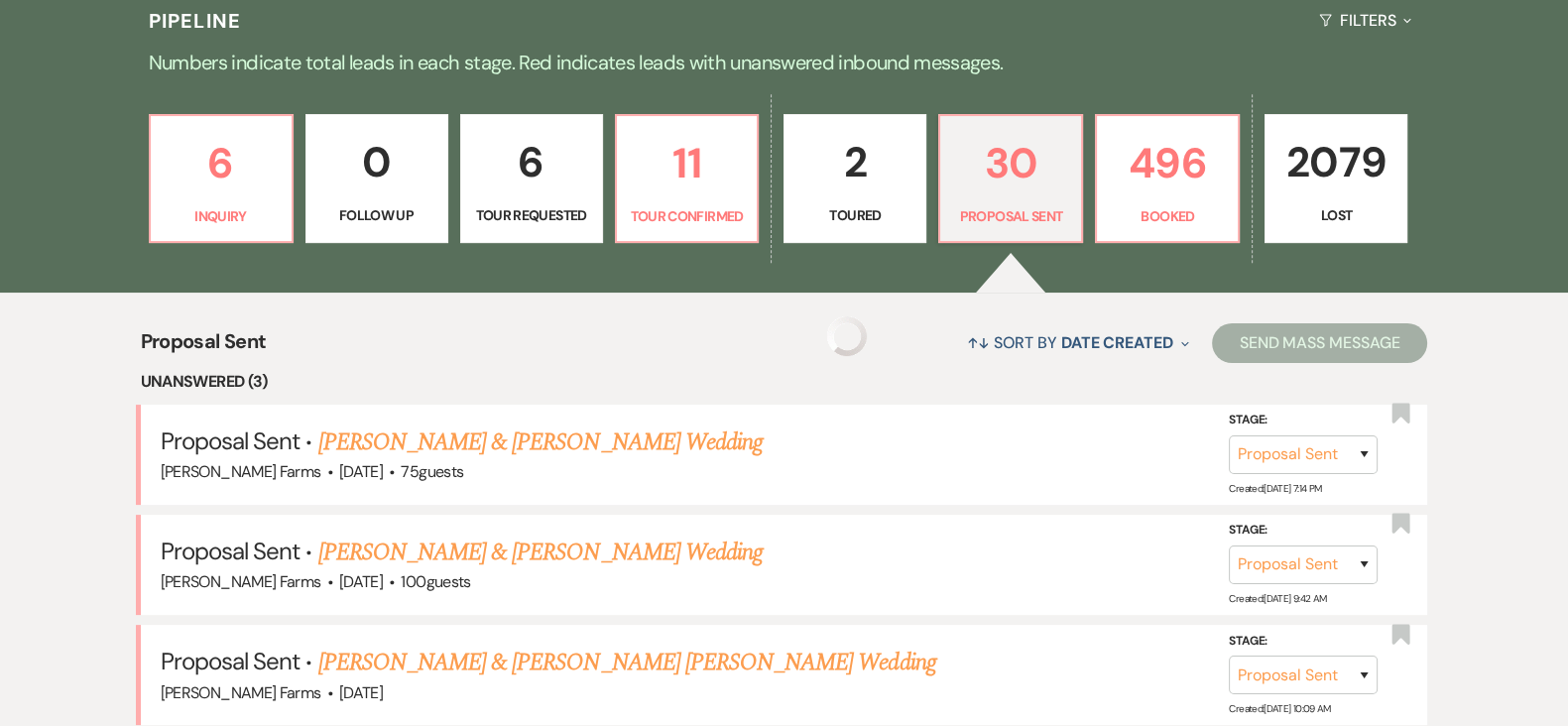 select on "6" 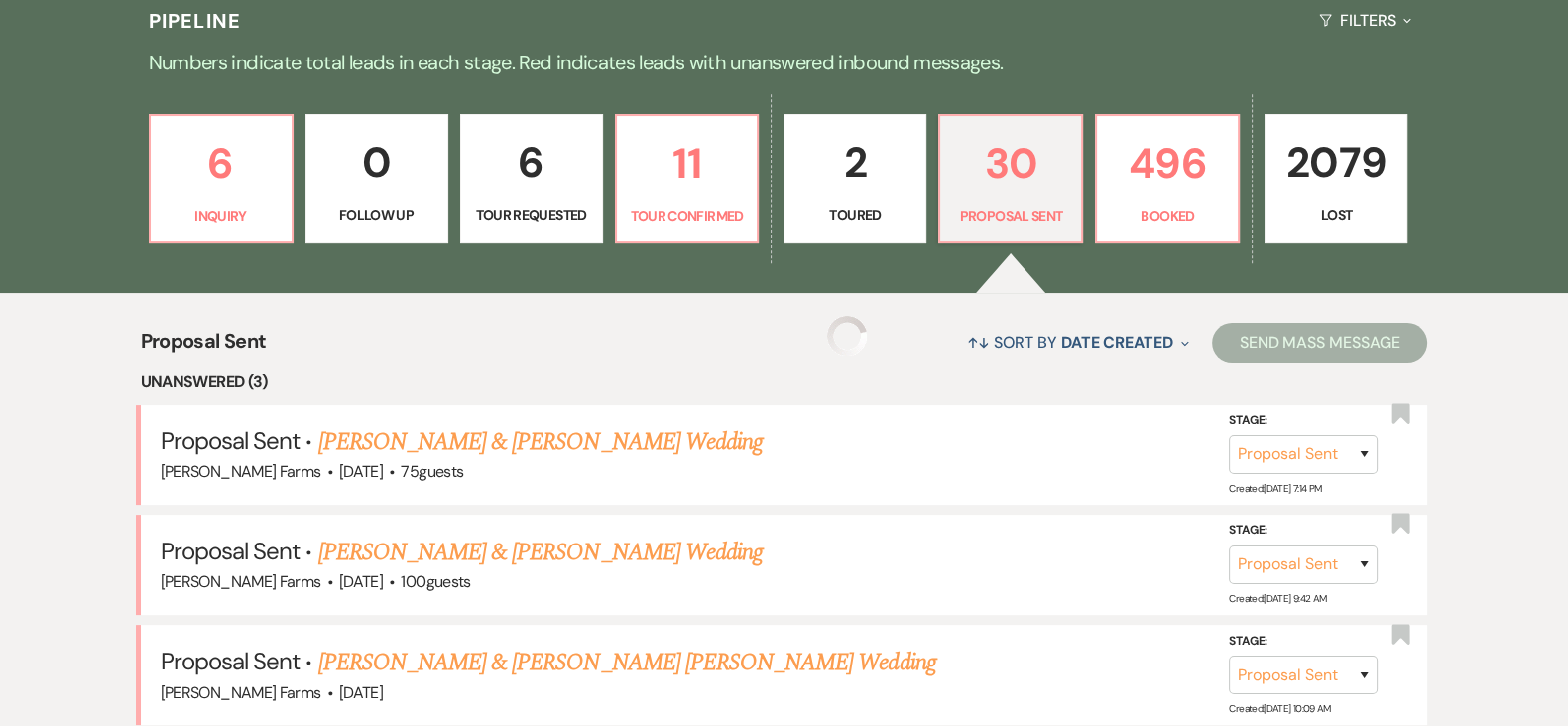 select on "6" 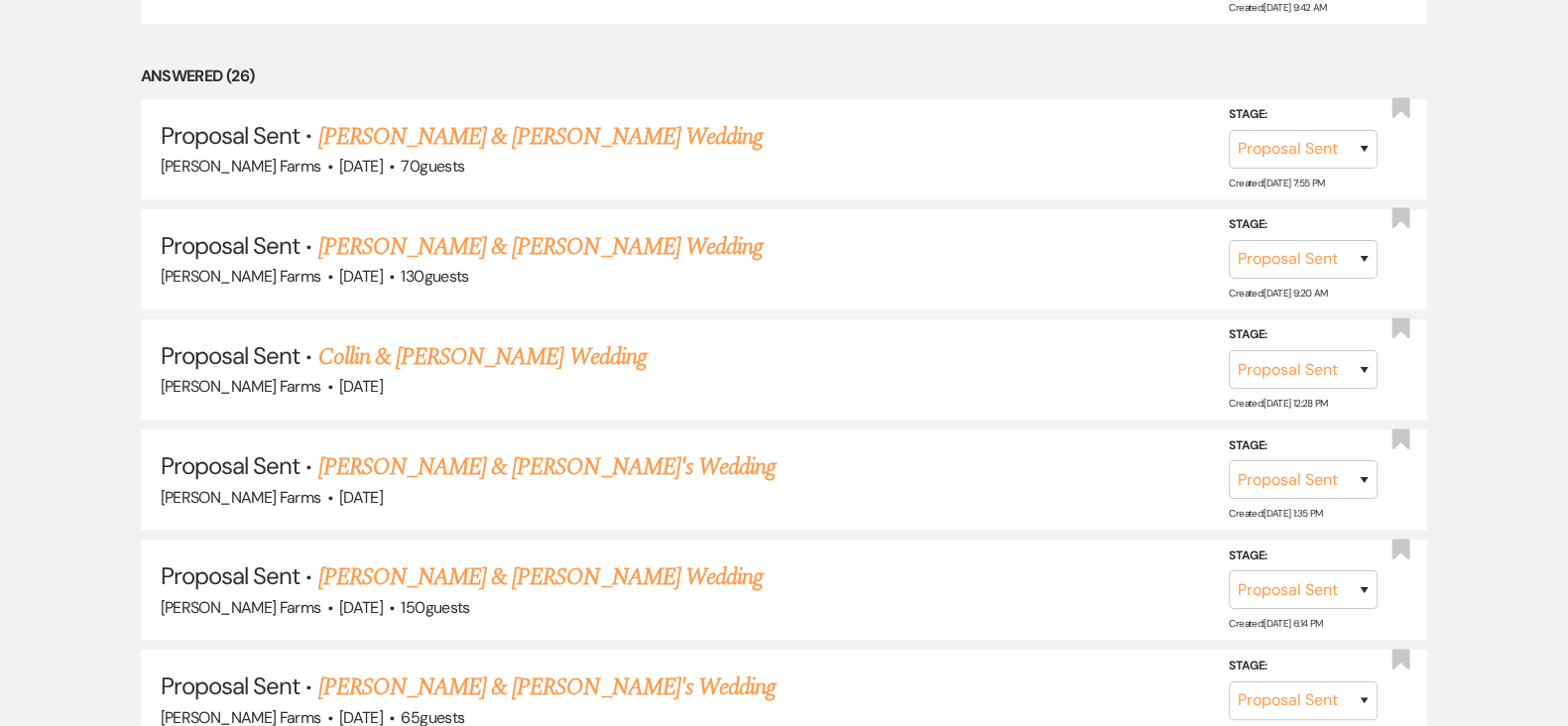 scroll, scrollTop: 1372, scrollLeft: 0, axis: vertical 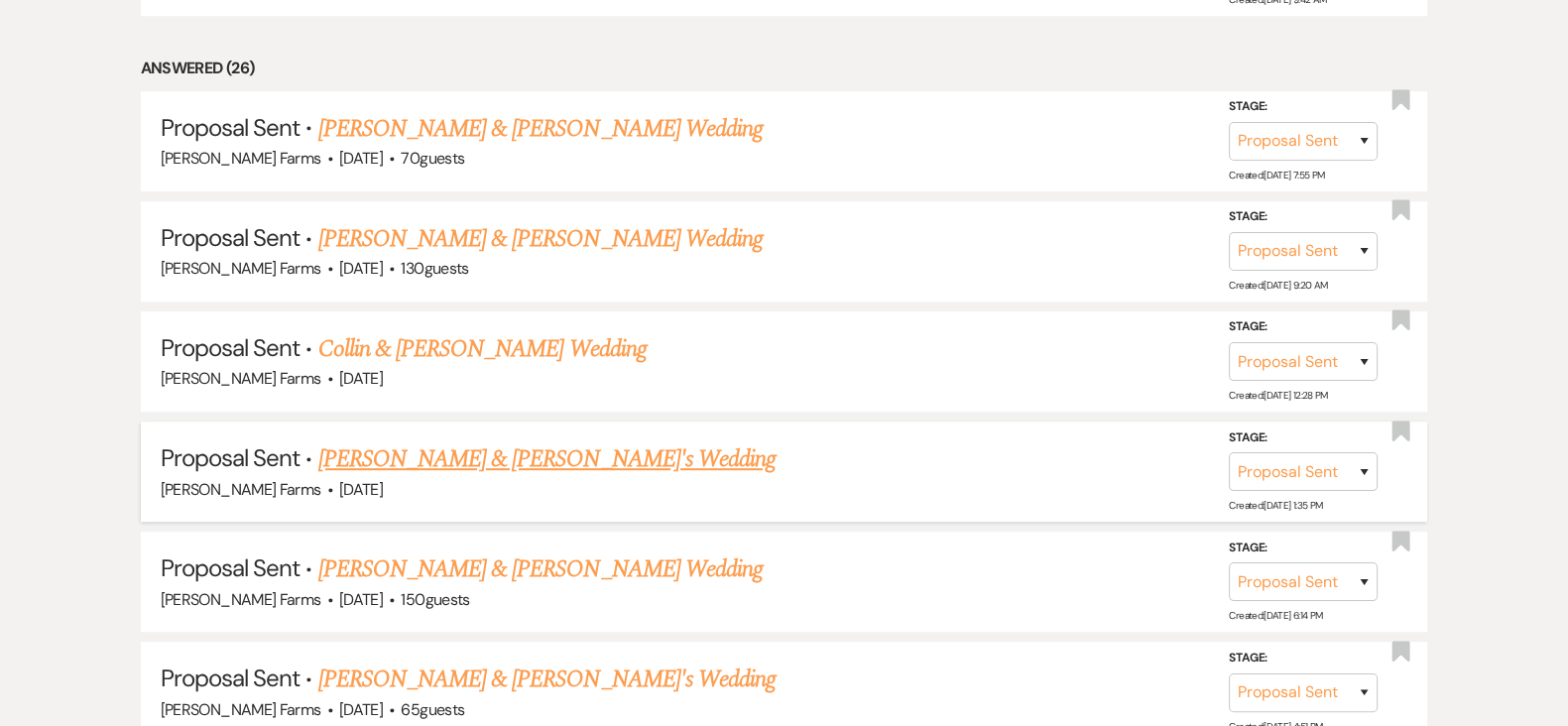 click on "[PERSON_NAME] & [PERSON_NAME]'s Wedding" at bounding box center (547, 459) 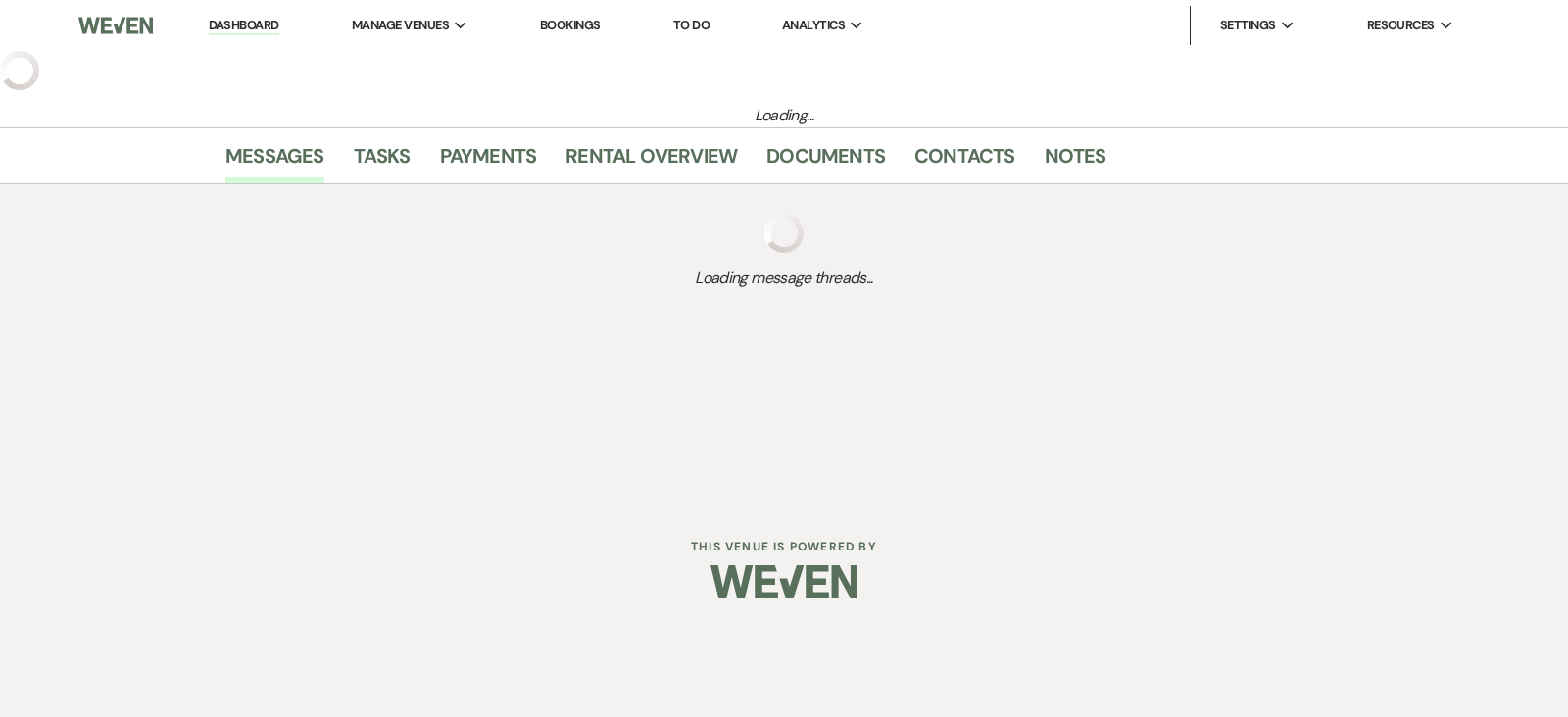 select on "6" 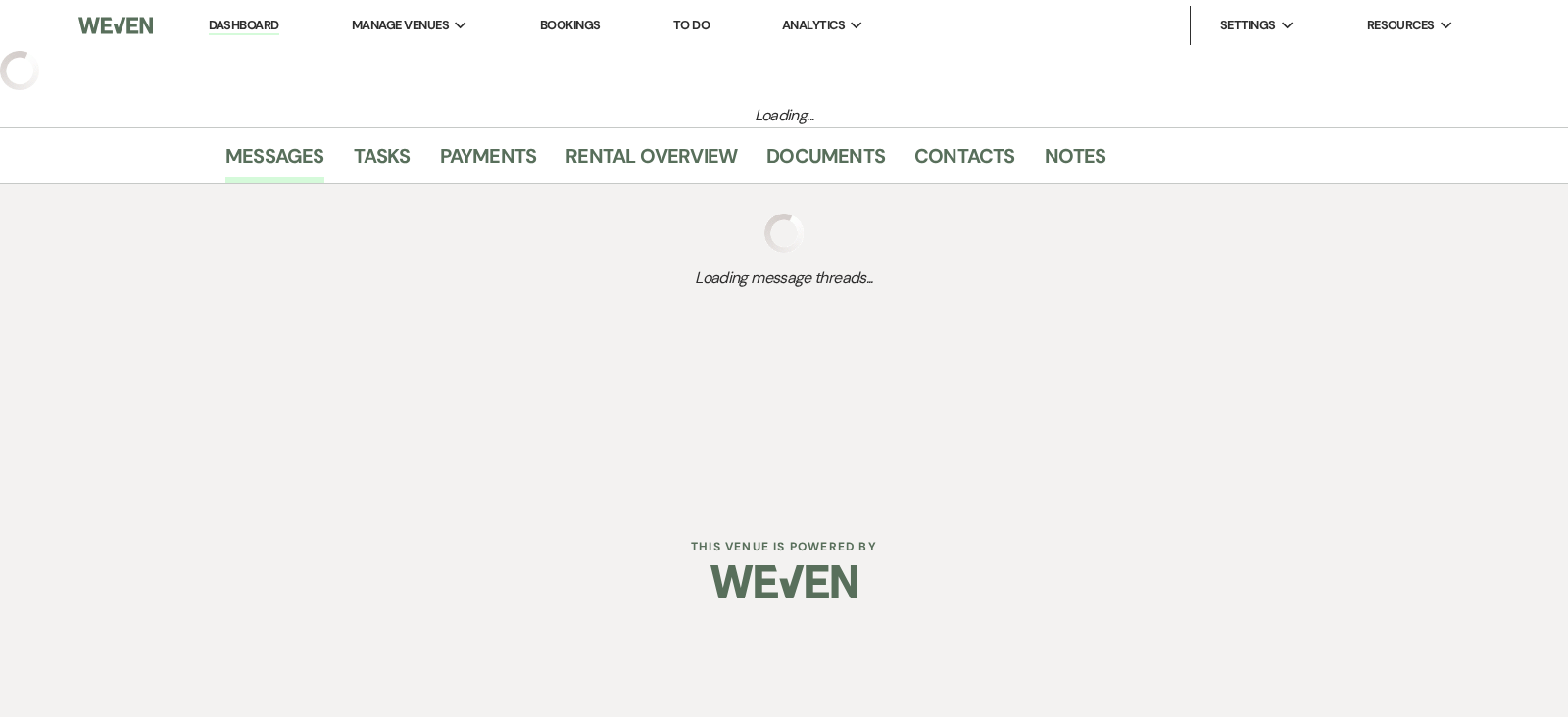 select on "5" 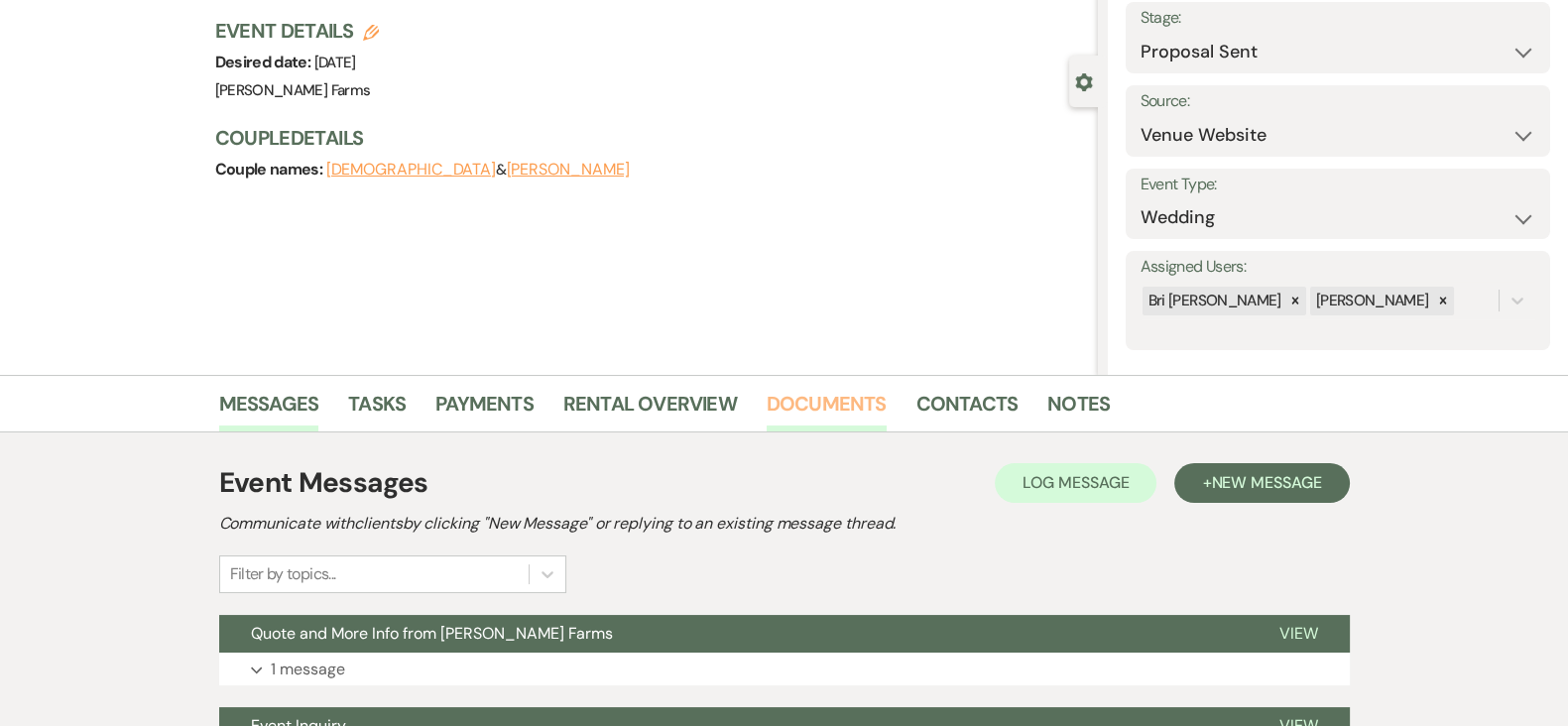 scroll, scrollTop: 332, scrollLeft: 0, axis: vertical 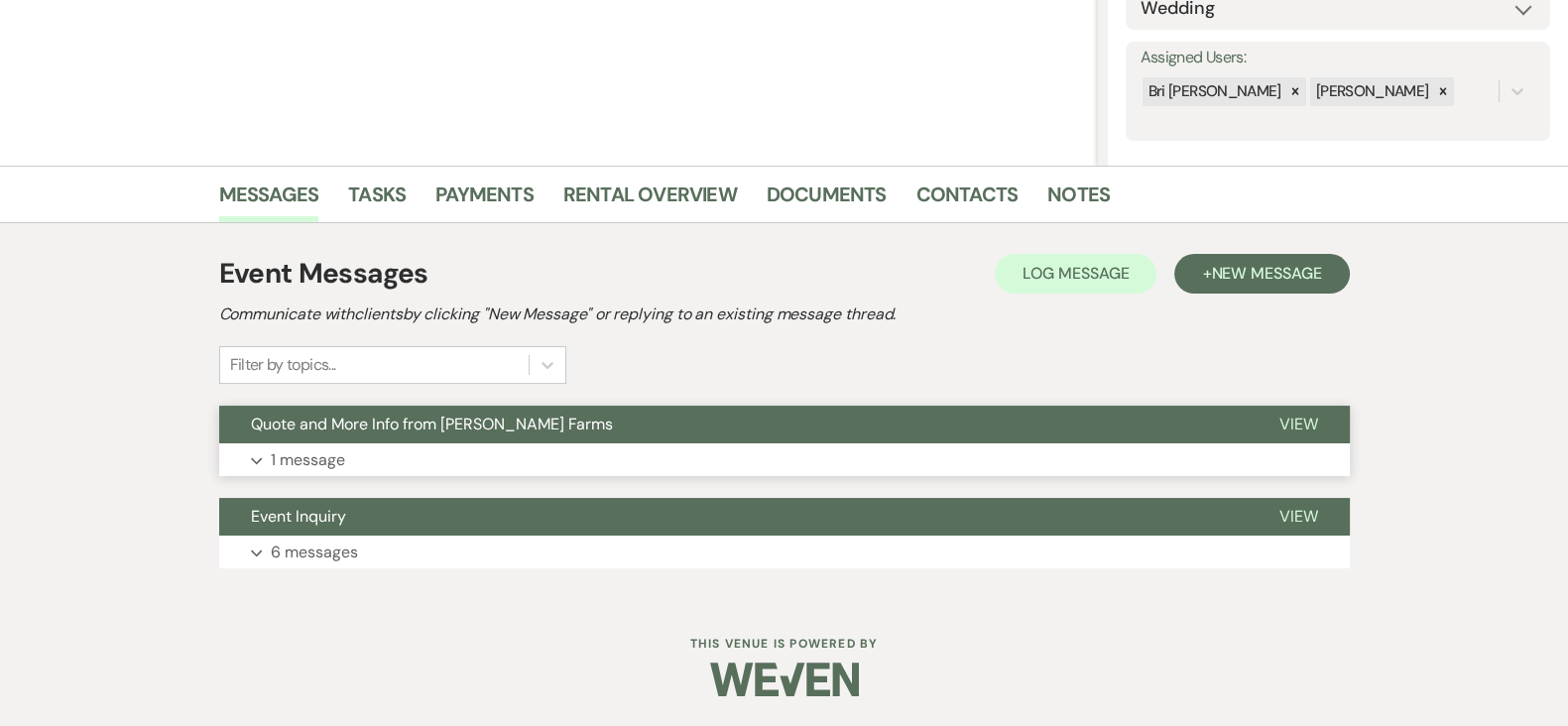 click on "Expand 1 message" at bounding box center [784, 460] 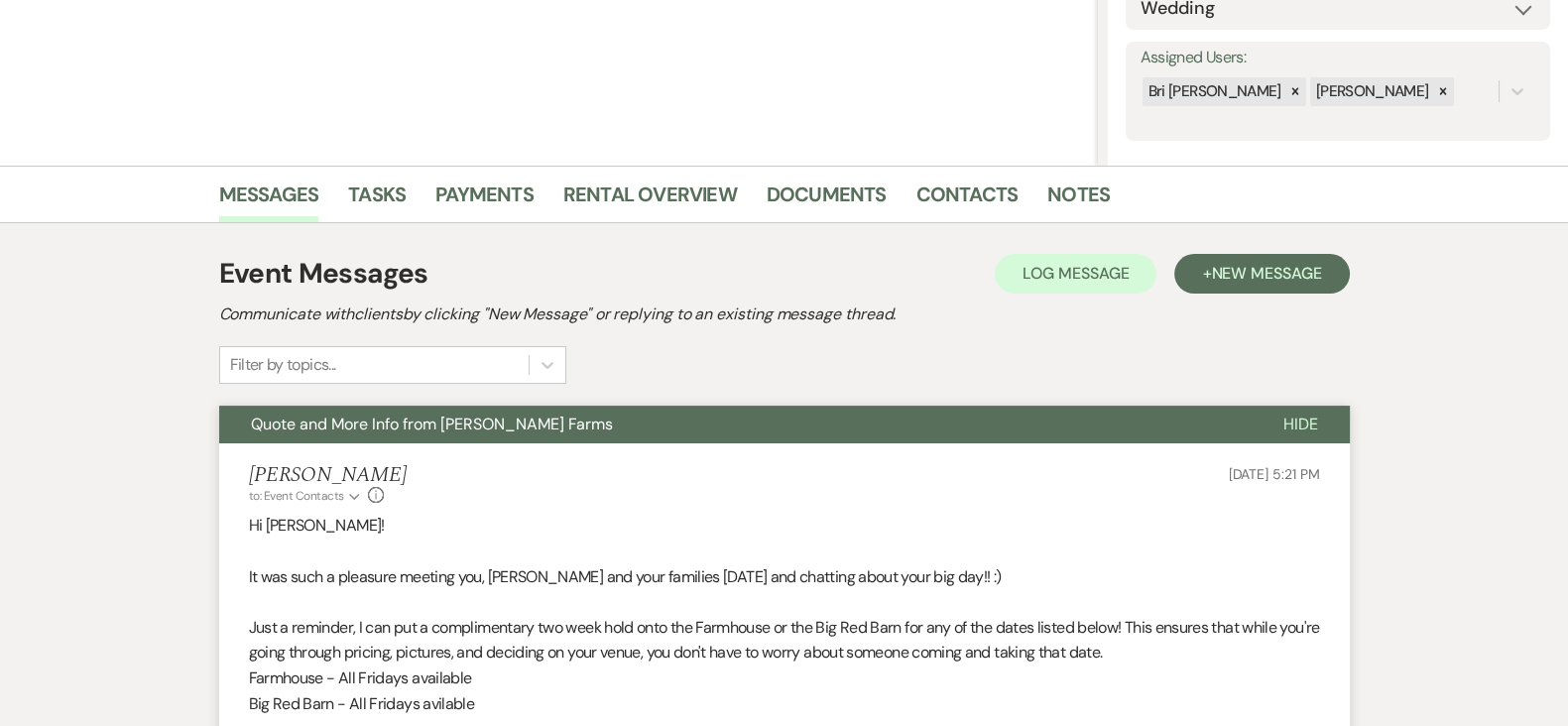 click on "Messages Tasks Payments Rental Overview Documents Contacts Notes Event Messages   Log Log Message +  New Message Communicate with  clients  by clicking "New Message" or replying to an existing message thread. Filter by topics... Quote and More Info from [PERSON_NAME] Farms Hide [PERSON_NAME] to: Event Contacts Expand Info [DATE] 5:21 PM Hi [PERSON_NAME]! It was such a pleasure meeting you, [PERSON_NAME] and your families [DATE] and chatting about your big day!! :) Just a reminder, I can put a complimentary two week hold onto the Farmhouse or the Big Red Barn for any of the dates listed below! This ensures that while you're going through pricing, pictures, and deciding on your venue, you don't have to worry about someone coming and taking that date.  Farmhouse - All Fridays available  Big Red Barn - All Fridays avilable    Here is a link to a bunch of photos of the Farmhouse set up for weddings:  Here is a link to a bunch of photos of the Big Red Barn set up for weddings:  [URL][DOMAIN_NAME]" at bounding box center (784, 716) 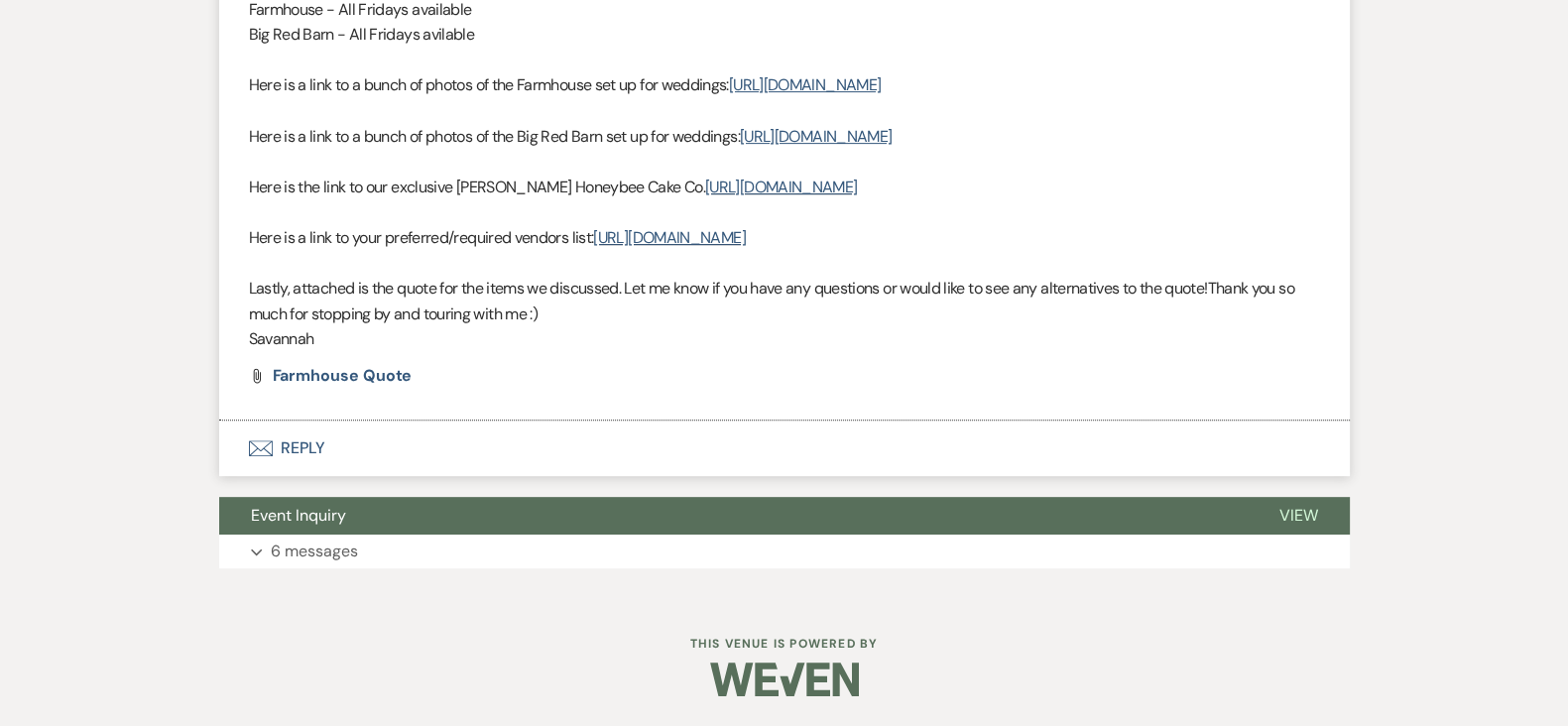 click on "Envelope Reply" at bounding box center (784, 448) 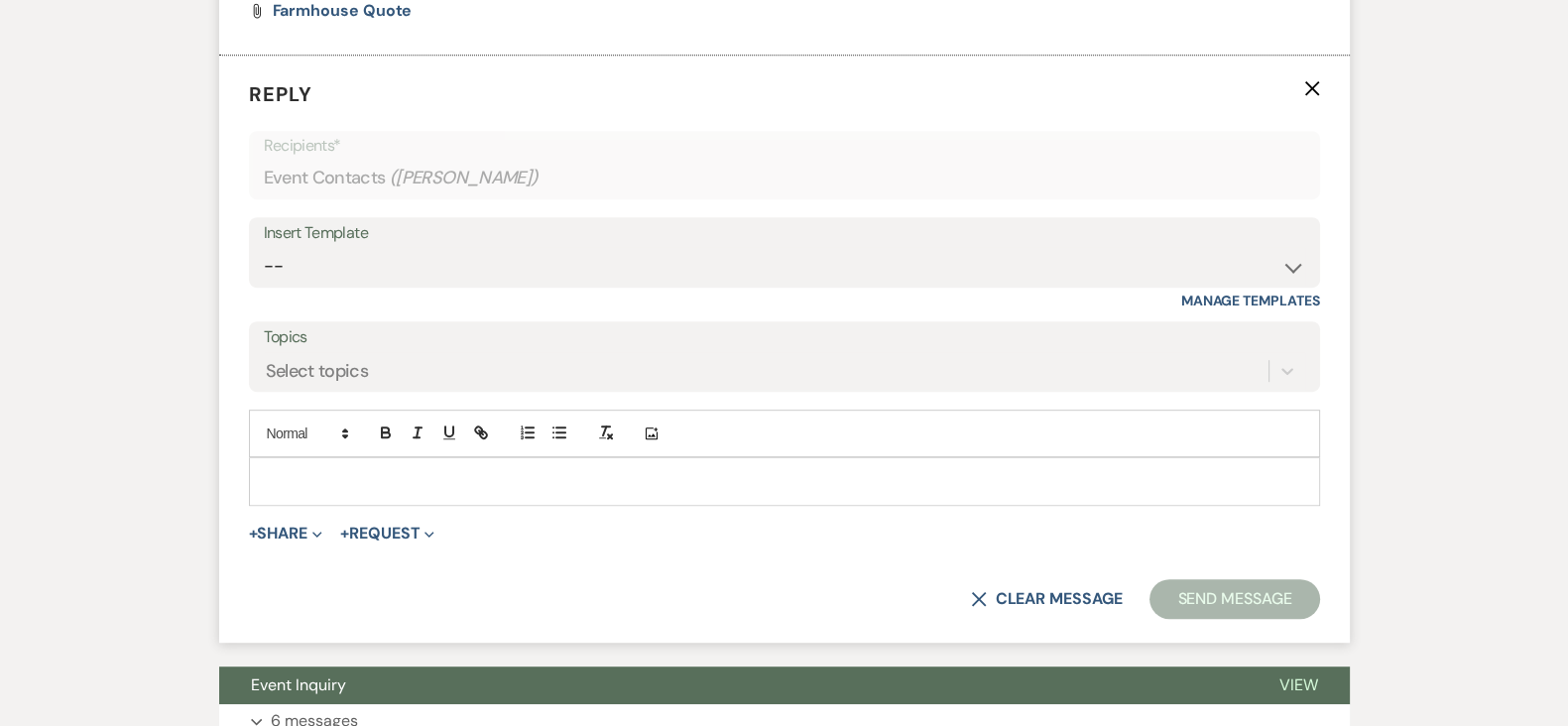 scroll, scrollTop: 1403, scrollLeft: 0, axis: vertical 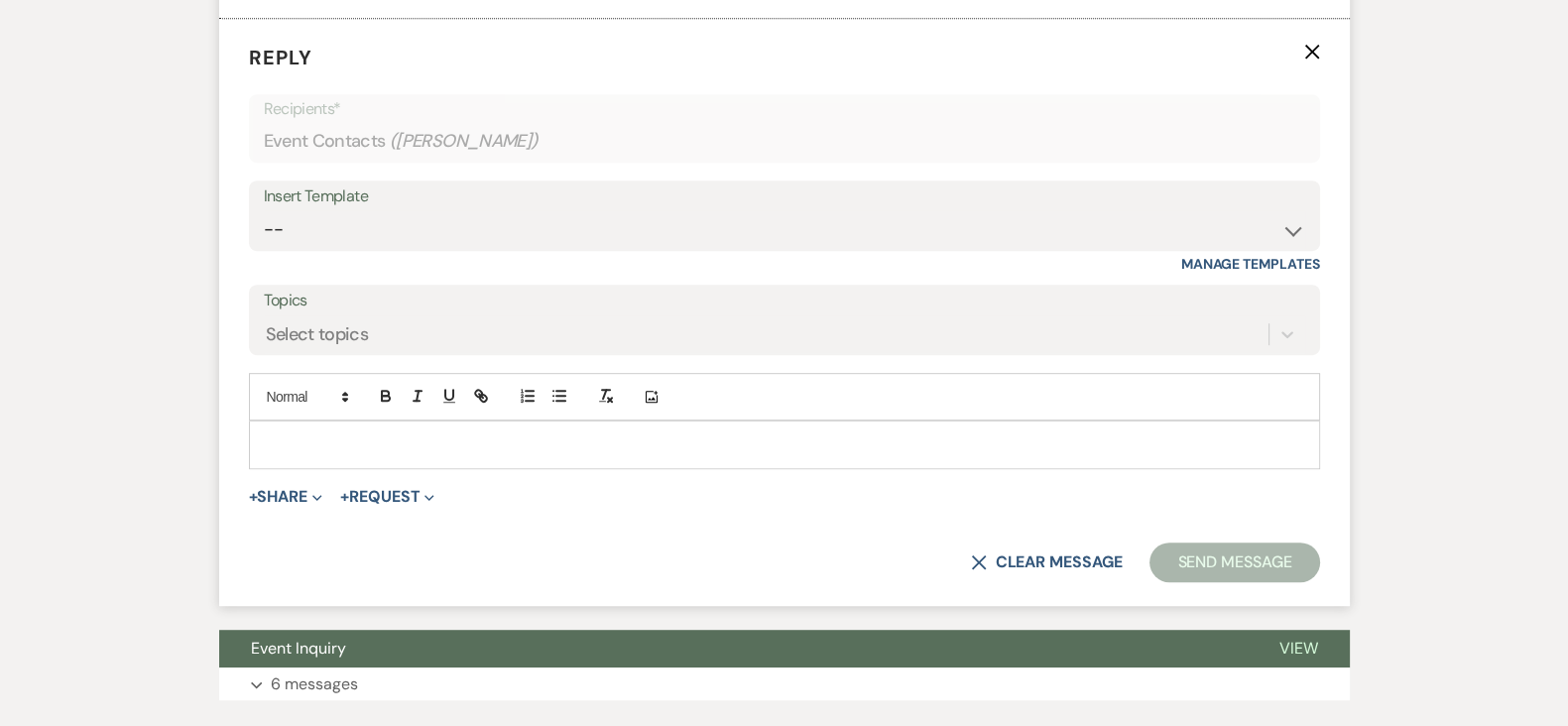 click at bounding box center [784, 444] 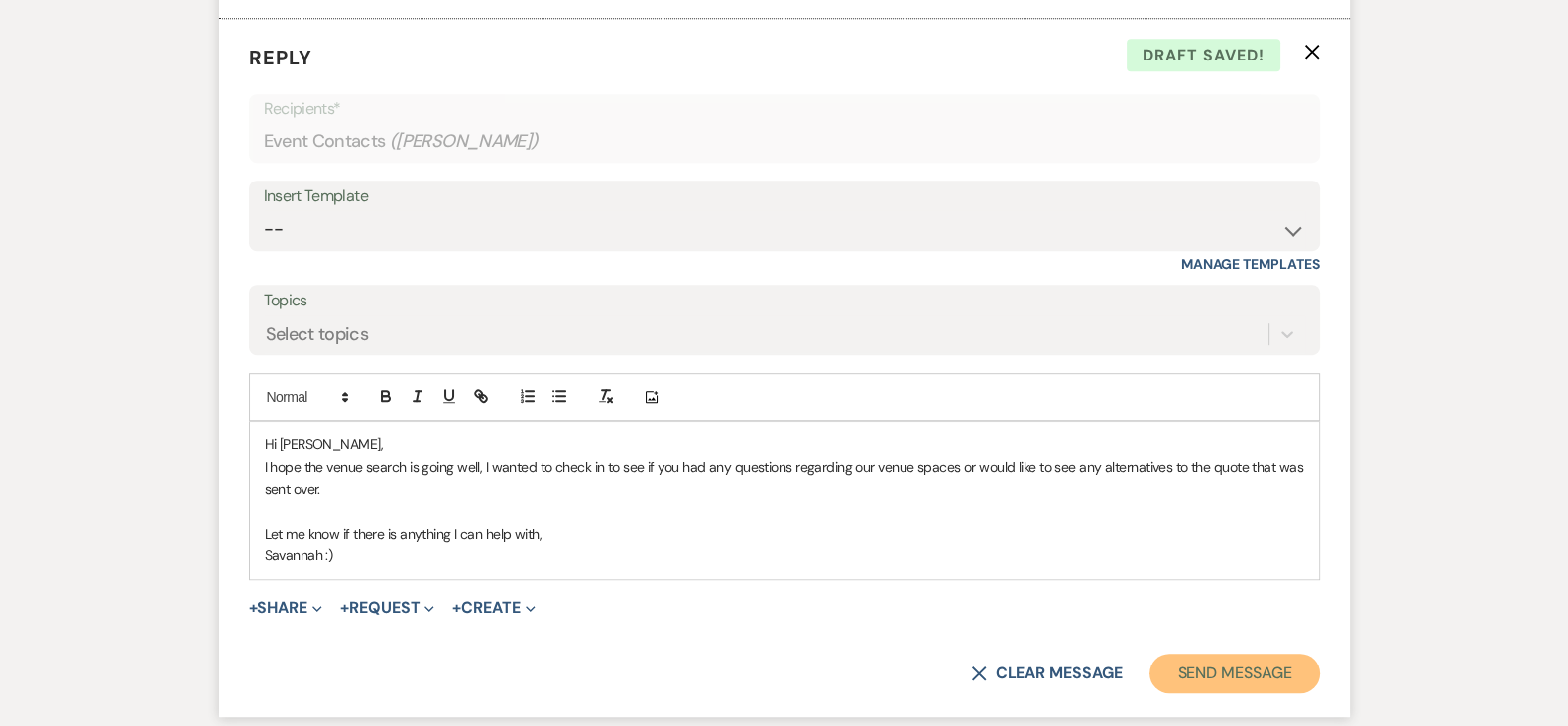 click on "Send Message" at bounding box center (1234, 673) 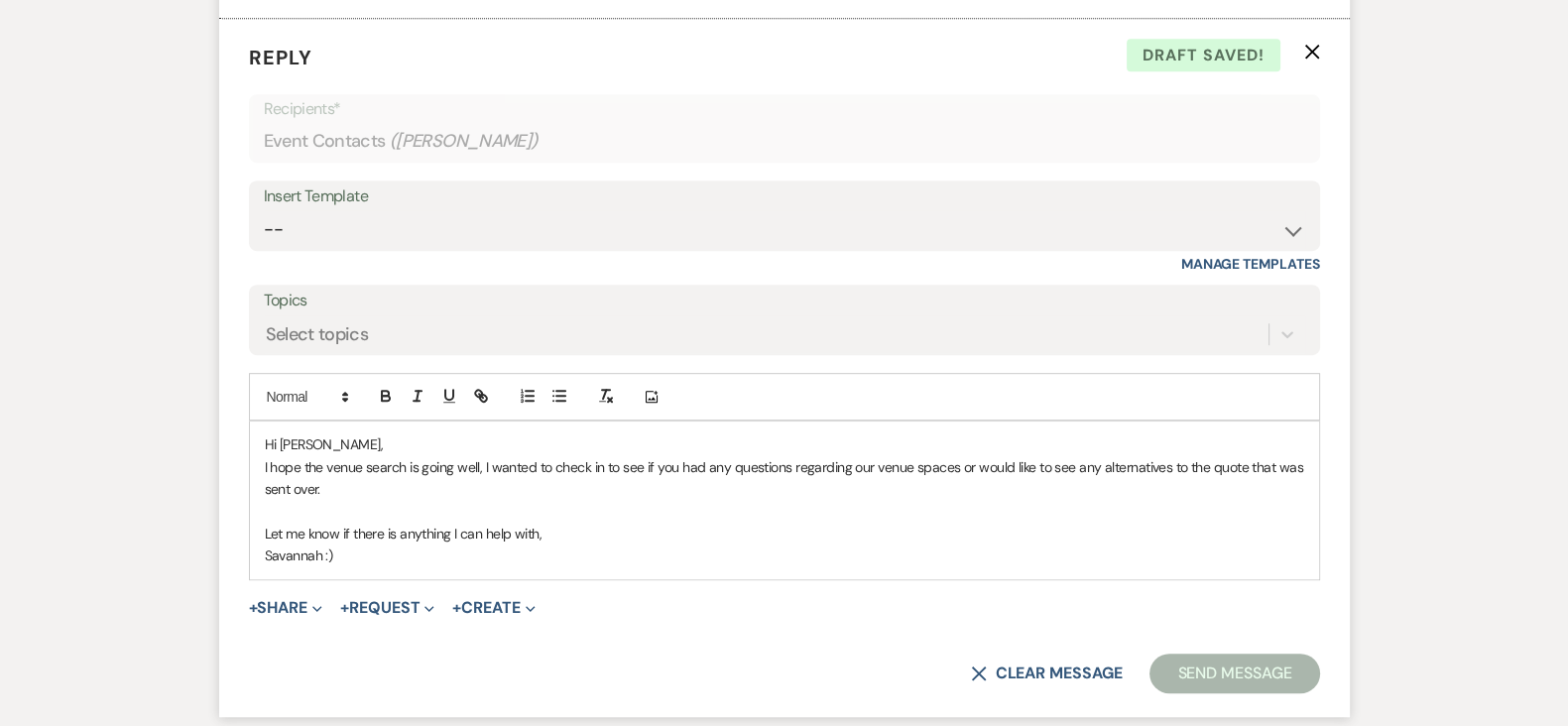 scroll, scrollTop: 1336, scrollLeft: 0, axis: vertical 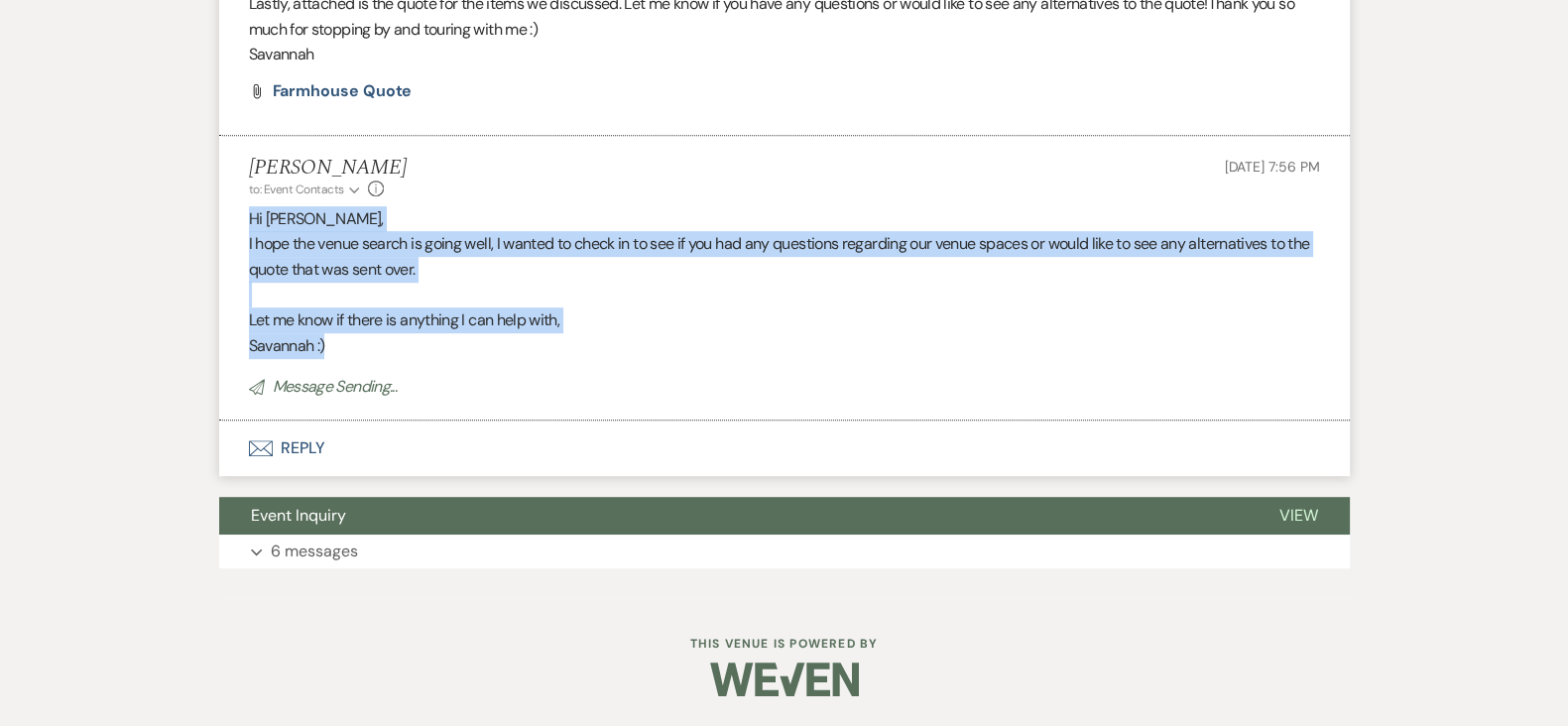drag, startPoint x: 245, startPoint y: 212, endPoint x: 488, endPoint y: 344, distance: 276.5375 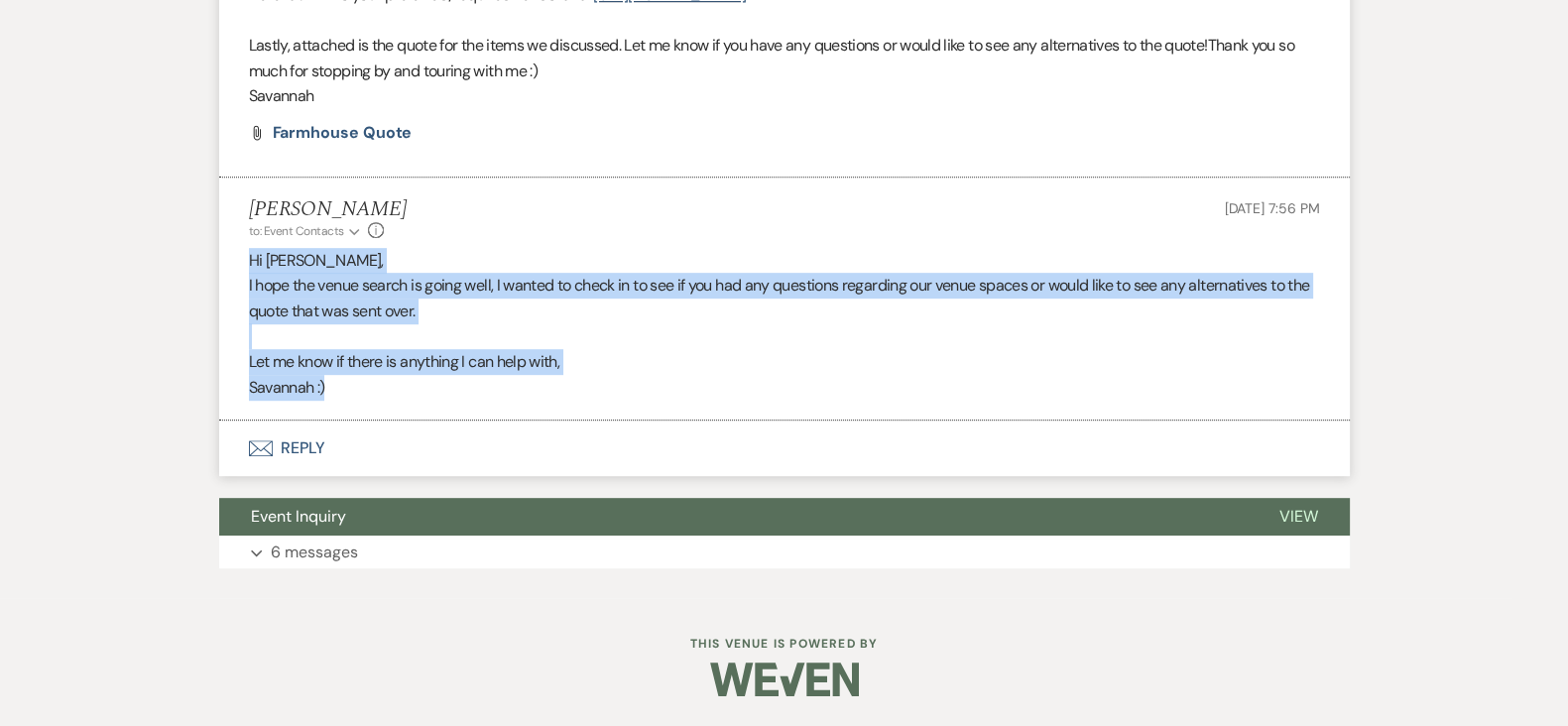 copy on "Hi [PERSON_NAME],  I hope the venue search is going well, I wanted to check in to see if you had any questions regarding our venue spaces or would like to see any alternatives to the quote that was sent over.  Let me know if there is anything I can help with,  [GEOGRAPHIC_DATA] :)" 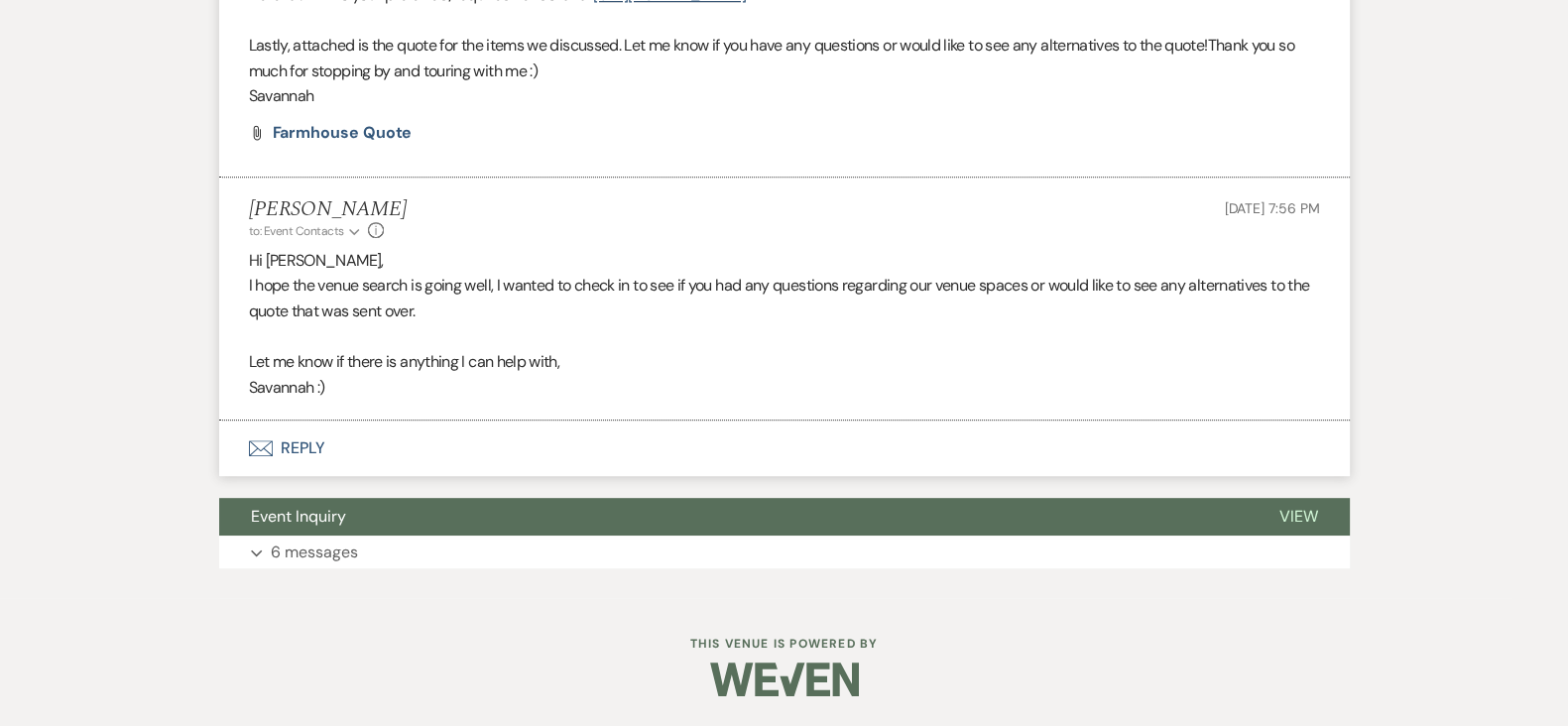 click on "Messages Tasks Payments Rental Overview Documents Contacts Notes Event Messages   Log Log Message +  New Message Communicate with  clients  by clicking "New Message" or replying to an existing message thread. Filter by topics... Quote and More Info from [PERSON_NAME] Farms Hide [PERSON_NAME] to: Event Contacts Expand Info [DATE] 5:21 PM Weven Check Notification  Opened   ( 1 ) Expand Hi [PERSON_NAME]! It was such a pleasure meeting you, [PERSON_NAME] and your families [DATE] and chatting about your big day!! :) Just a reminder, I can put a complimentary two week hold onto the Farmhouse or the Big Red Barn for any of the dates listed below! This ensures that while you're going through pricing, pictures, and deciding on your venue, you don't have to worry about someone coming and taking that date.  Farmhouse - All Fridays available  Big Red Barn - All Fridays avilable    Here is a link to a bunch of photos of the Farmhouse set up for weddings:  Here is the link to our exclusive [PERSON_NAME] Honeybee Cake Co.  [GEOGRAPHIC_DATA]" at bounding box center (784, -74) 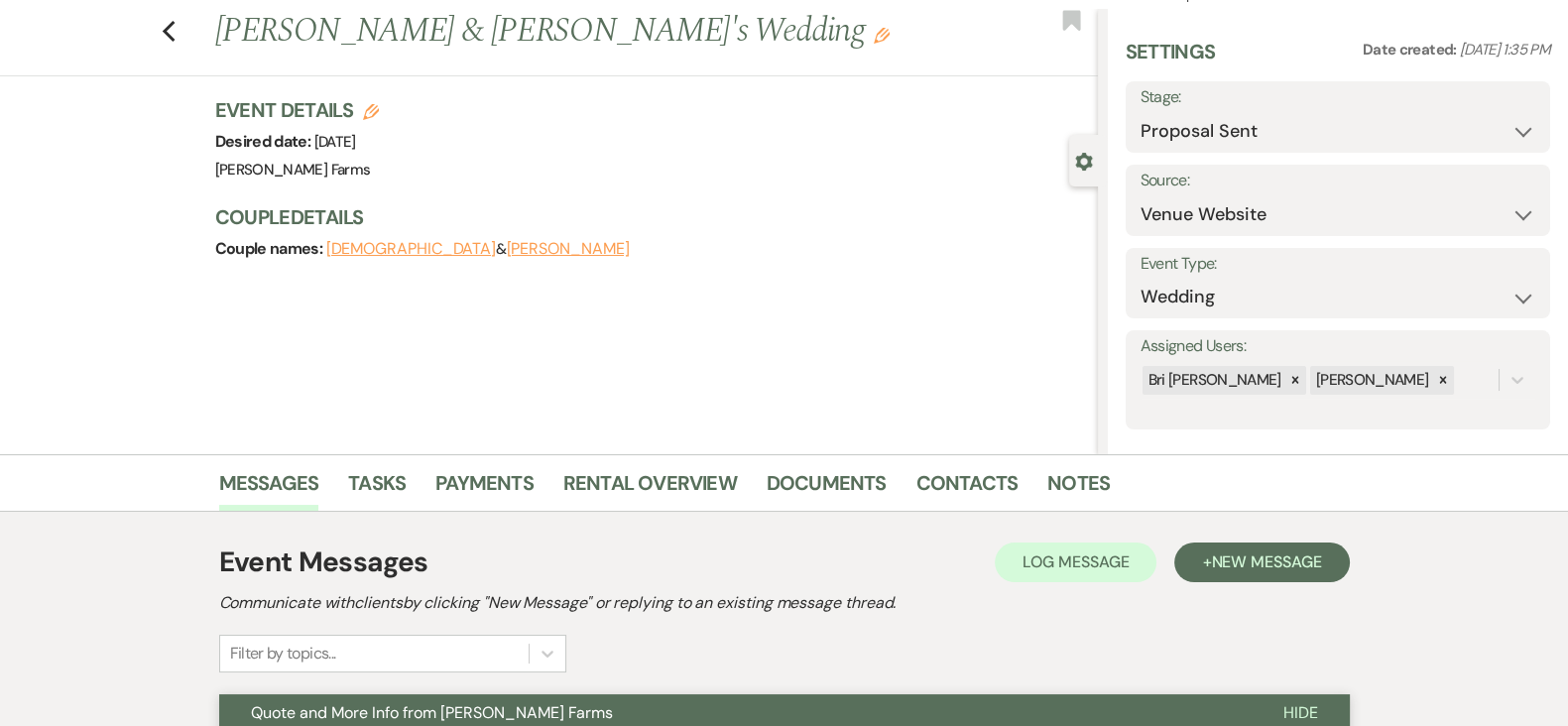 scroll, scrollTop: 0, scrollLeft: 0, axis: both 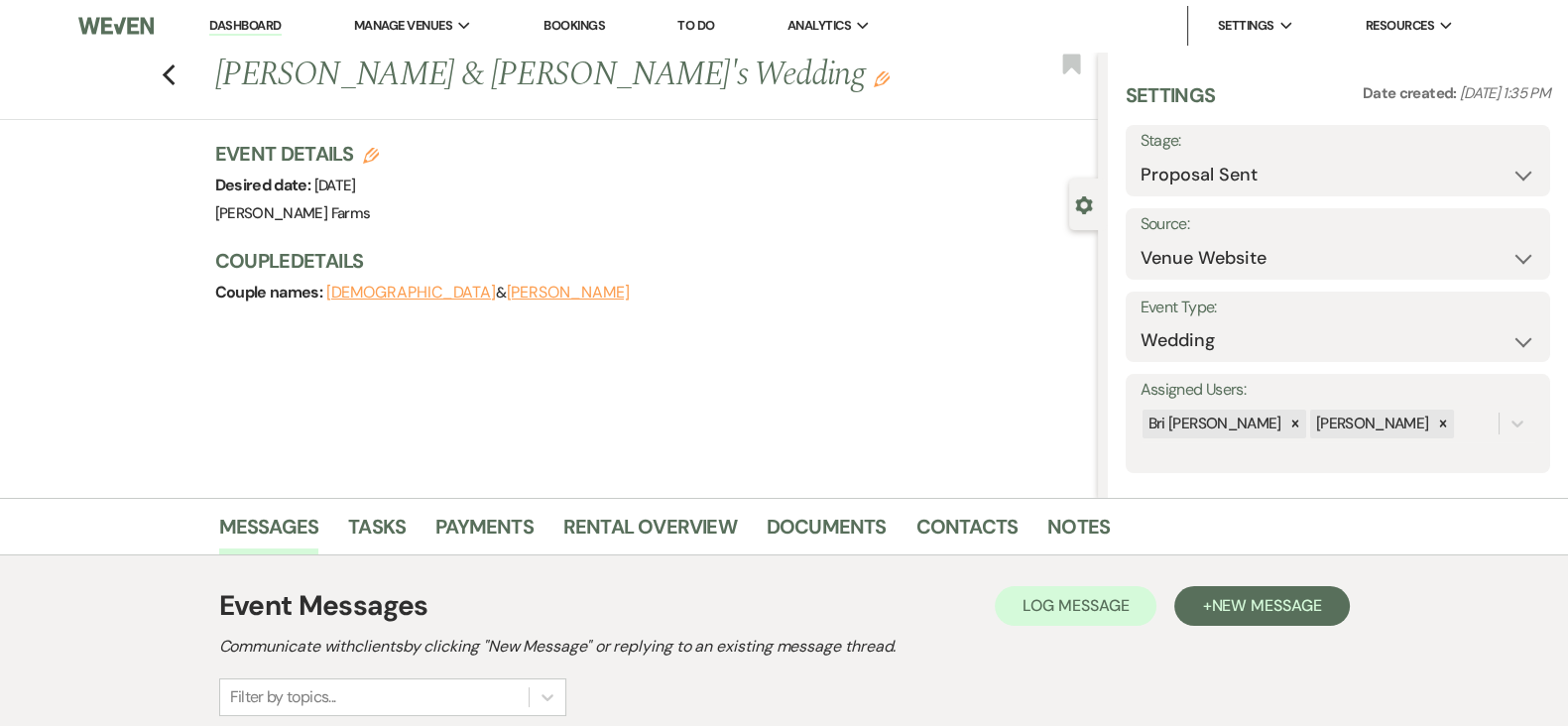 click on "Previous [PERSON_NAME] & [PERSON_NAME]'s Wedding Edit Bookmark Gear Settings Settings Date created:   [DATE] 1:35 PM Stage: Inquiry Follow Up Tour Requested Tour Confirmed Toured Proposal Sent Booked Lost Source: Weven Venue Website Instagram Facebook Pinterest Google The Knot Wedding Wire Here Comes the Guide Wedding Spot Eventective [PERSON_NAME] The Venue Report PartySlate VRBO / Homeaway Airbnb Wedding Show TikTok X / Twitter Phone Call Walk-in Vendor Referral Advertising Personal Referral Local Referral Other Event Type: Wedding Anniversary Party Baby Shower Bachelorette / Bachelor Party Birthday Party Bridal Shower Brunch Community Event Concert Corporate Event Elopement End of Life Celebration Engagement Party Fundraiser Graduation Party Micro Wedding Prom Quinceañera Rehearsal Dinner Religious Event Retreat Other Assigned Users: Bri [PERSON_NAME] [PERSON_NAME] Event Details Edit Desired date:   [DATE] Venue:   [PERSON_NAME] Farms Venue Address:   [STREET_ADDRESS]    &" at bounding box center (548, 275) 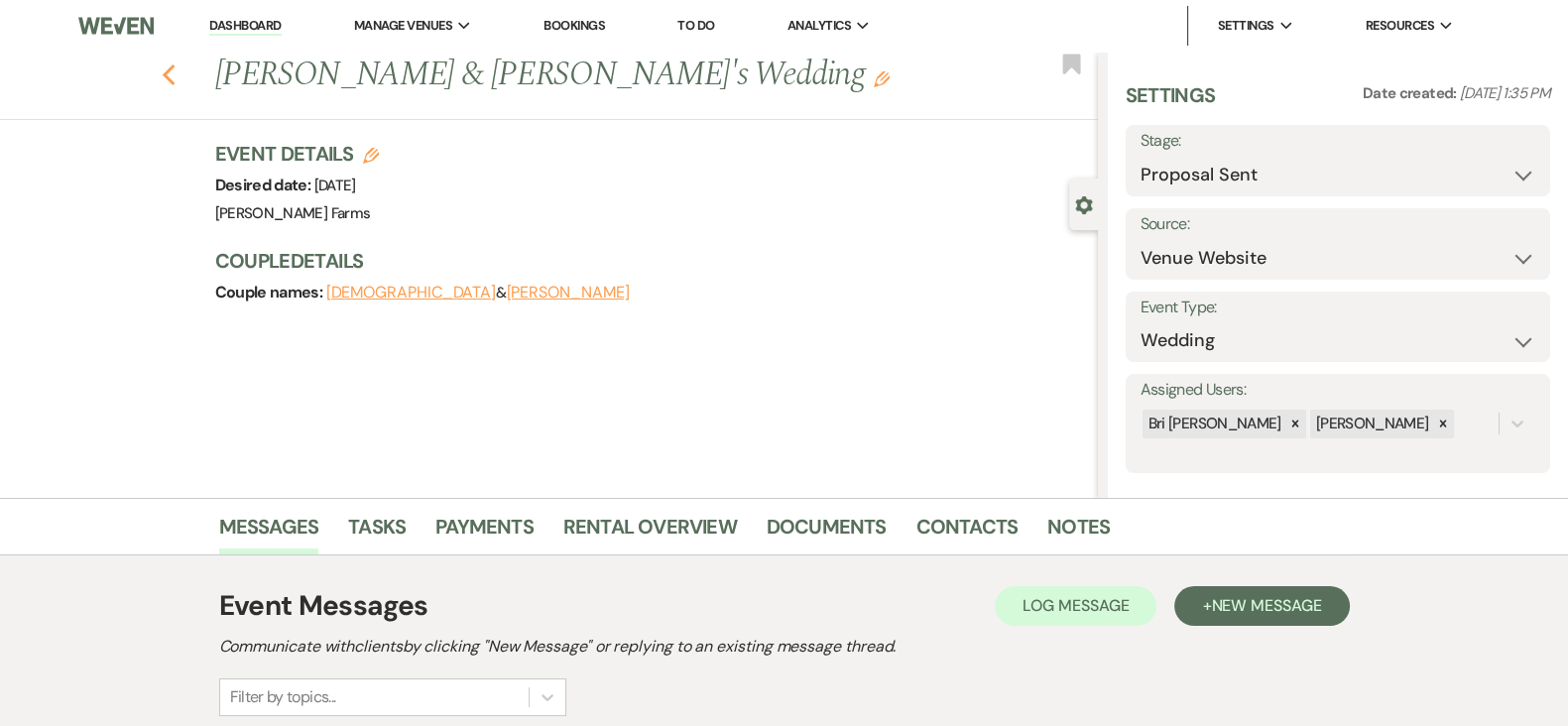 click on "Previous" 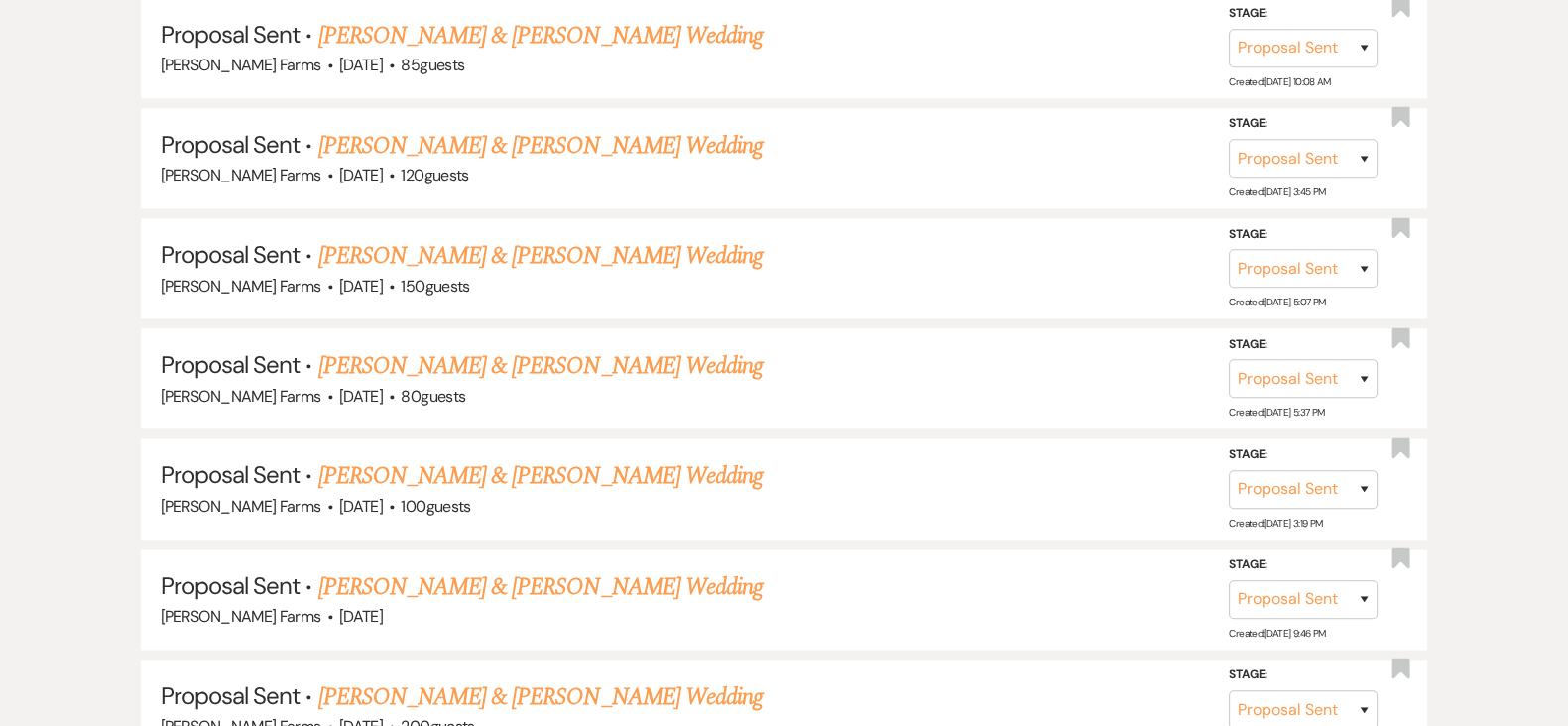 scroll, scrollTop: 3256, scrollLeft: 0, axis: vertical 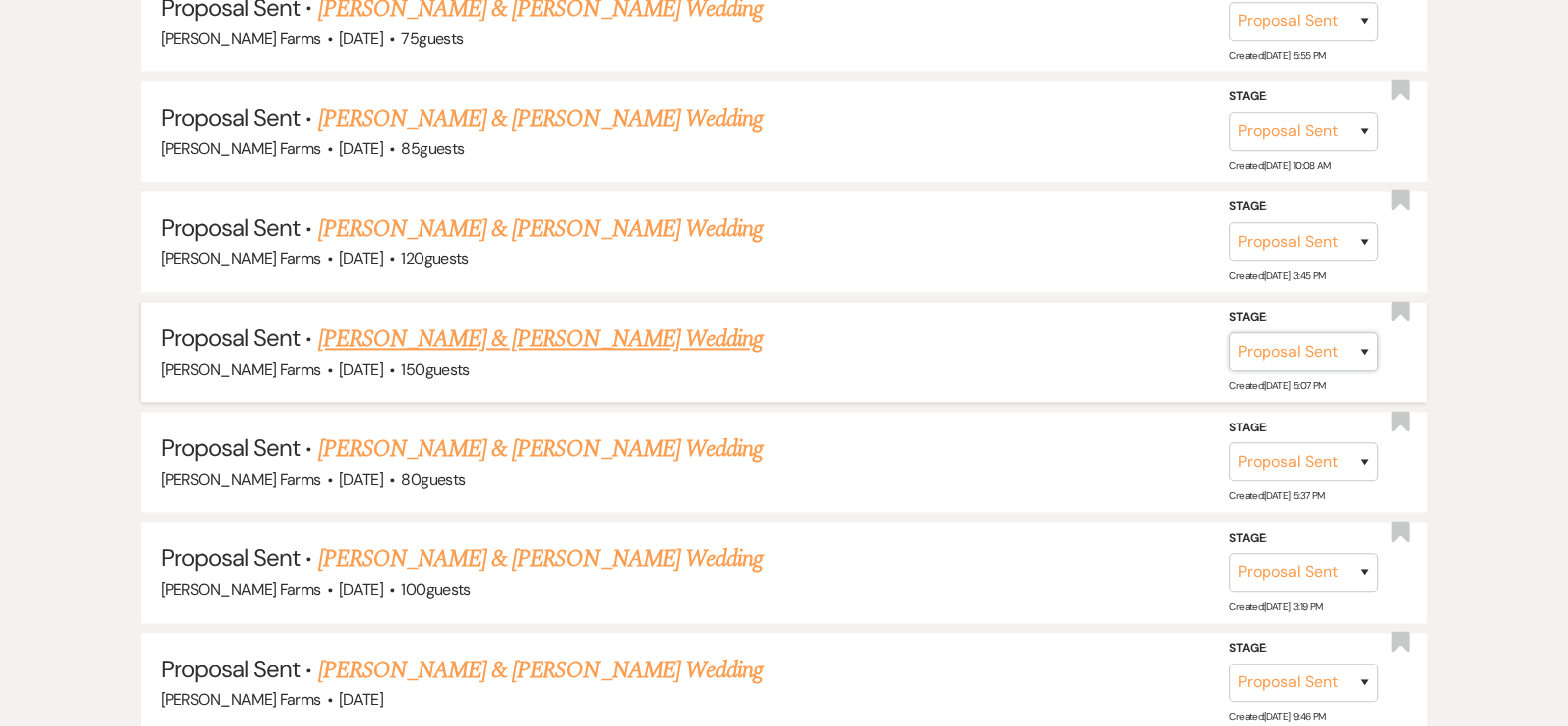 click on "Inquiry Follow Up Tour Requested Tour Confirmed Toured Proposal Sent Booked Lost" at bounding box center [1303, 351] 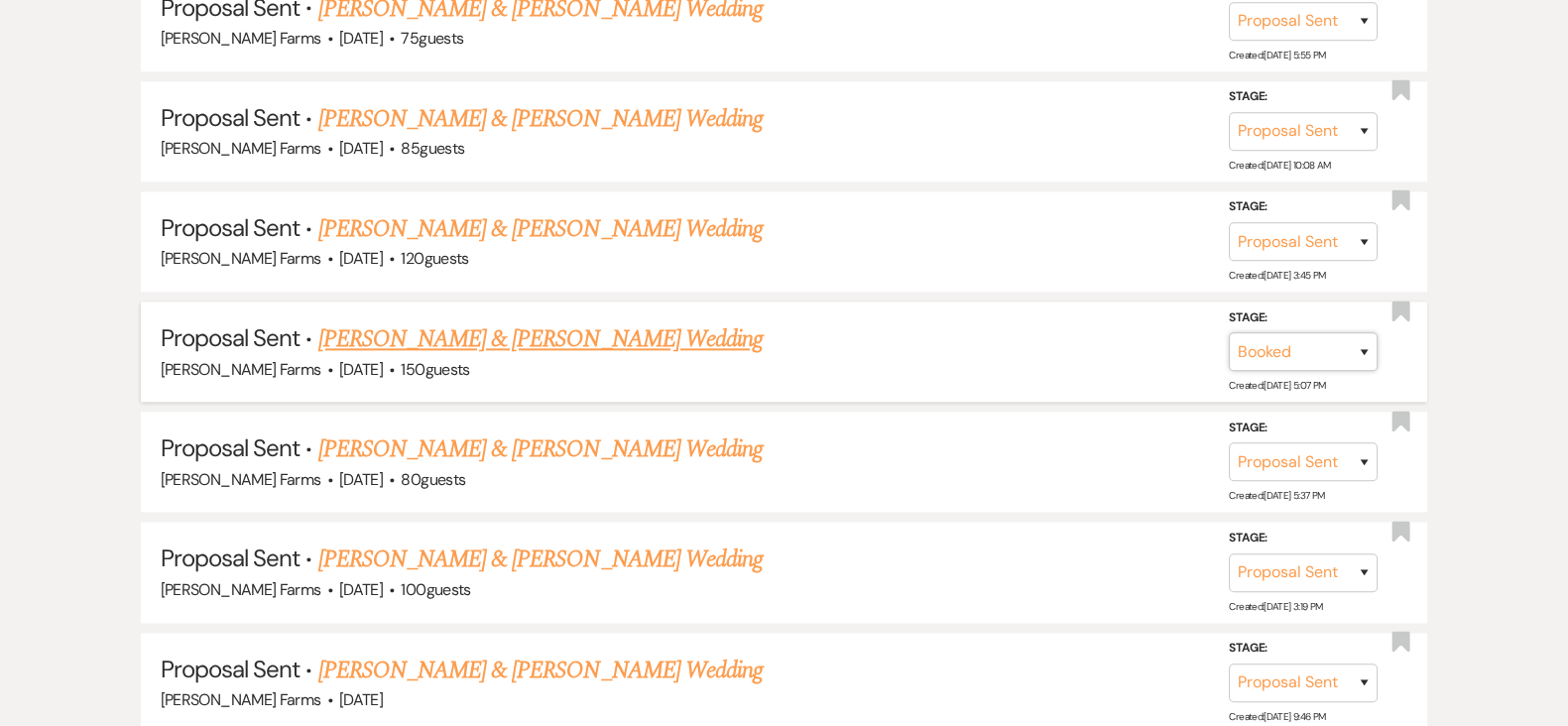 click on "Inquiry Follow Up Tour Requested Tour Confirmed Toured Proposal Sent Booked Lost" at bounding box center (1303, 351) 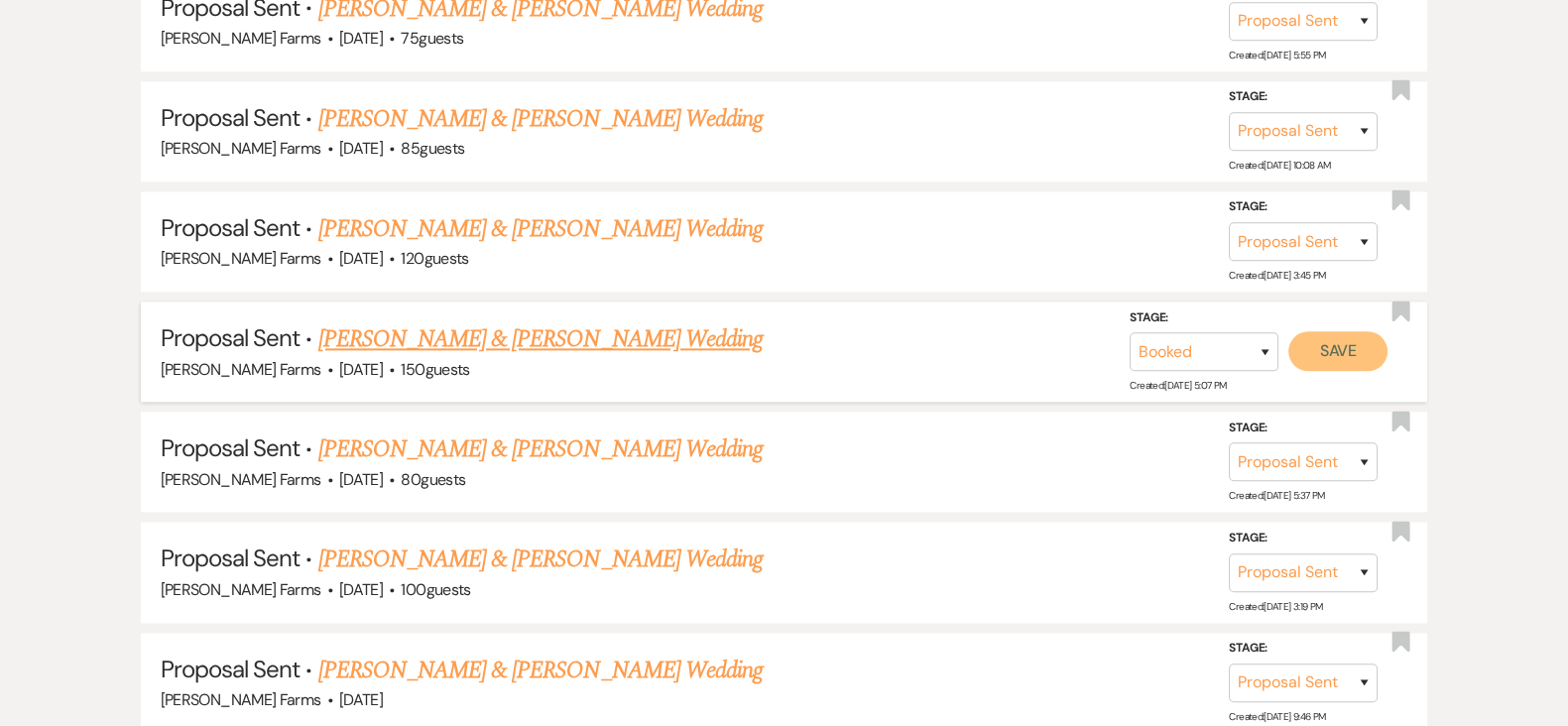 click on "Save" at bounding box center [1338, 351] 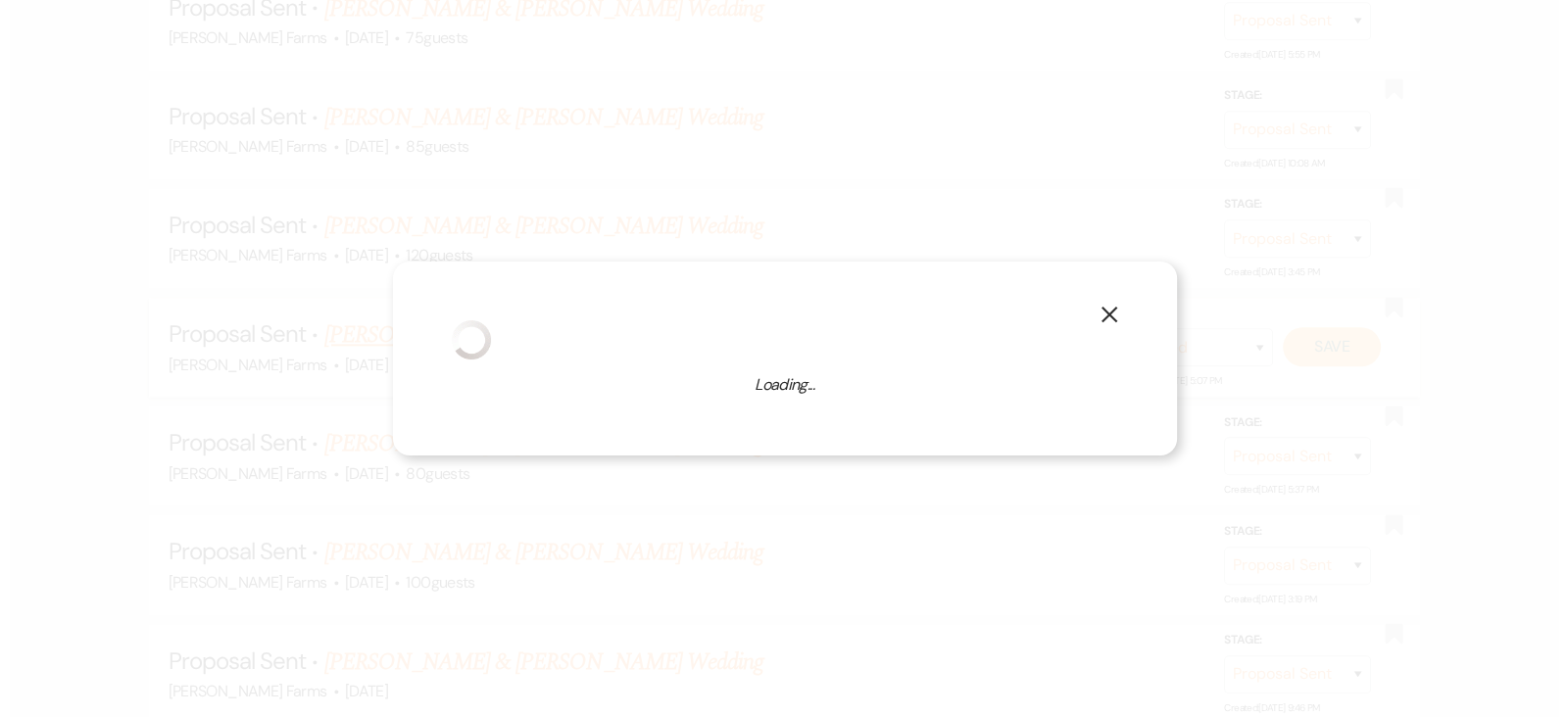 scroll, scrollTop: 3218, scrollLeft: 0, axis: vertical 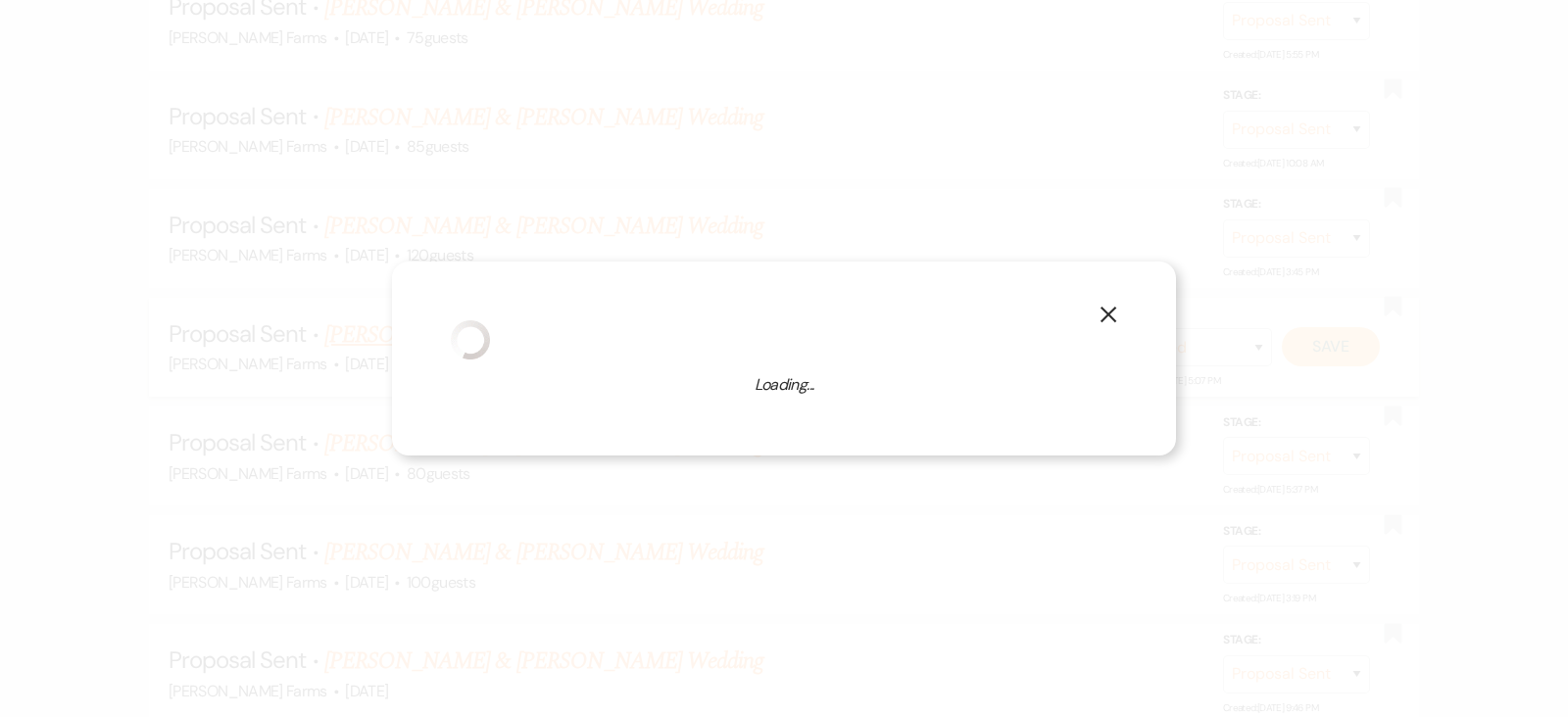 select on "1" 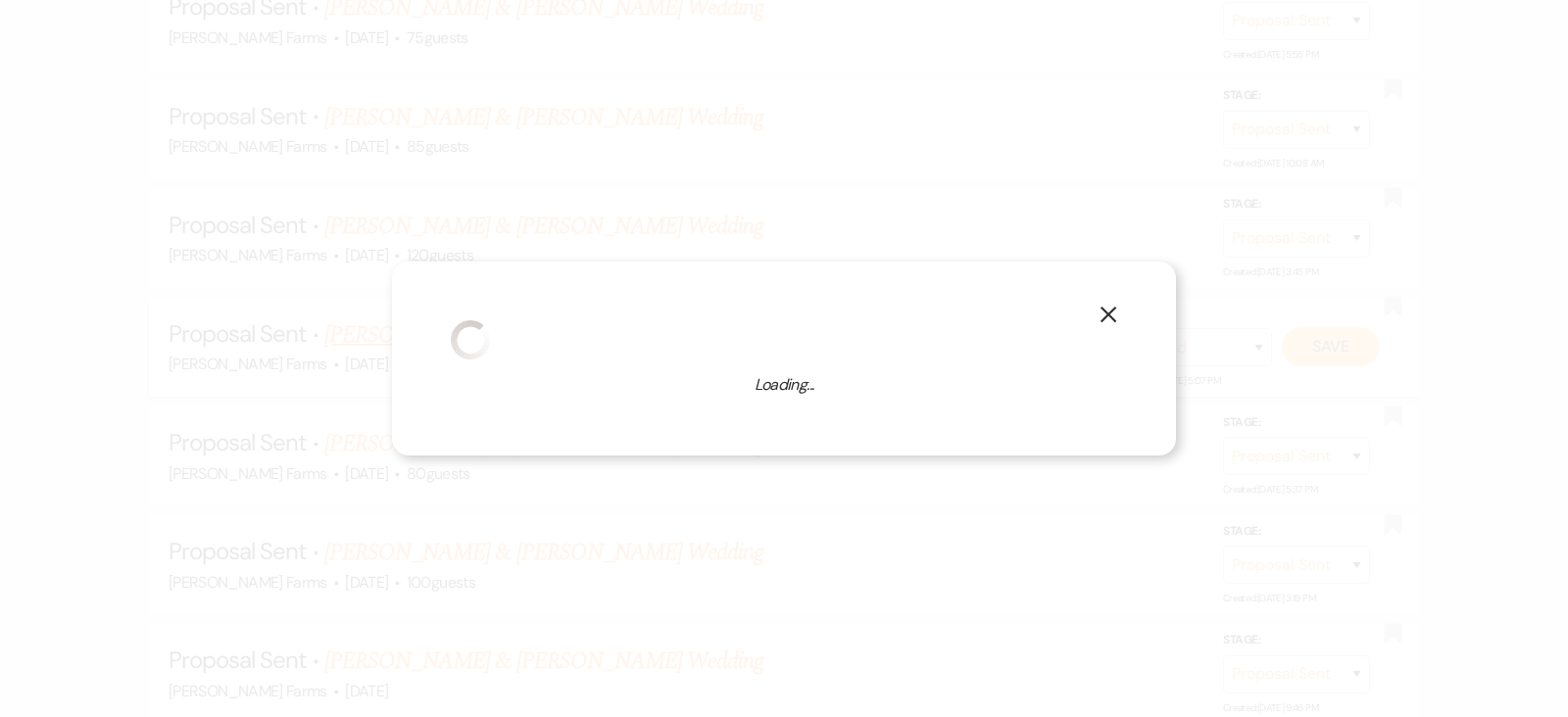 select on "674" 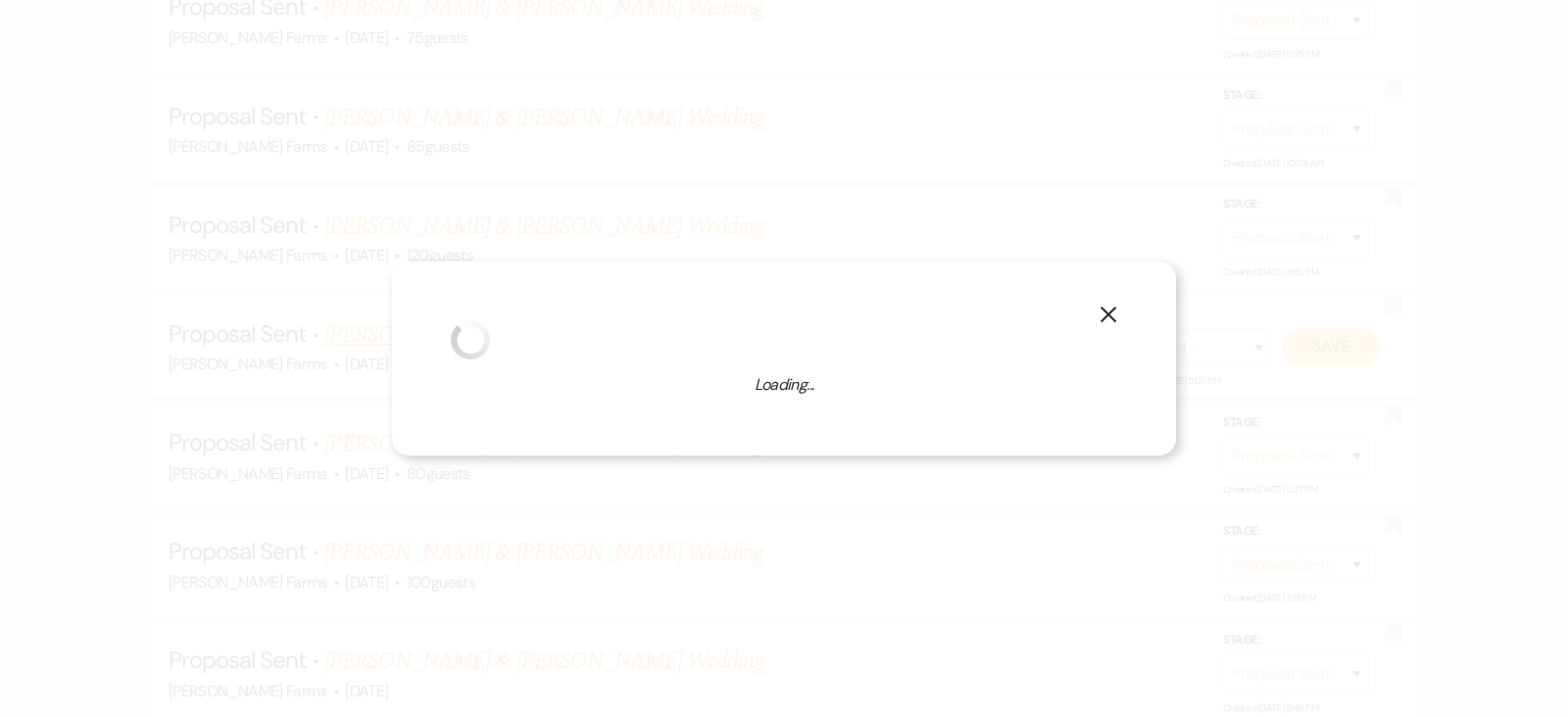select on "false" 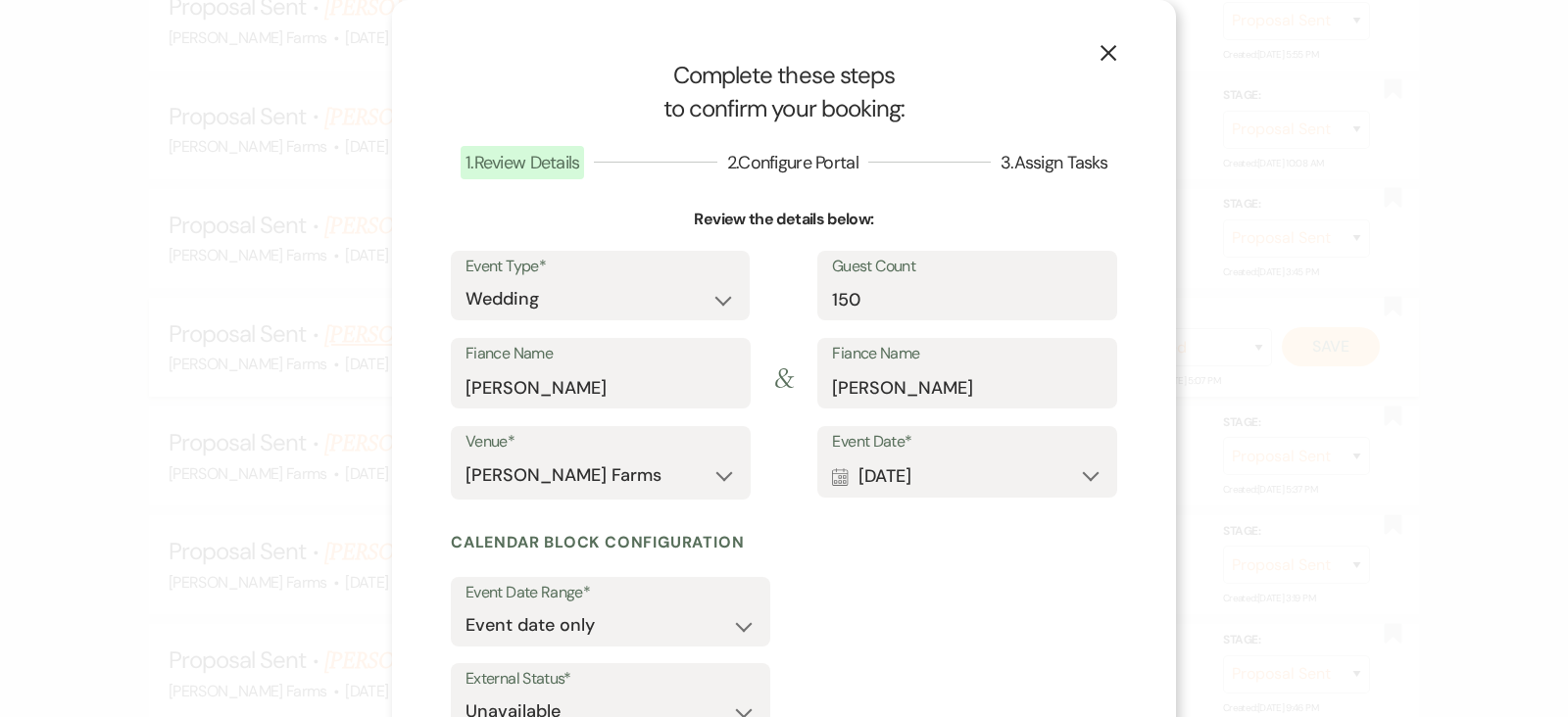 scroll, scrollTop: 147, scrollLeft: 0, axis: vertical 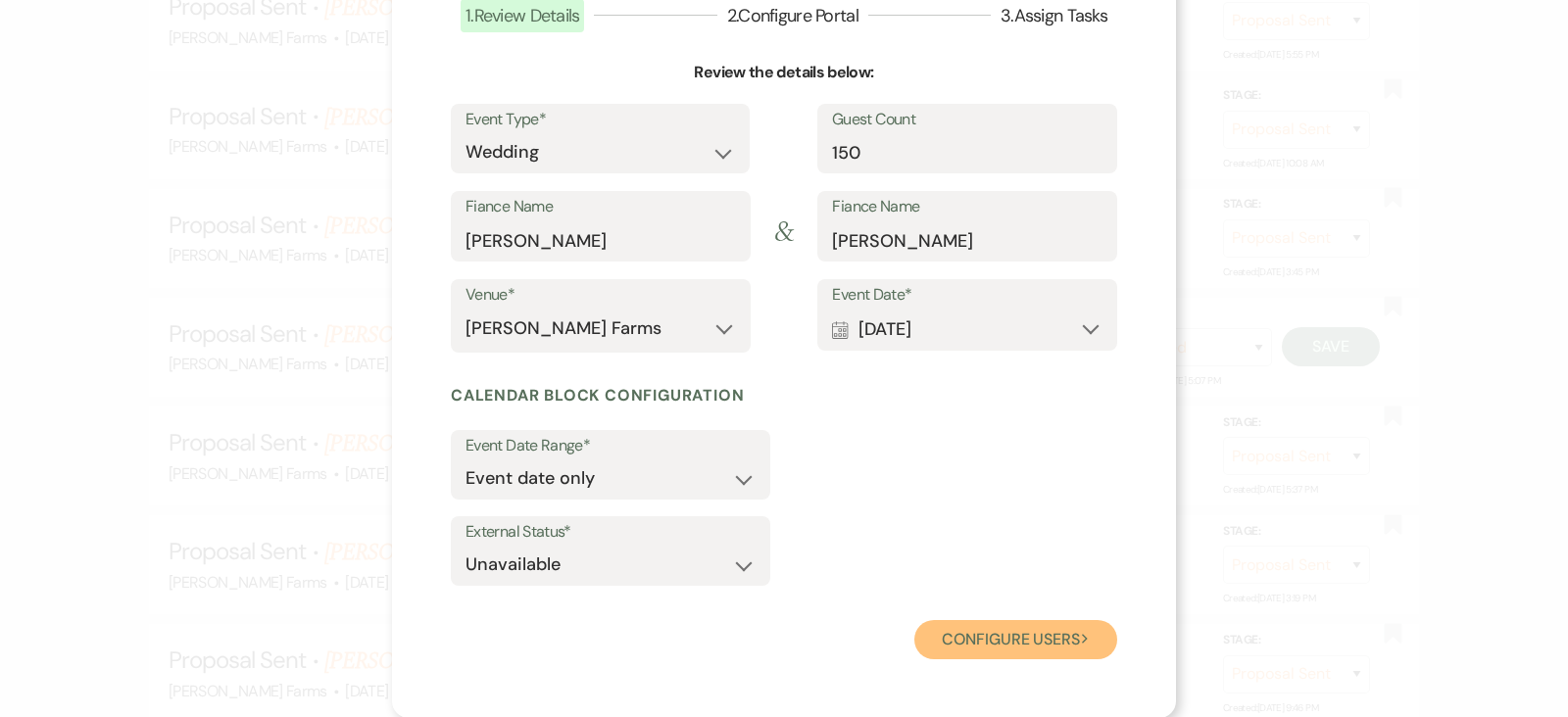 click on "Configure users  Next" at bounding box center (1015, 640) 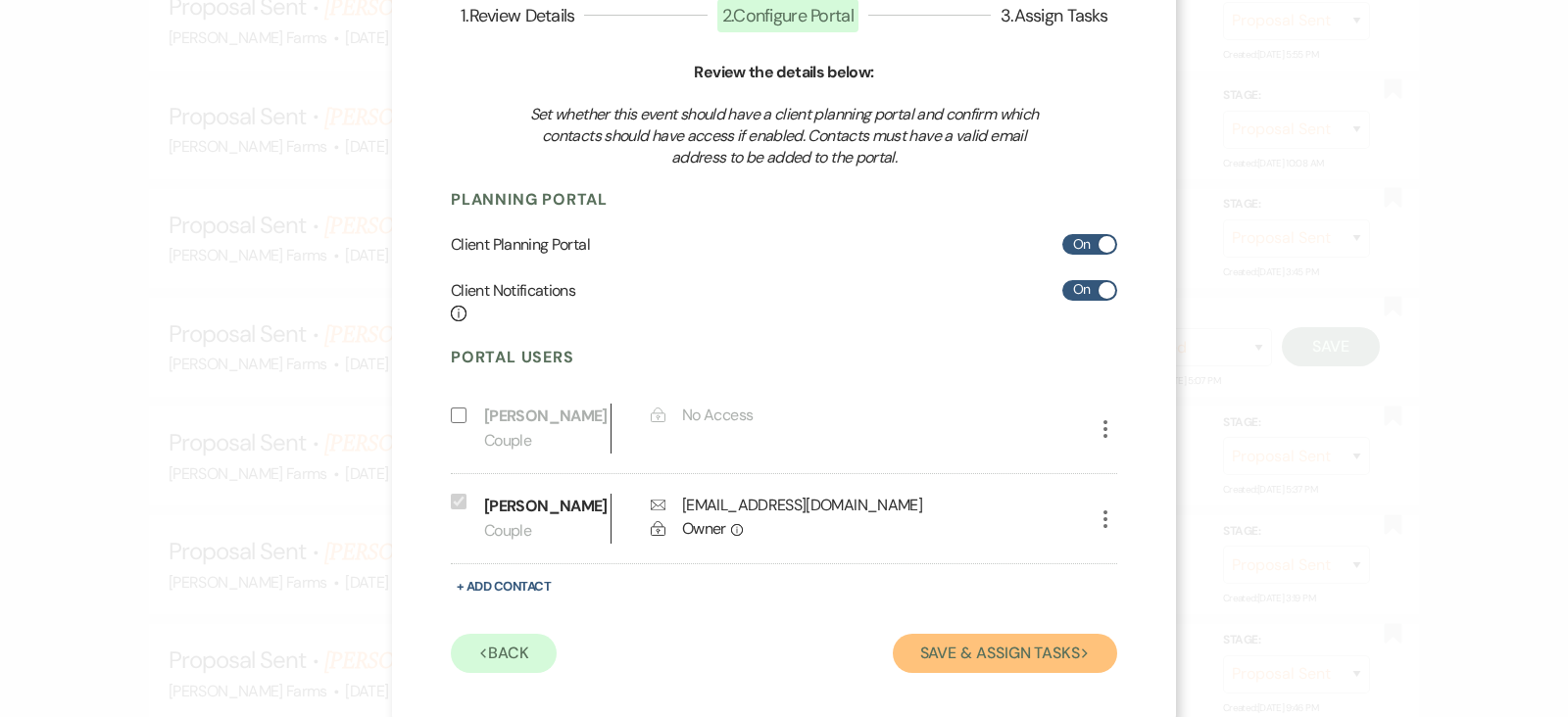 click on "Save & Assign Tasks  Next" at bounding box center (1004, 653) 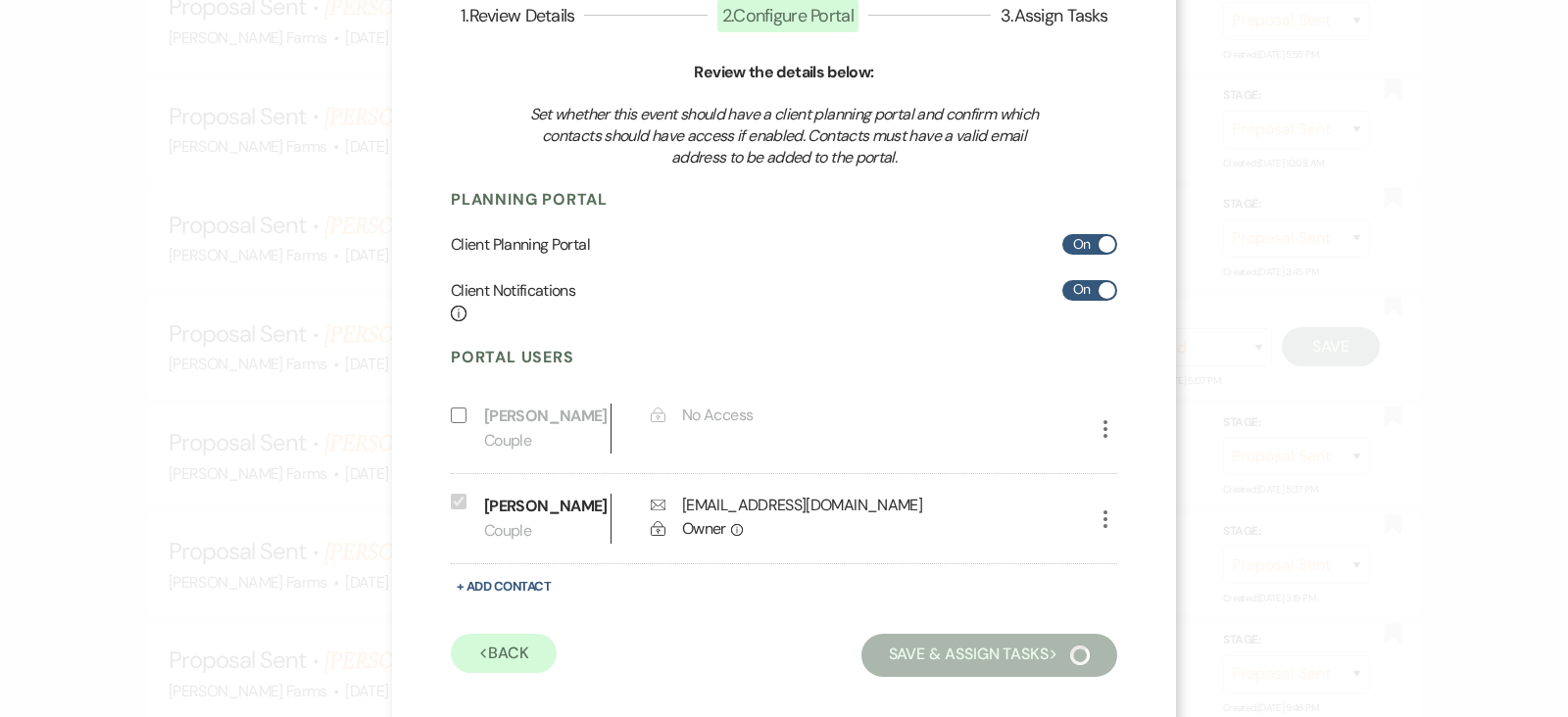 scroll, scrollTop: 53, scrollLeft: 0, axis: vertical 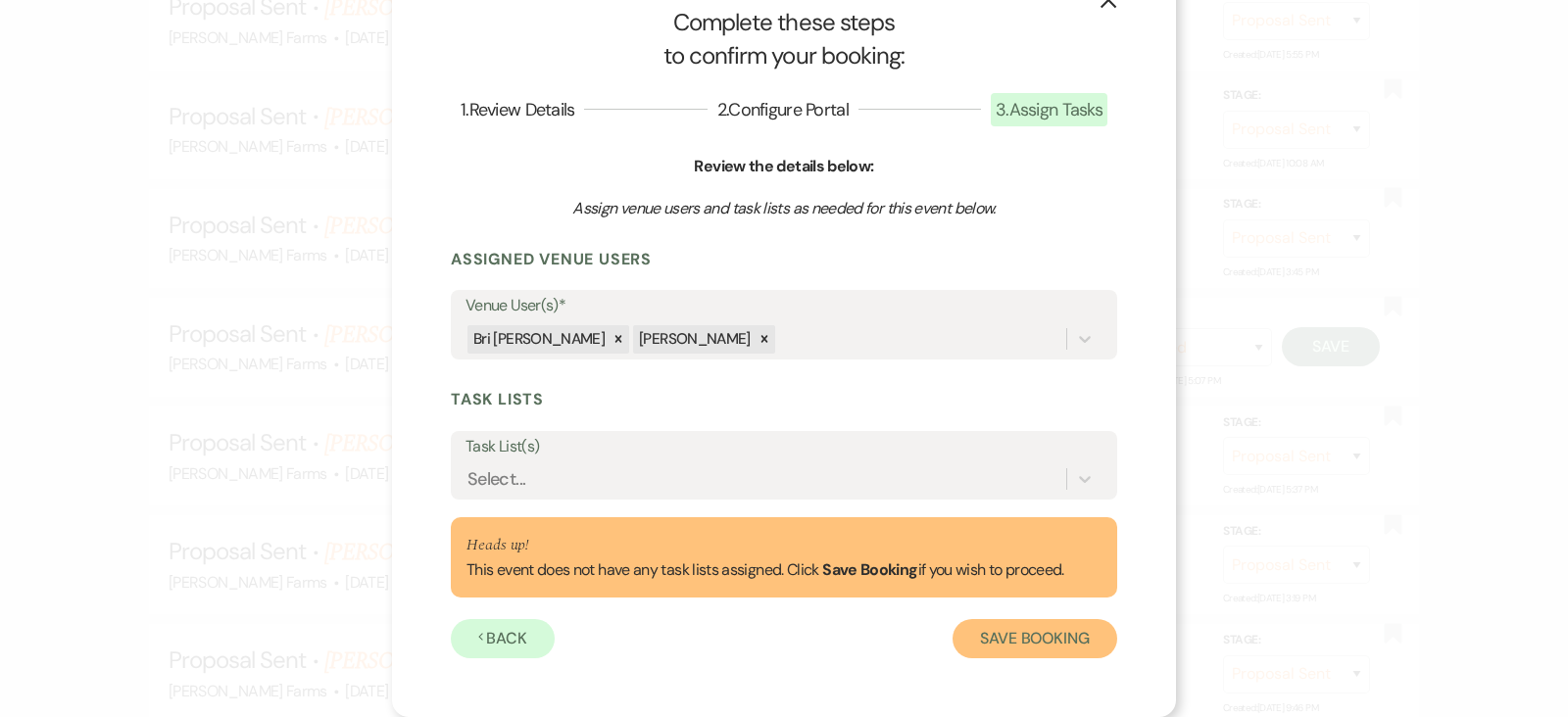 click on "Save Booking" at bounding box center (1035, 639) 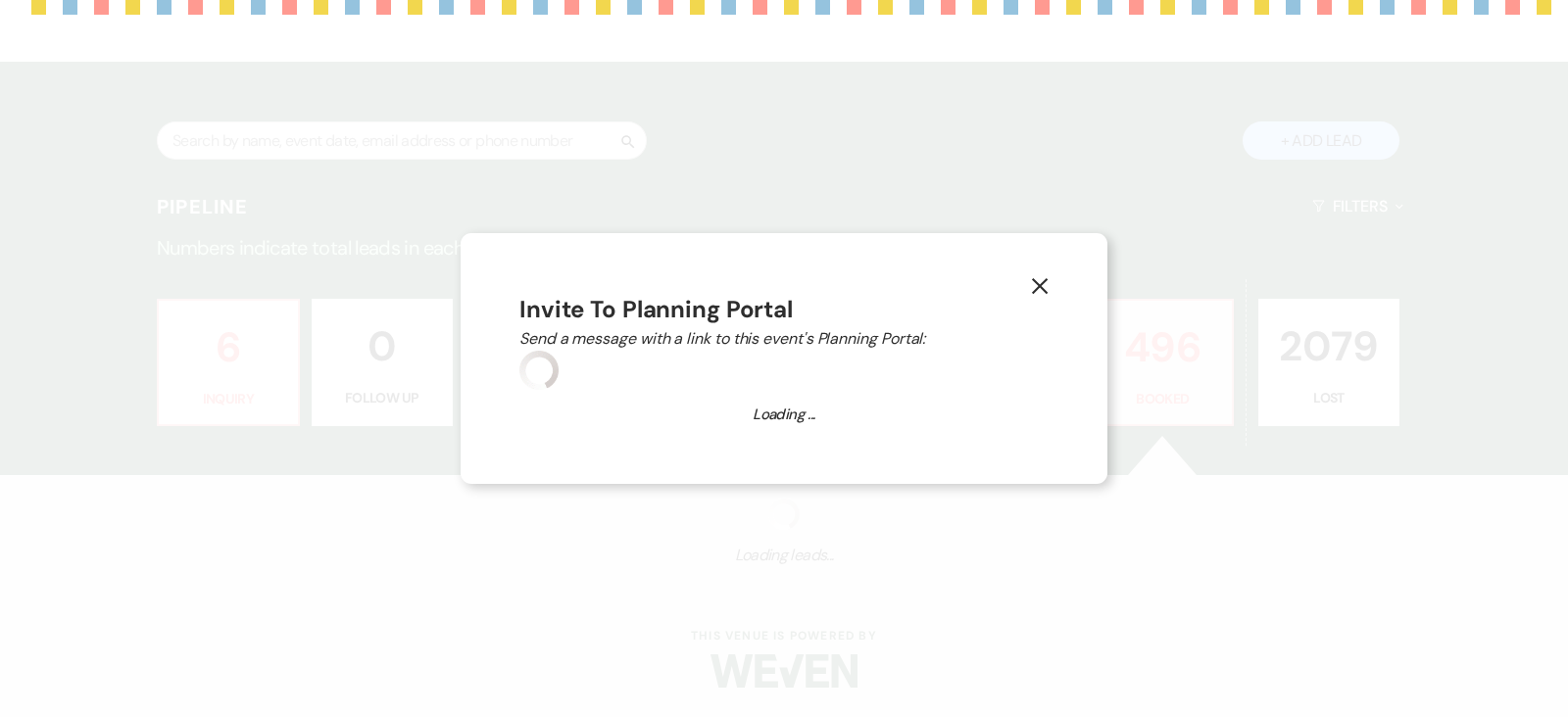 scroll, scrollTop: 297, scrollLeft: 0, axis: vertical 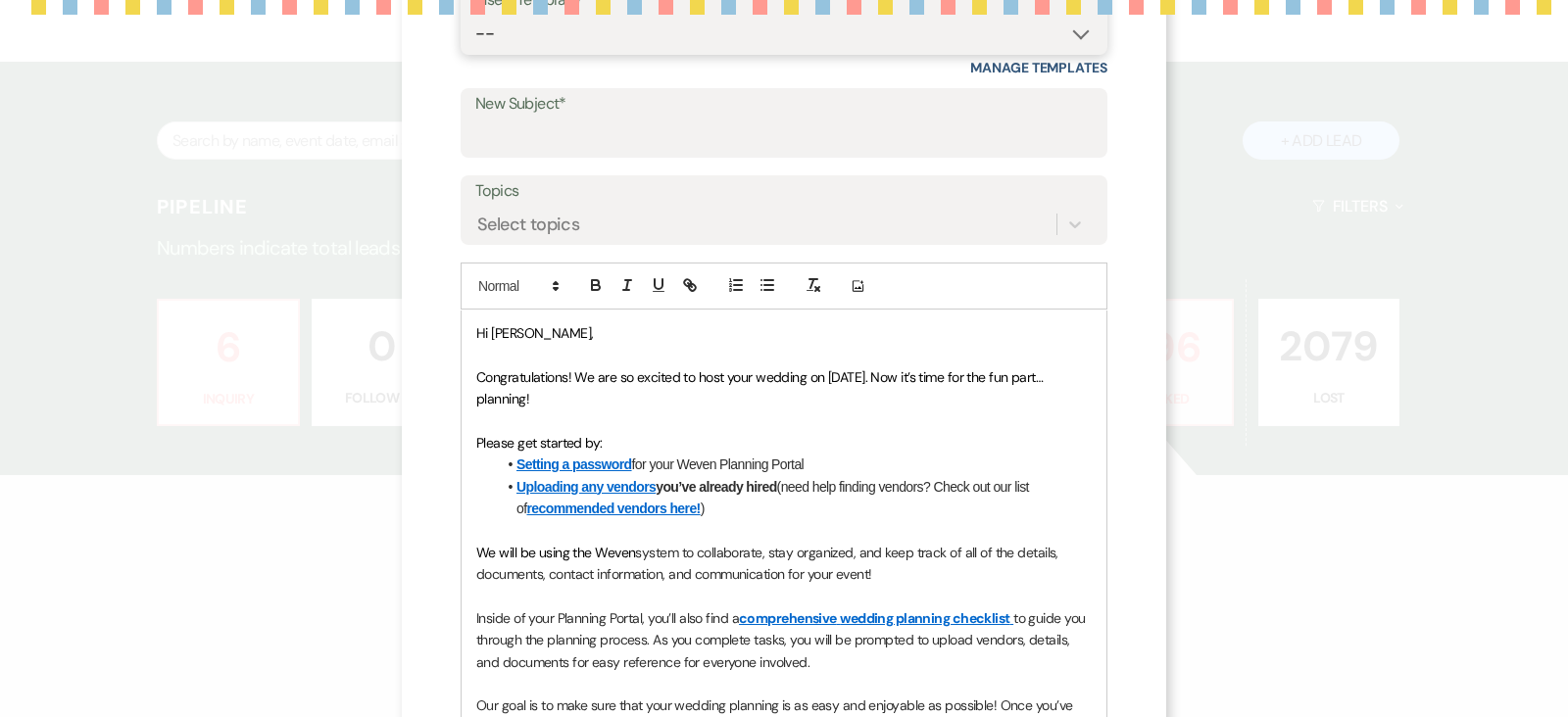 click on "-- Tour Request Response Follow Up Contract (Pre-Booked Leads) Weven Planning Portal Introduction (Booked Events) Initial Inquiry Response - Full Wedding Venue Quote Initial Inquiry Response - Reception Only Initial Inquiry Response - Ceremony Only Initial Inquiry Response - Microwedding Officially Booked  Catering Tasting Final Details Call & Rehearsal Open House Follow Up Venue Quote w/ Prefered Vendors Open House Follow Up - Booked Weddings Rehearsal Dinner Inquiry" at bounding box center [784, 33] 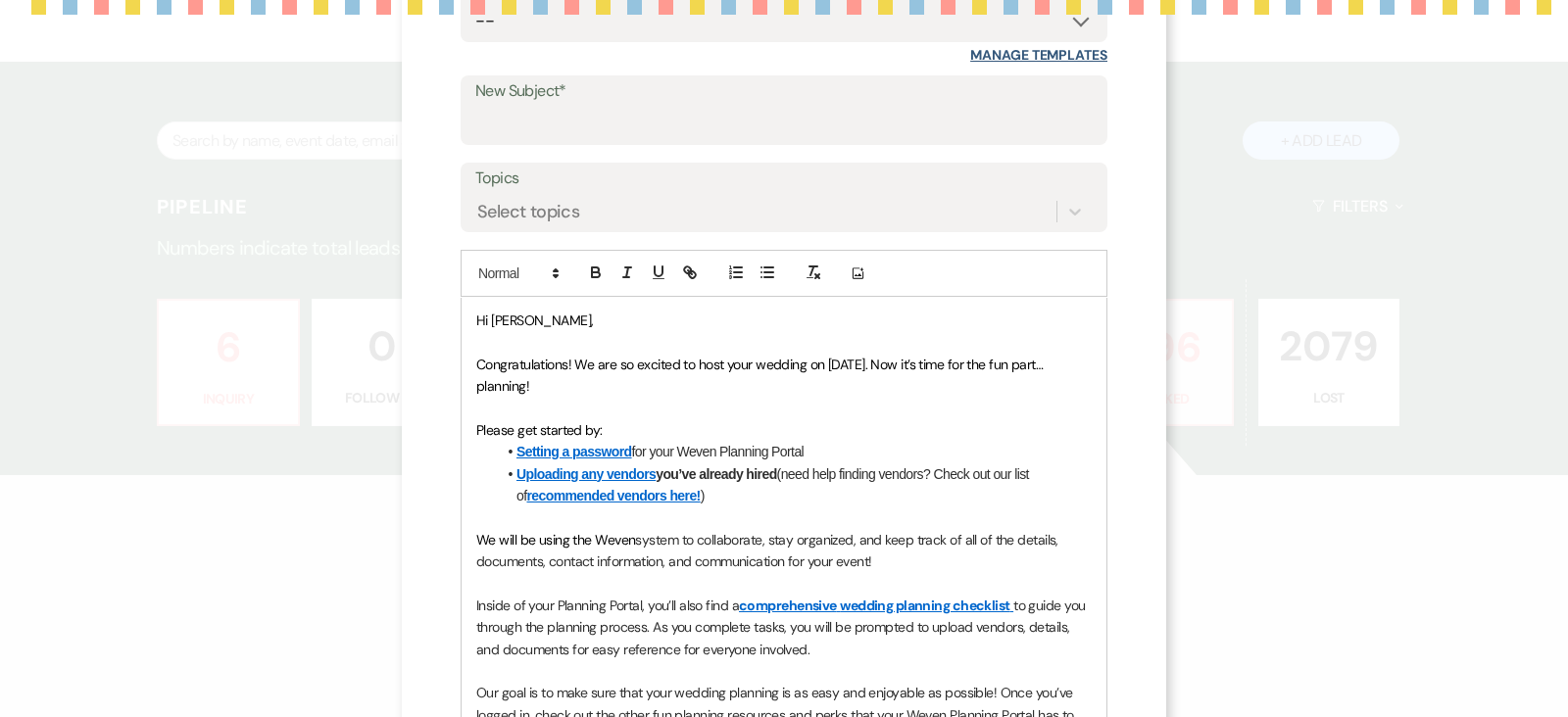 click on "Manage Templates" at bounding box center (1039, 55) 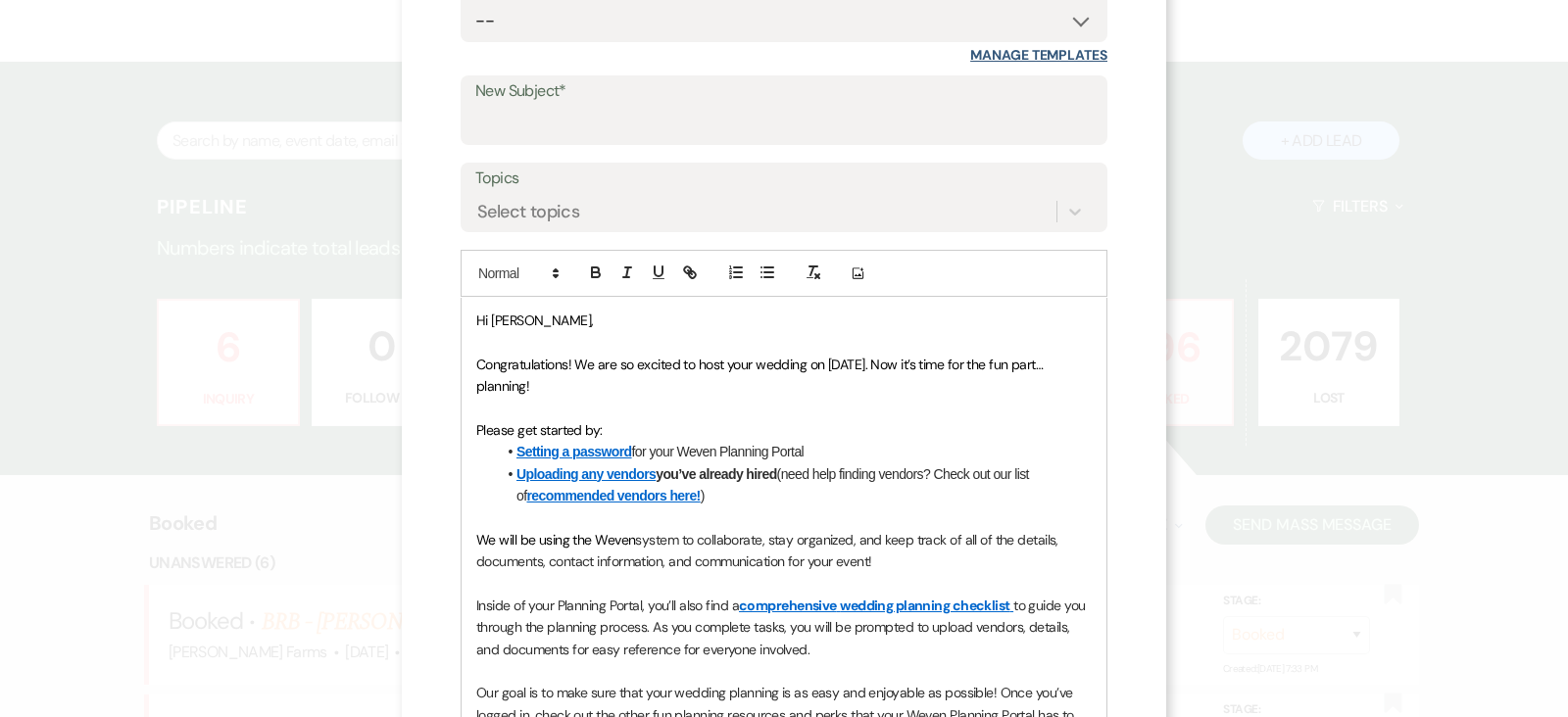 click on "Manage Templates" at bounding box center [1039, 55] 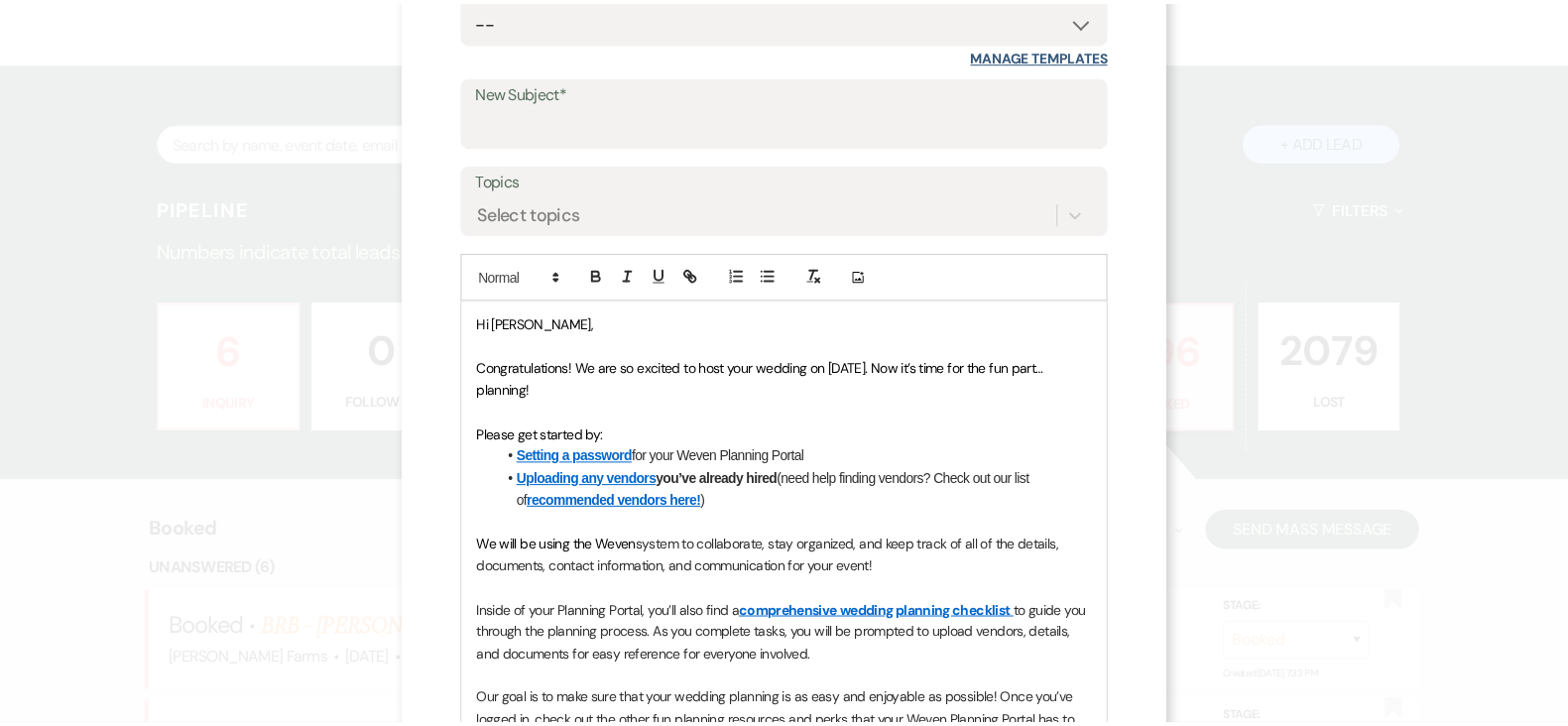 scroll, scrollTop: 0, scrollLeft: 0, axis: both 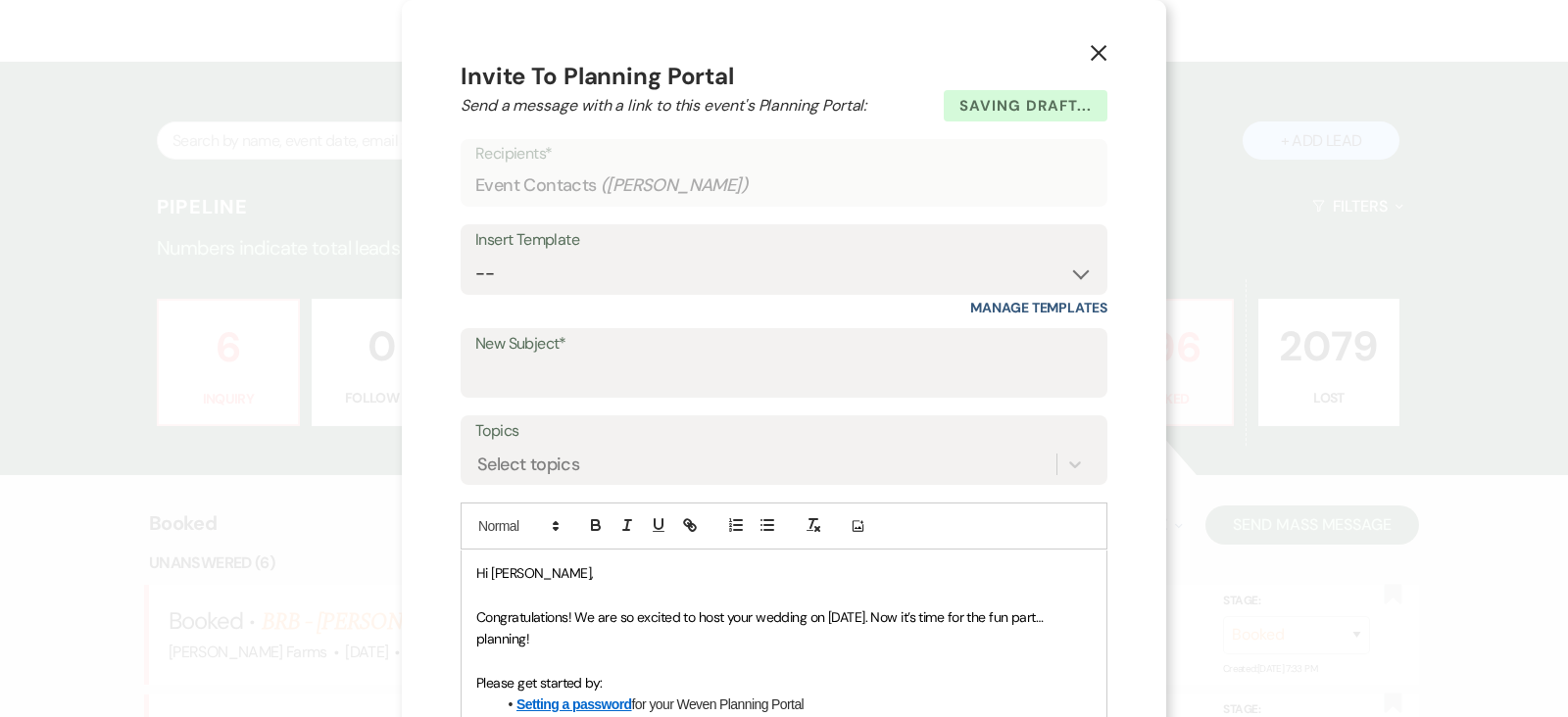 click on "X" 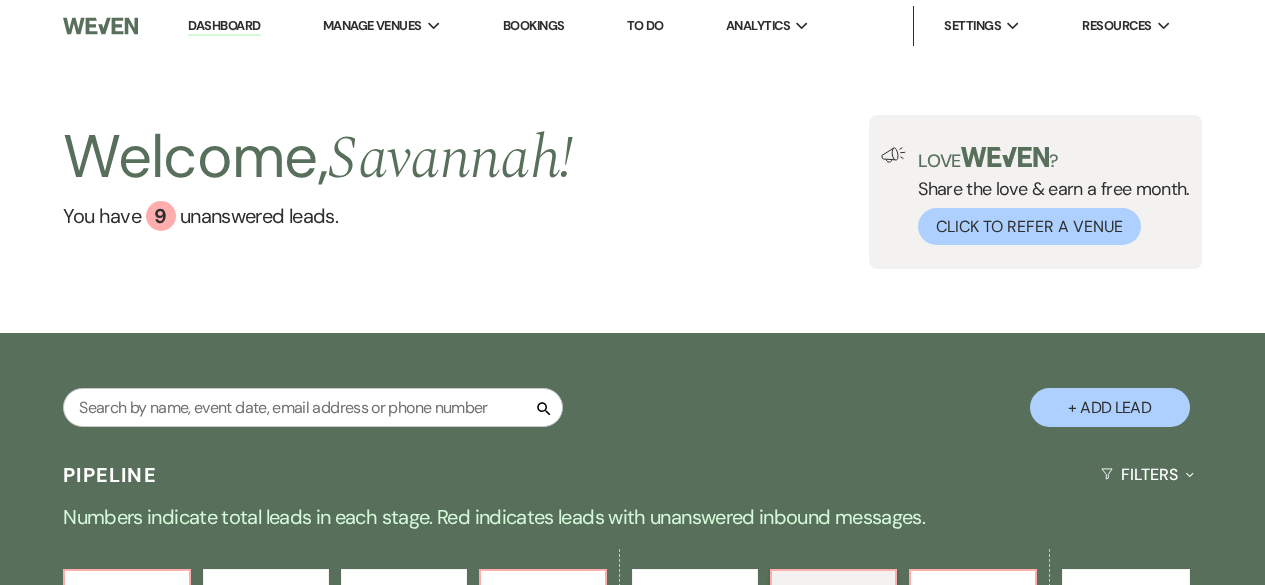 scroll, scrollTop: 255, scrollLeft: 0, axis: vertical 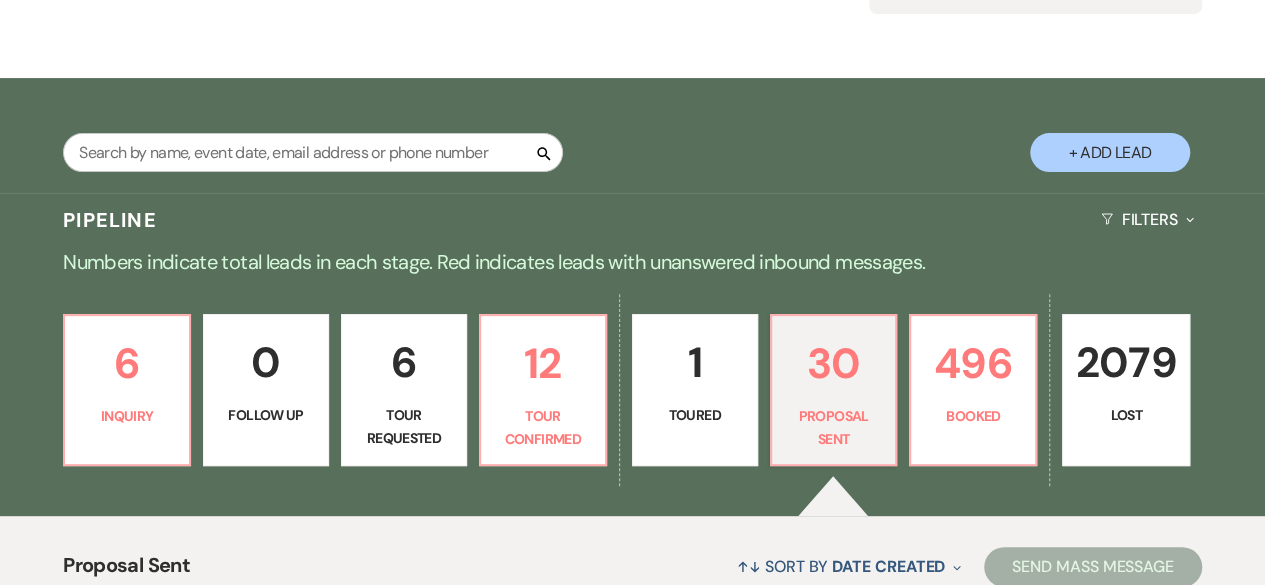 click on "Toured" at bounding box center (695, 415) 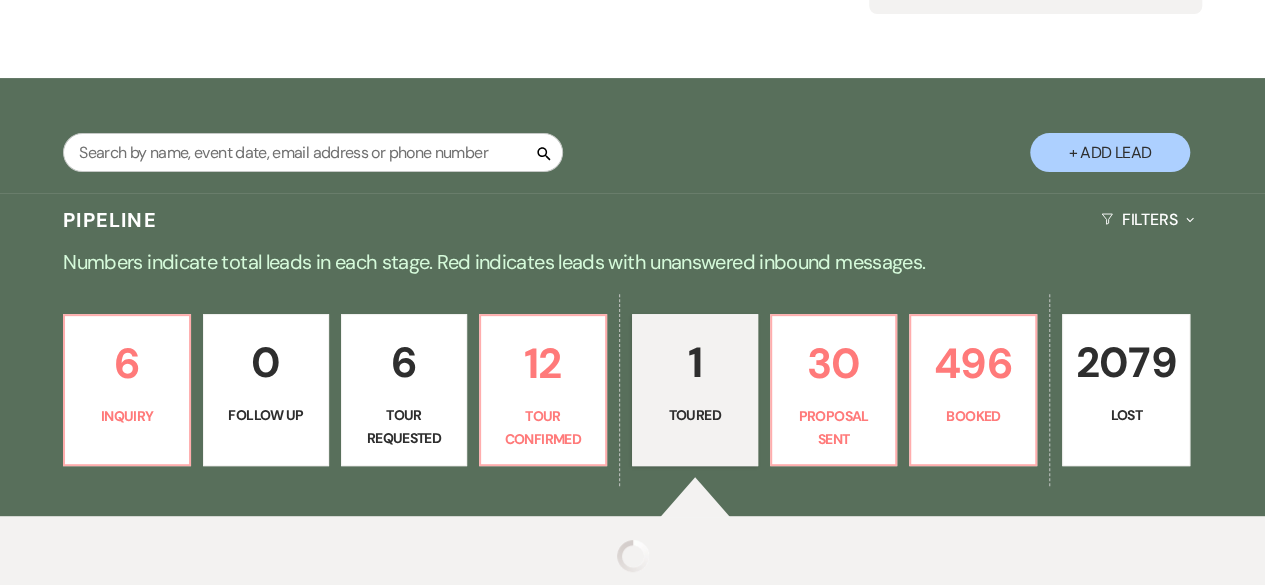 select on "5" 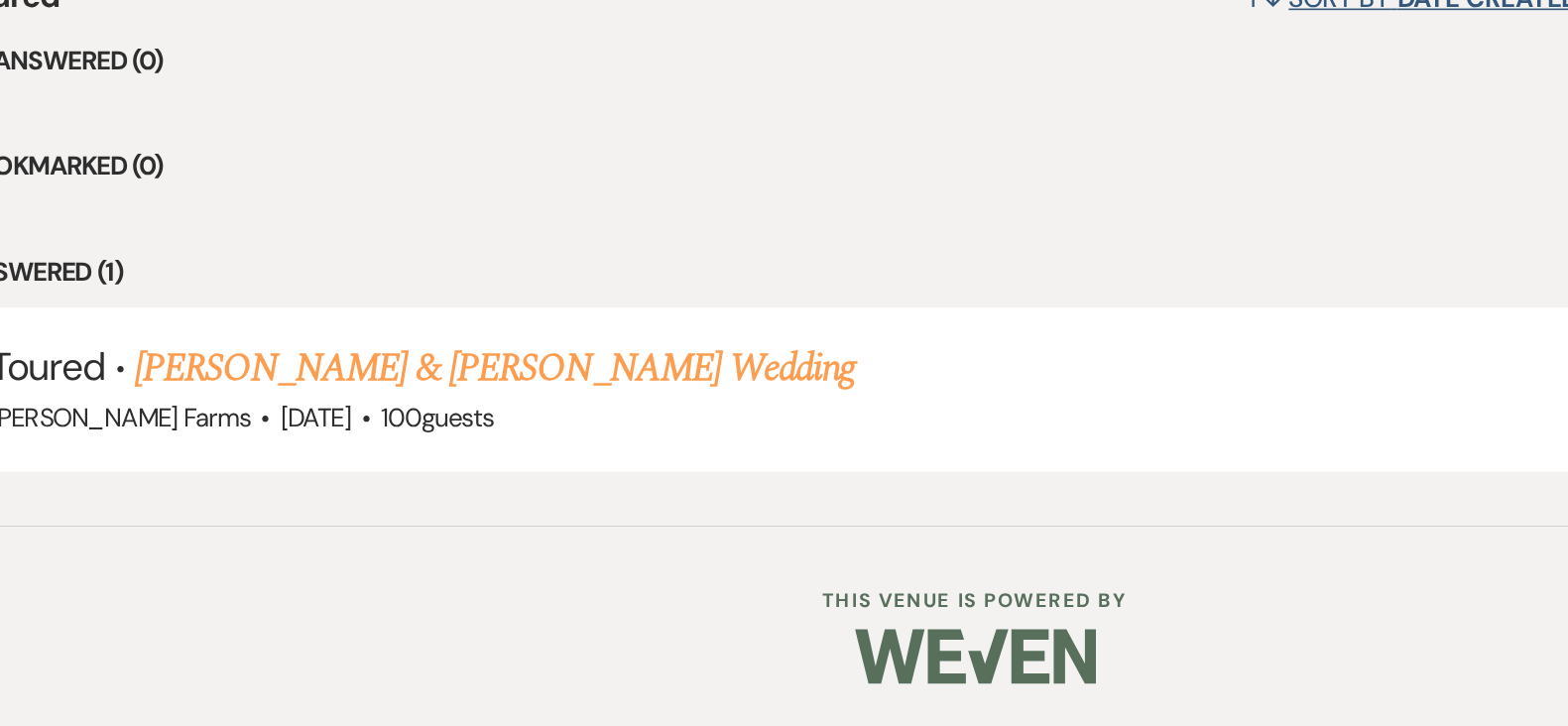 scroll, scrollTop: 556, scrollLeft: 0, axis: vertical 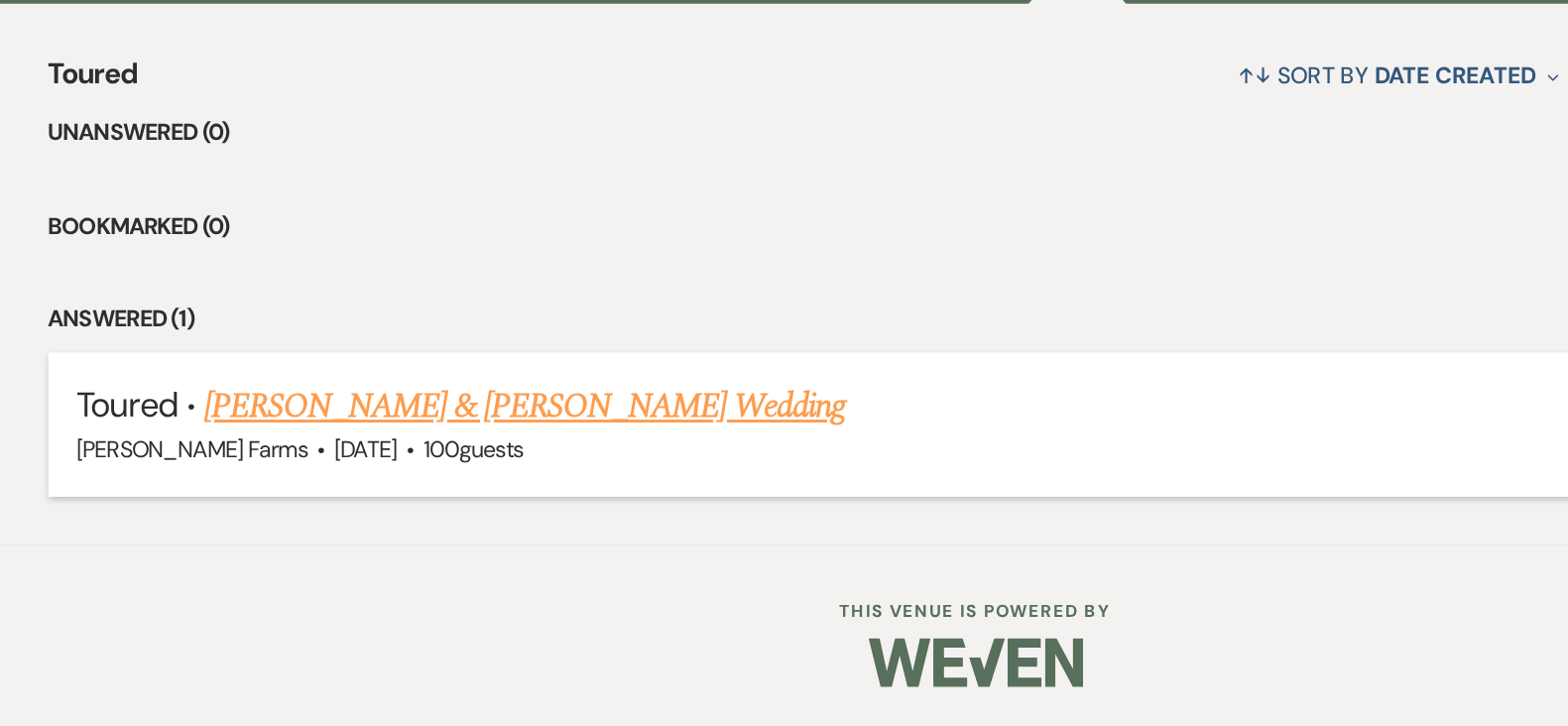 drag, startPoint x: 935, startPoint y: 179, endPoint x: 842, endPoint y: 524, distance: 357.31499 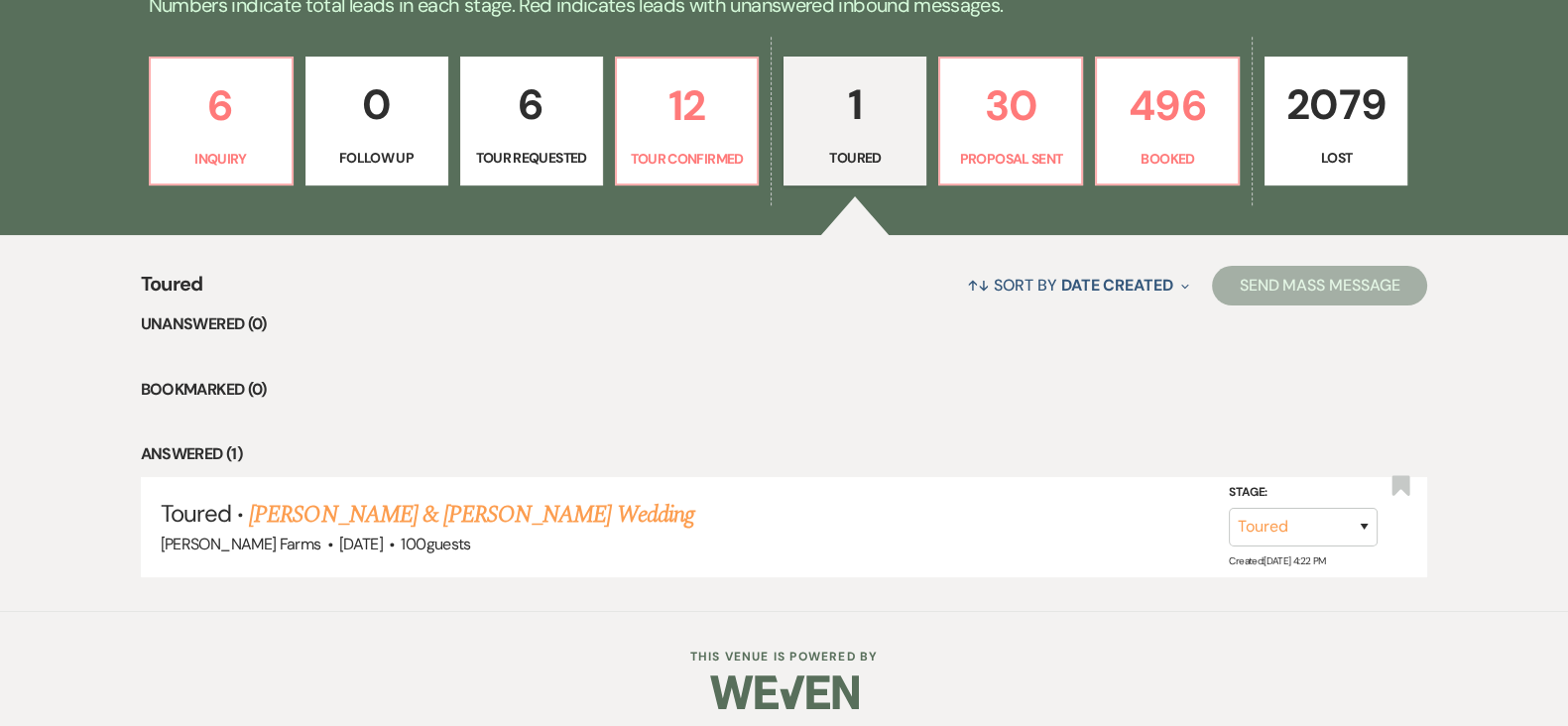 scroll, scrollTop: 544, scrollLeft: 0, axis: vertical 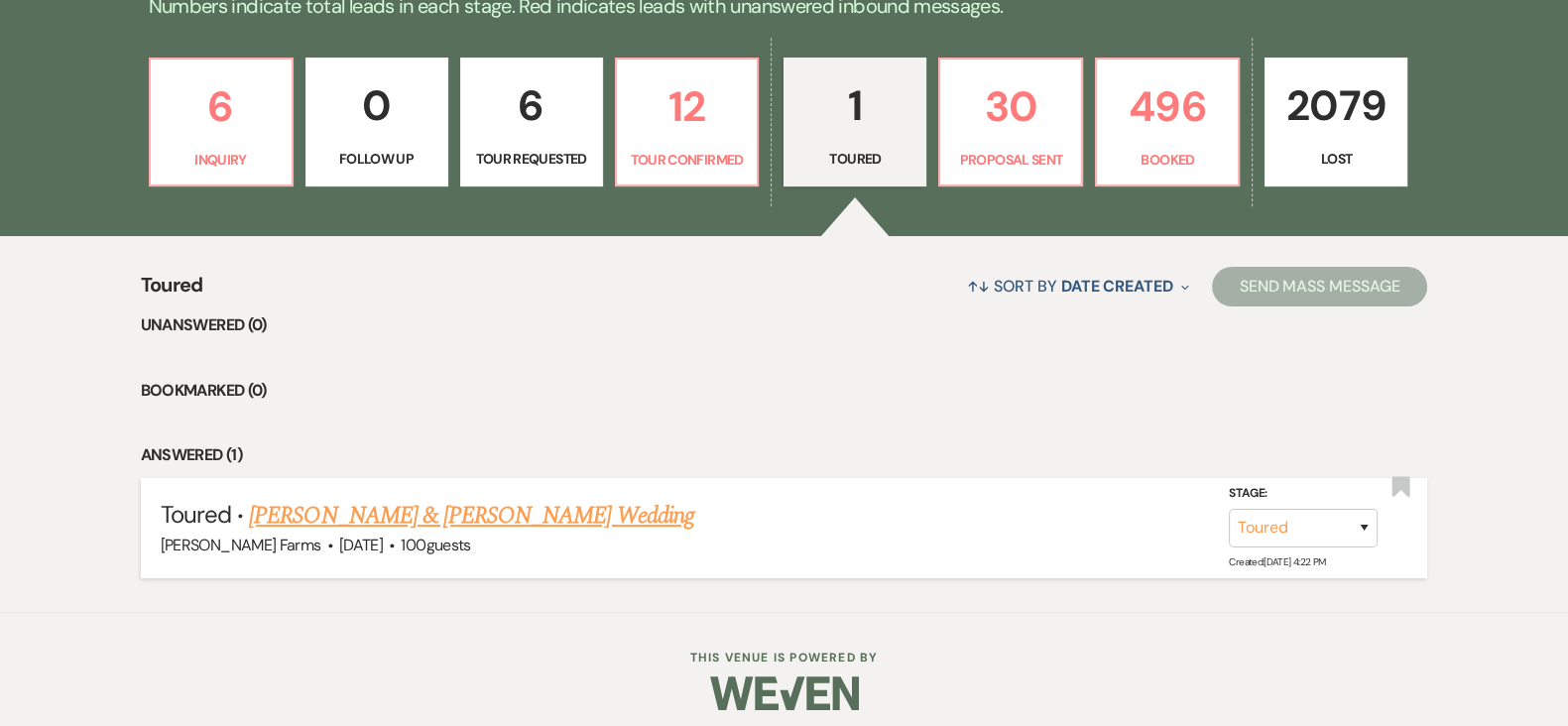 click on "[PERSON_NAME] & [PERSON_NAME] Wedding" at bounding box center (471, 516) 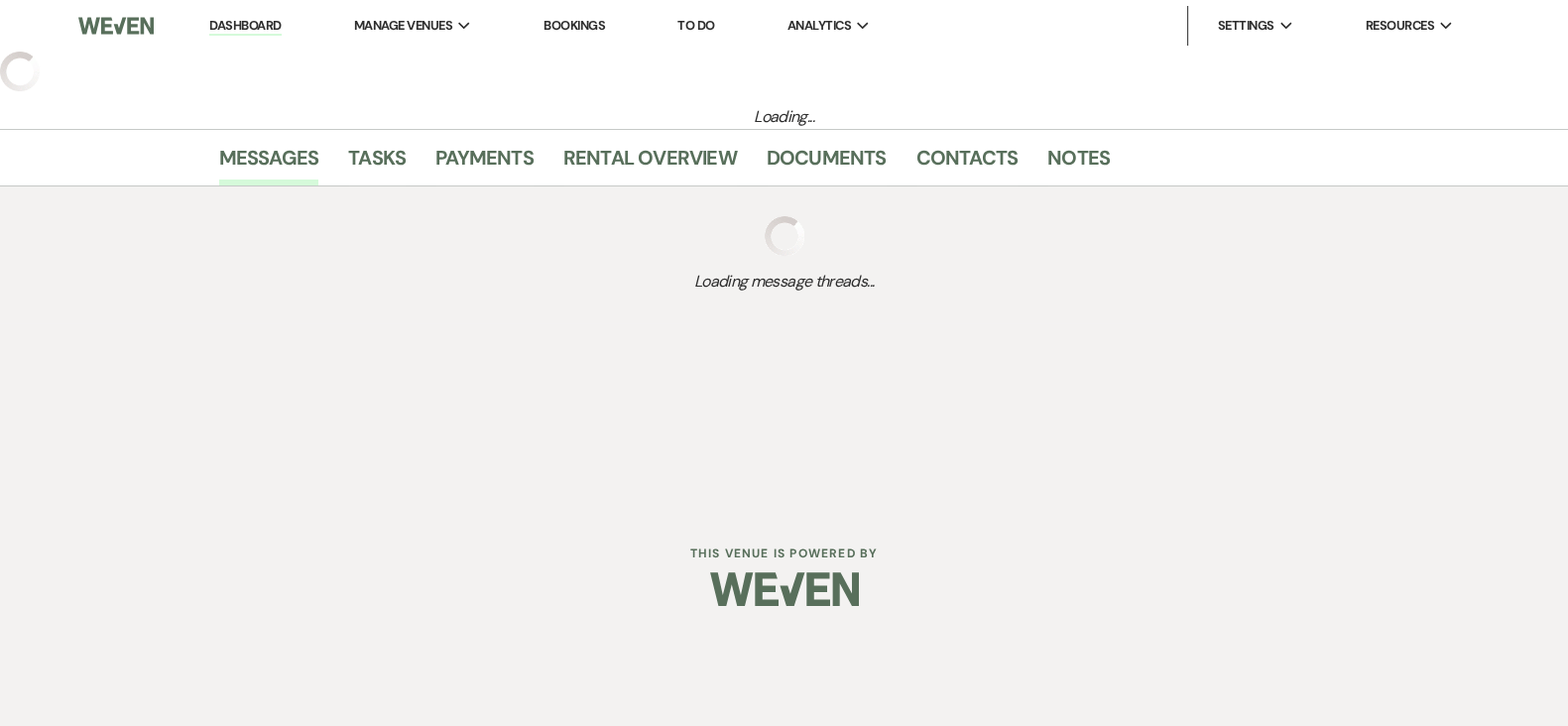 select on "5" 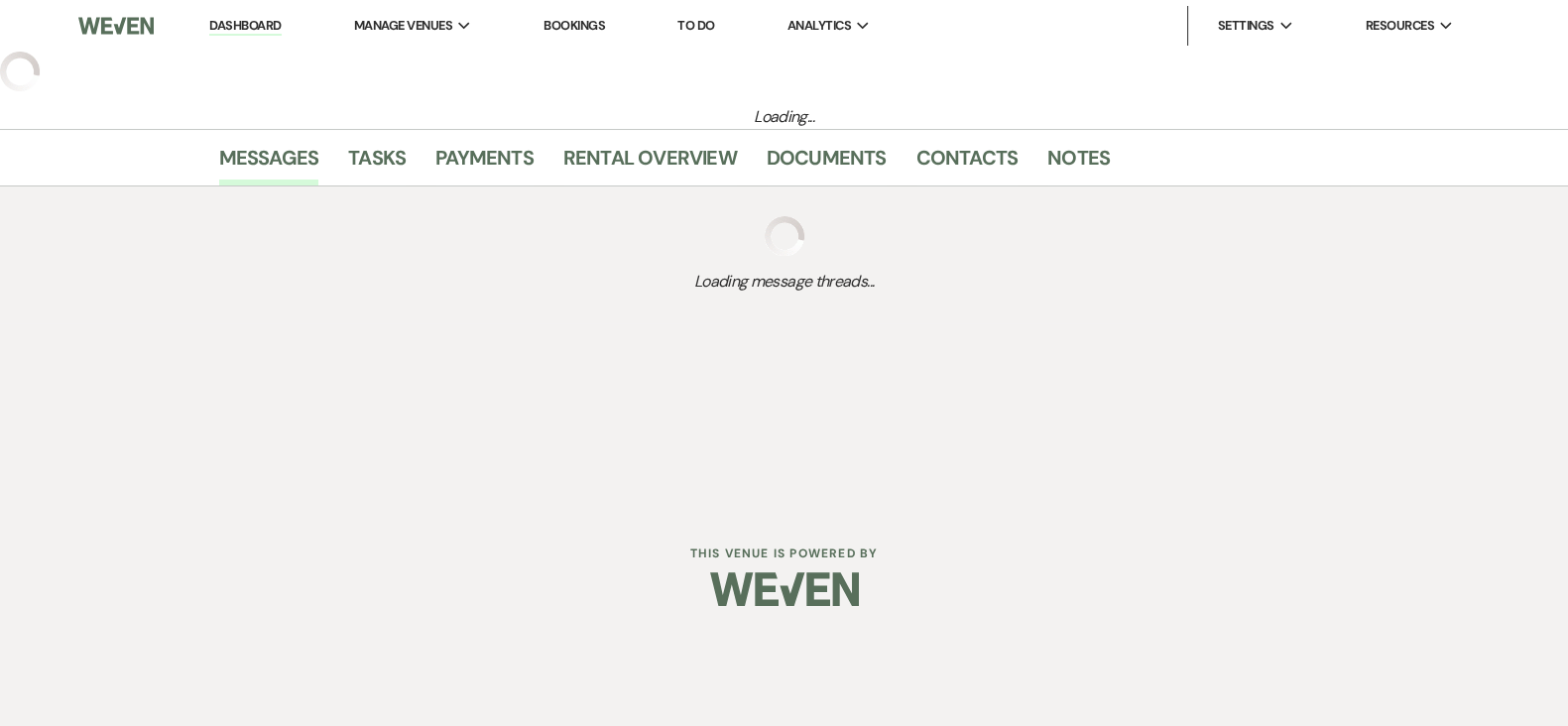 select on "5" 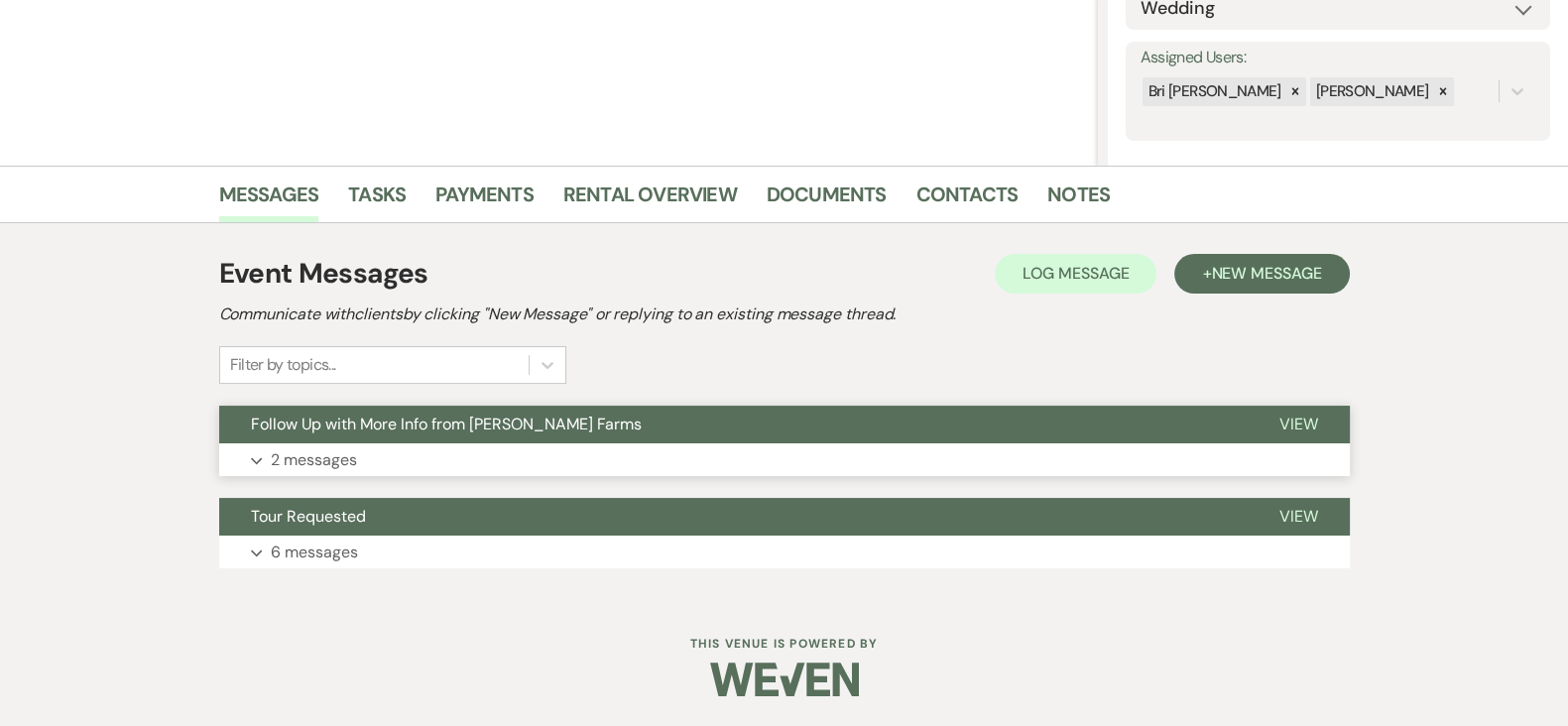 click on "Expand 2 messages" at bounding box center (784, 460) 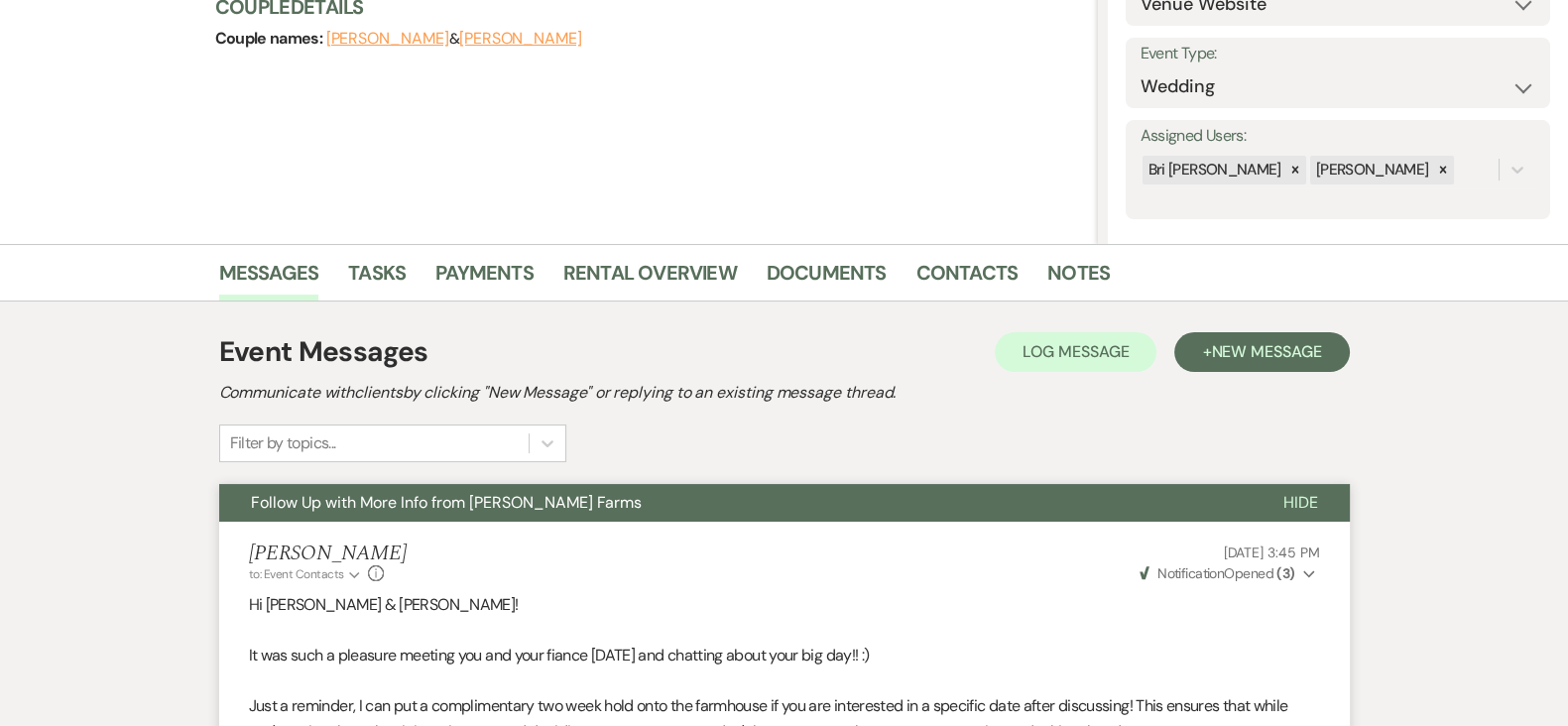 scroll, scrollTop: 253, scrollLeft: 0, axis: vertical 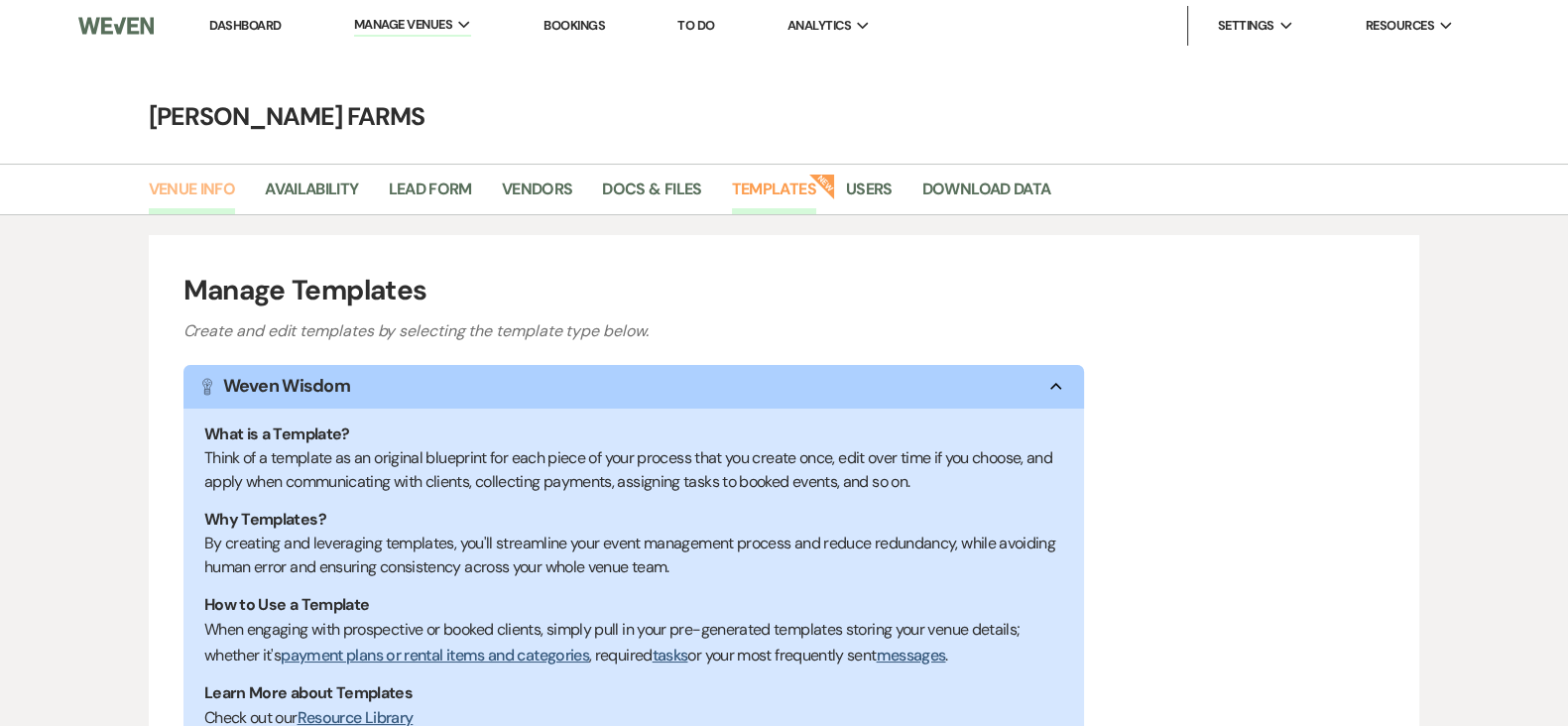 click on "Venue Info" at bounding box center [192, 195] 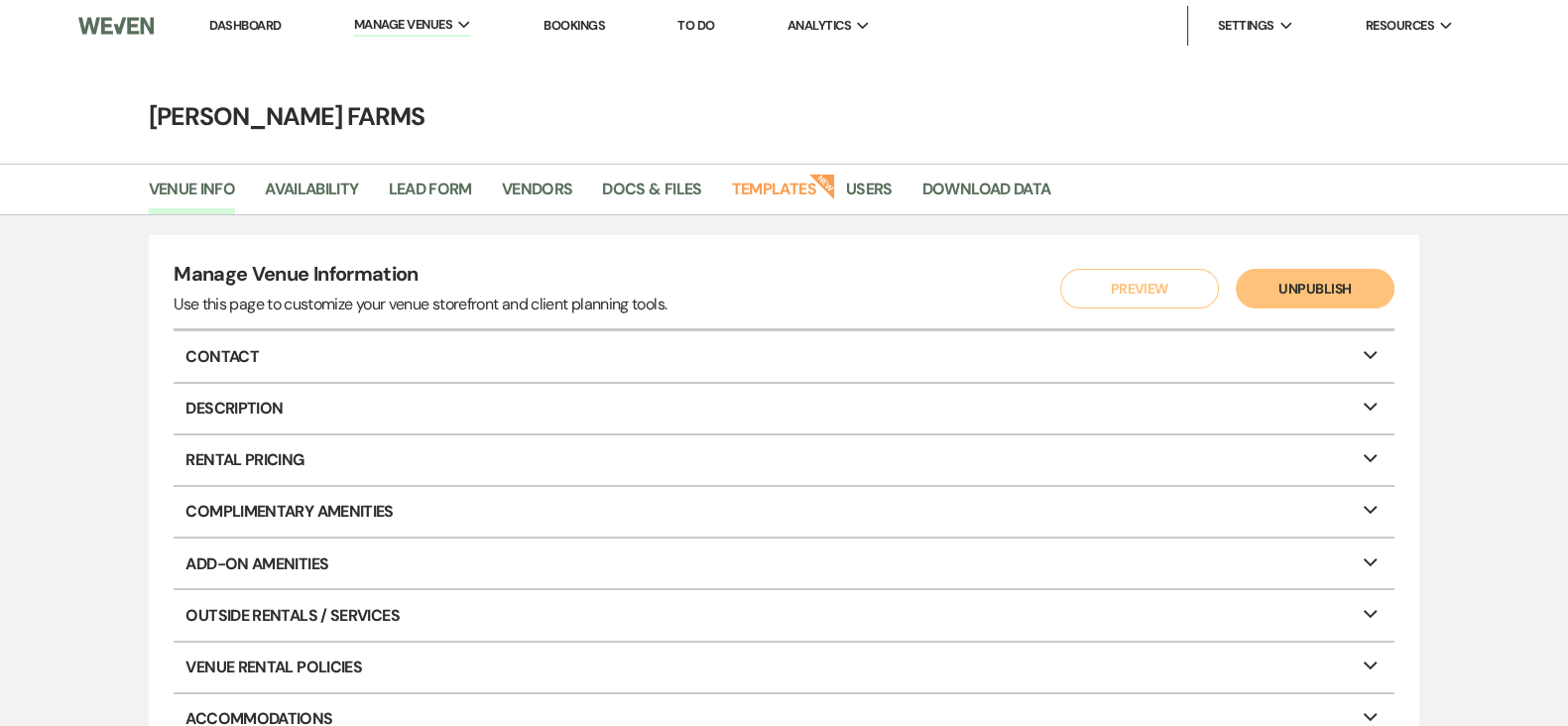 click on "Dashboard" at bounding box center (245, 25) 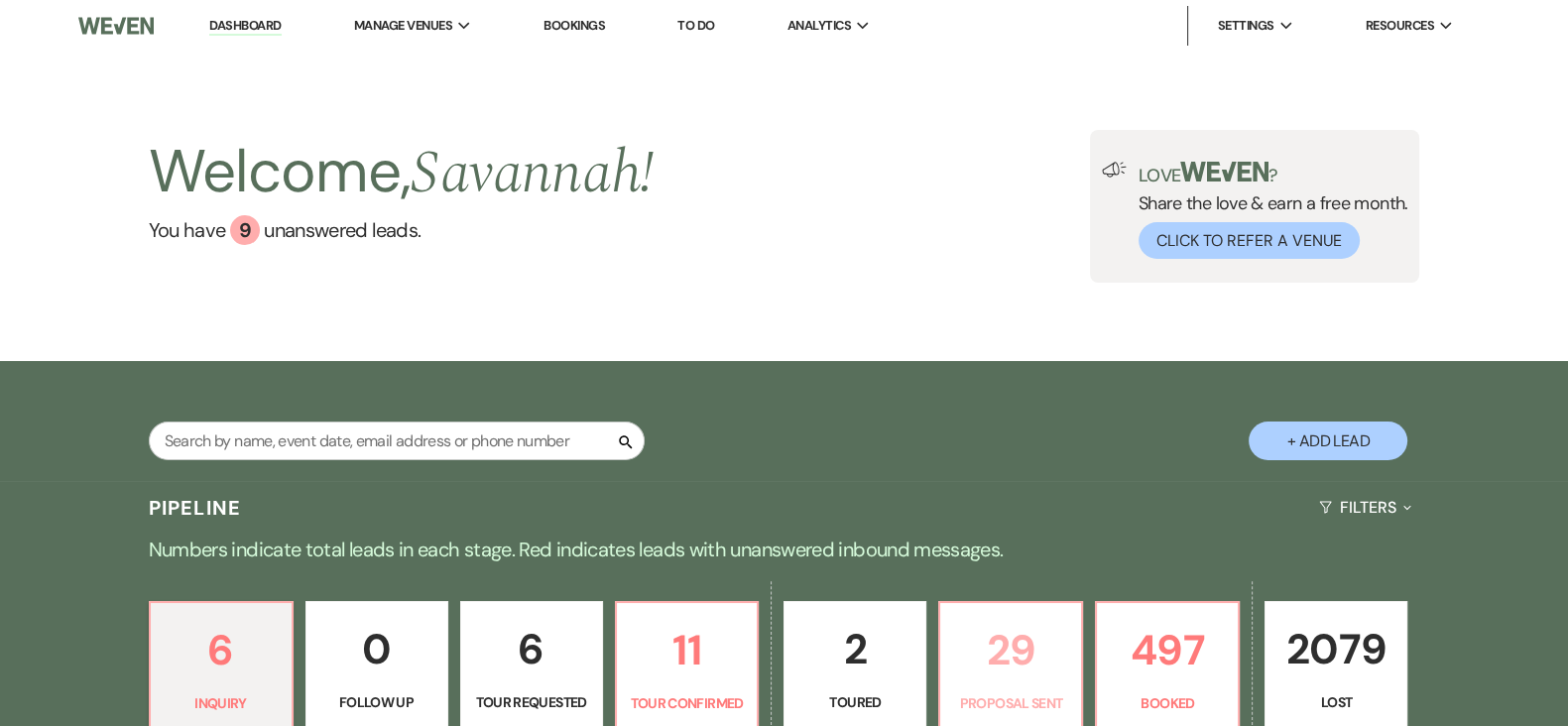 click on "29" at bounding box center [1011, 650] 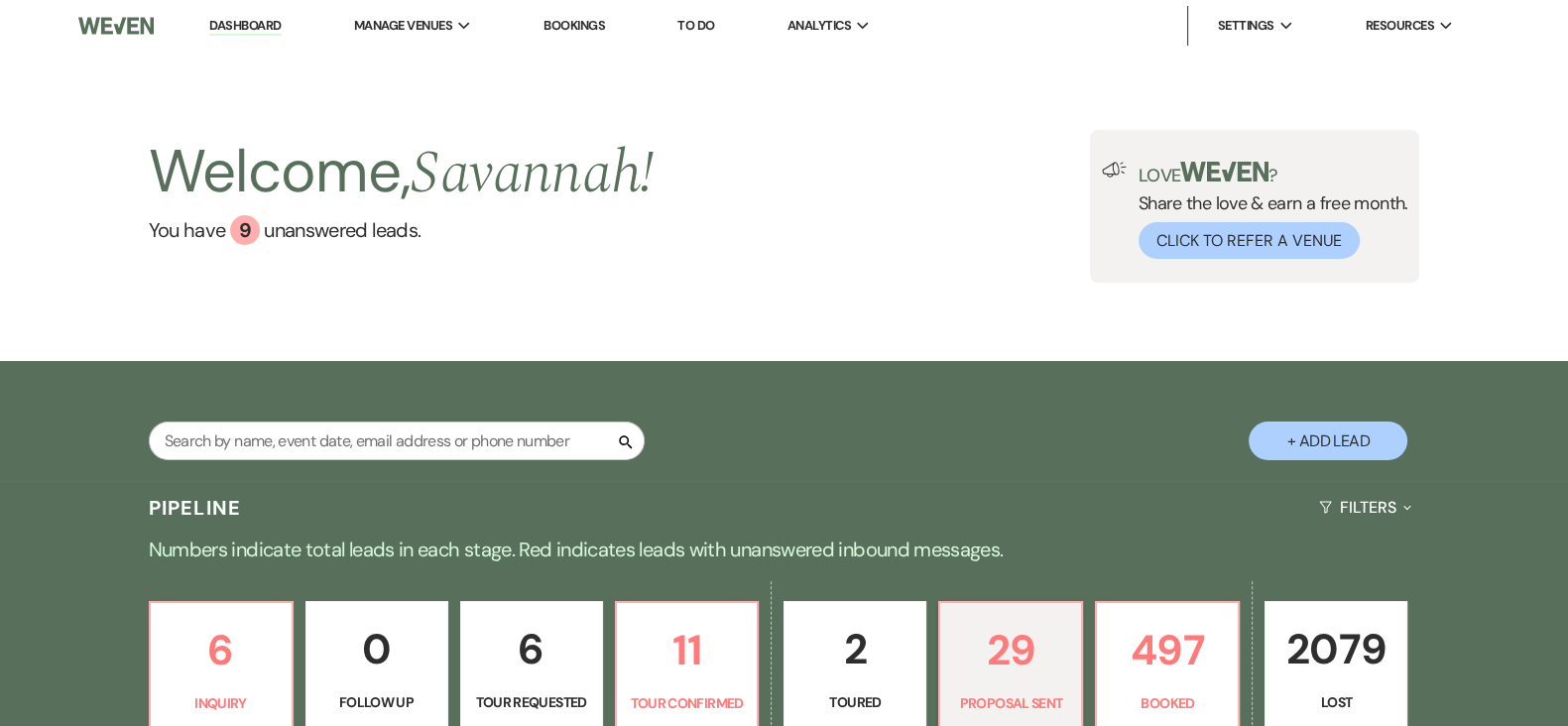 select on "6" 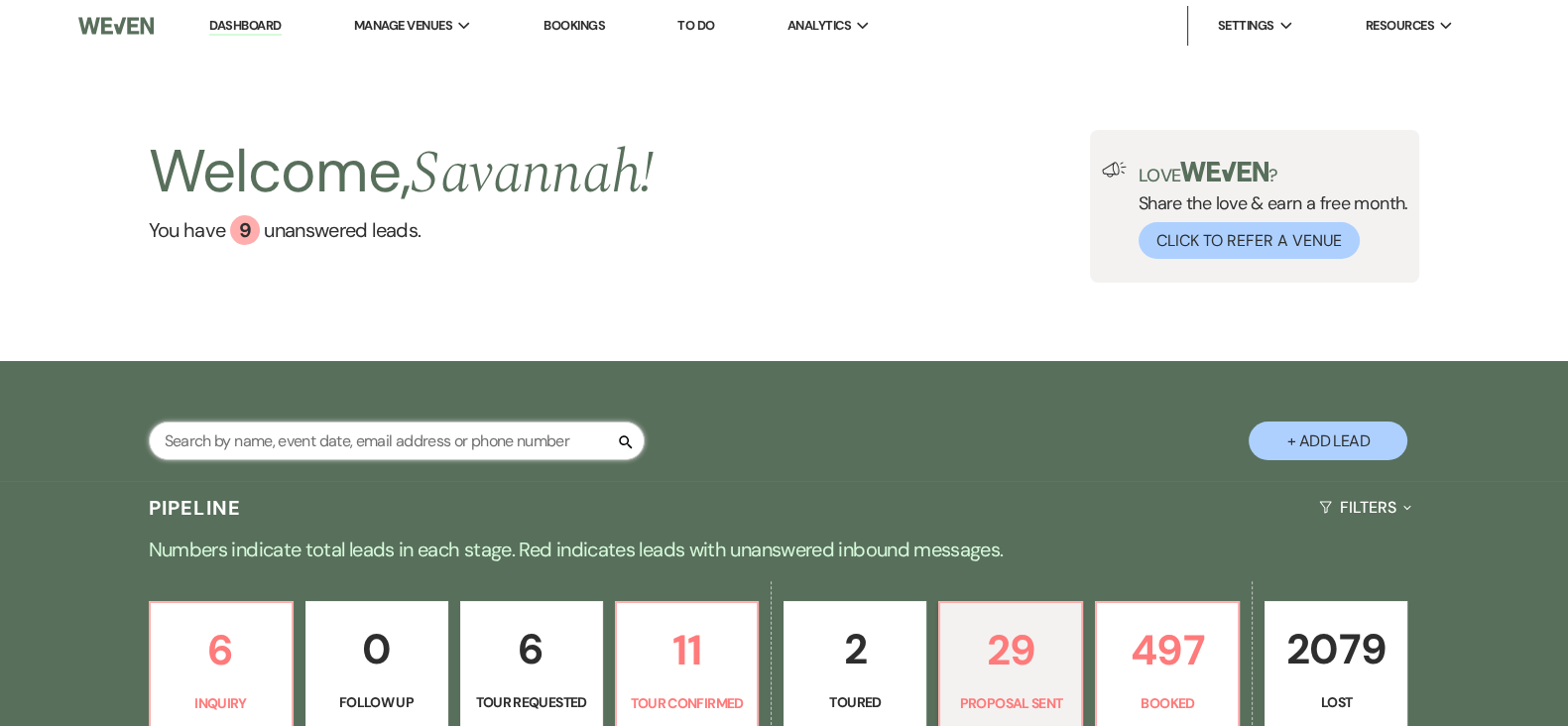 click at bounding box center [397, 440] 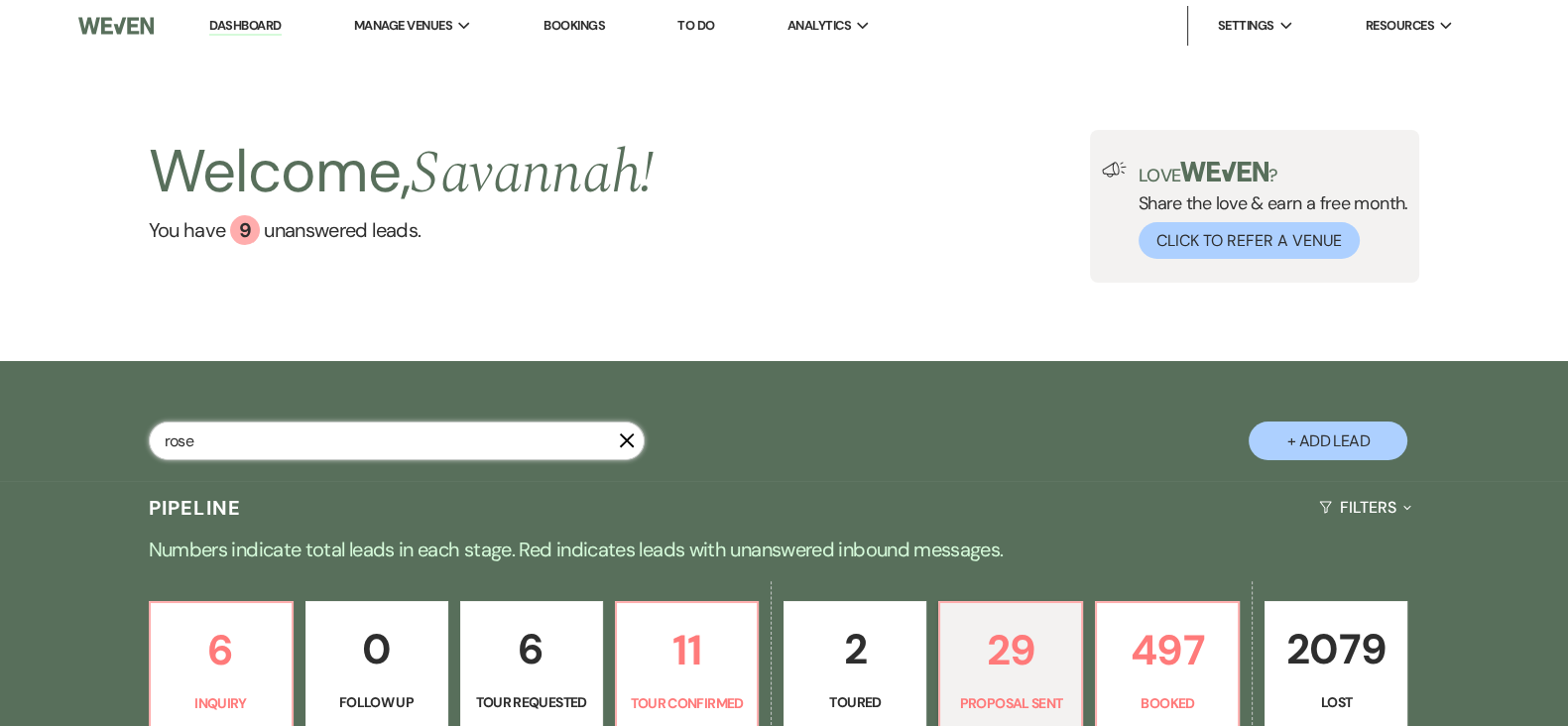 type on "rose" 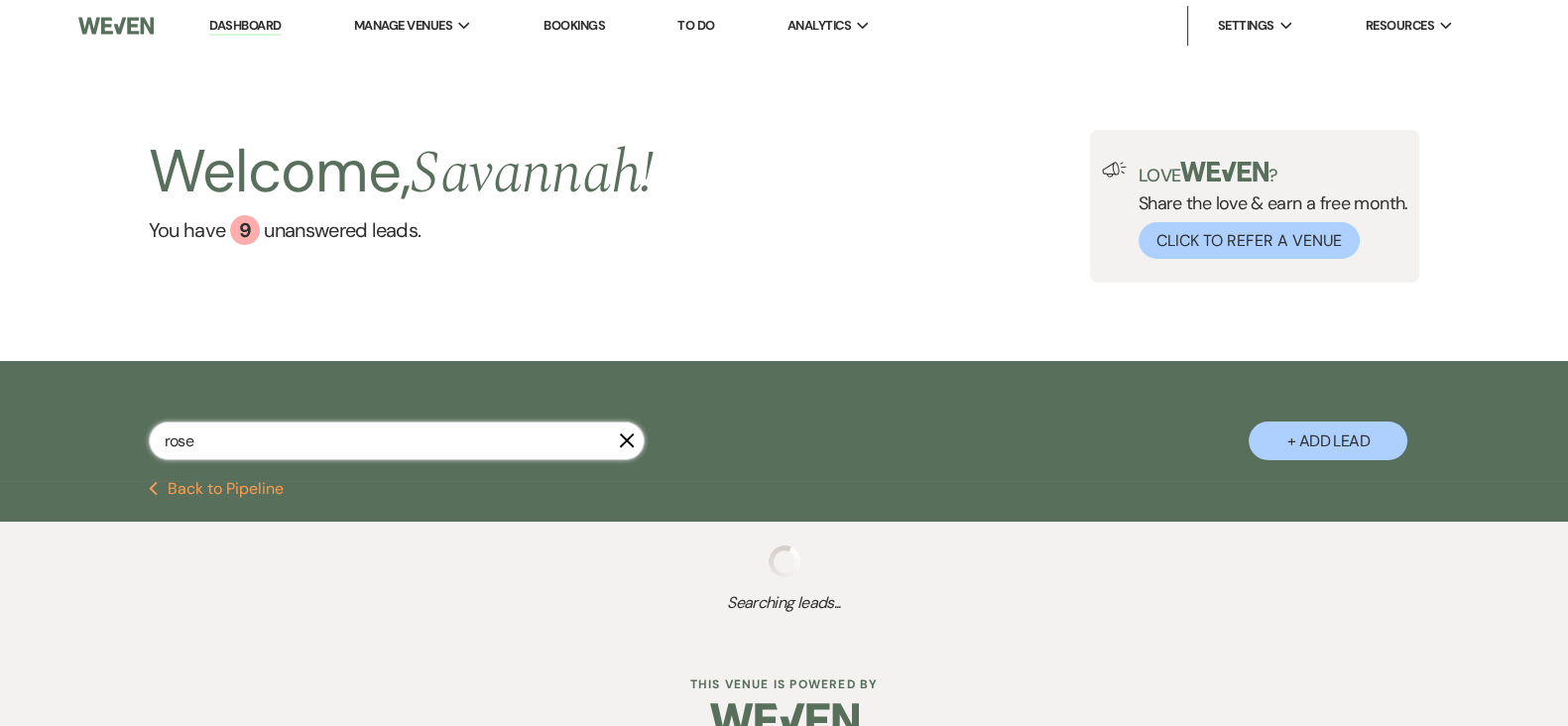 select on "4" 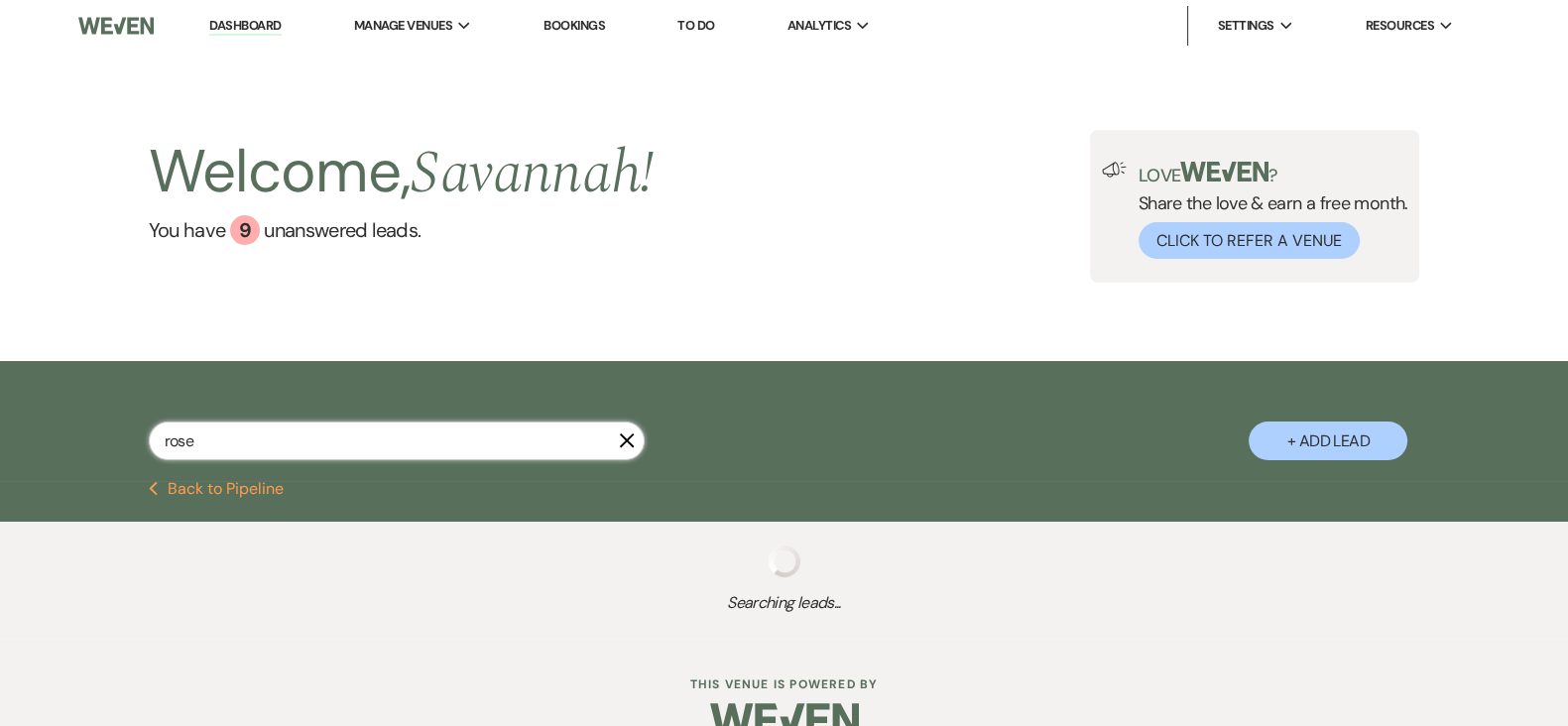 select on "8" 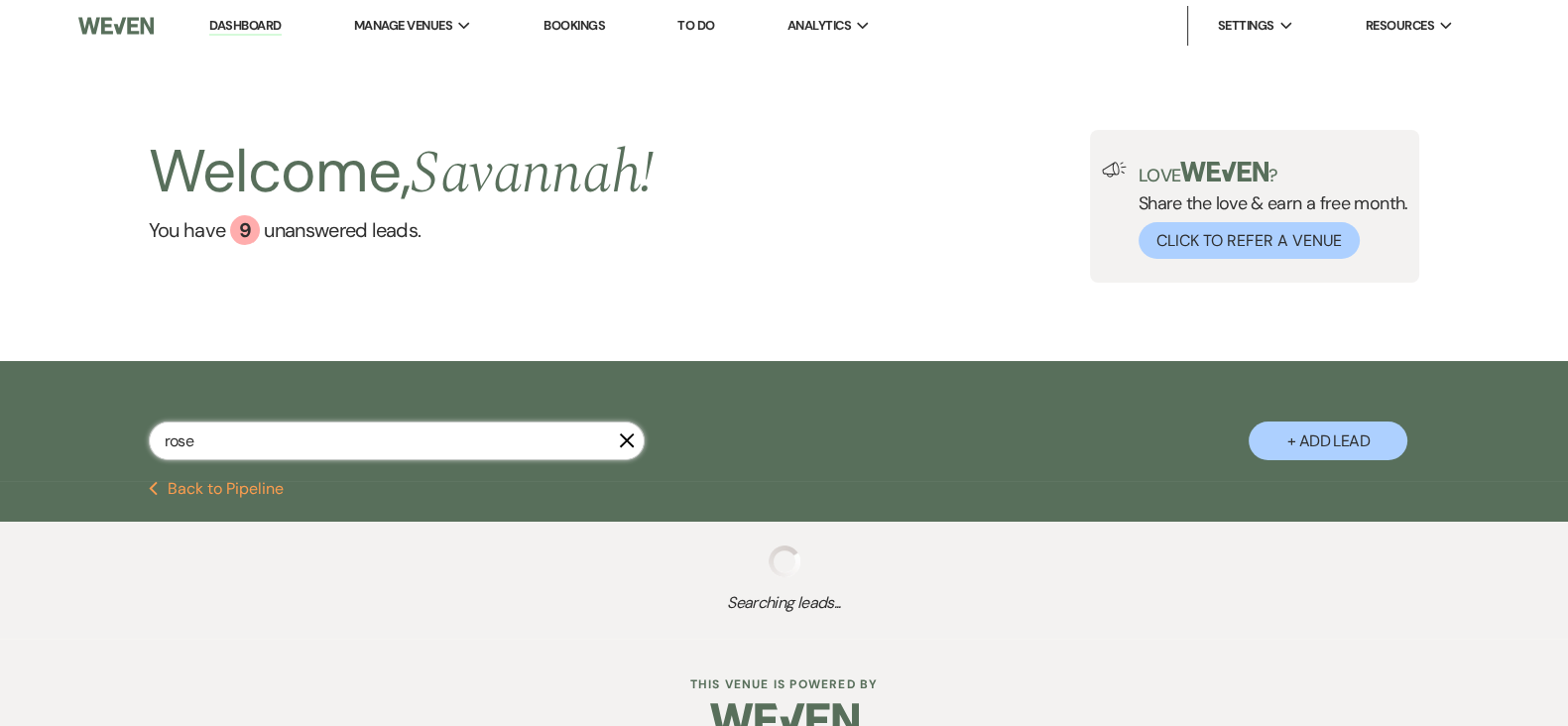 select on "5" 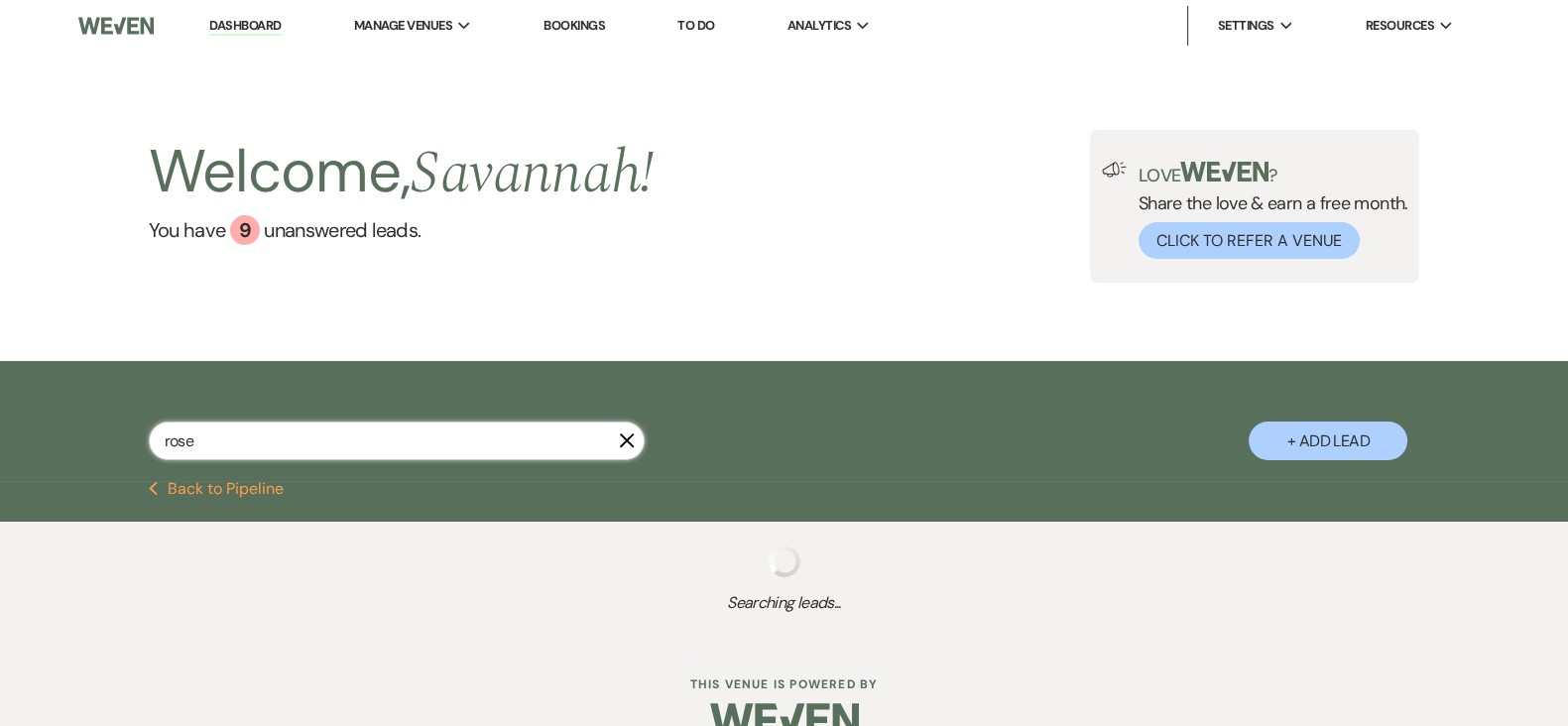 select on "8" 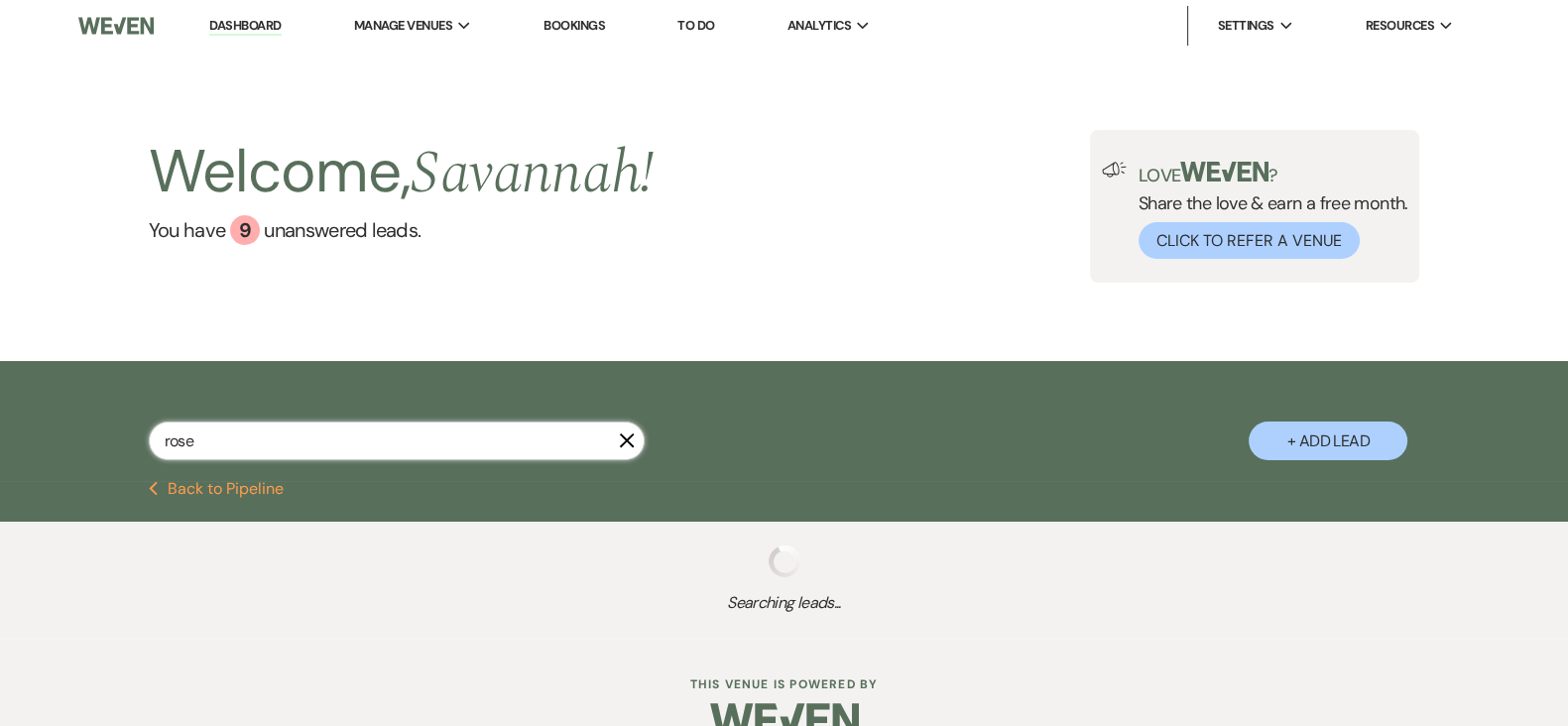 select on "5" 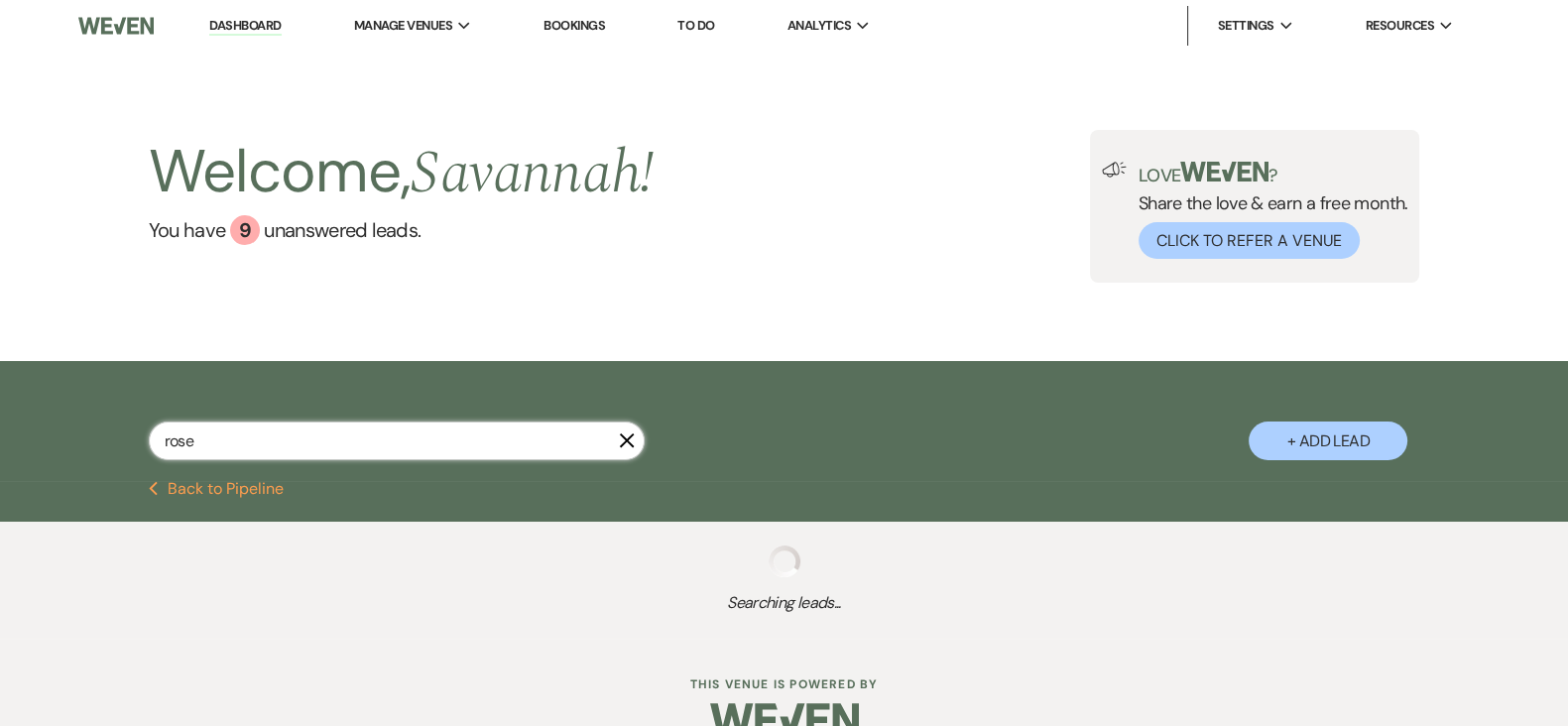 select on "8" 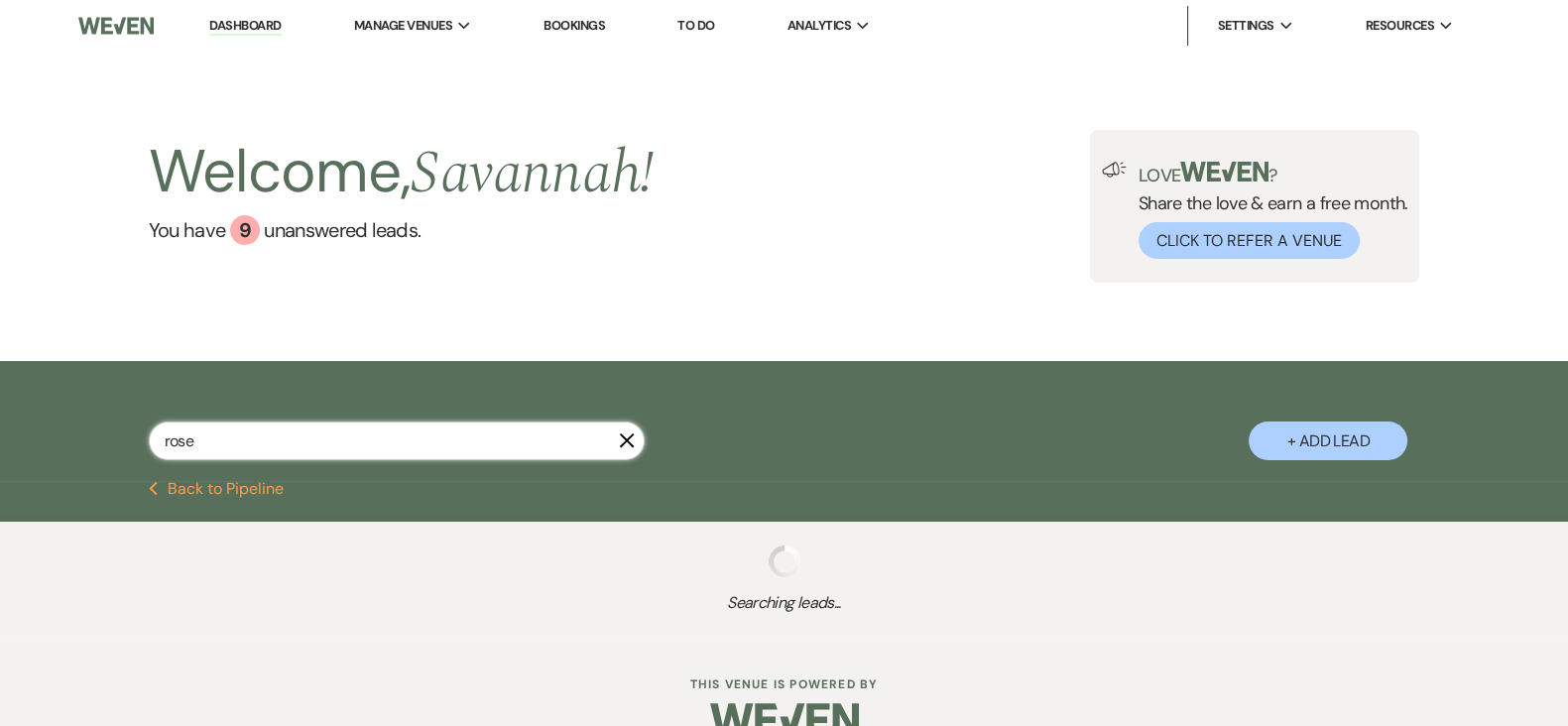 select on "6" 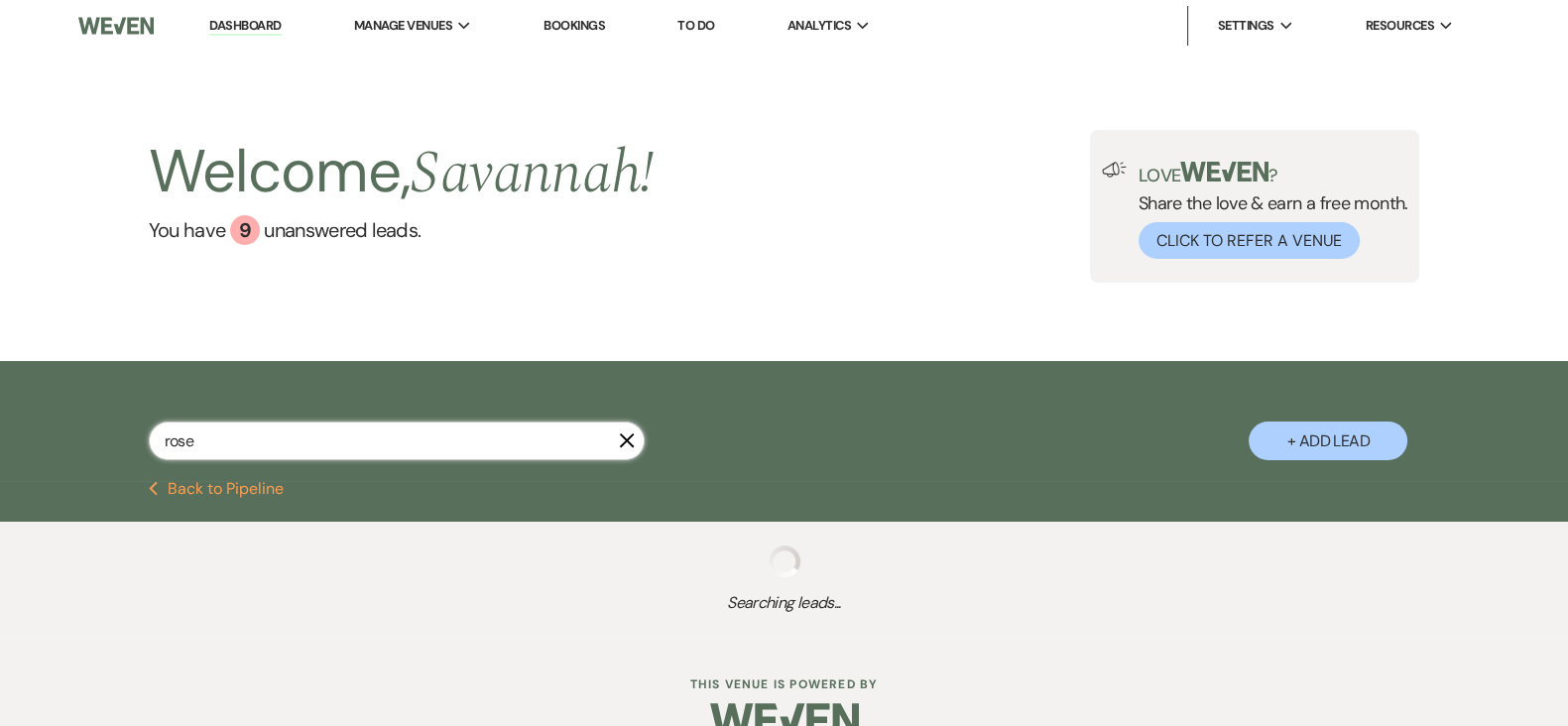 select on "8" 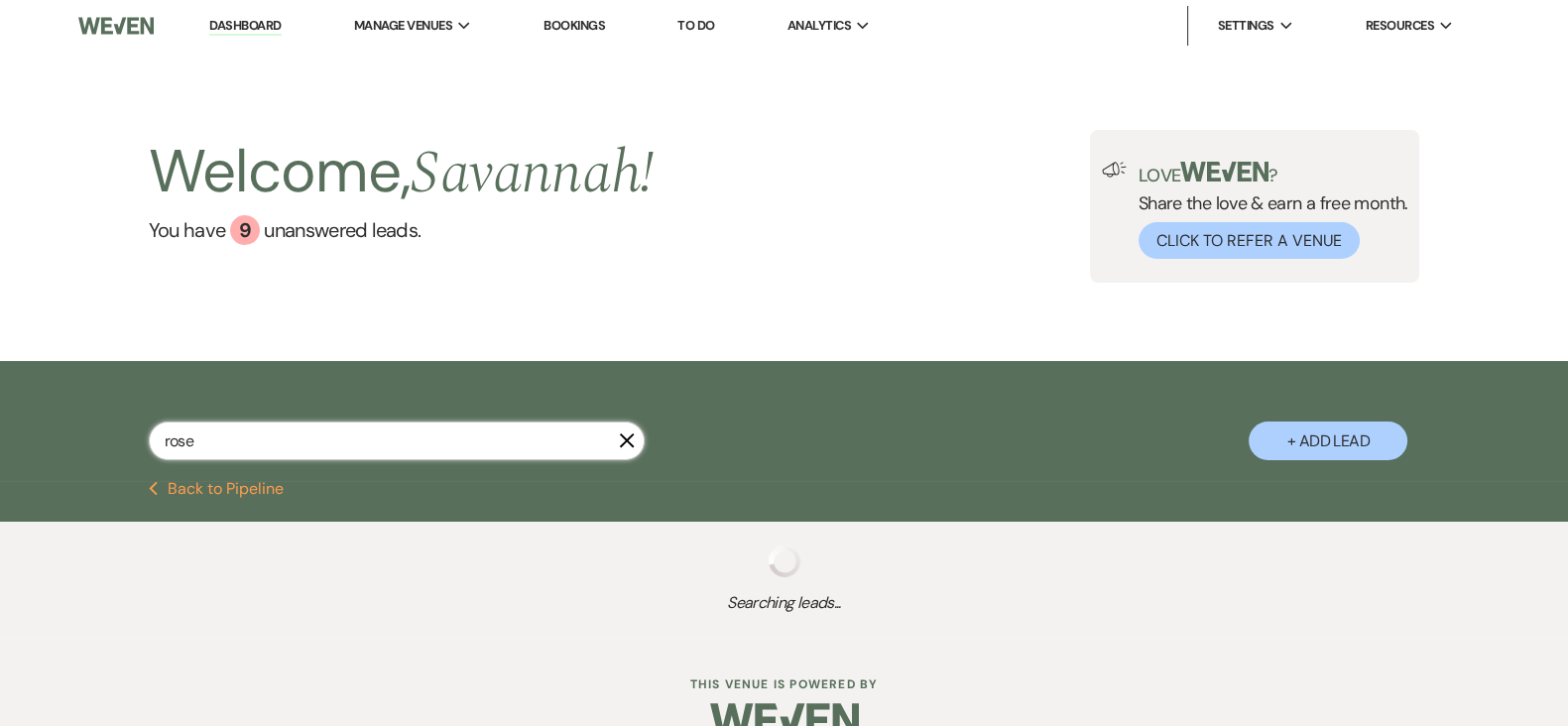 select on "5" 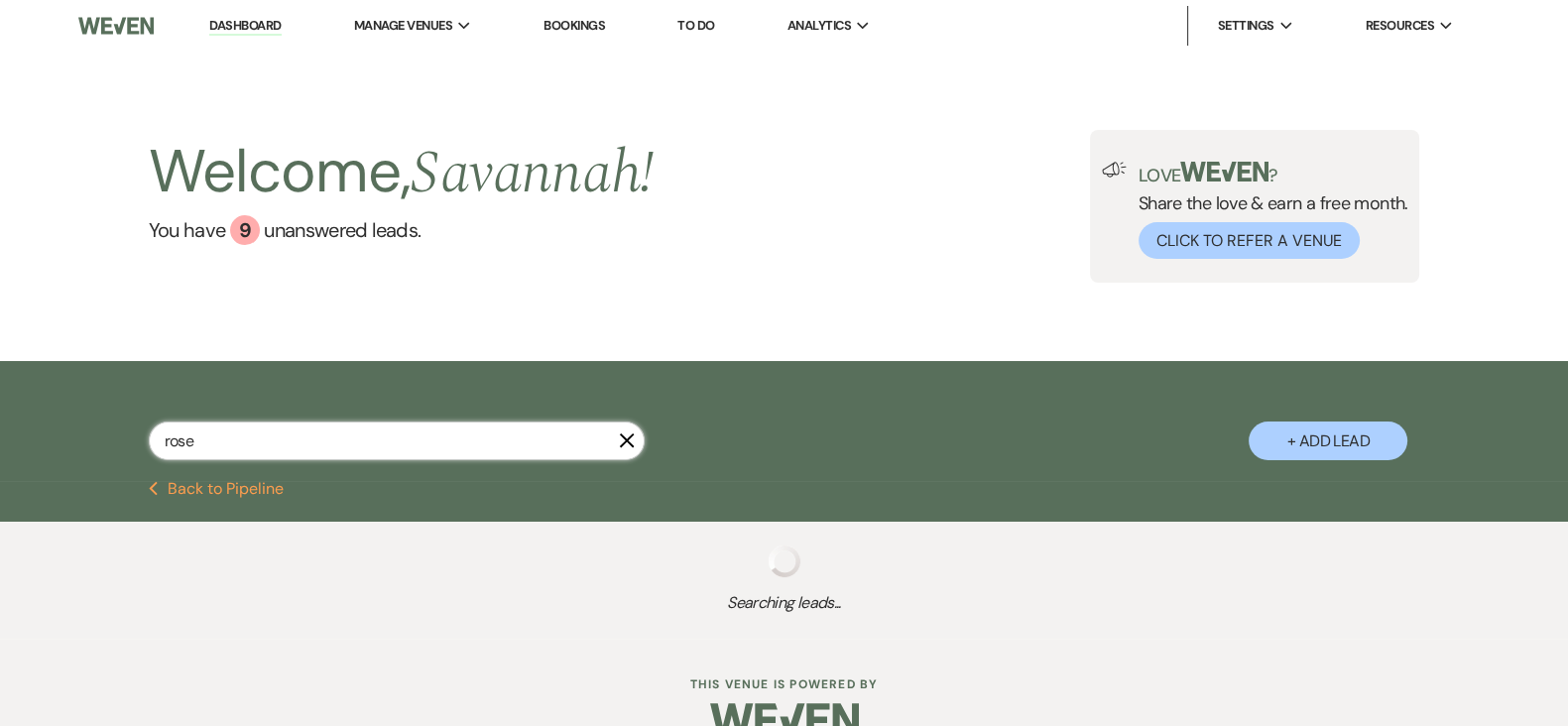 select on "8" 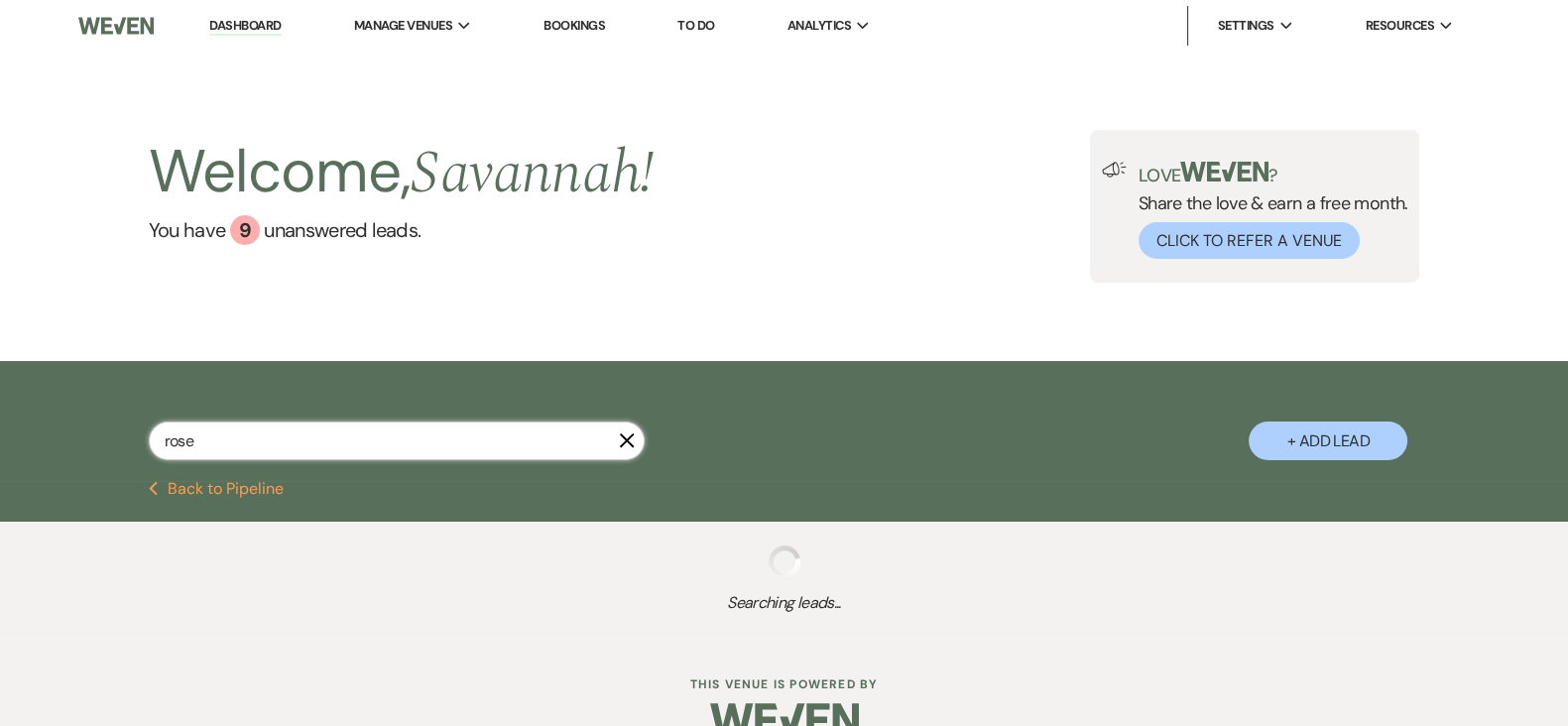 select on "5" 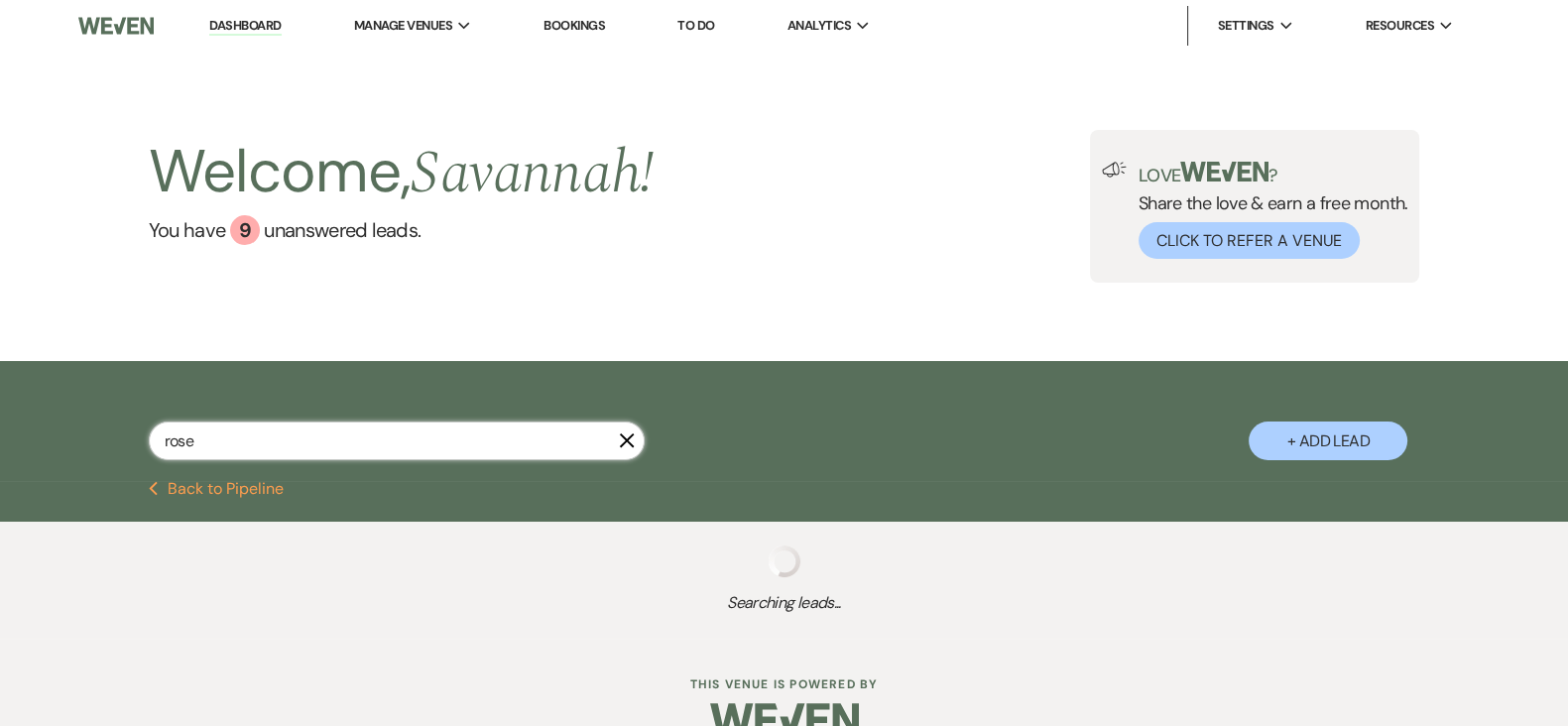 select on "8" 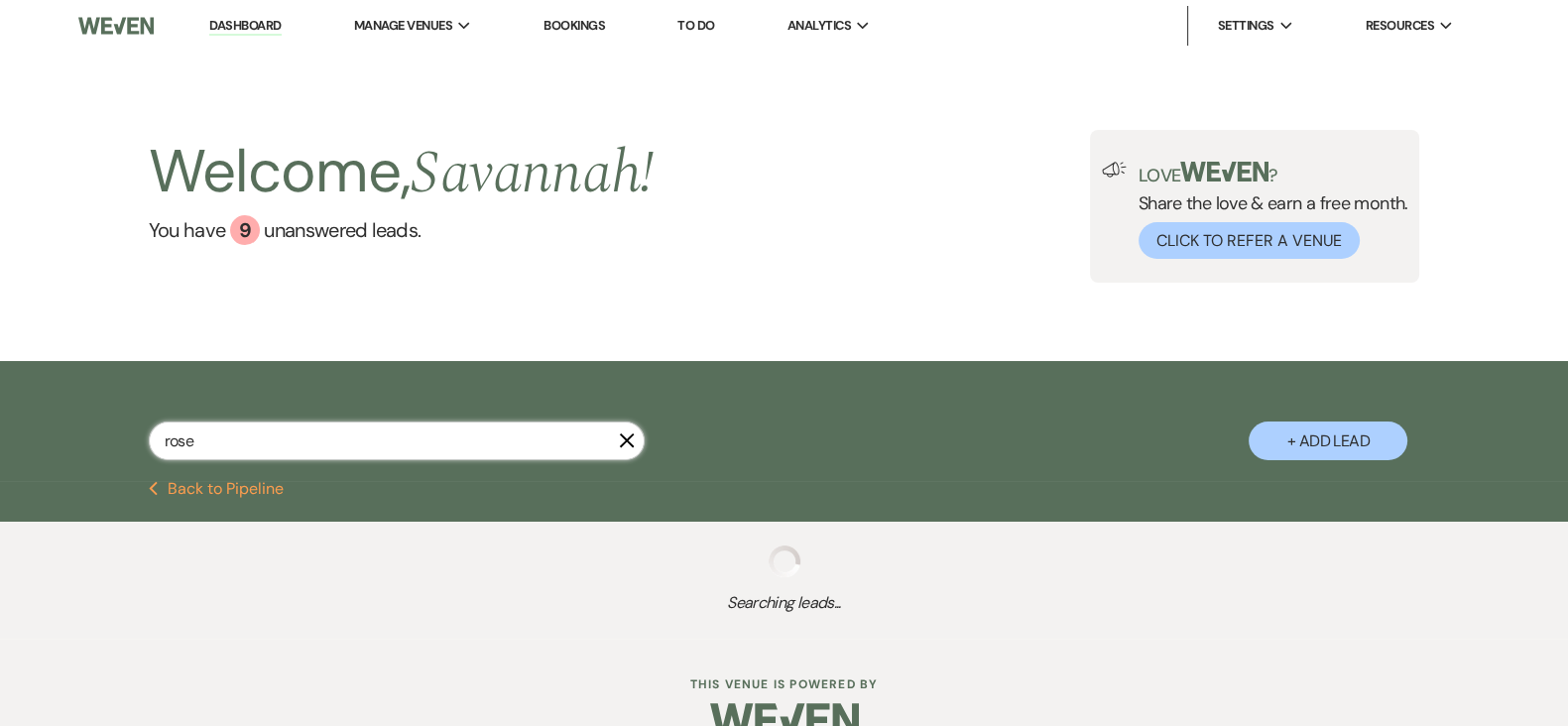 select on "5" 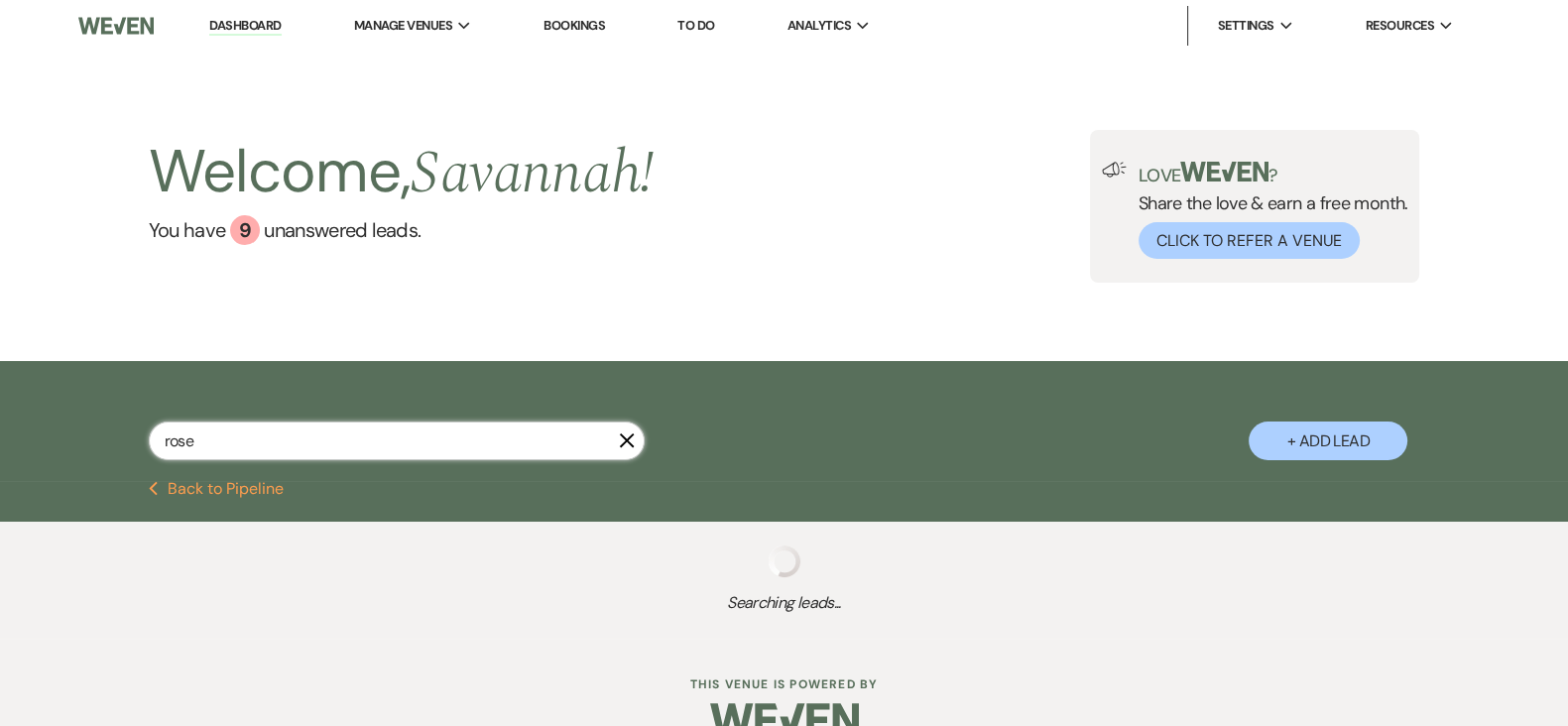 select on "8" 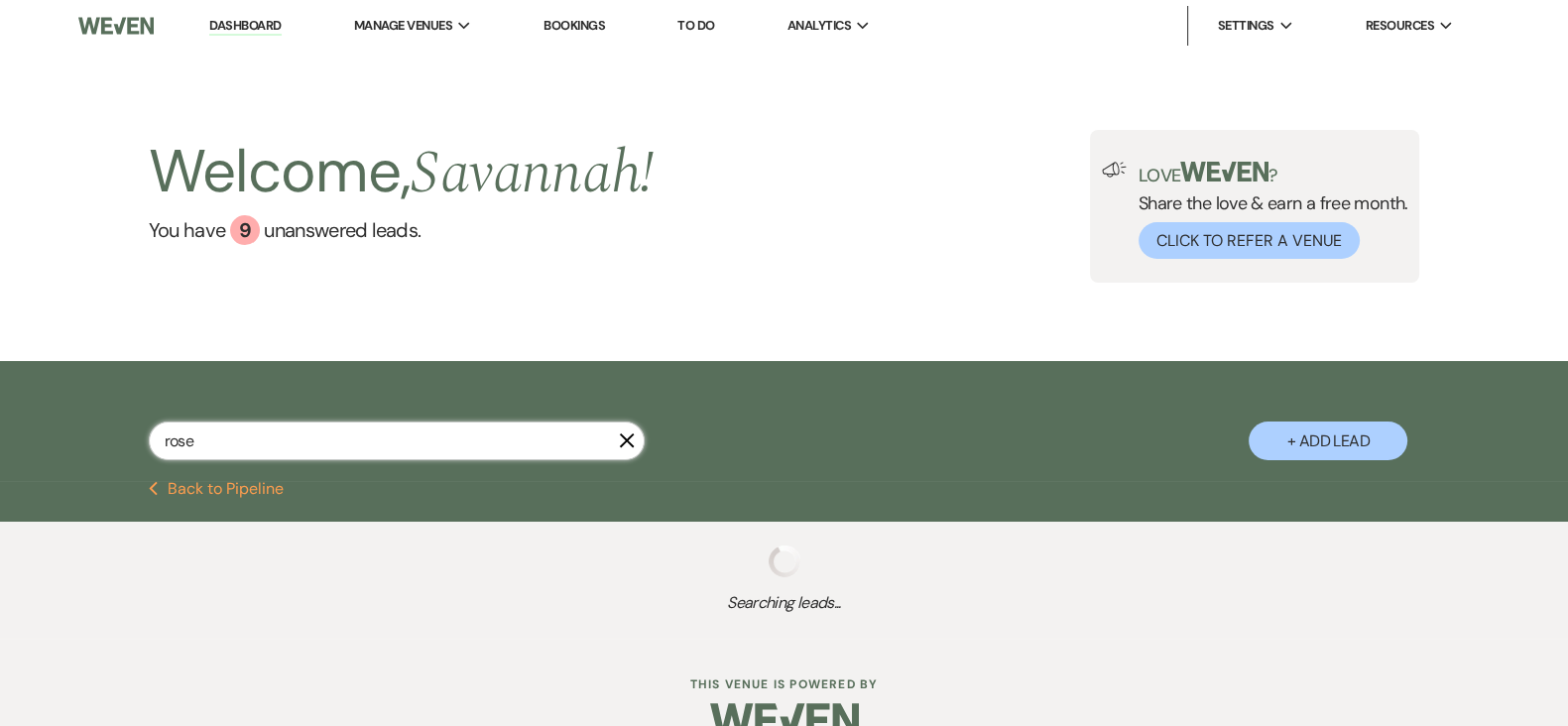 select on "1" 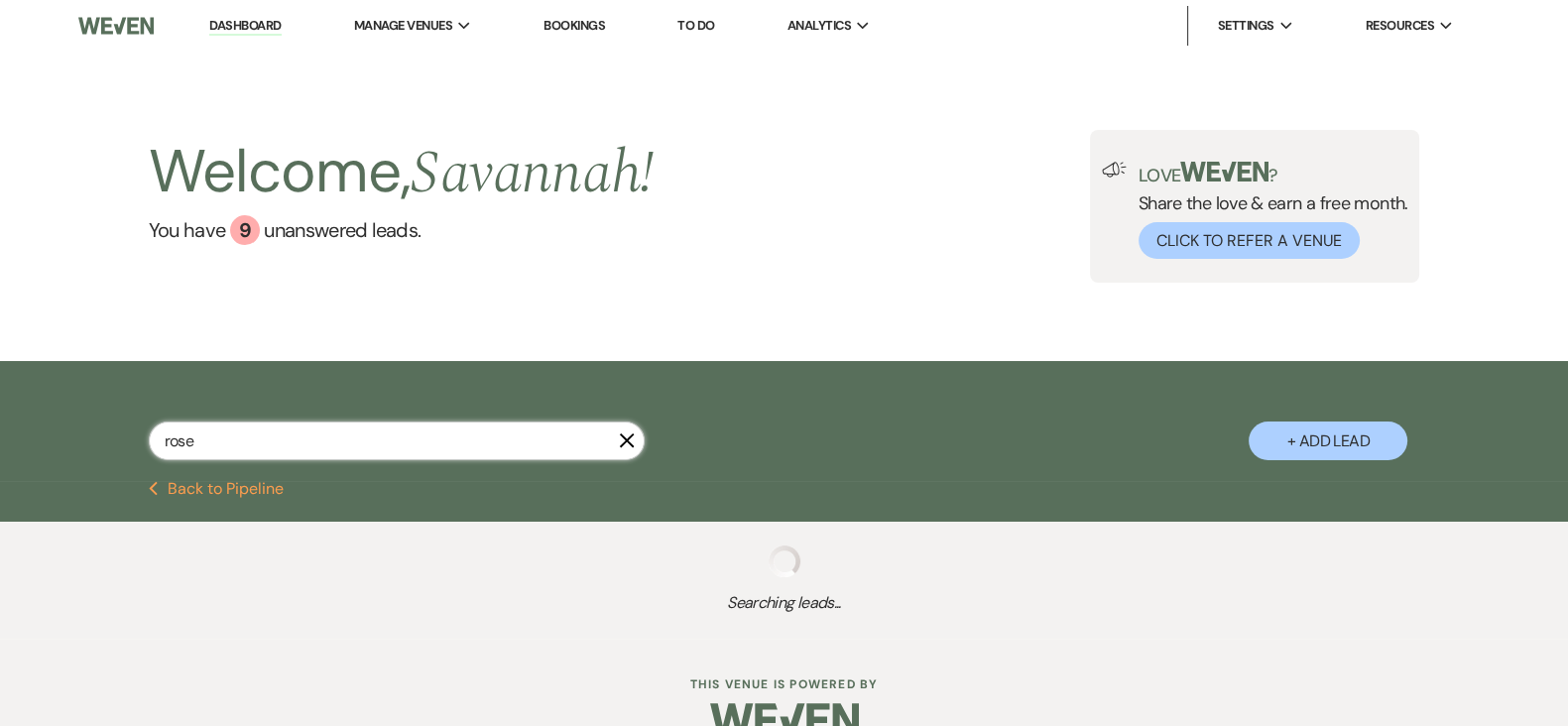 select on "8" 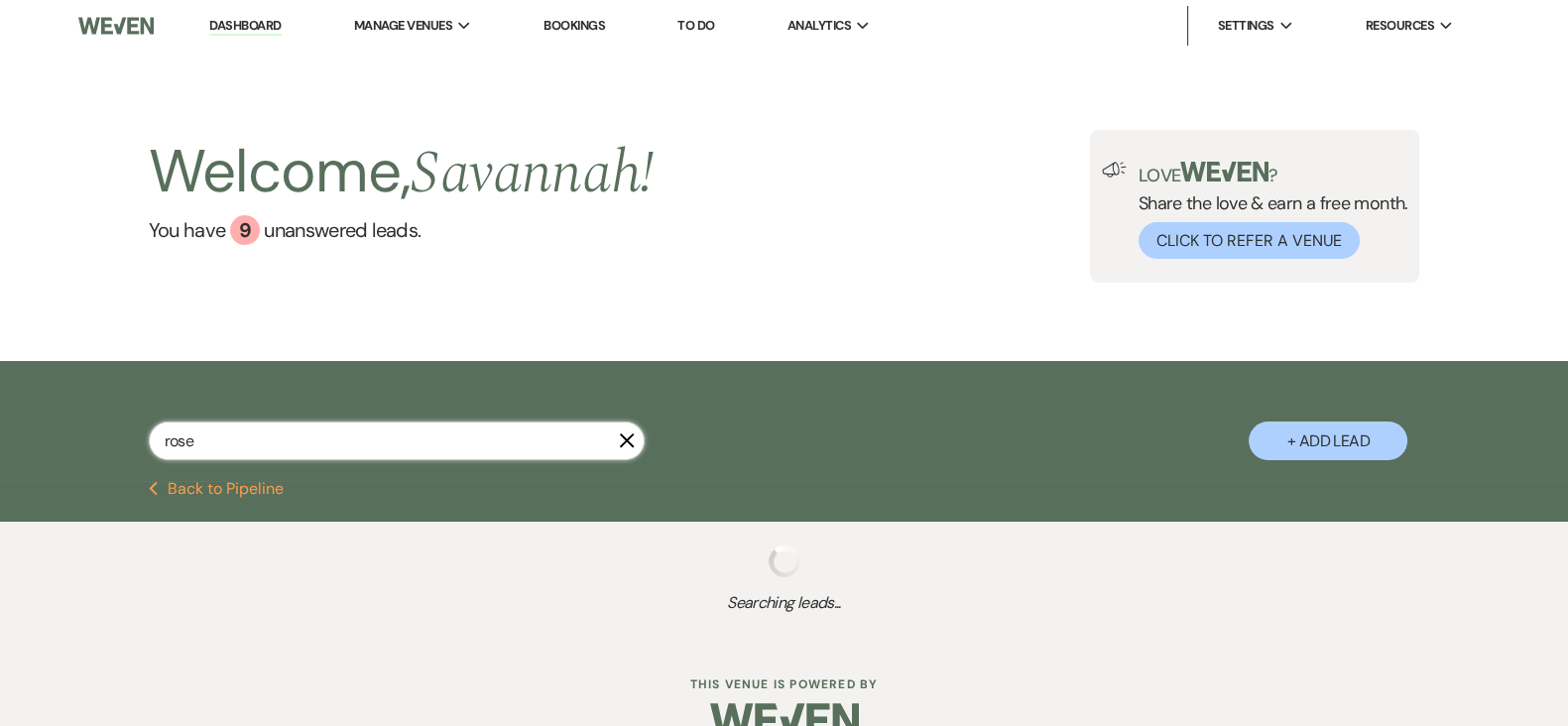 select on "5" 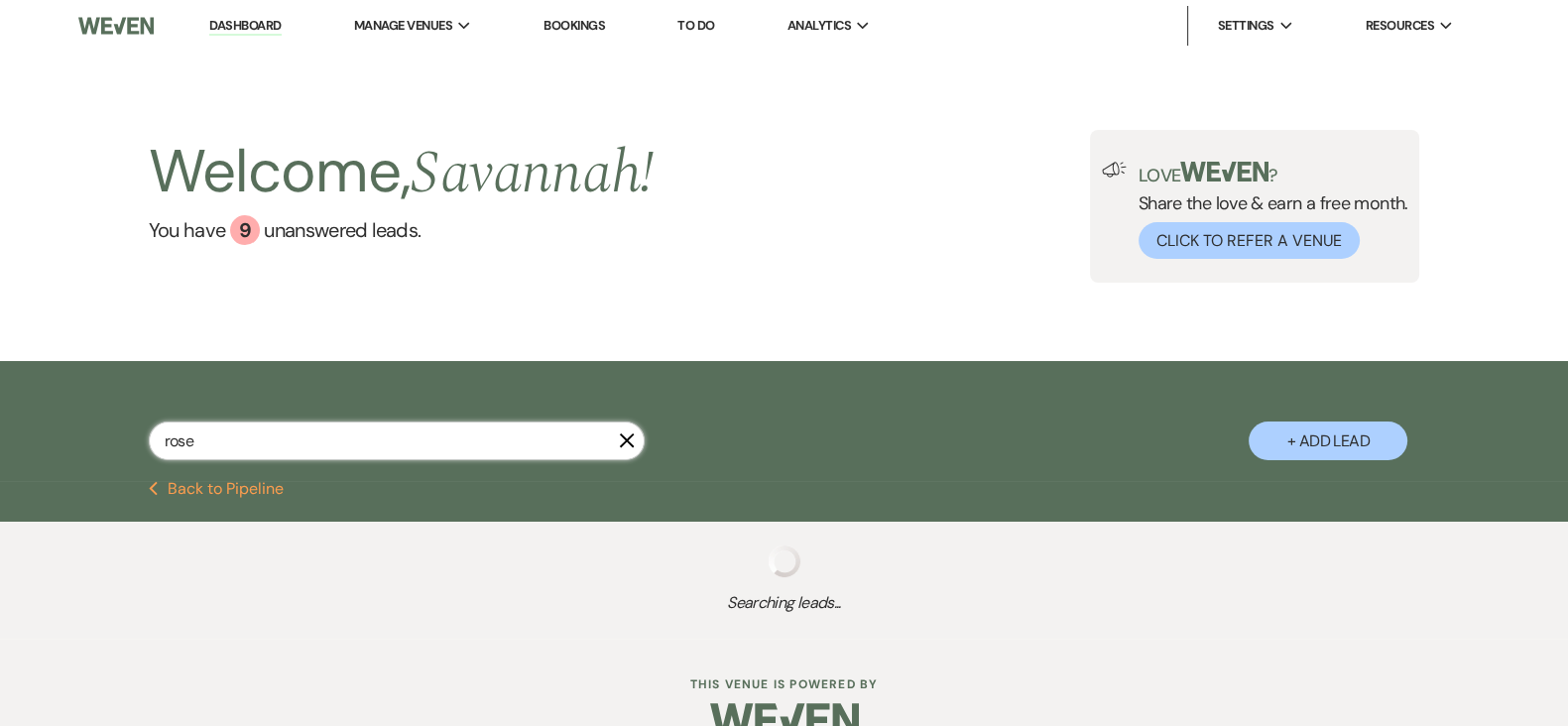 select on "8" 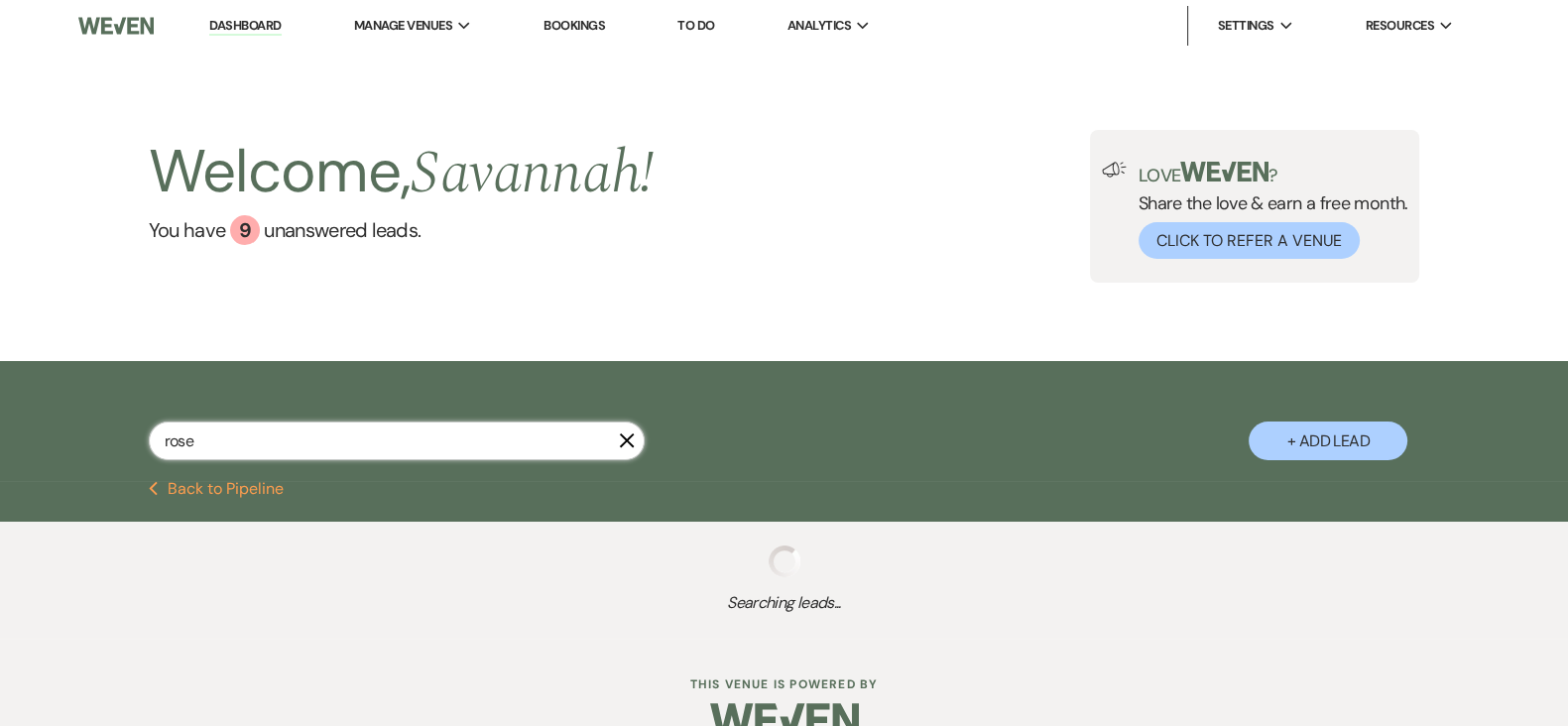 select on "5" 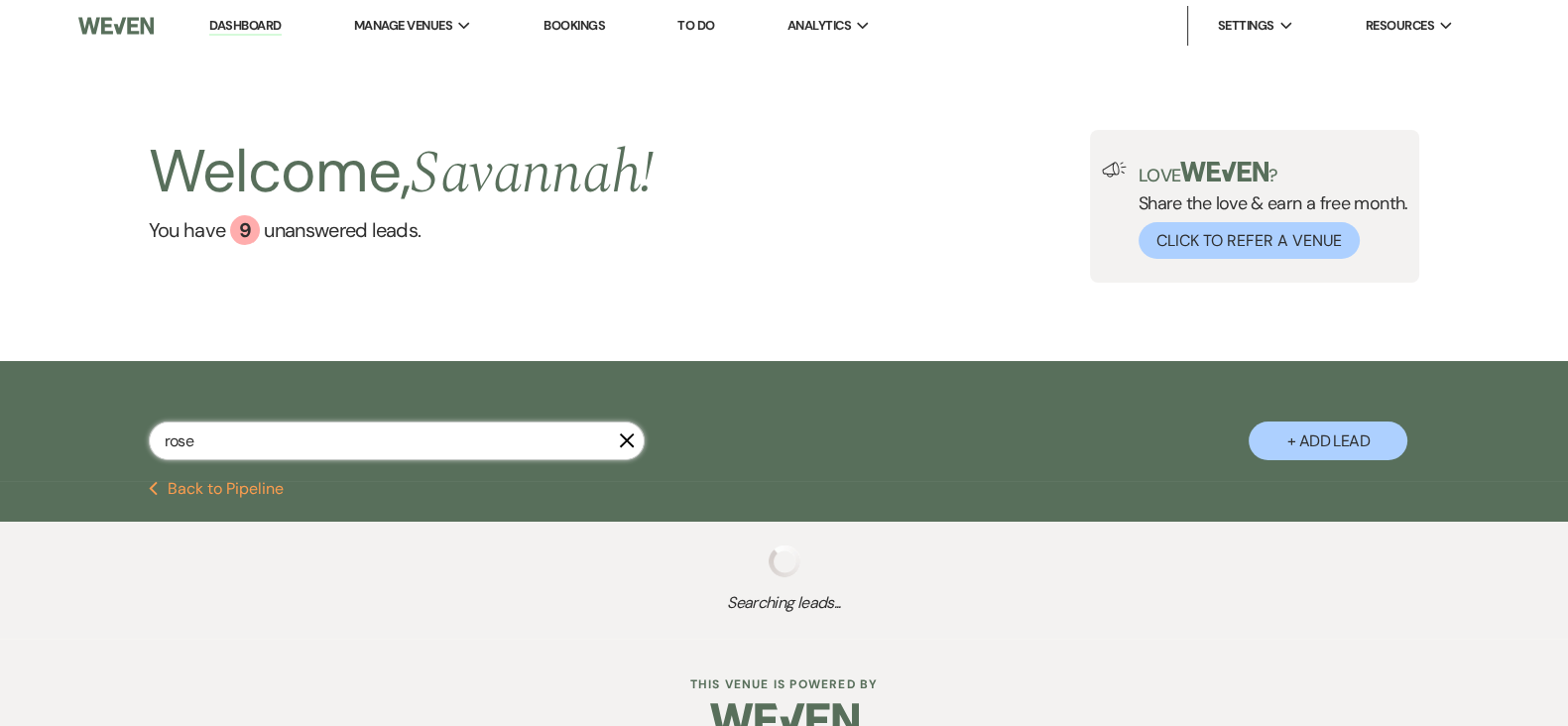 select on "8" 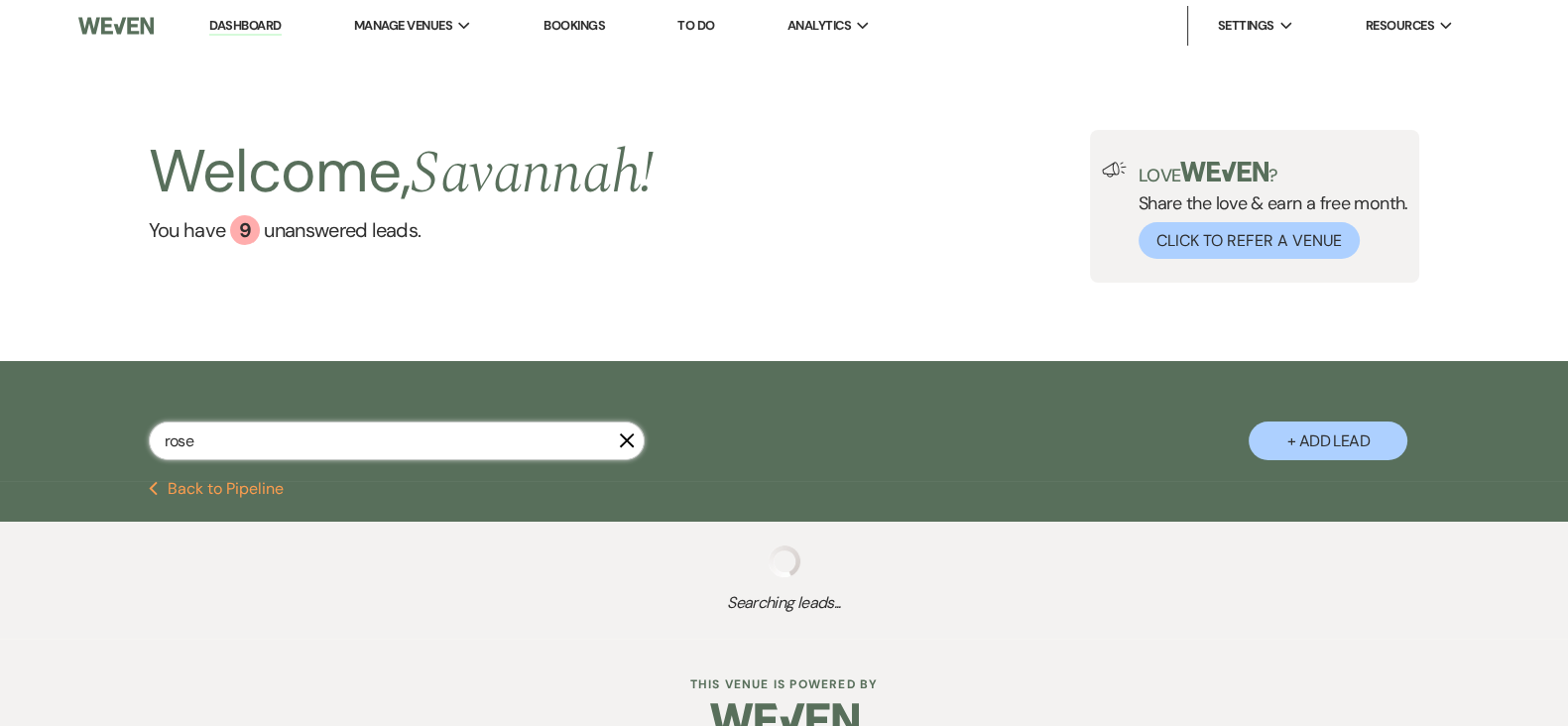 select on "6" 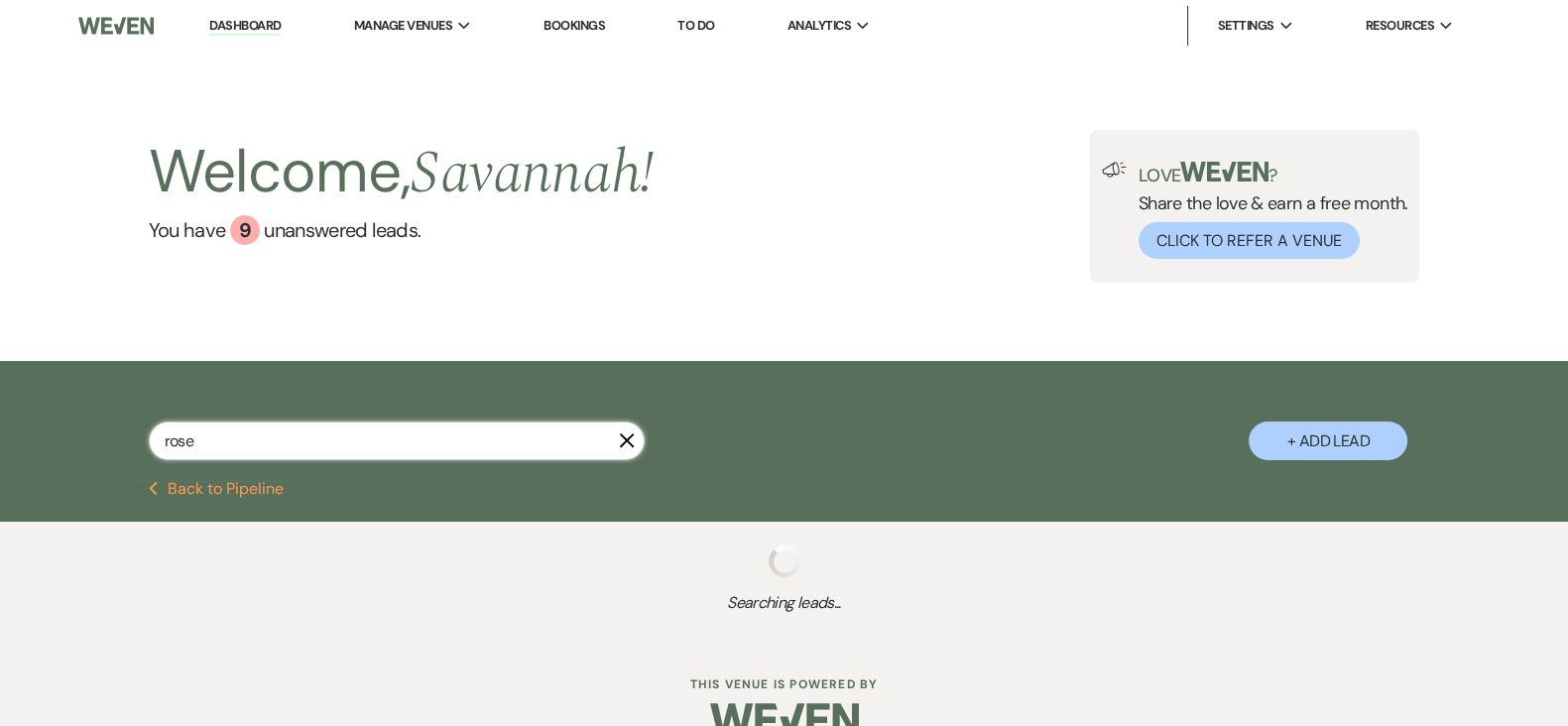 select on "8" 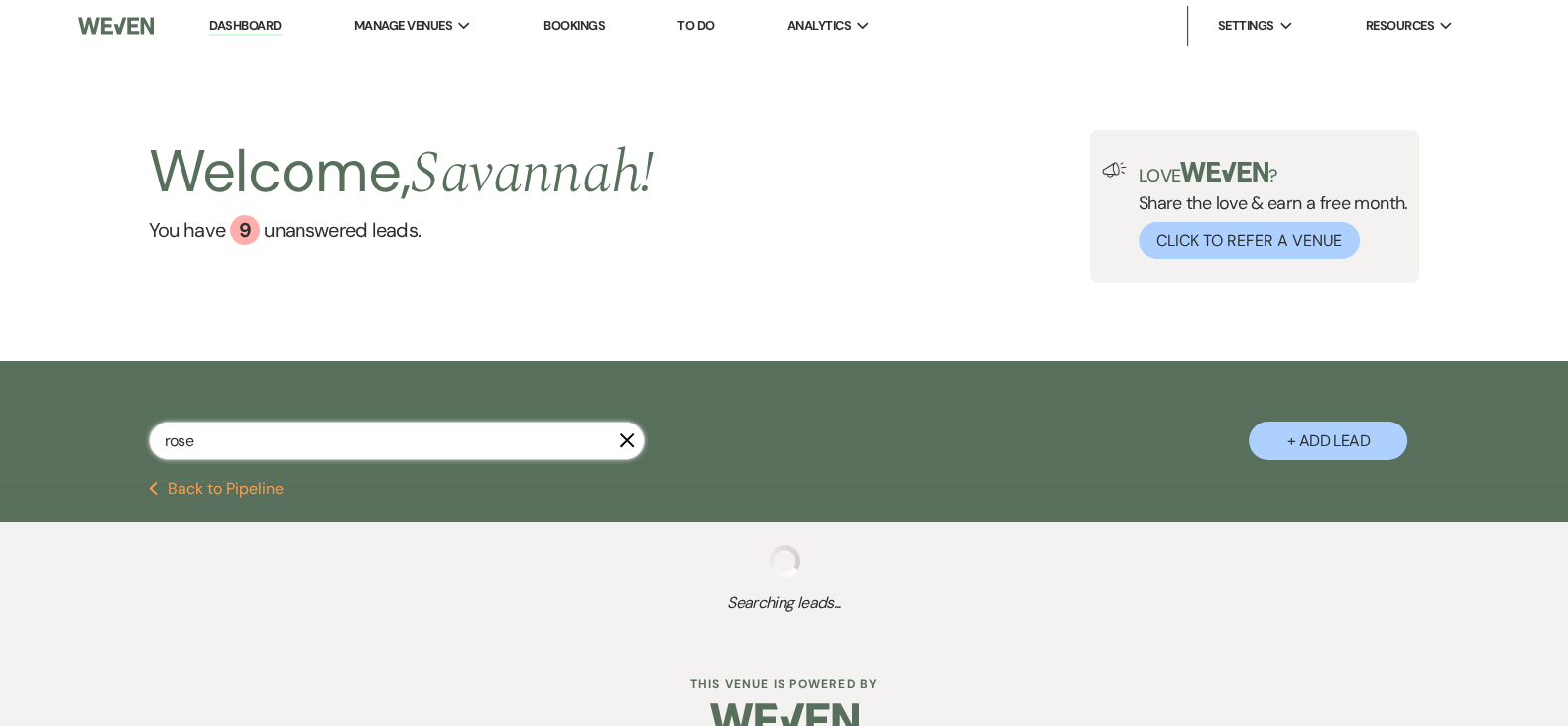 select on "6" 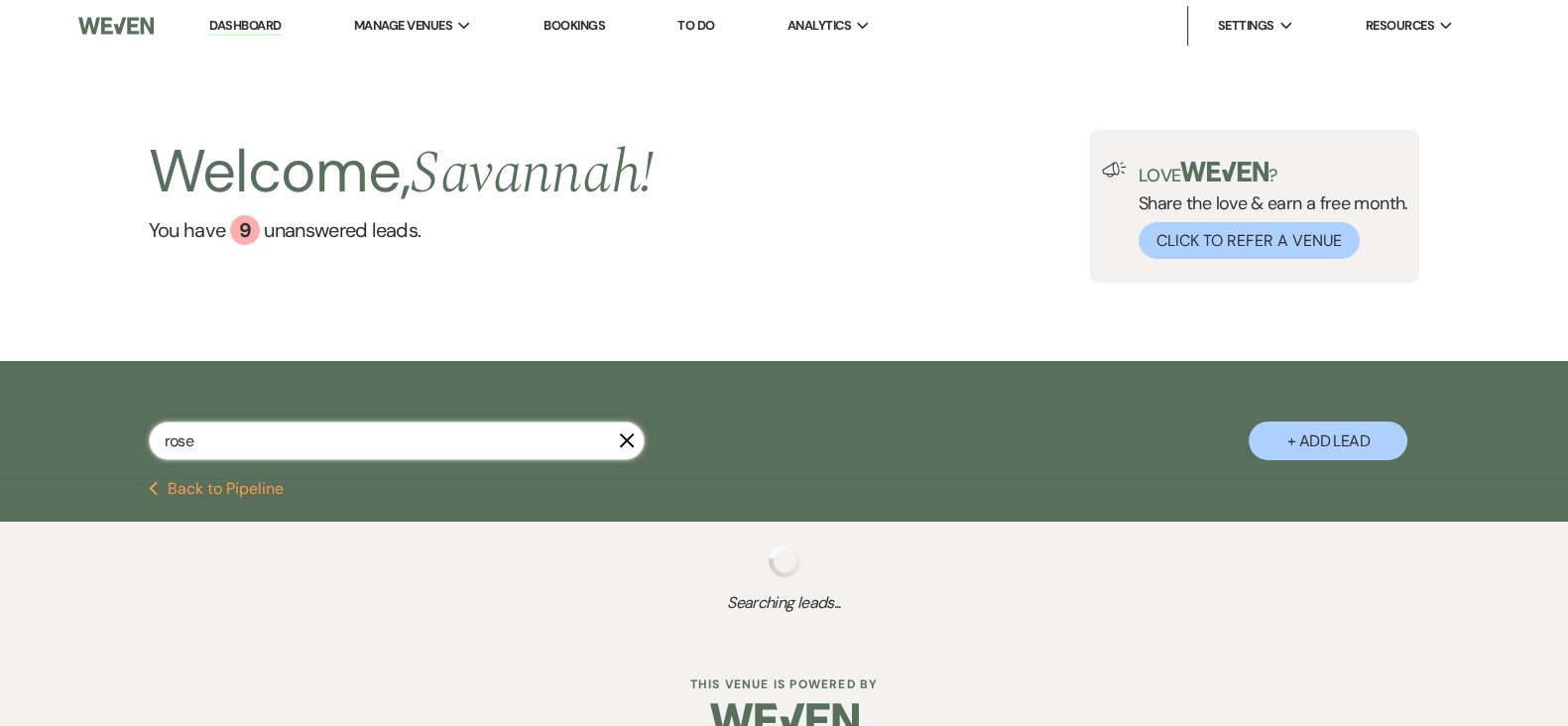 select on "8" 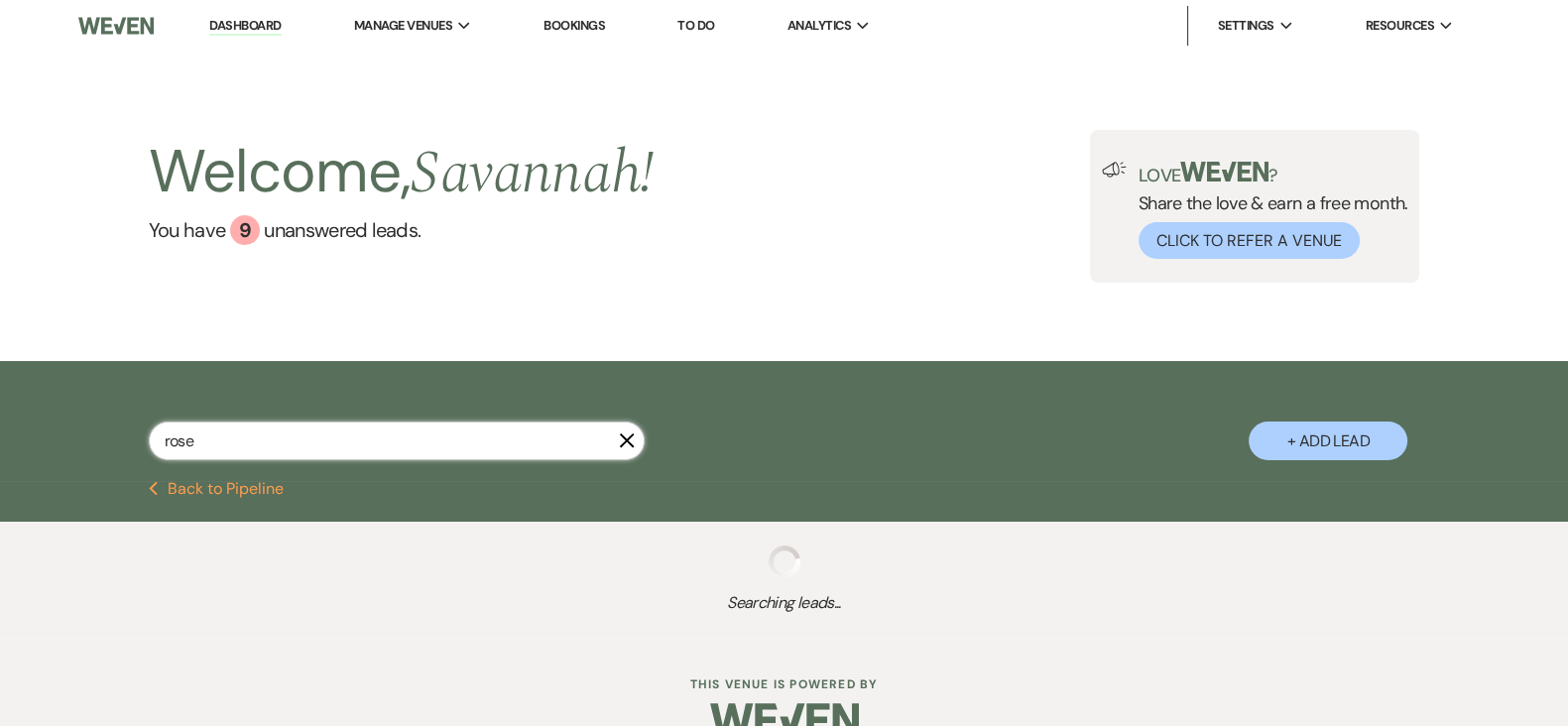 select on "5" 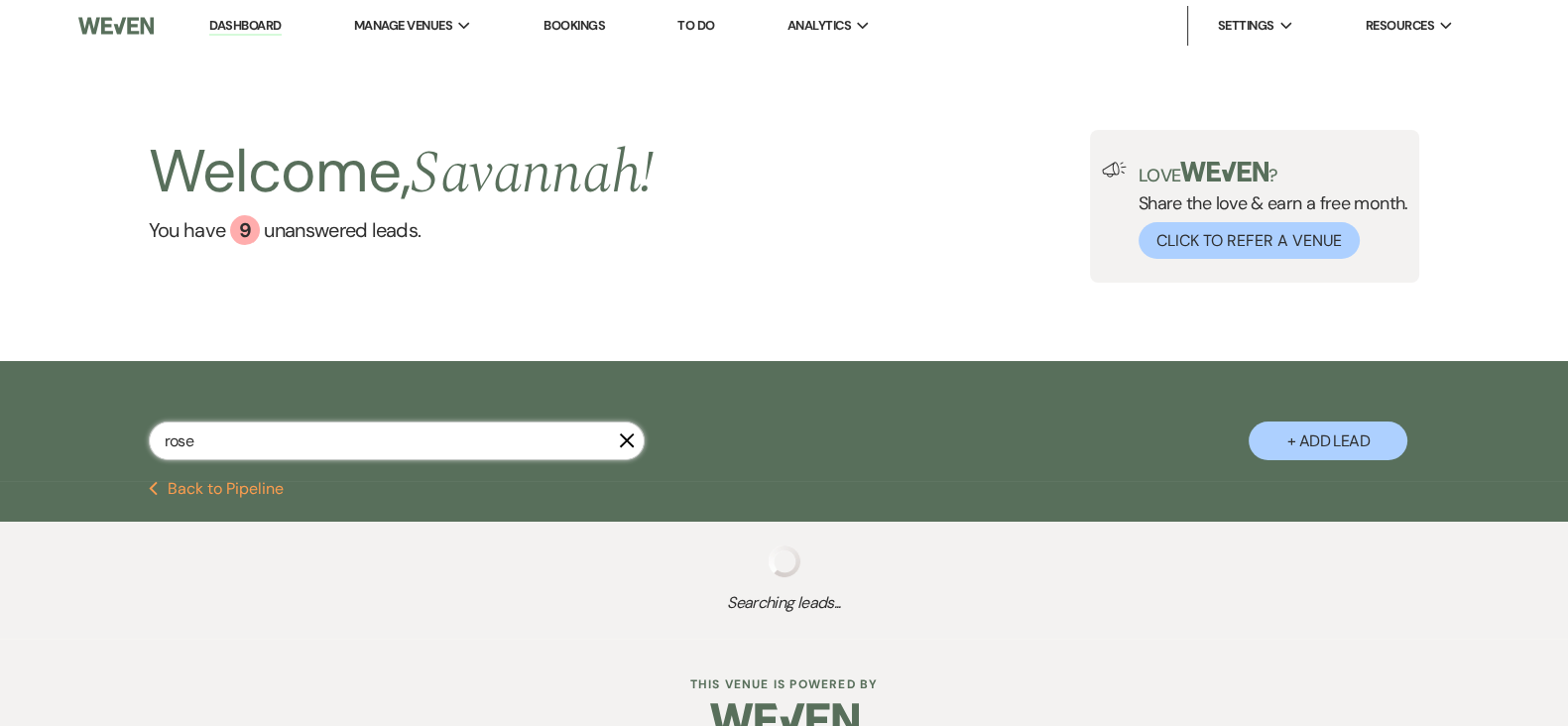 select on "8" 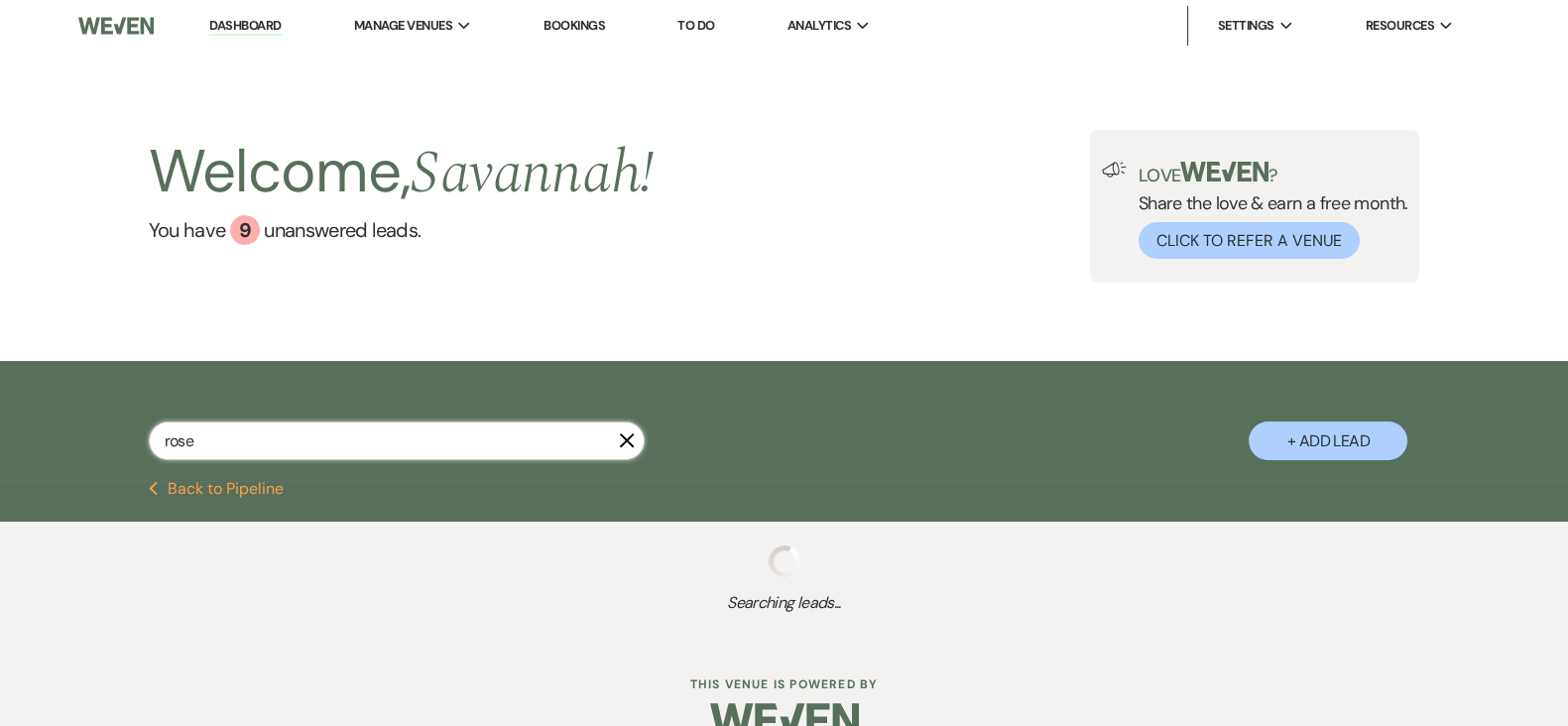 select on "5" 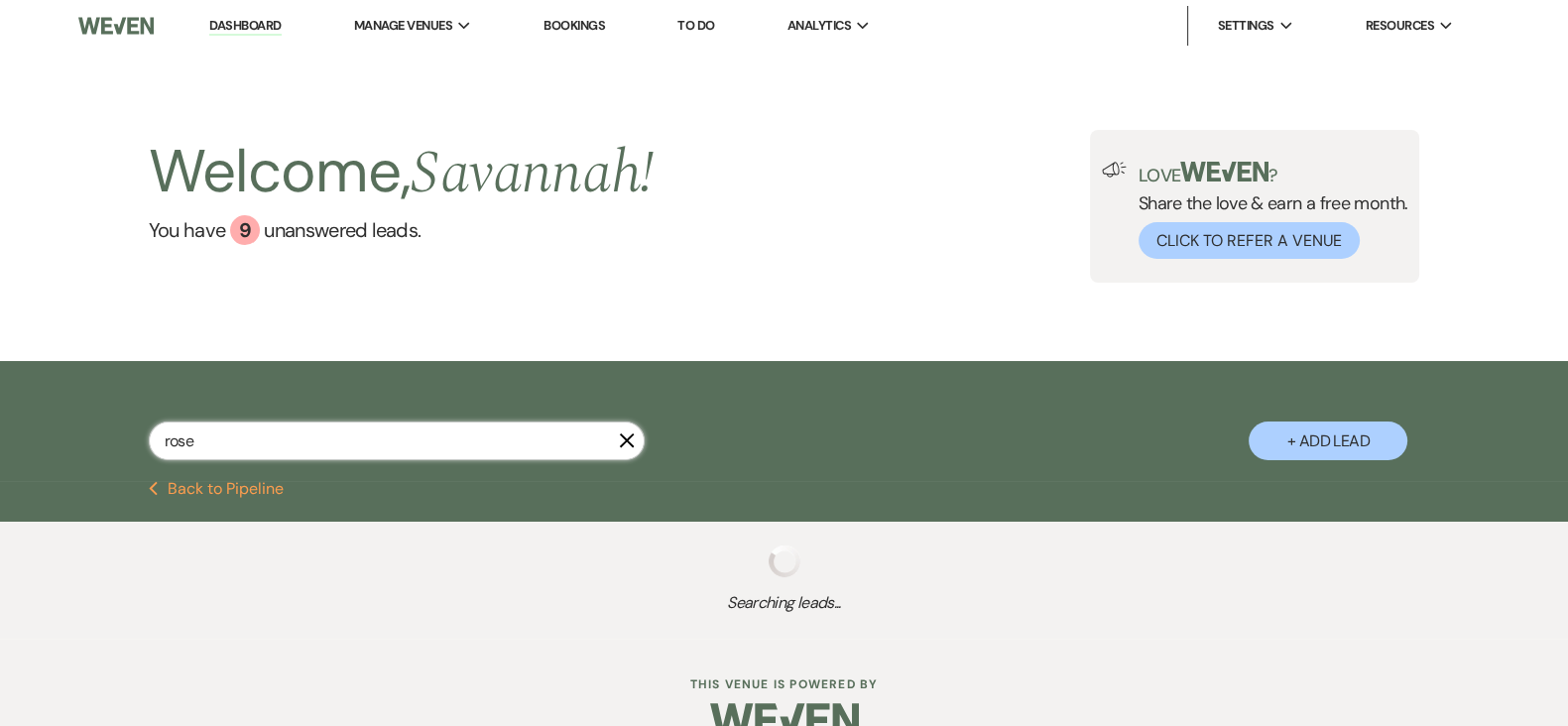 select on "8" 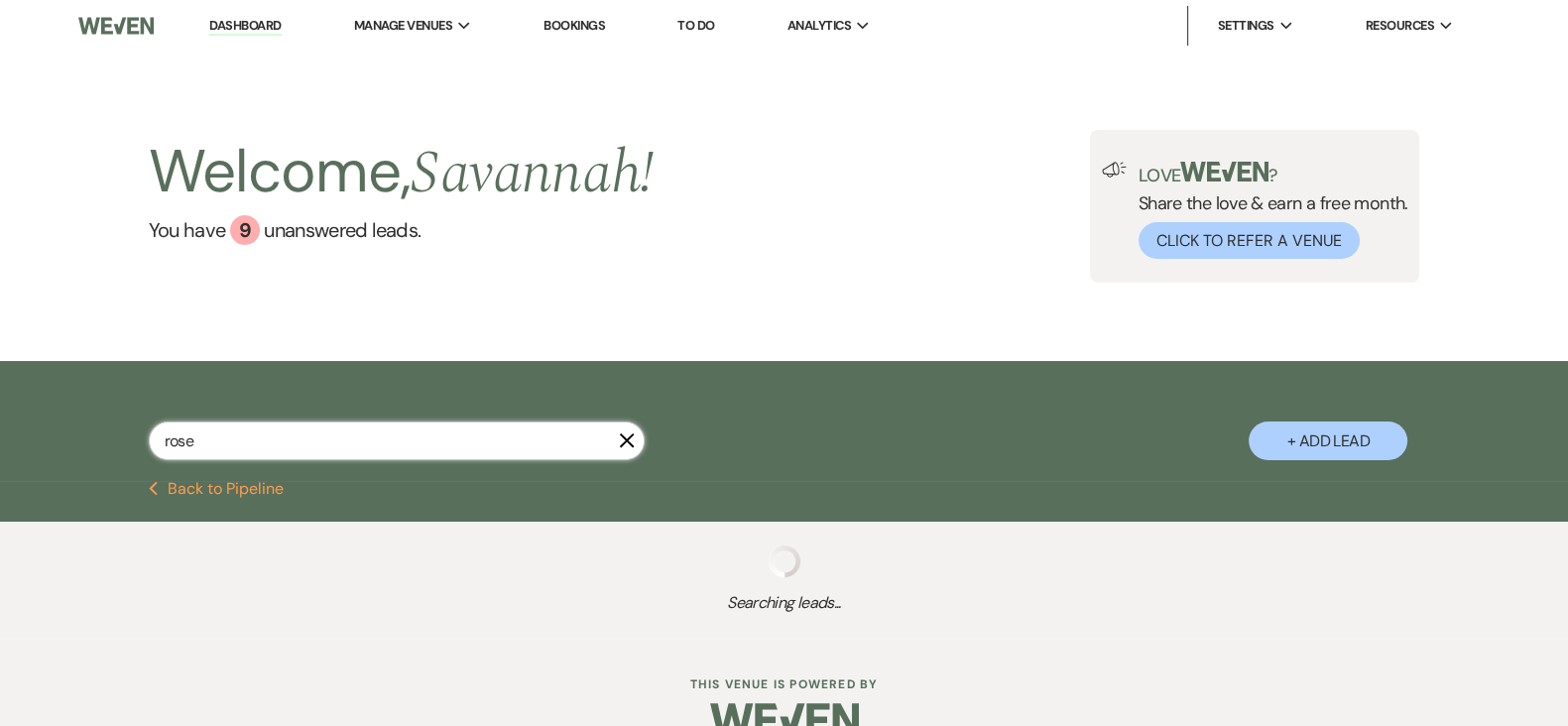 select on "5" 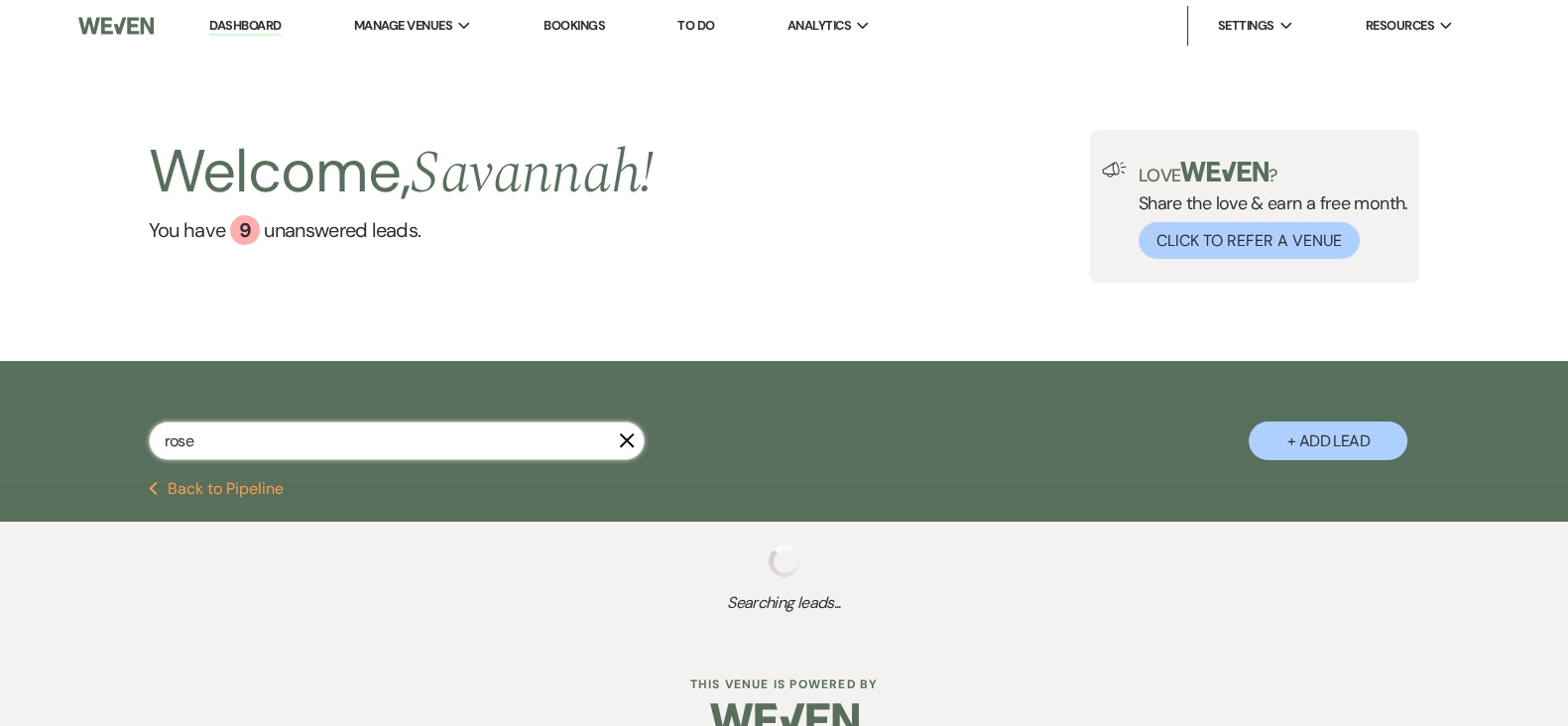 select on "8" 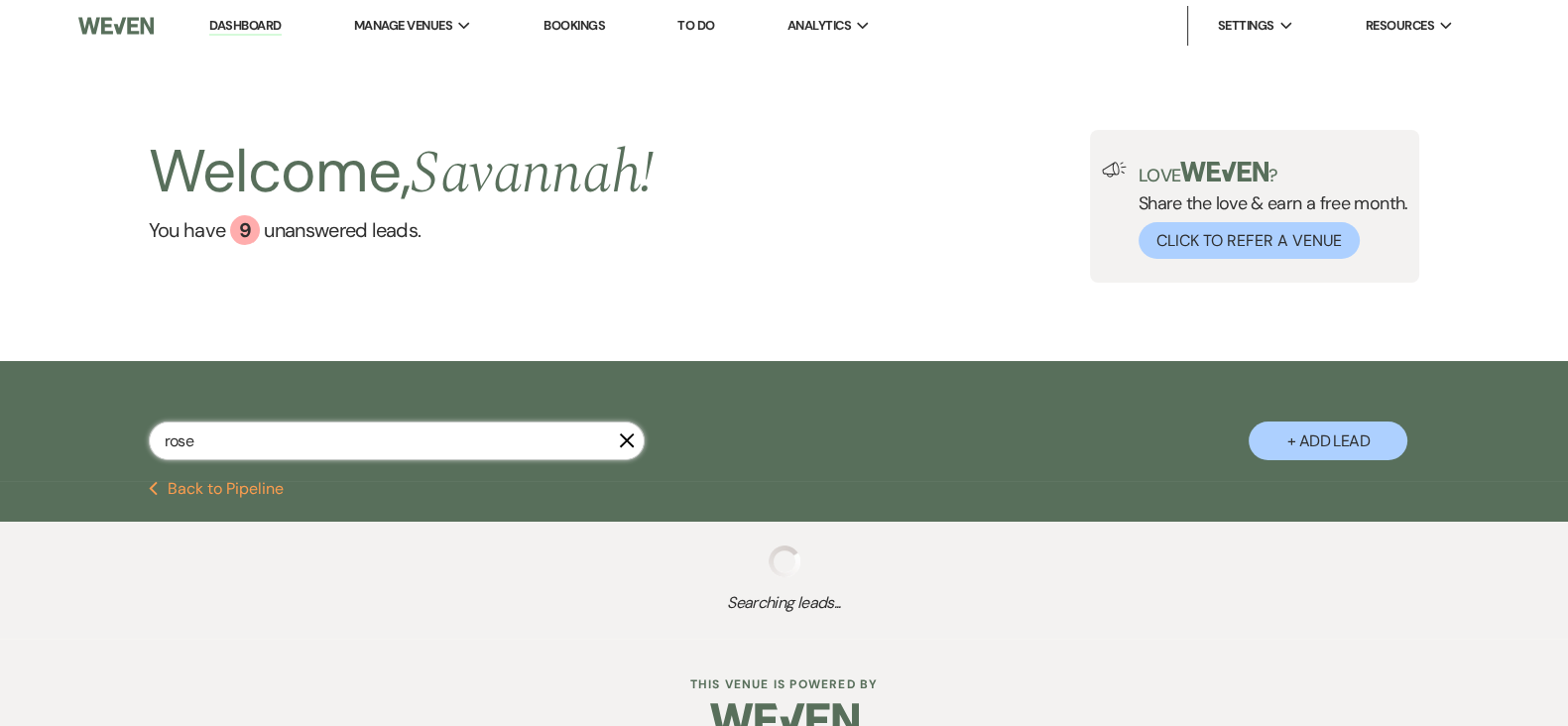 select on "5" 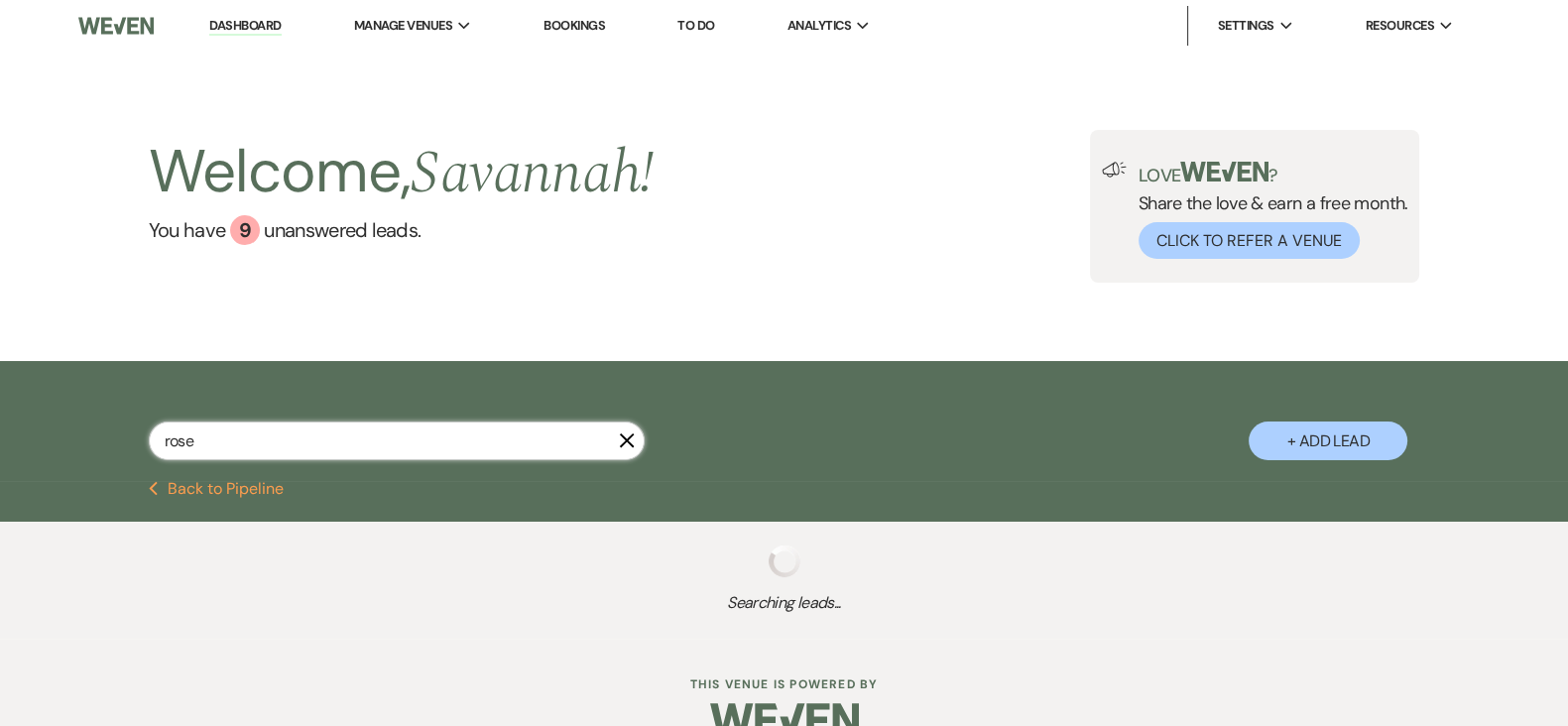 select on "8" 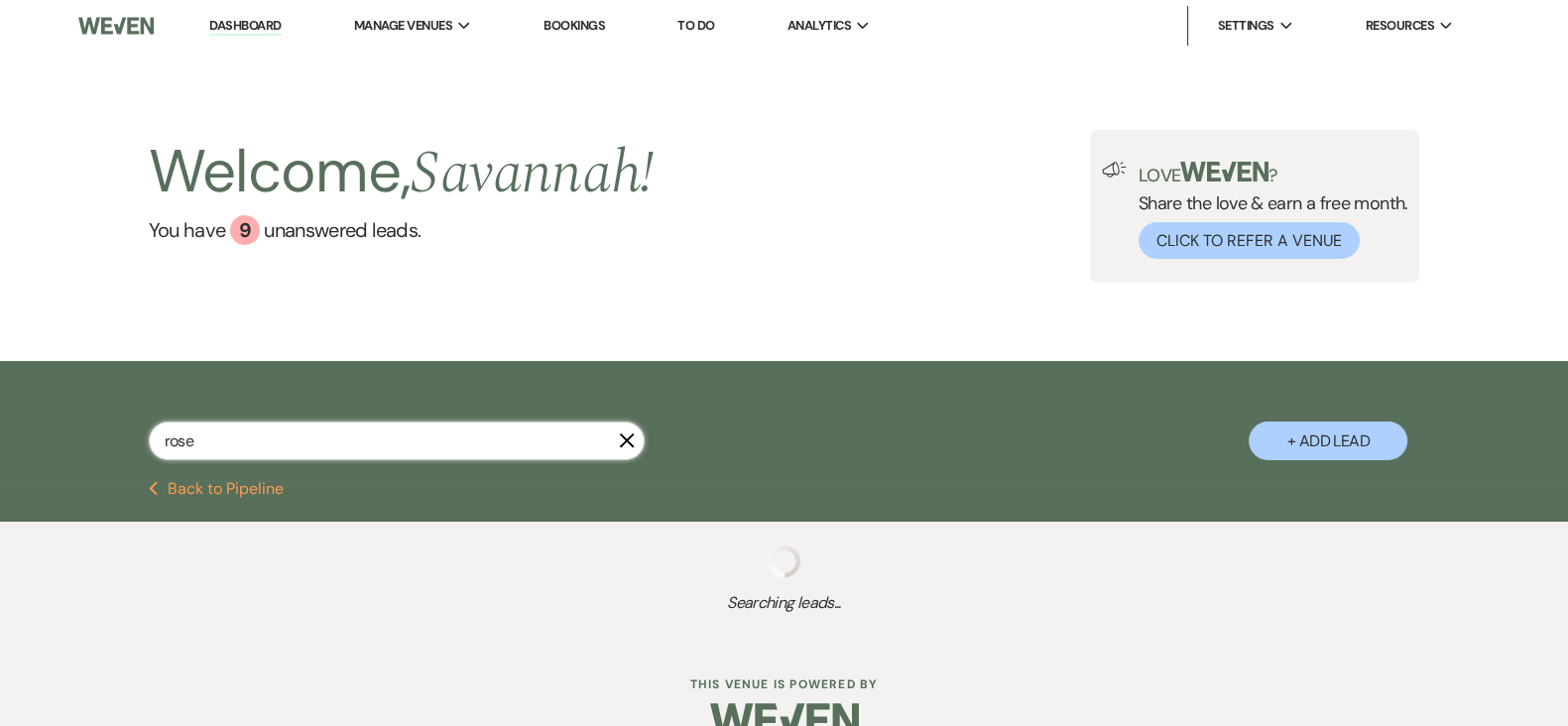 select on "8" 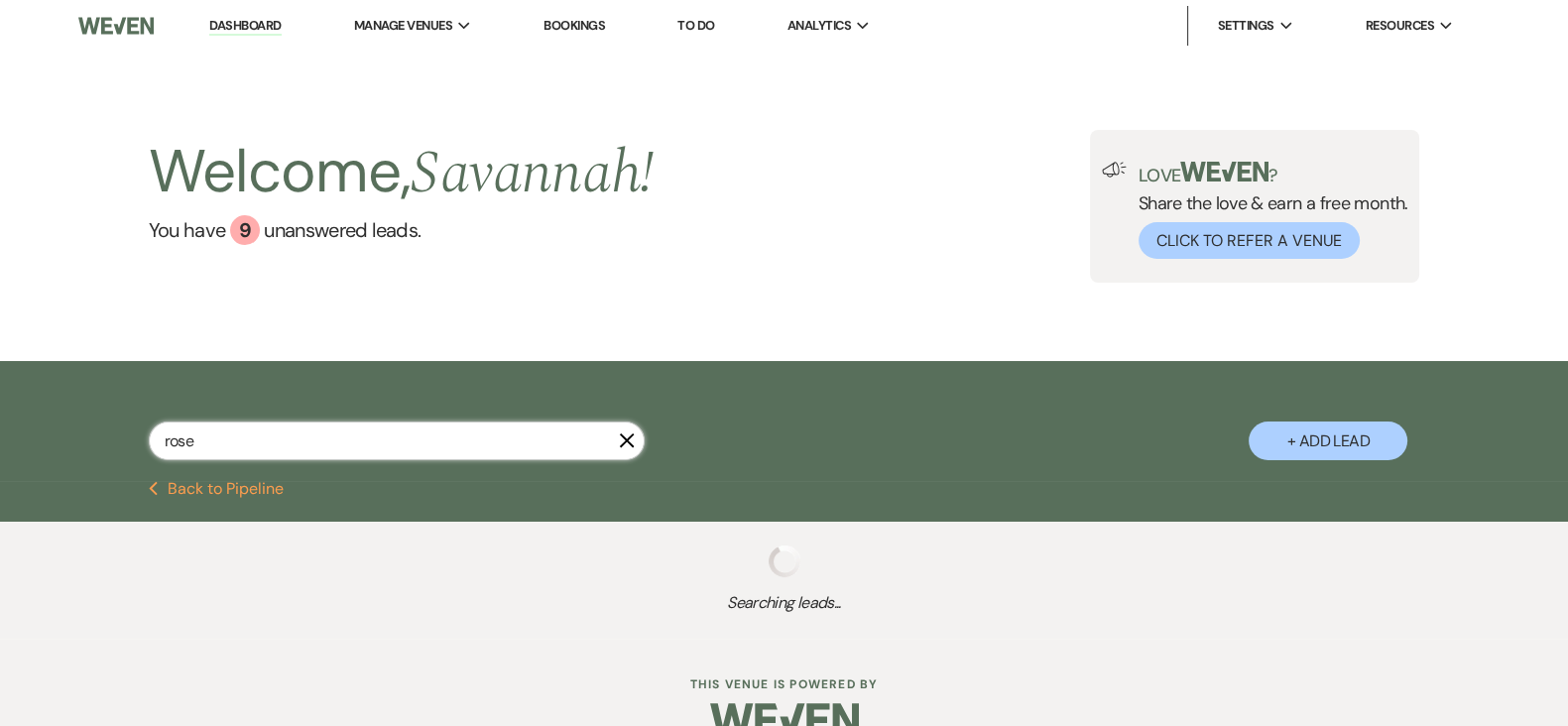 select on "5" 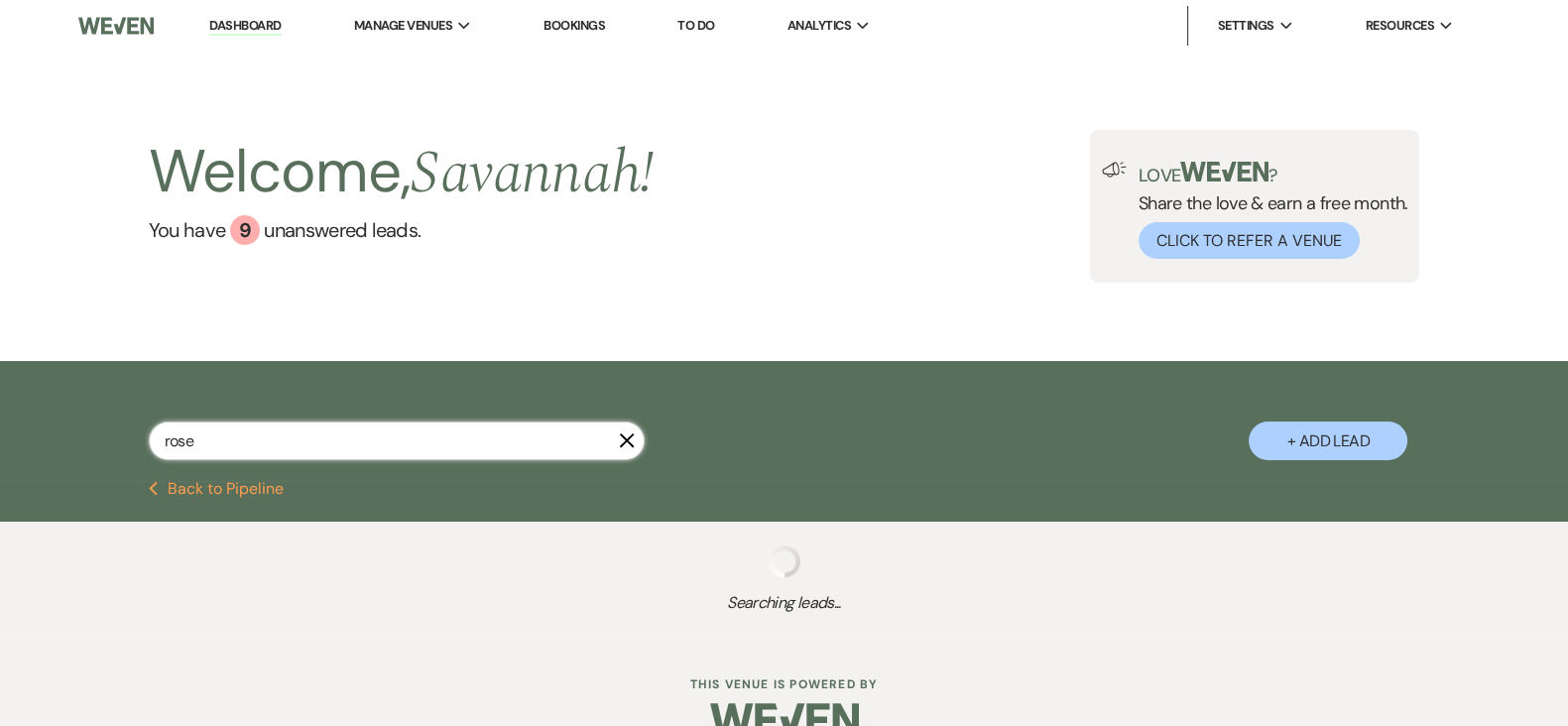 select on "8" 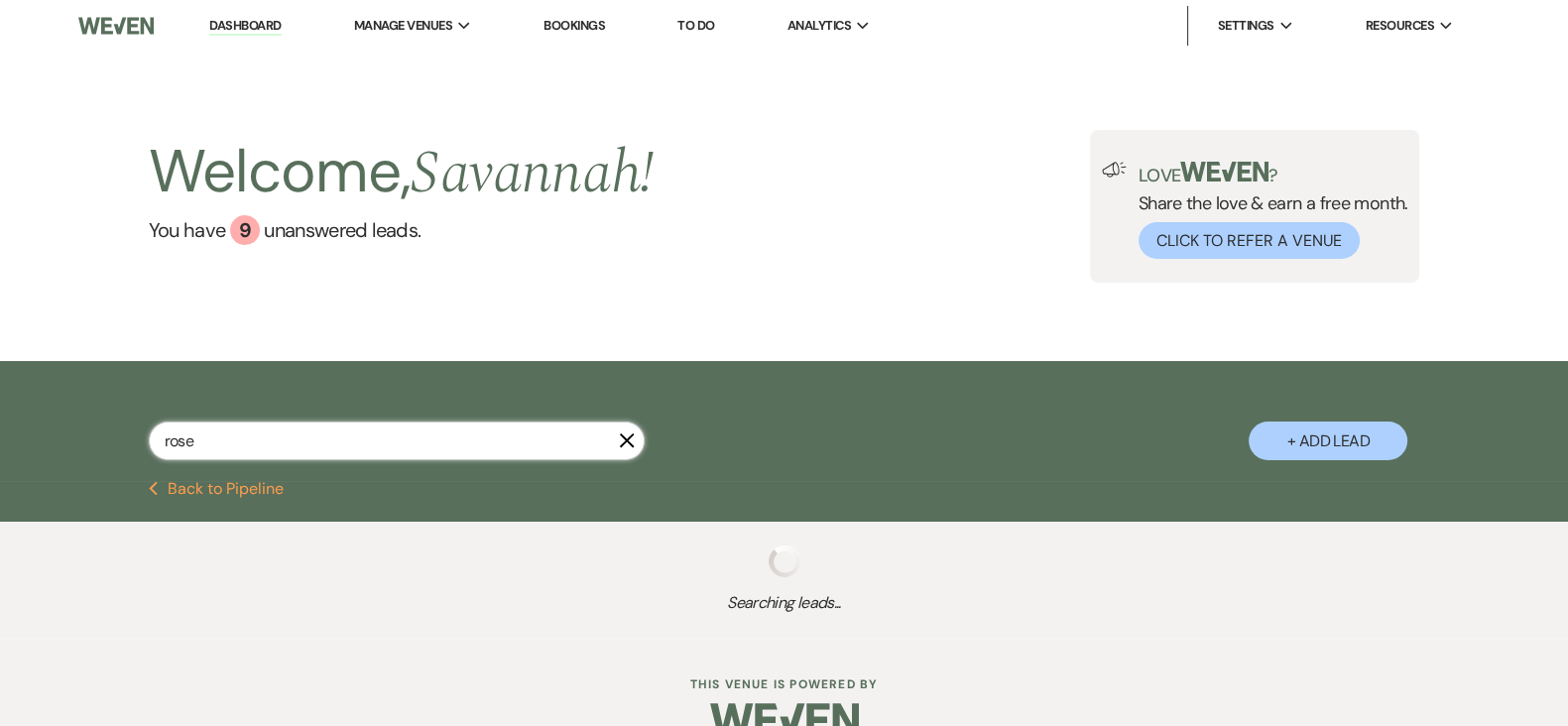 select on "5" 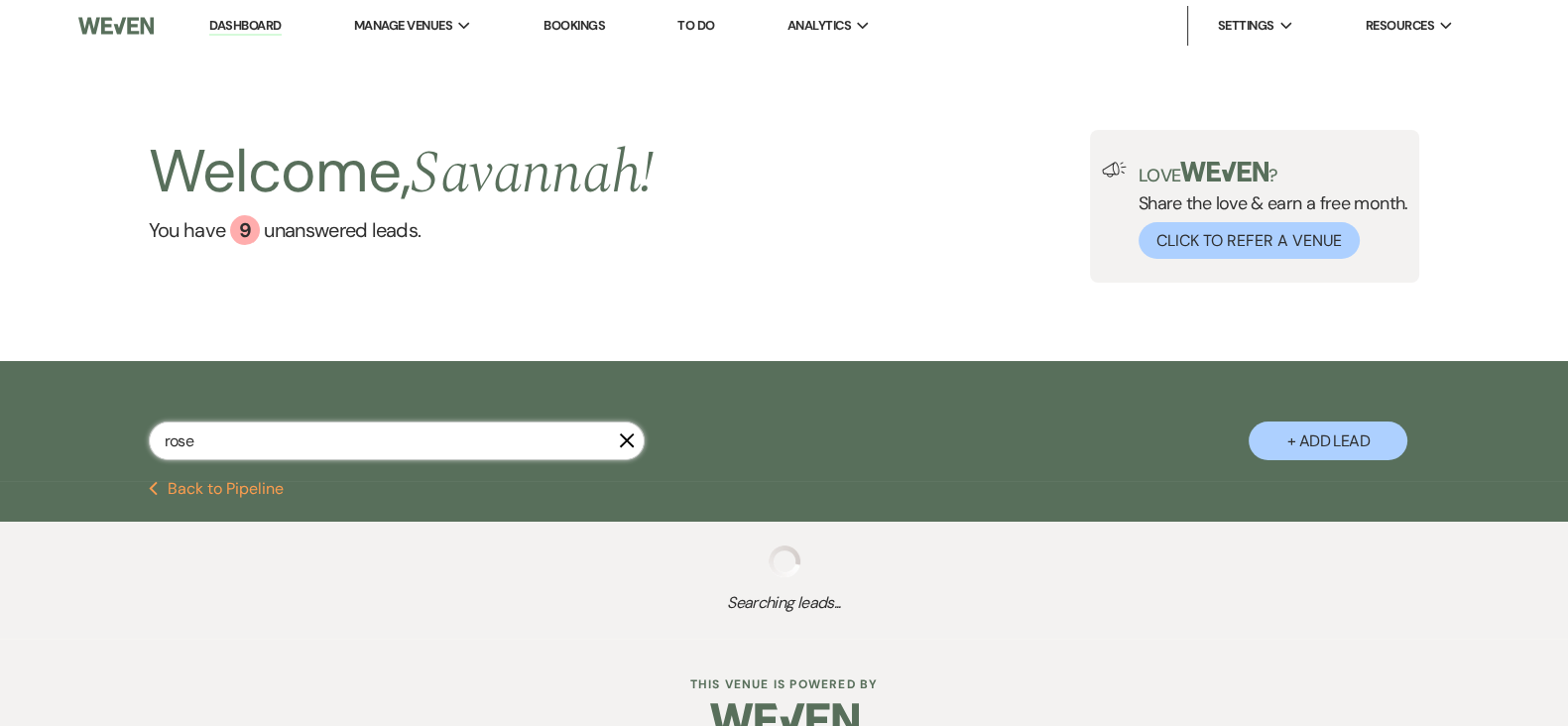 select on "8" 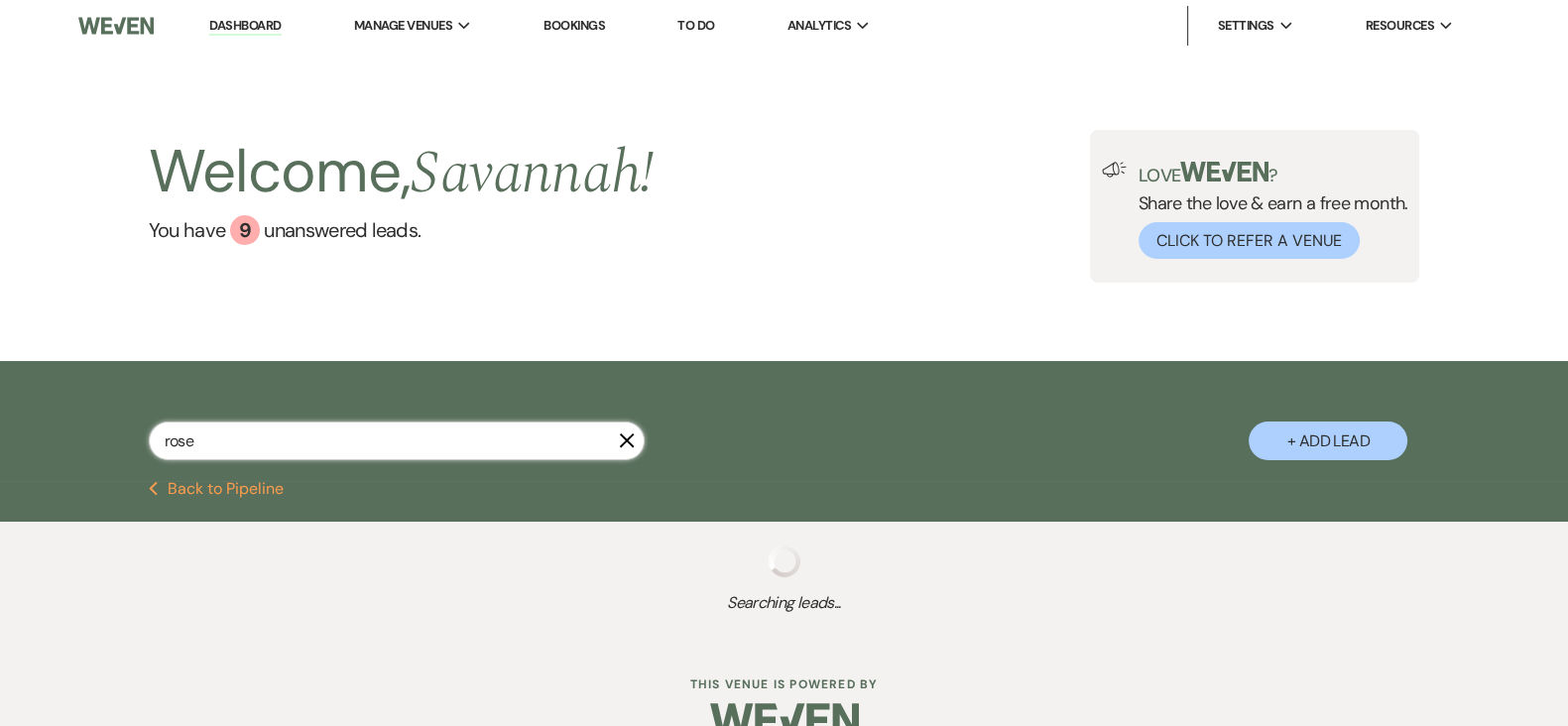 select on "1" 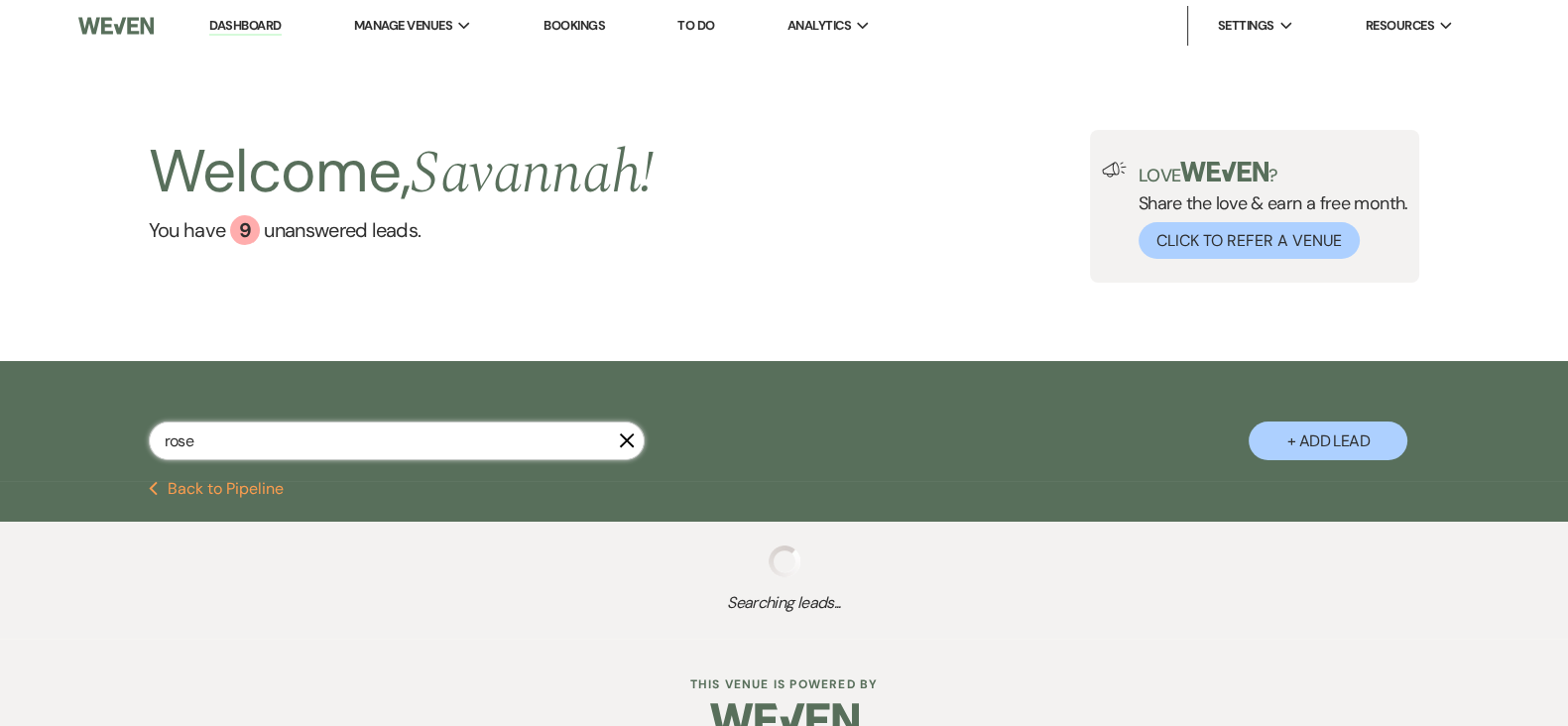 select on "8" 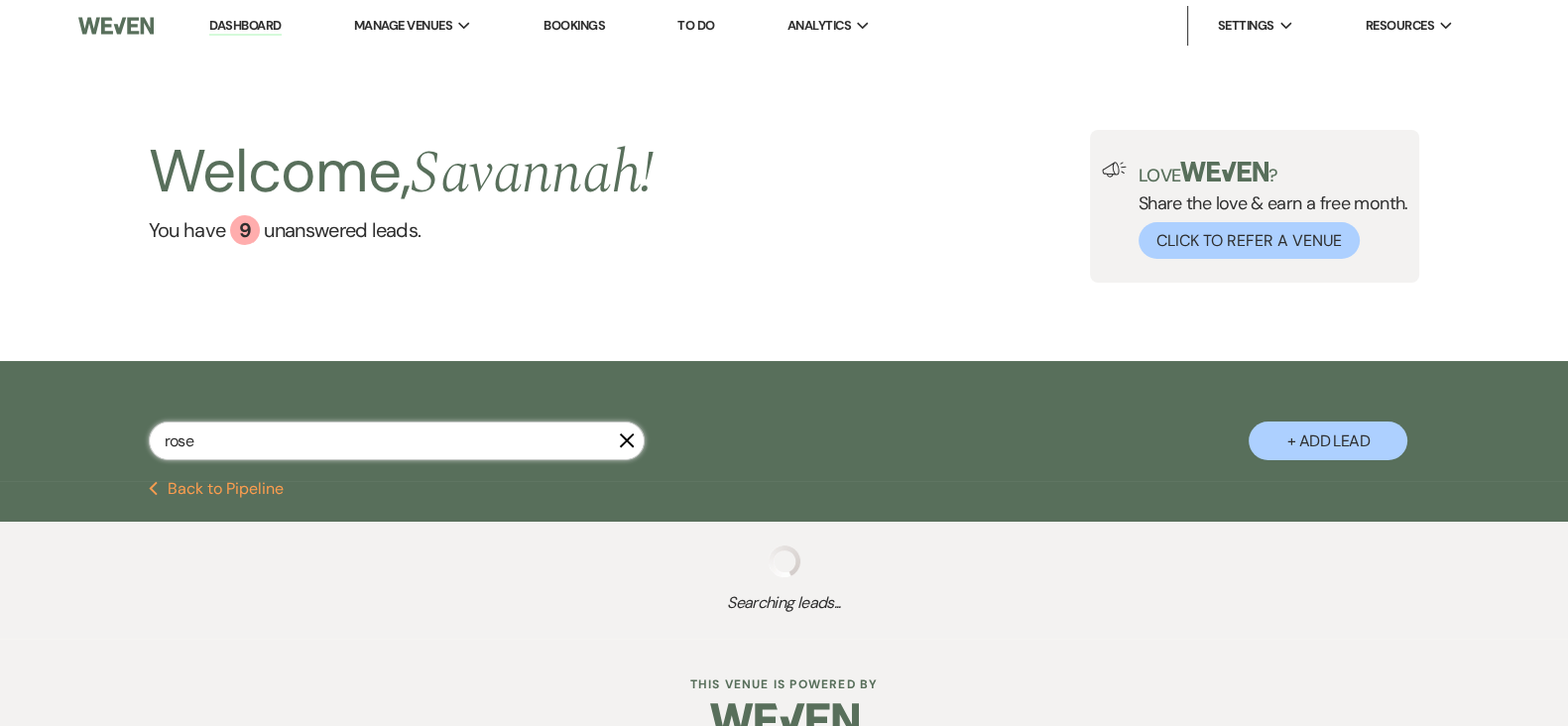 select on "8" 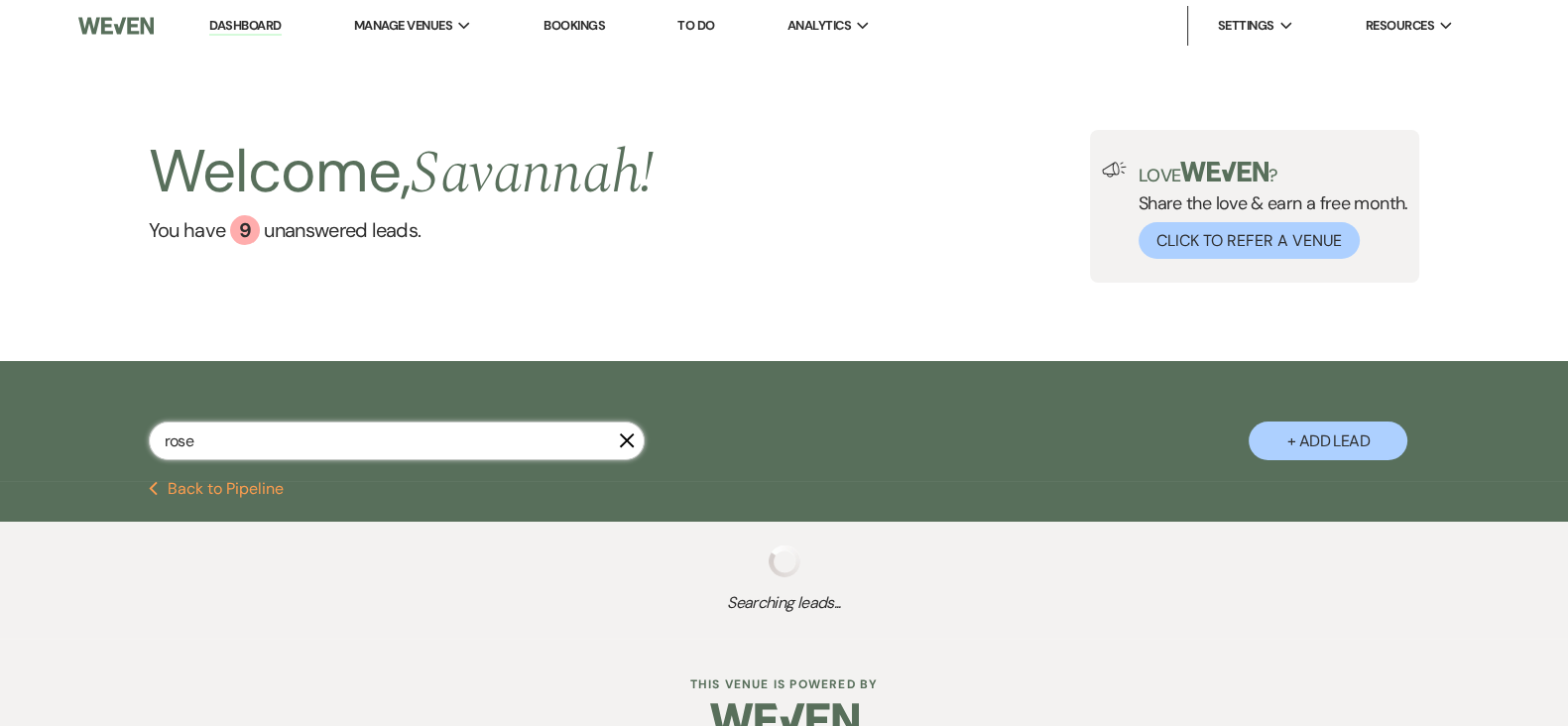 select on "8" 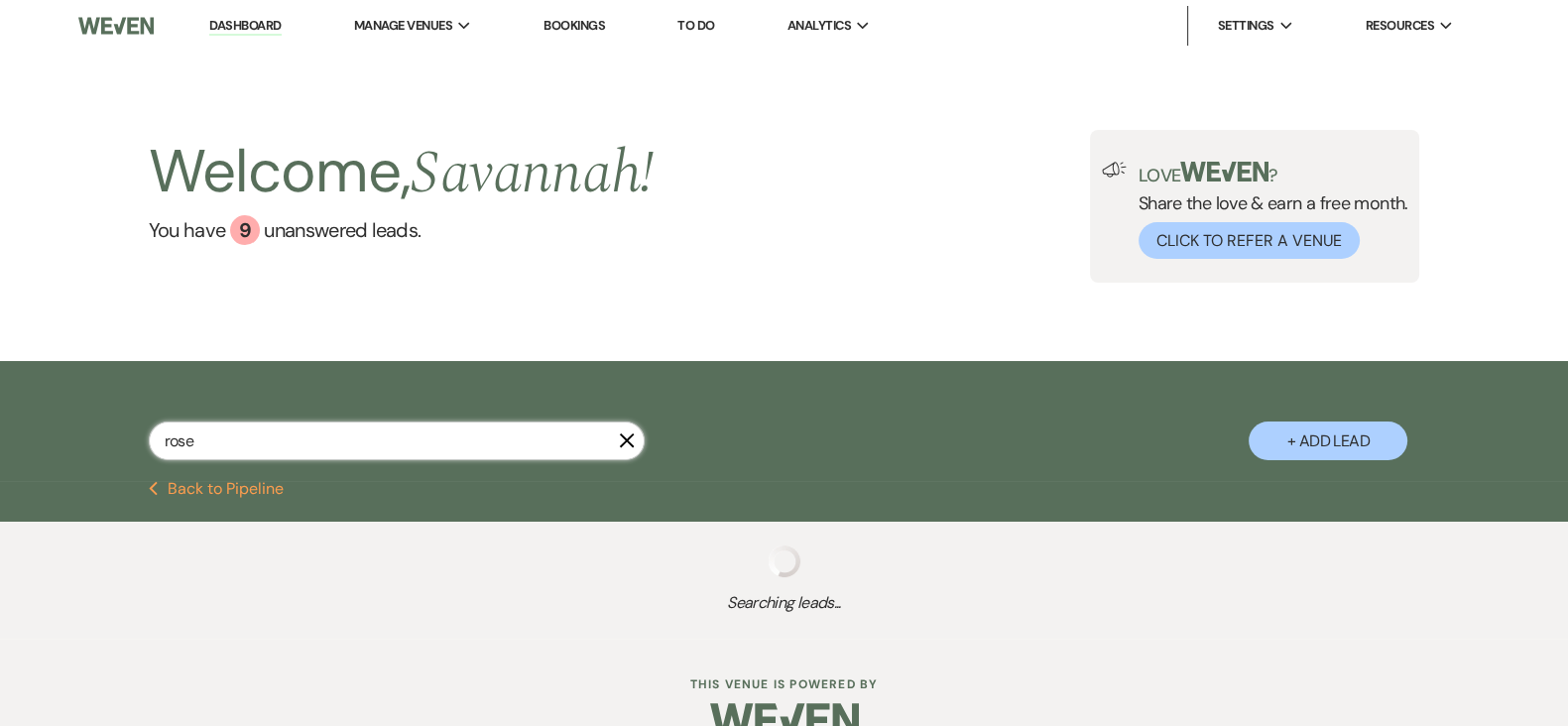 select on "1" 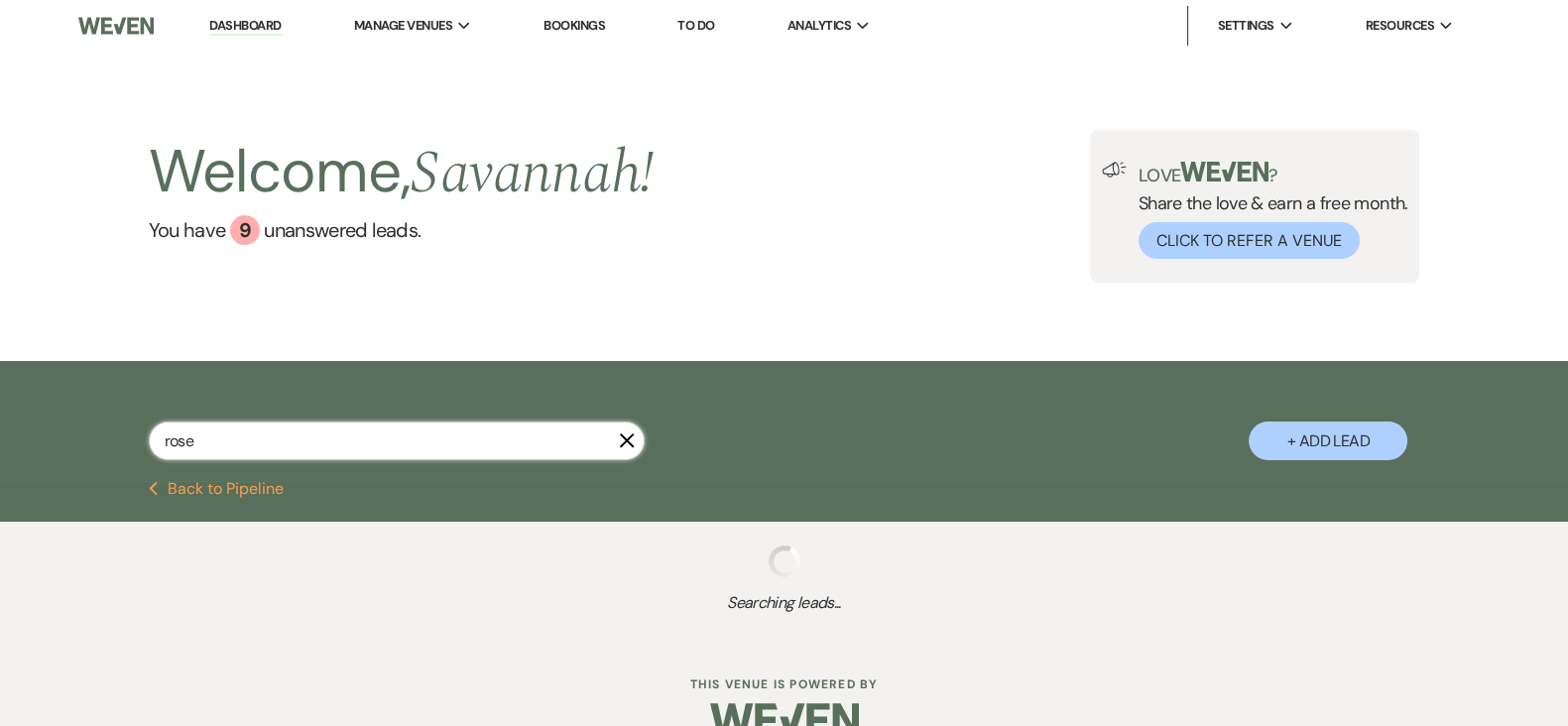 select on "8" 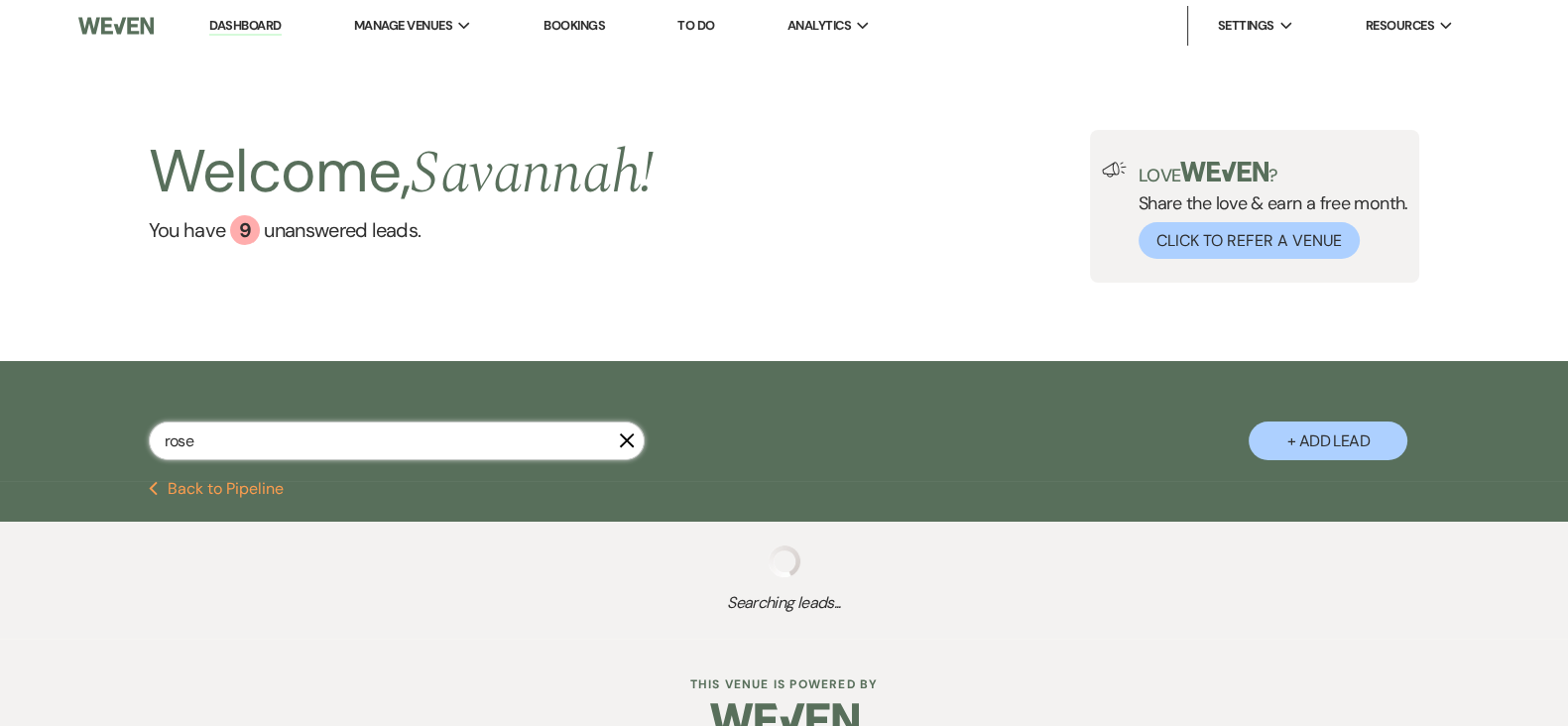 select on "1" 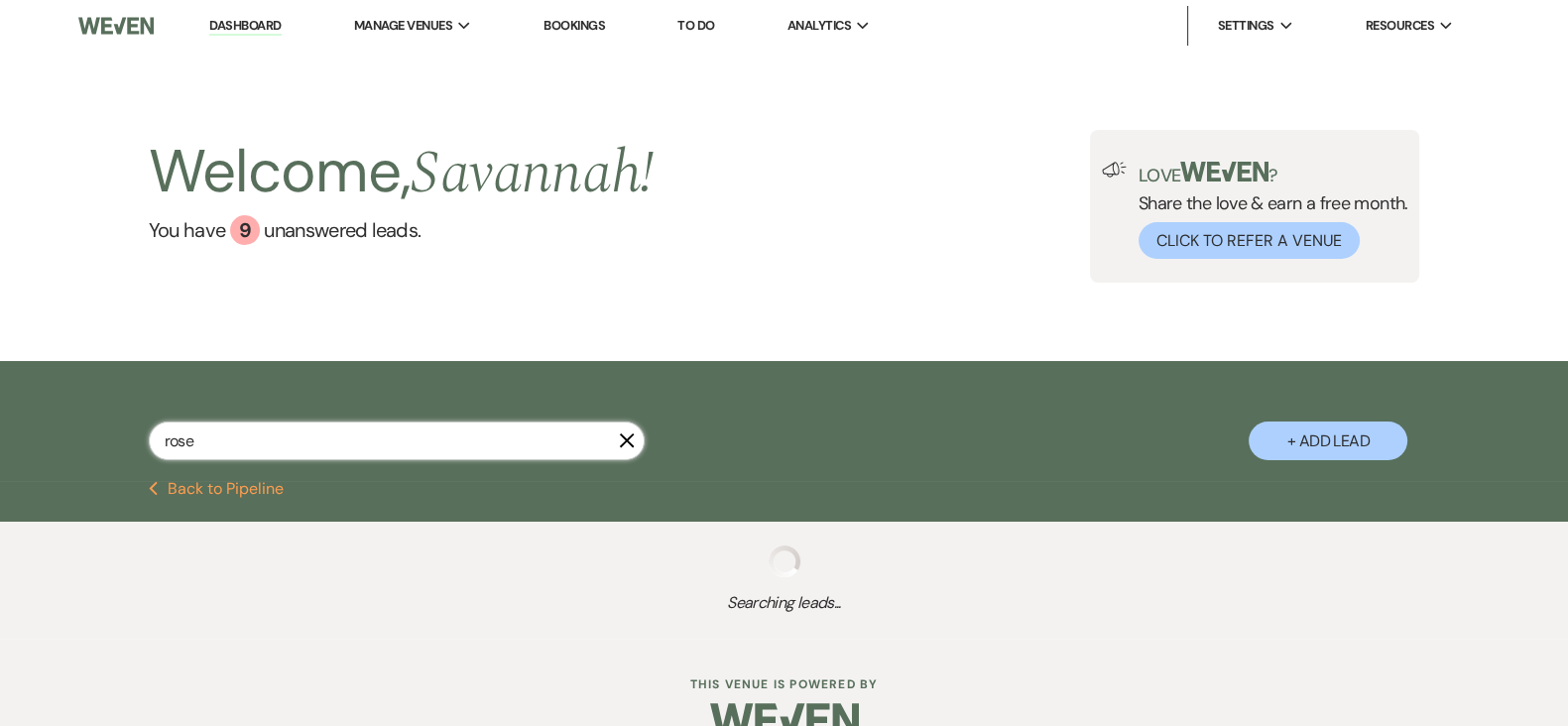 select on "8" 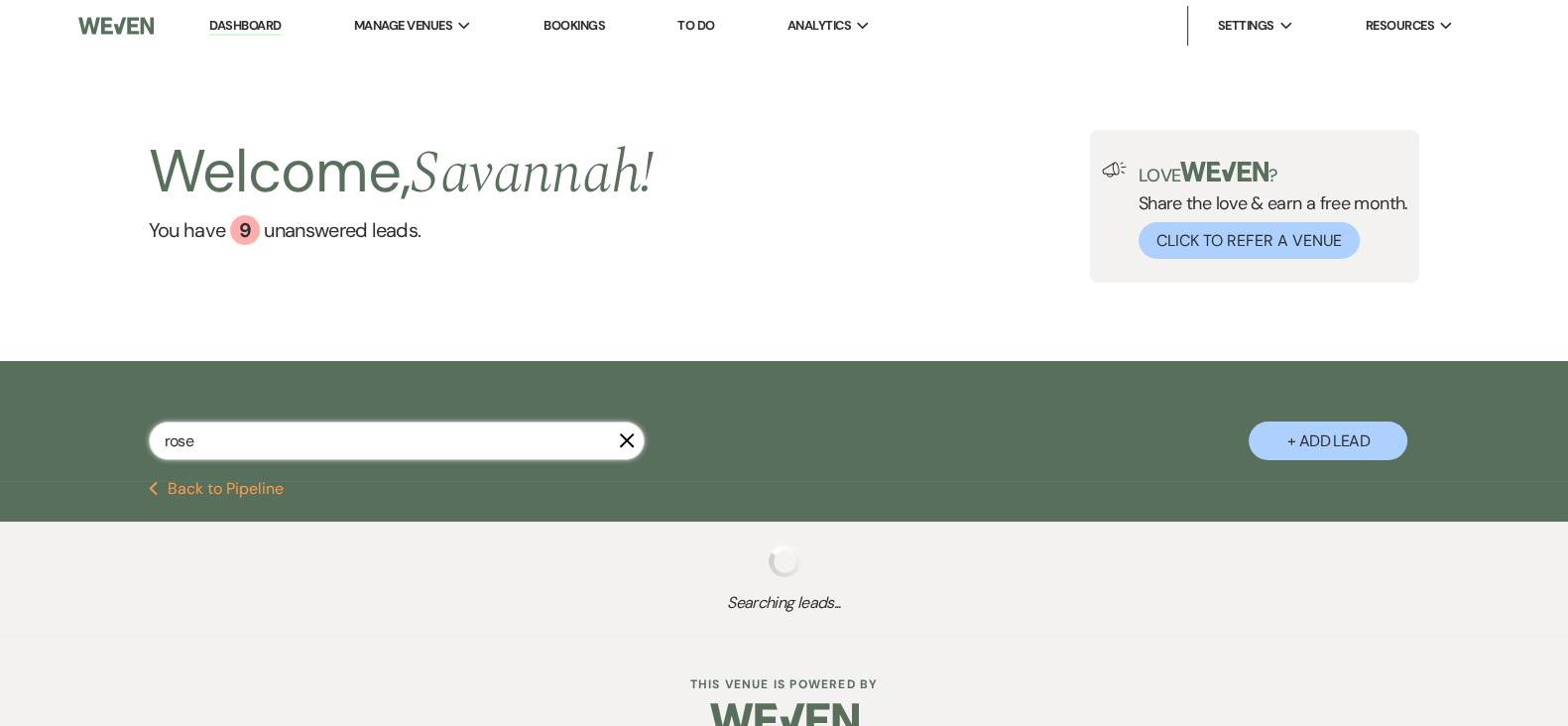 select on "6" 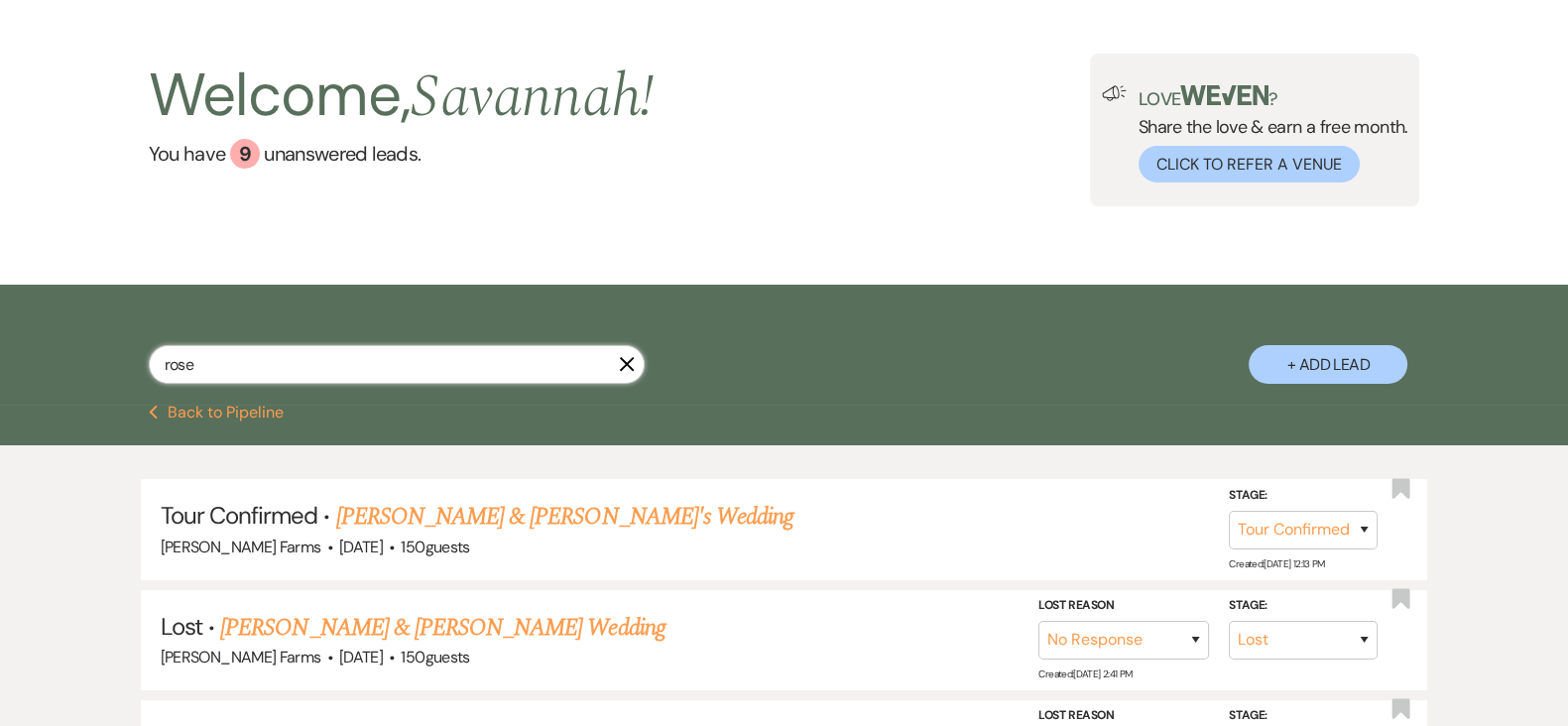 scroll, scrollTop: 202, scrollLeft: 0, axis: vertical 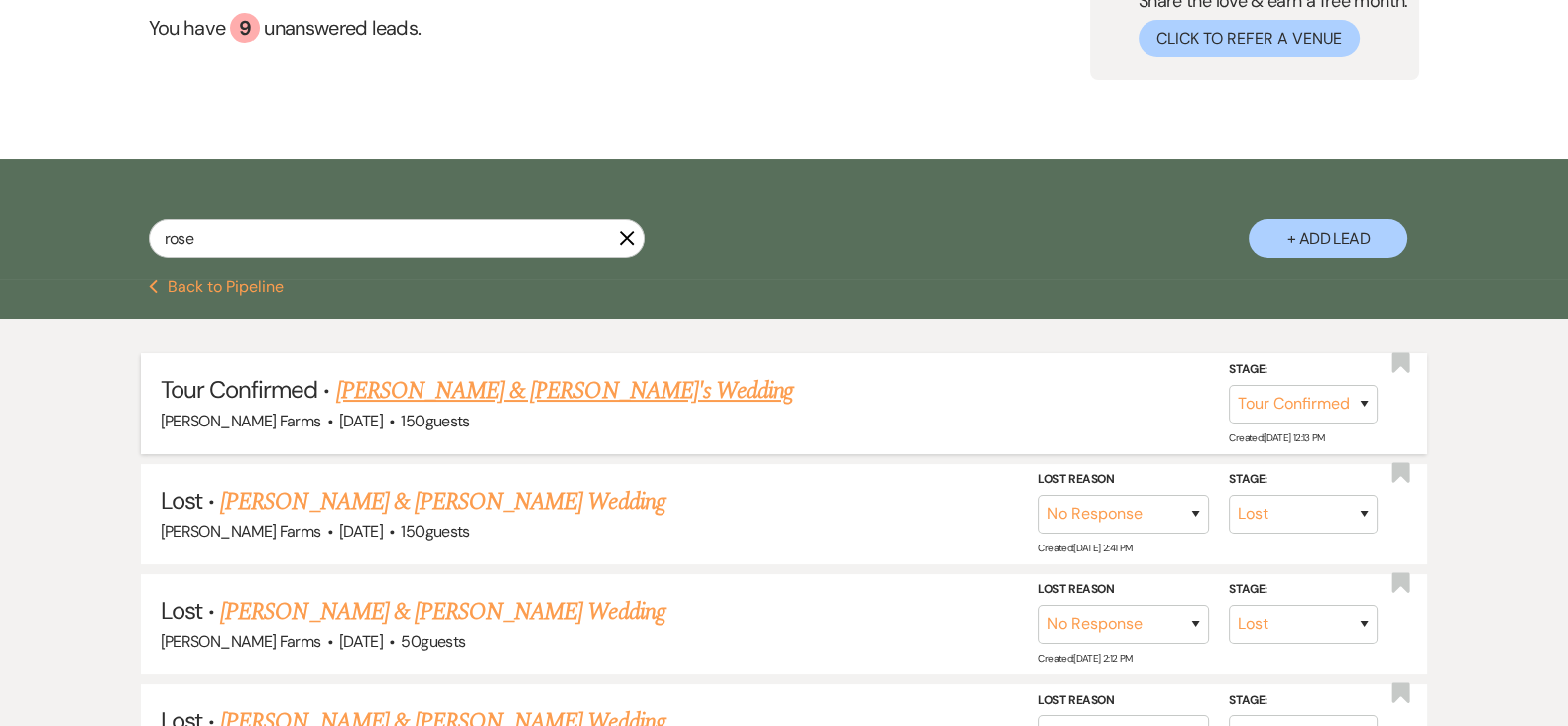click on "[PERSON_NAME] & [PERSON_NAME]'s Wedding" at bounding box center [565, 391] 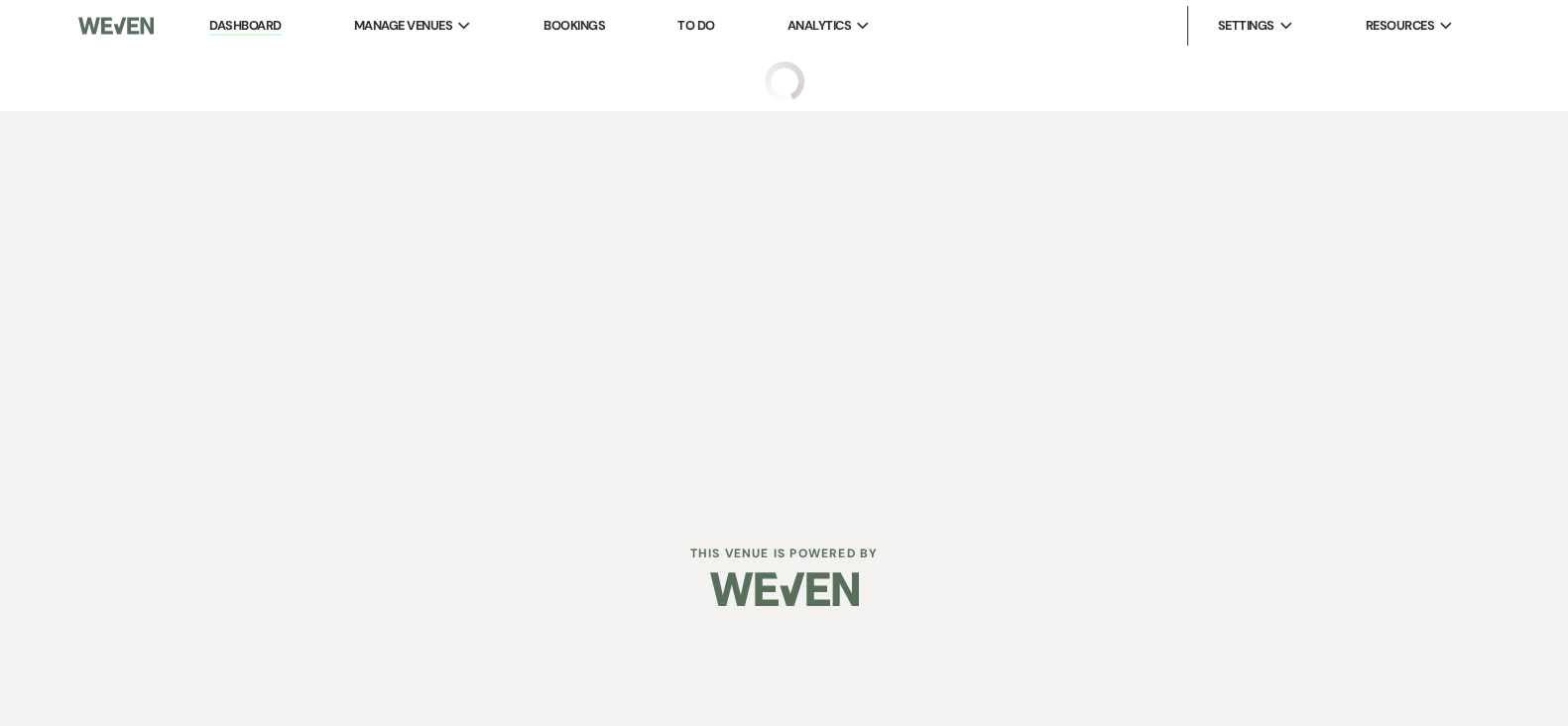 scroll, scrollTop: 0, scrollLeft: 0, axis: both 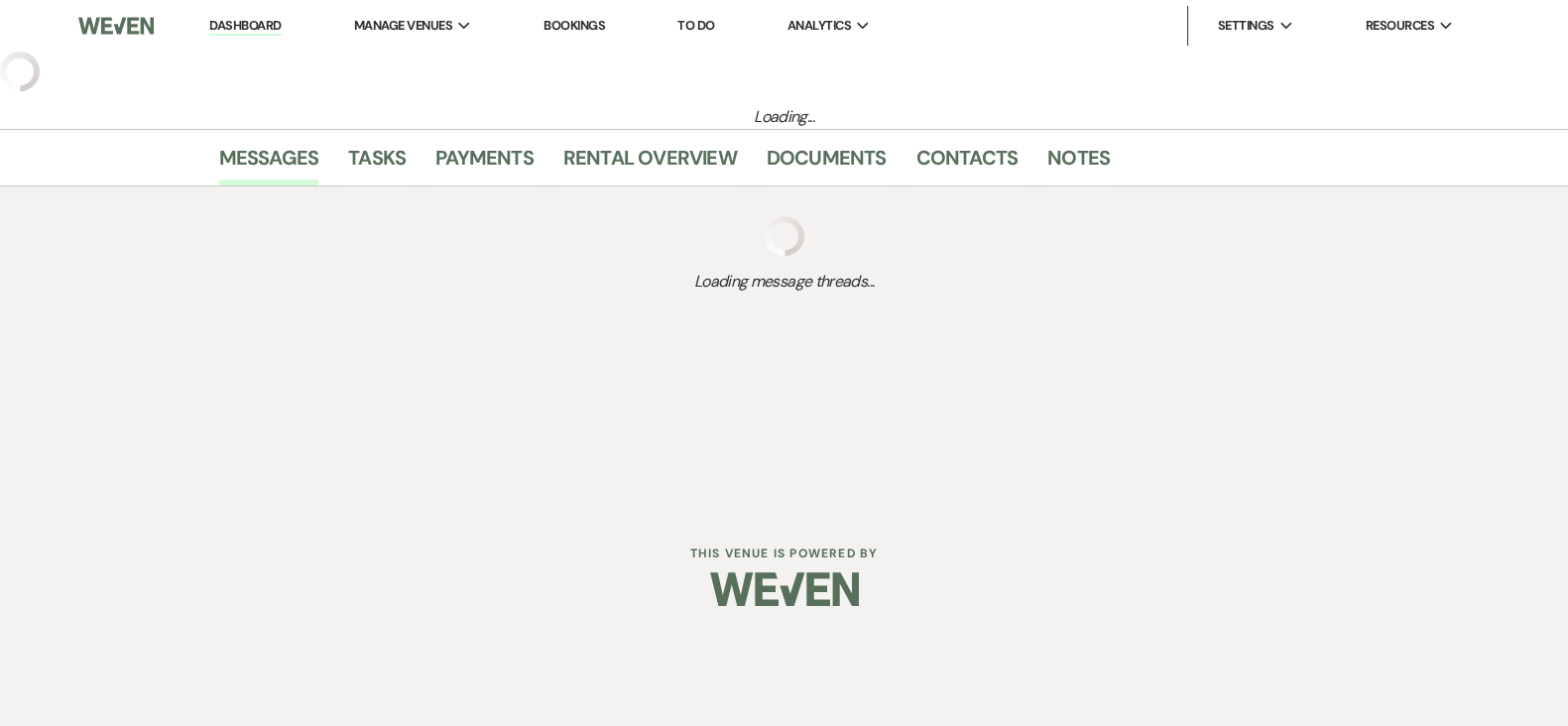 select on "4" 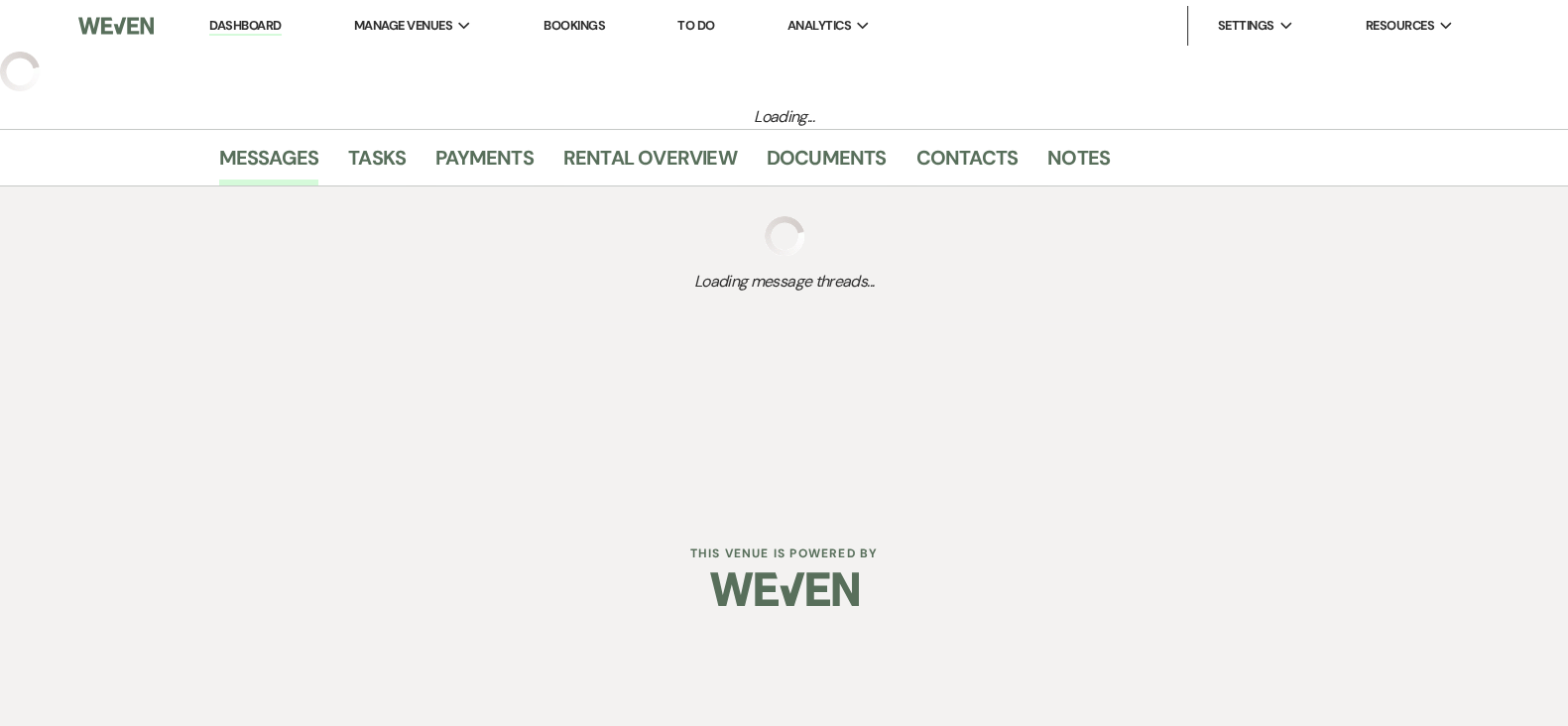 select on "5" 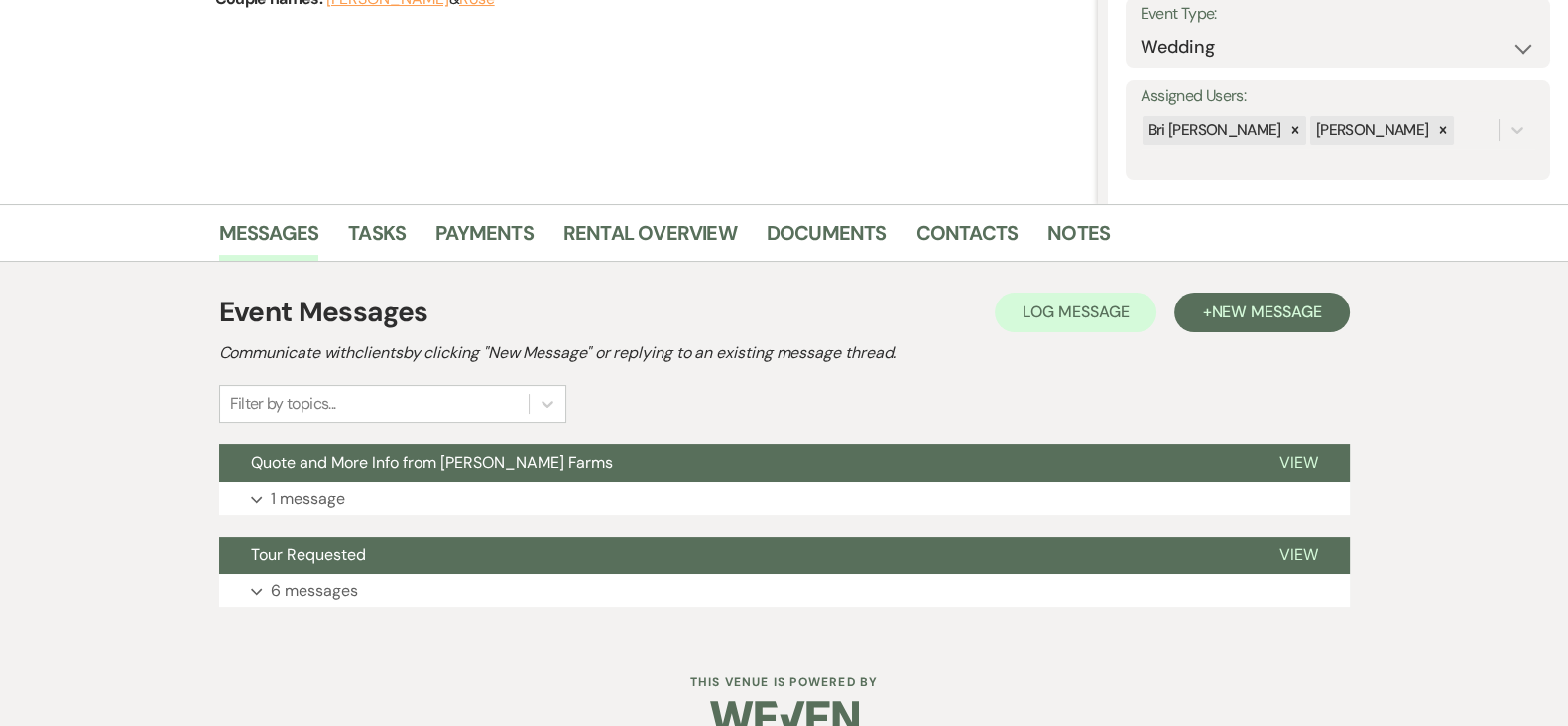 scroll, scrollTop: 332, scrollLeft: 0, axis: vertical 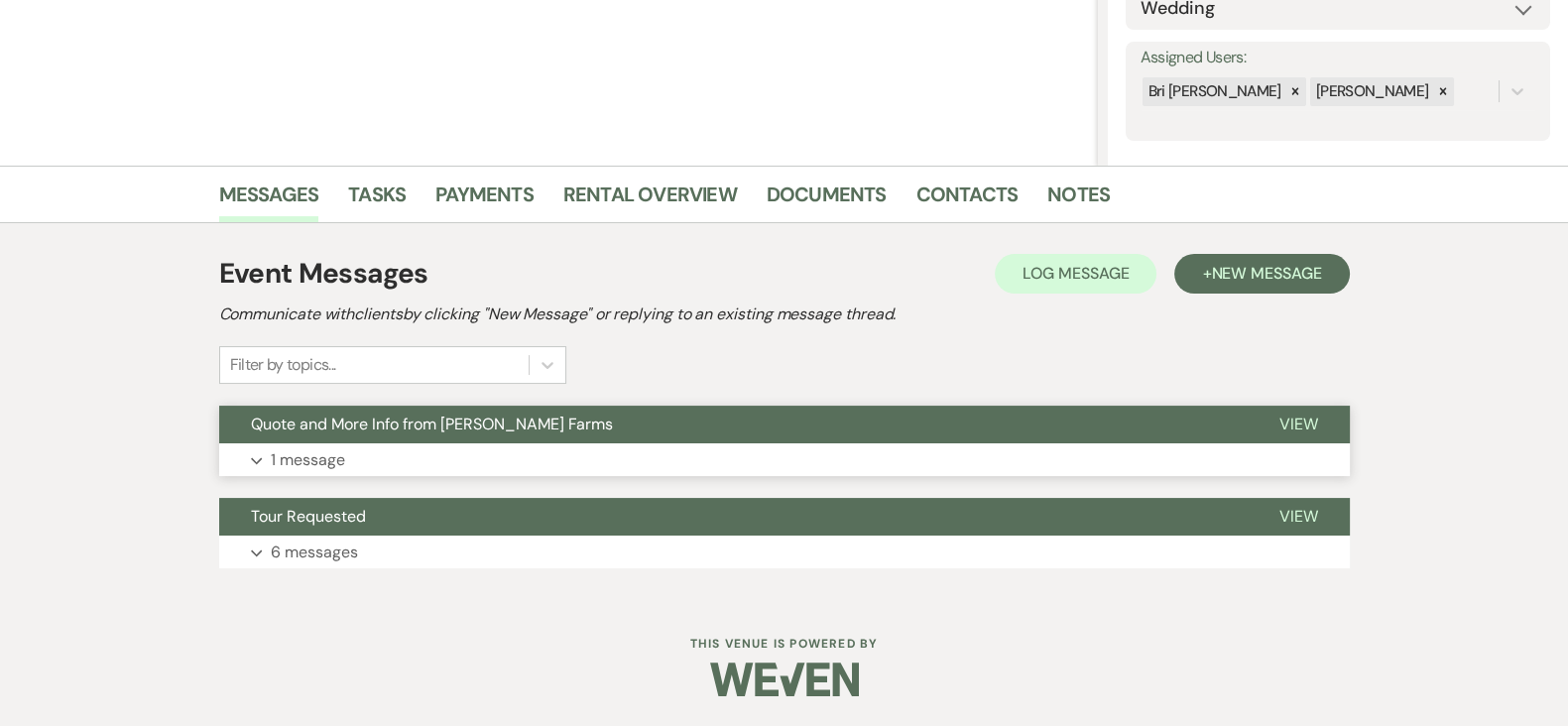 click on "Expand 1 message" at bounding box center [784, 460] 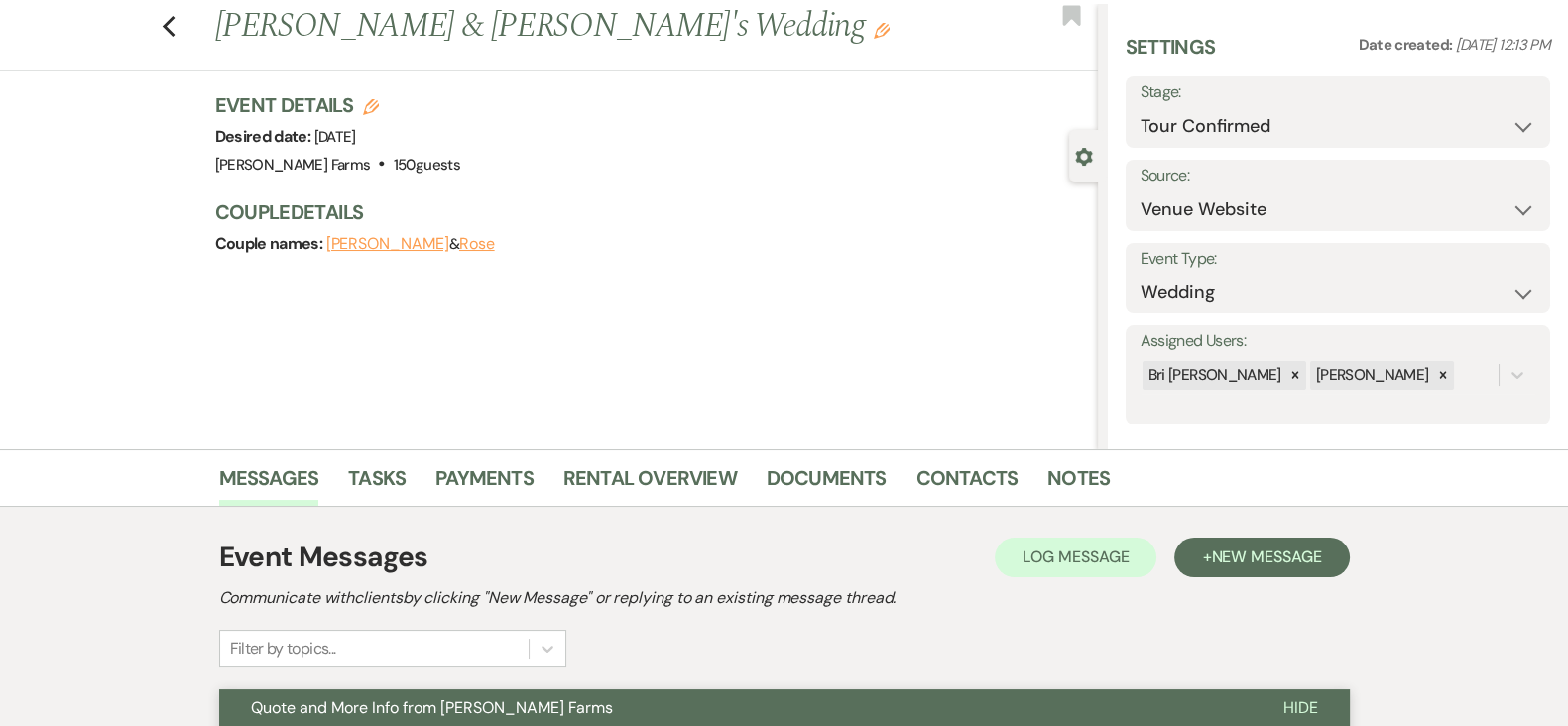 scroll, scrollTop: 0, scrollLeft: 0, axis: both 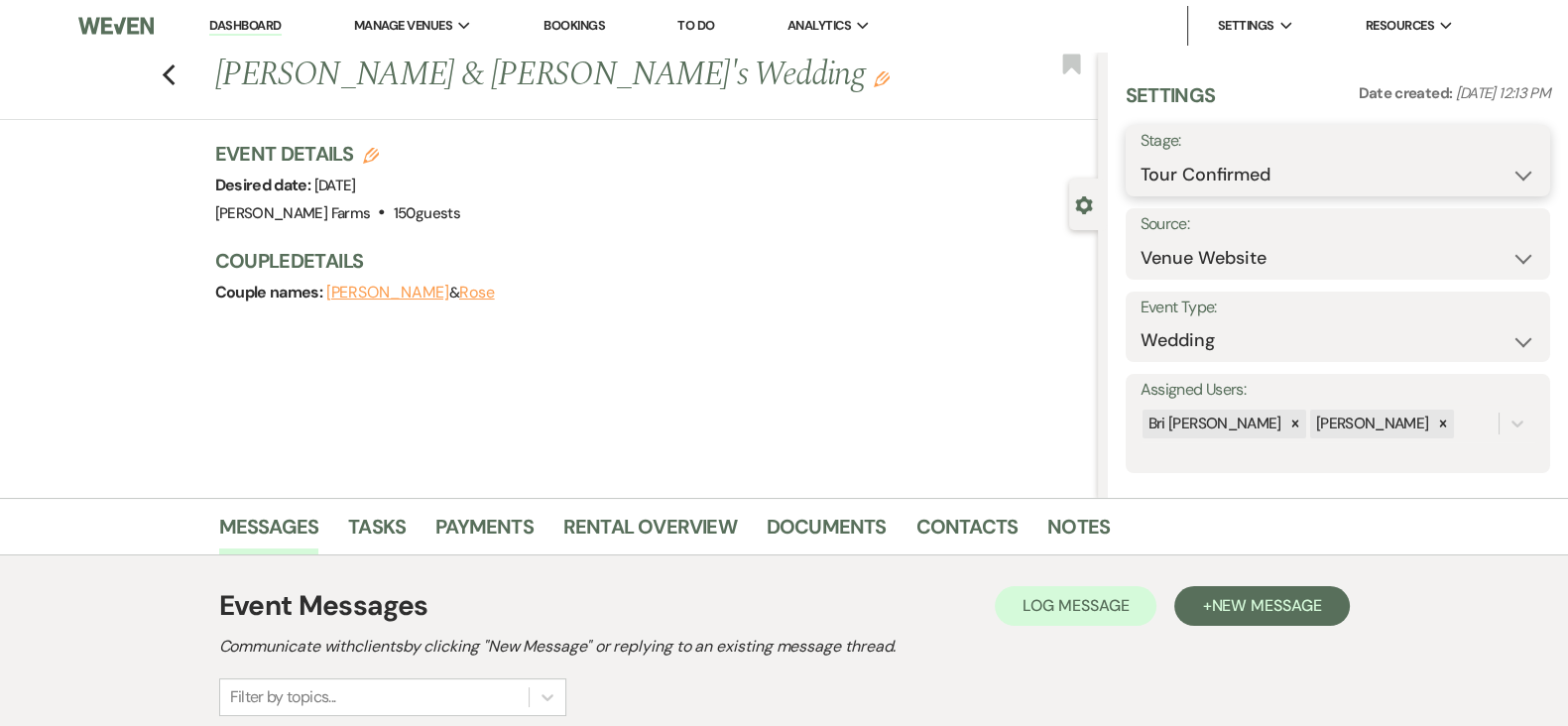 click on "Inquiry Follow Up Tour Requested Tour Confirmed Toured Proposal Sent Booked Lost" at bounding box center (1338, 175) 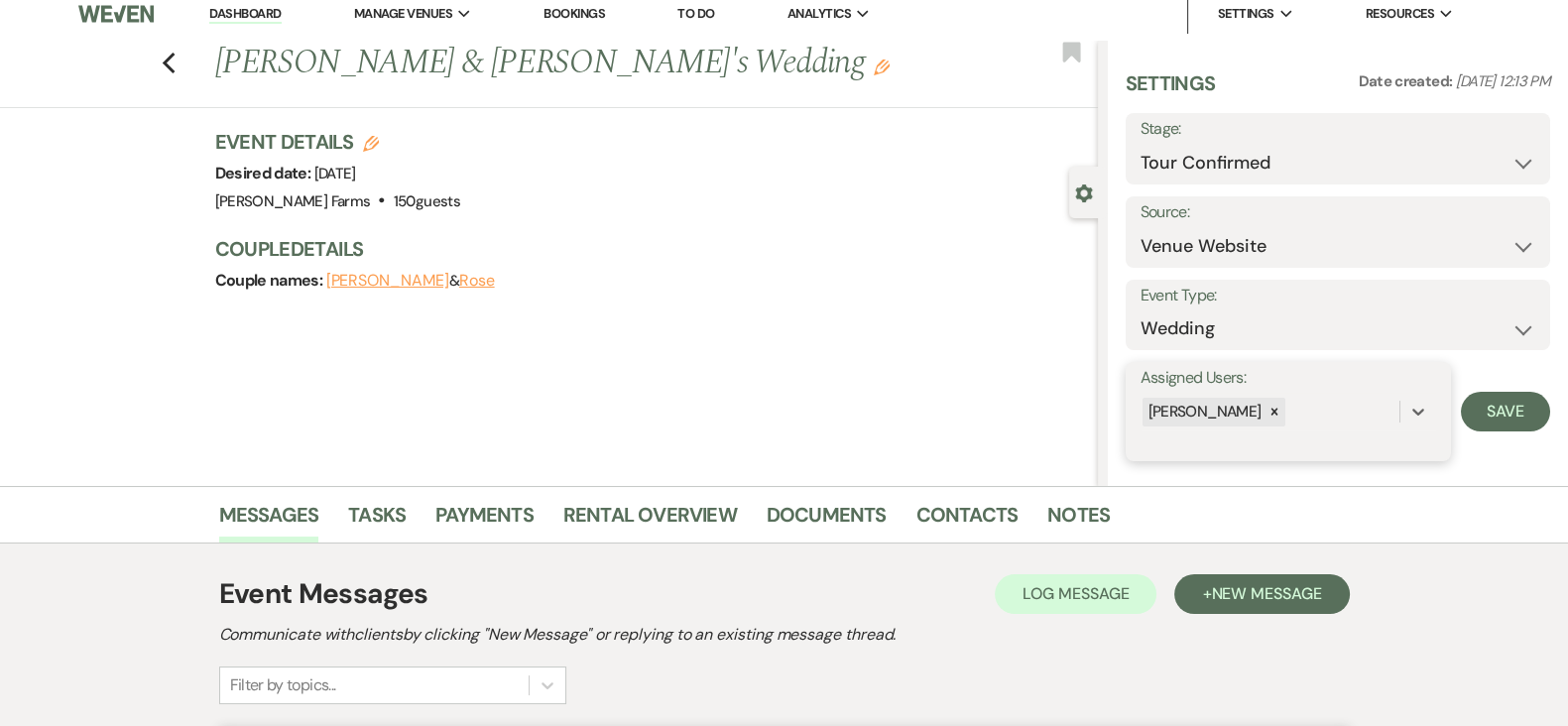 scroll, scrollTop: 4, scrollLeft: 0, axis: vertical 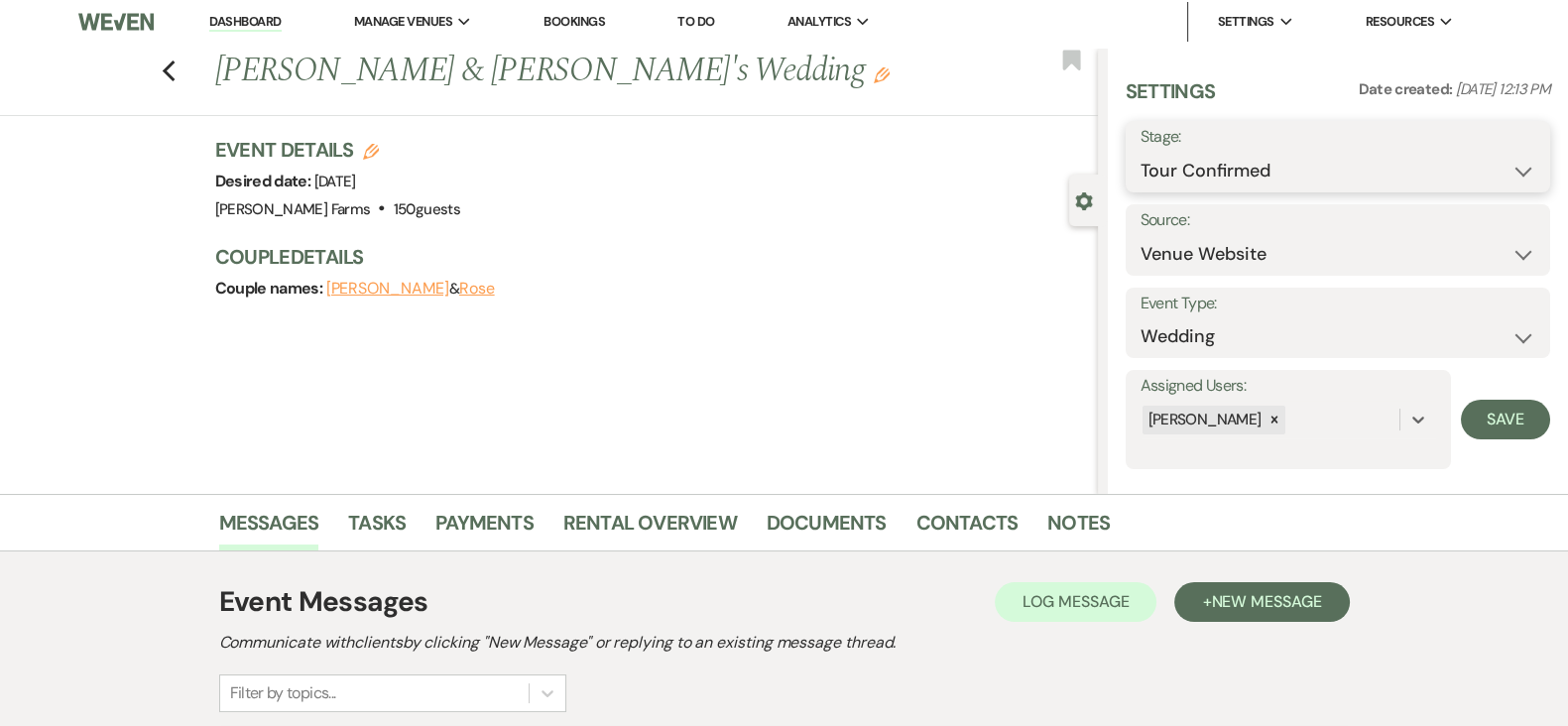 click on "Inquiry Follow Up Tour Requested Tour Confirmed Toured Proposal Sent Booked Lost" at bounding box center (1338, 171) 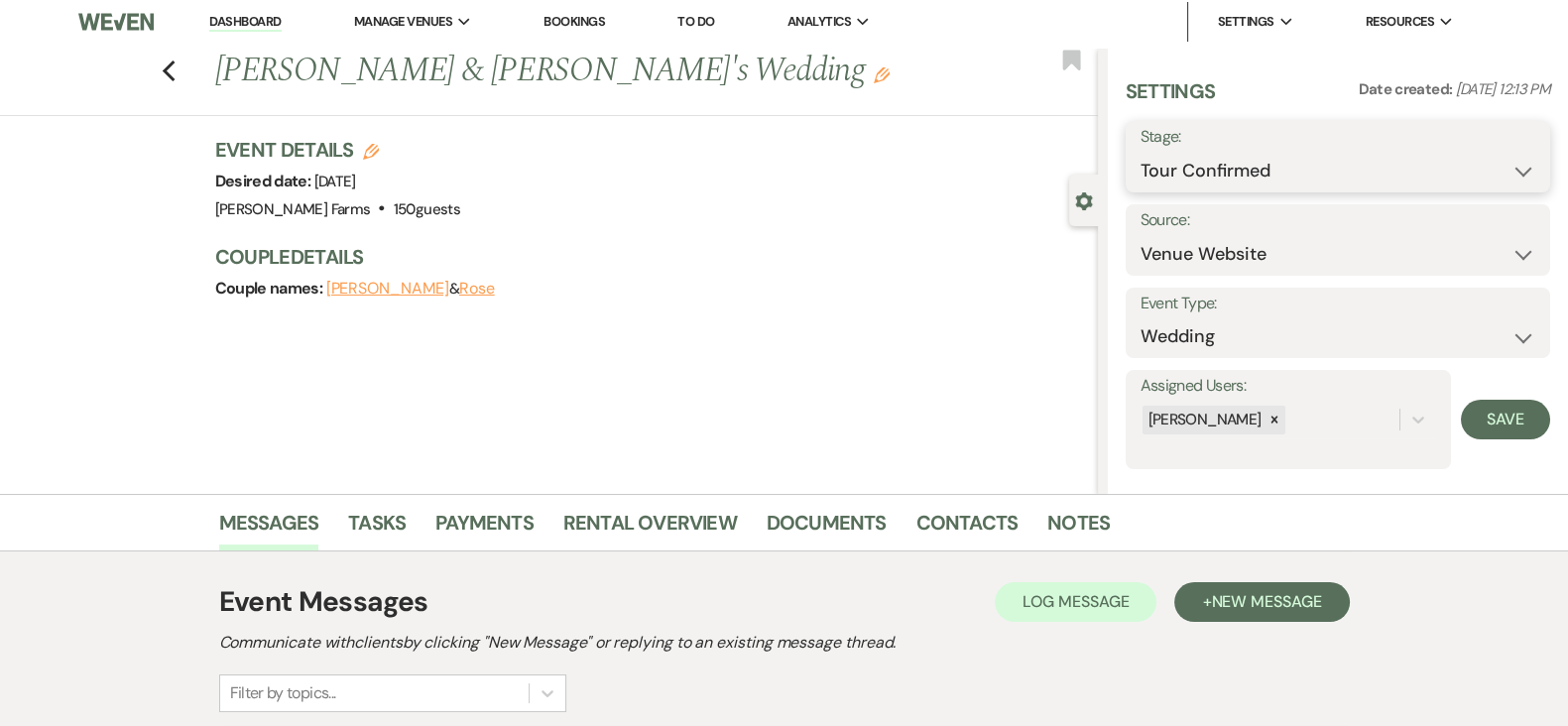 select on "5" 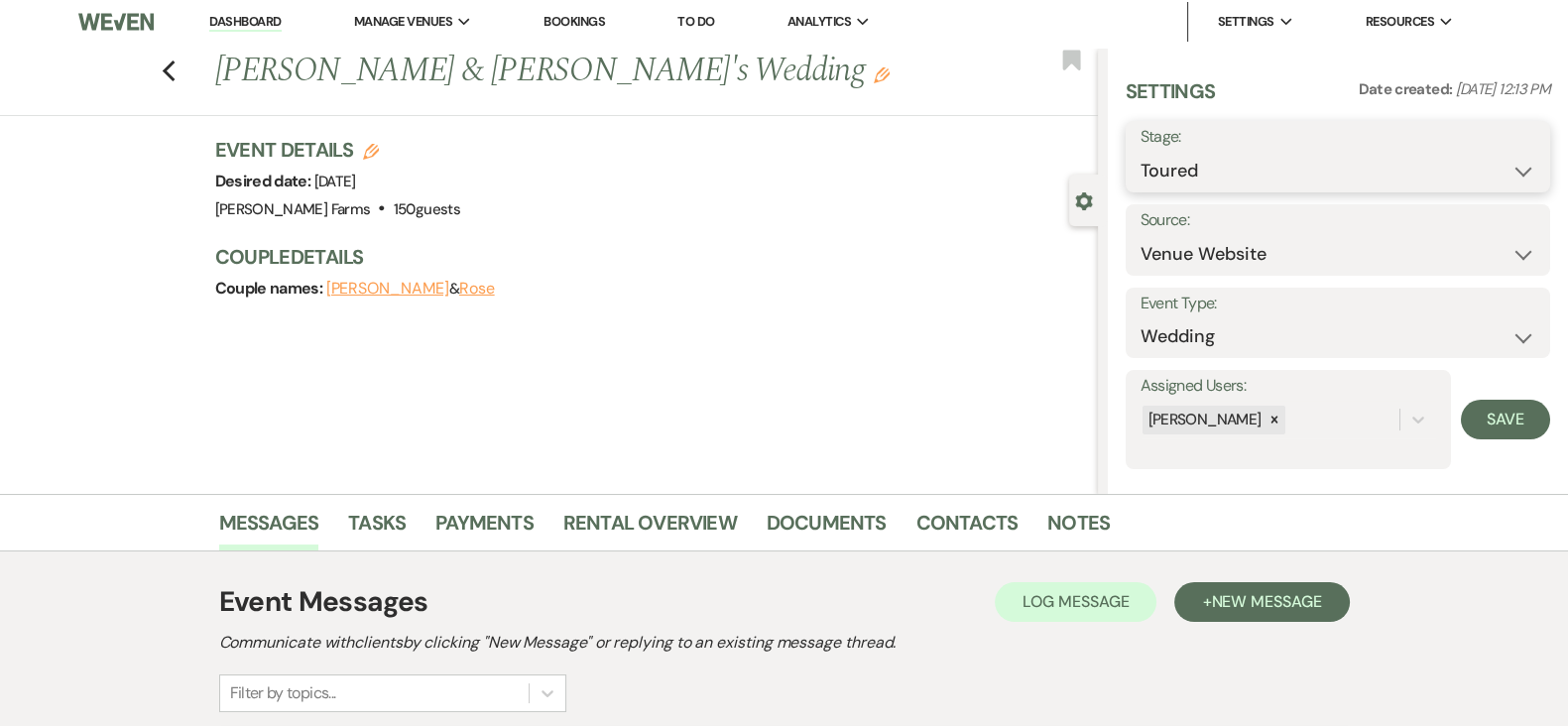 click on "Inquiry Follow Up Tour Requested Tour Confirmed Toured Proposal Sent Booked Lost" at bounding box center [1338, 171] 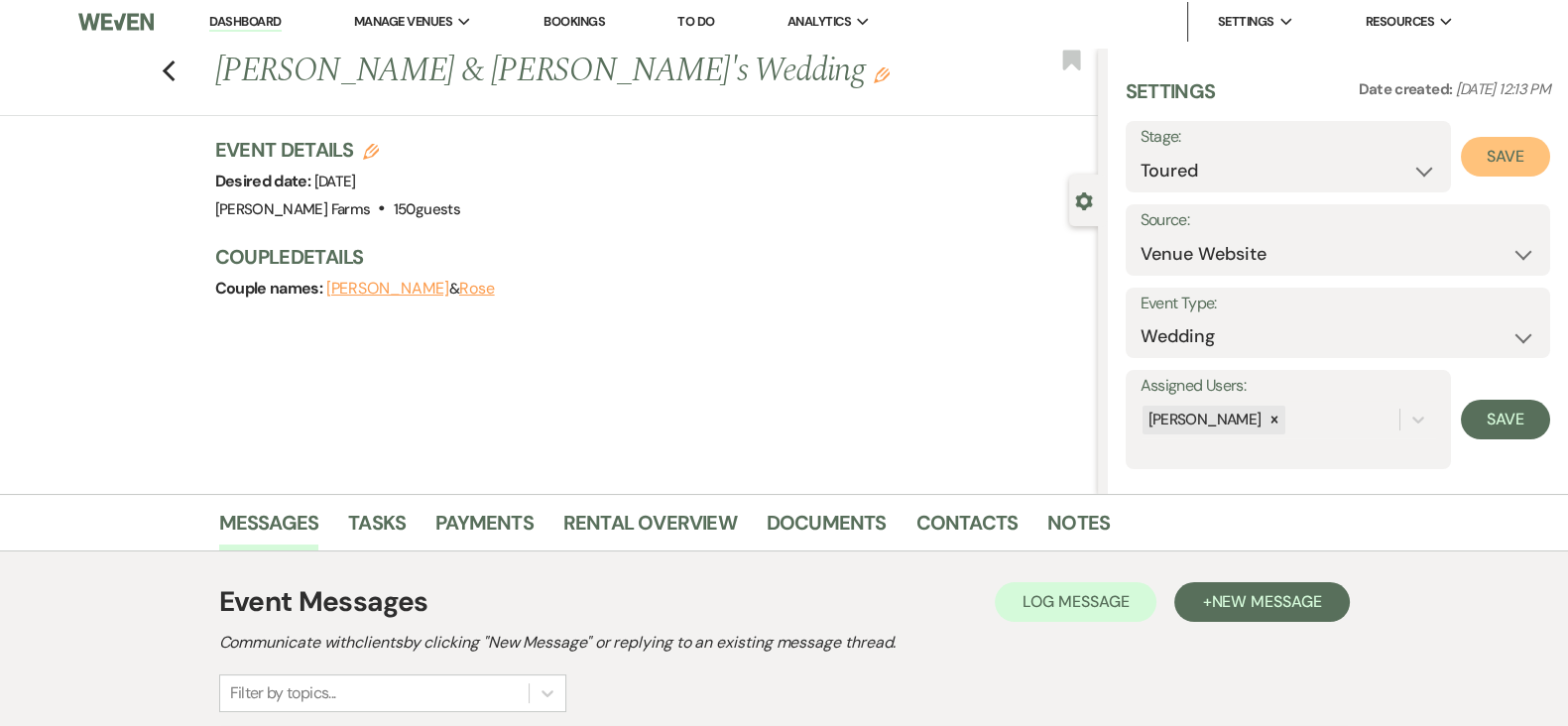 click on "Save" at bounding box center (1506, 157) 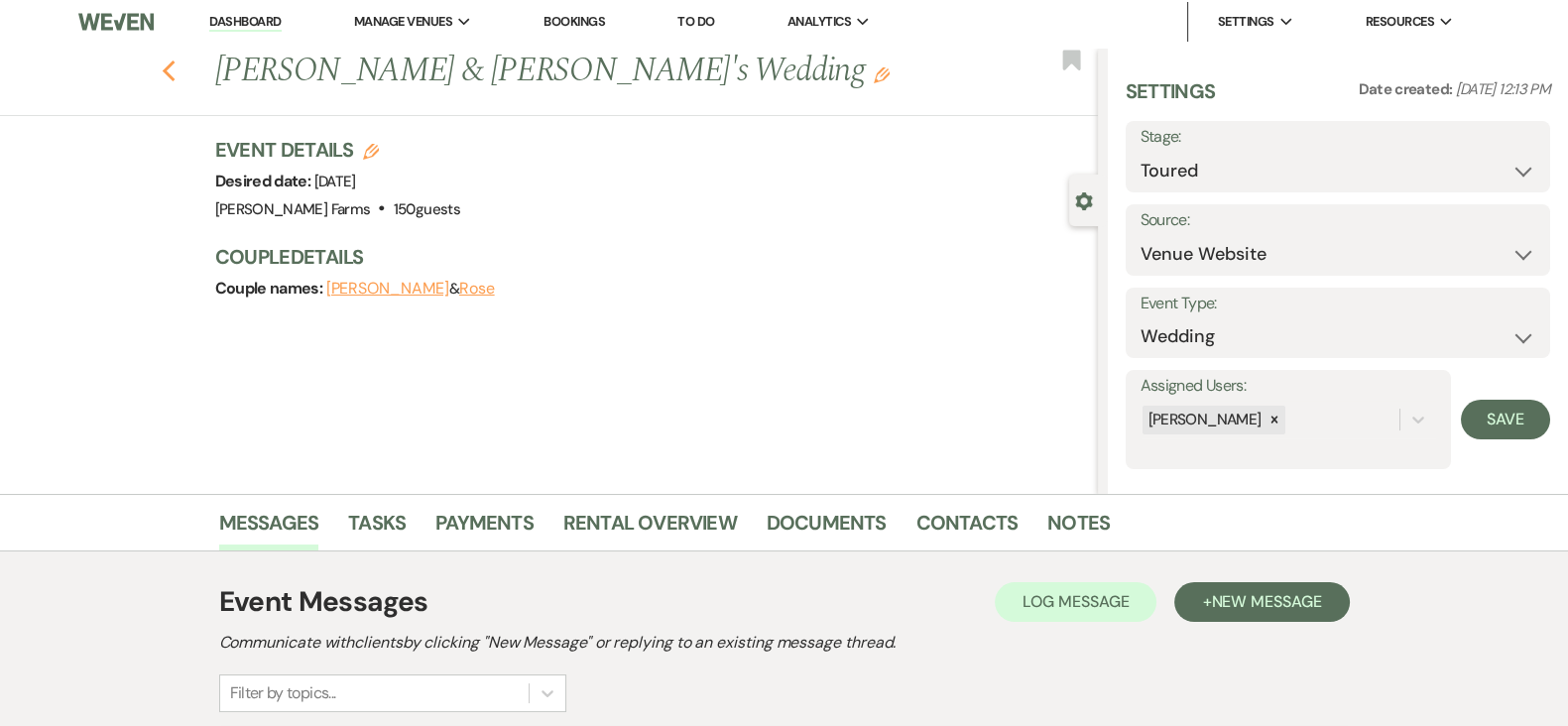 click on "Previous" 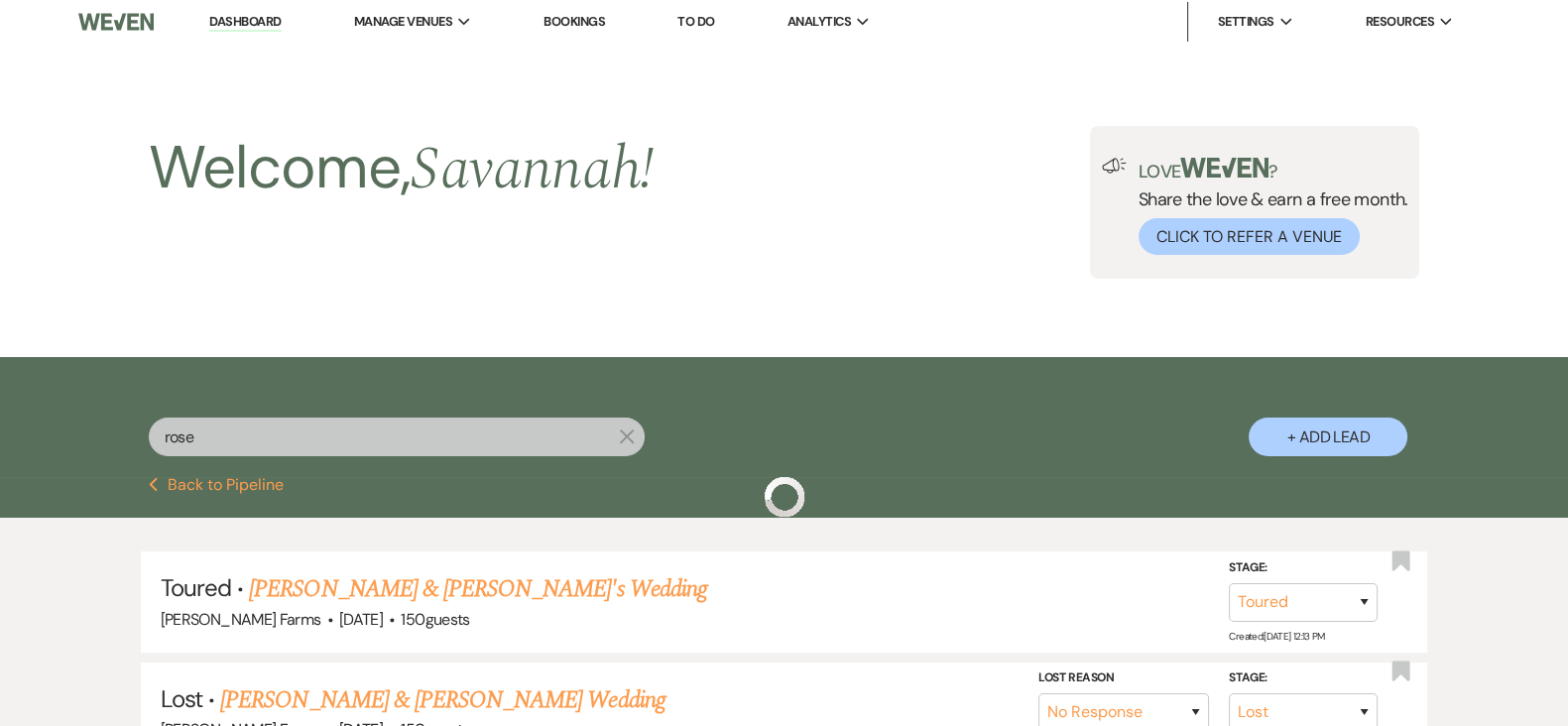 scroll, scrollTop: 202, scrollLeft: 0, axis: vertical 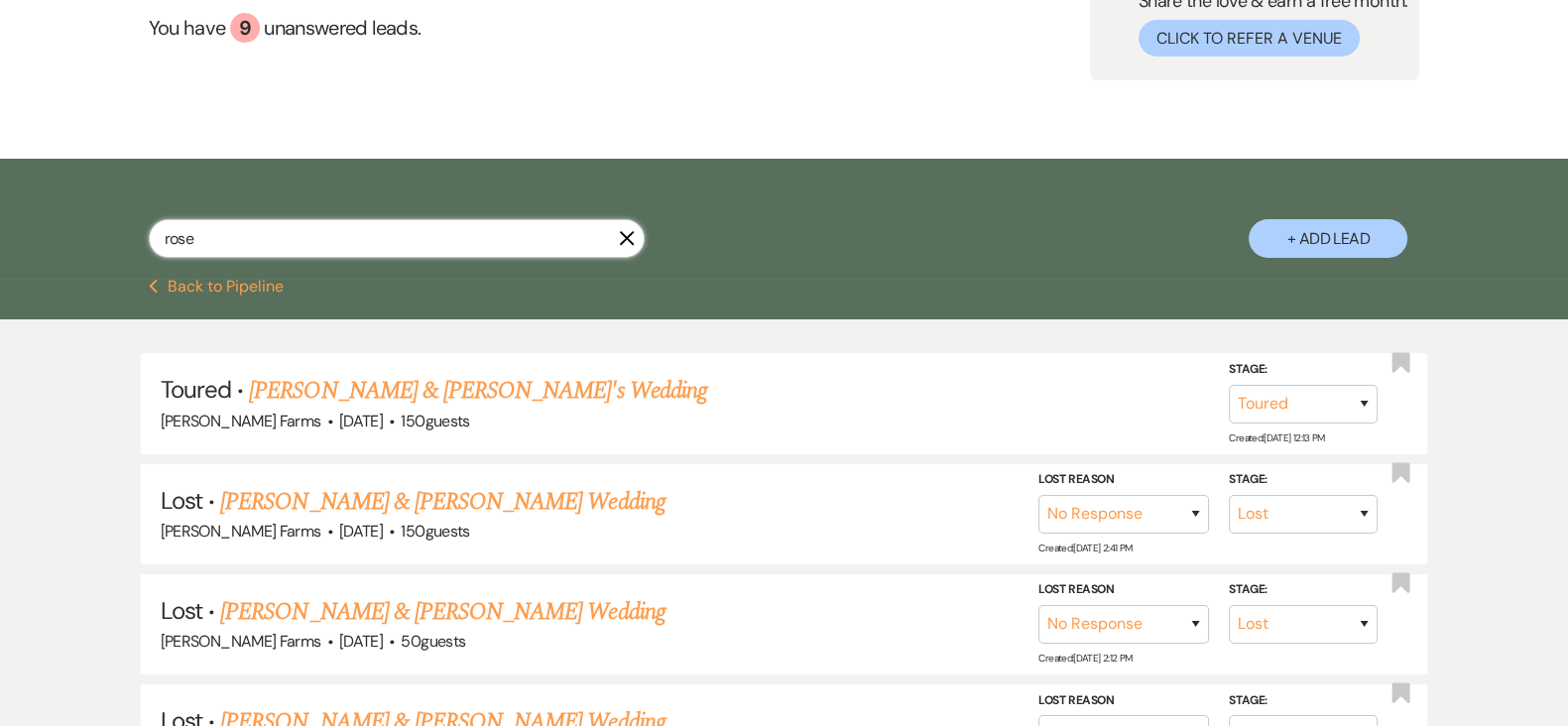 click on "rose" at bounding box center [397, 238] 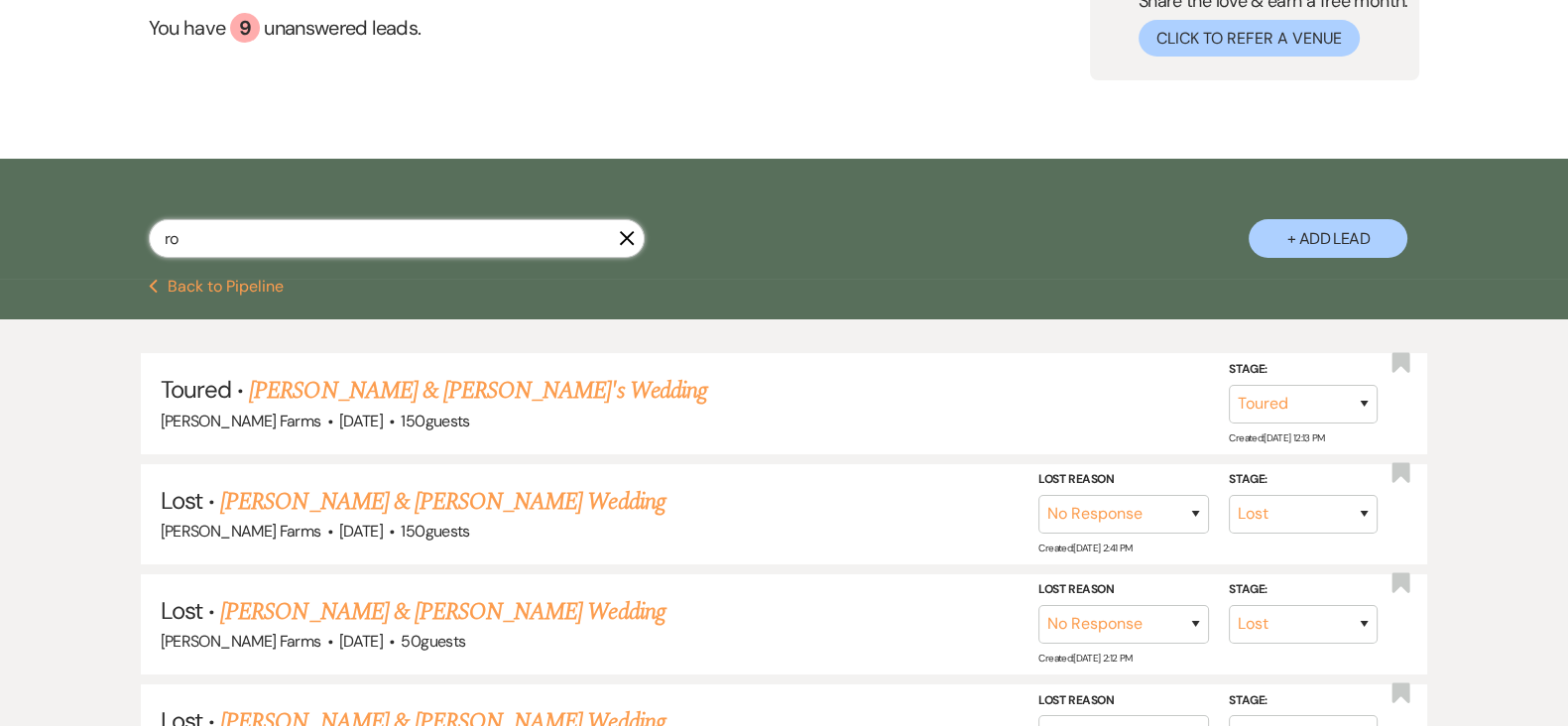 type on "r" 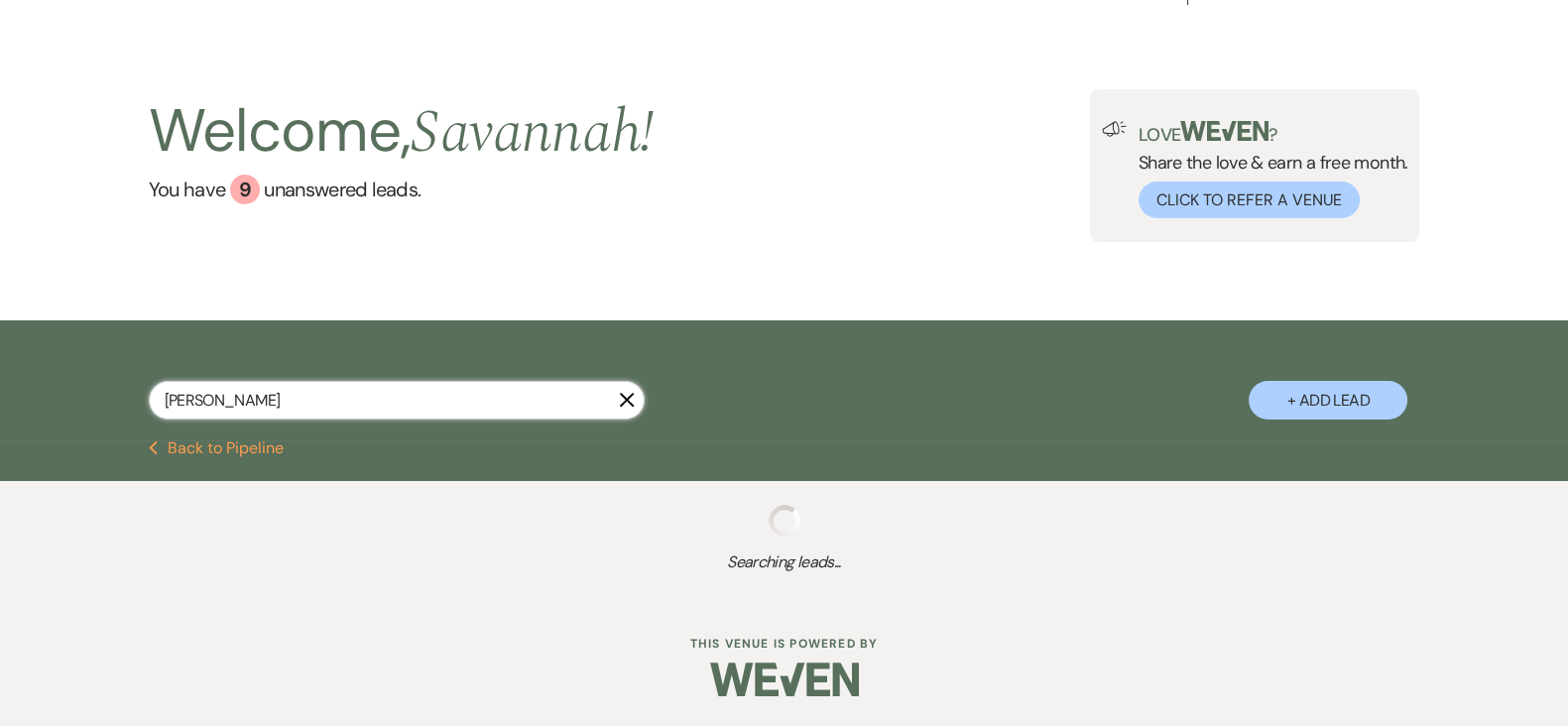scroll, scrollTop: 42, scrollLeft: 0, axis: vertical 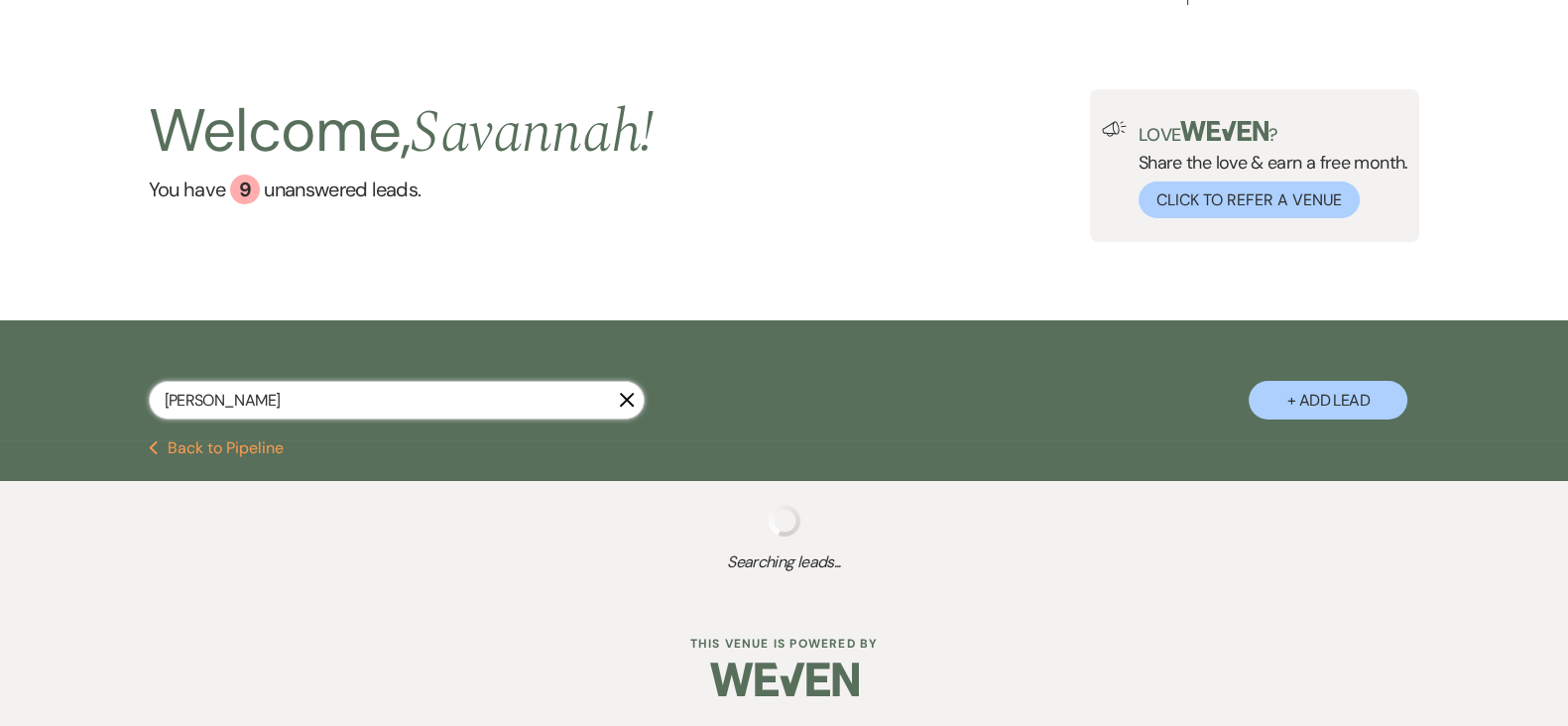 type on "hailee" 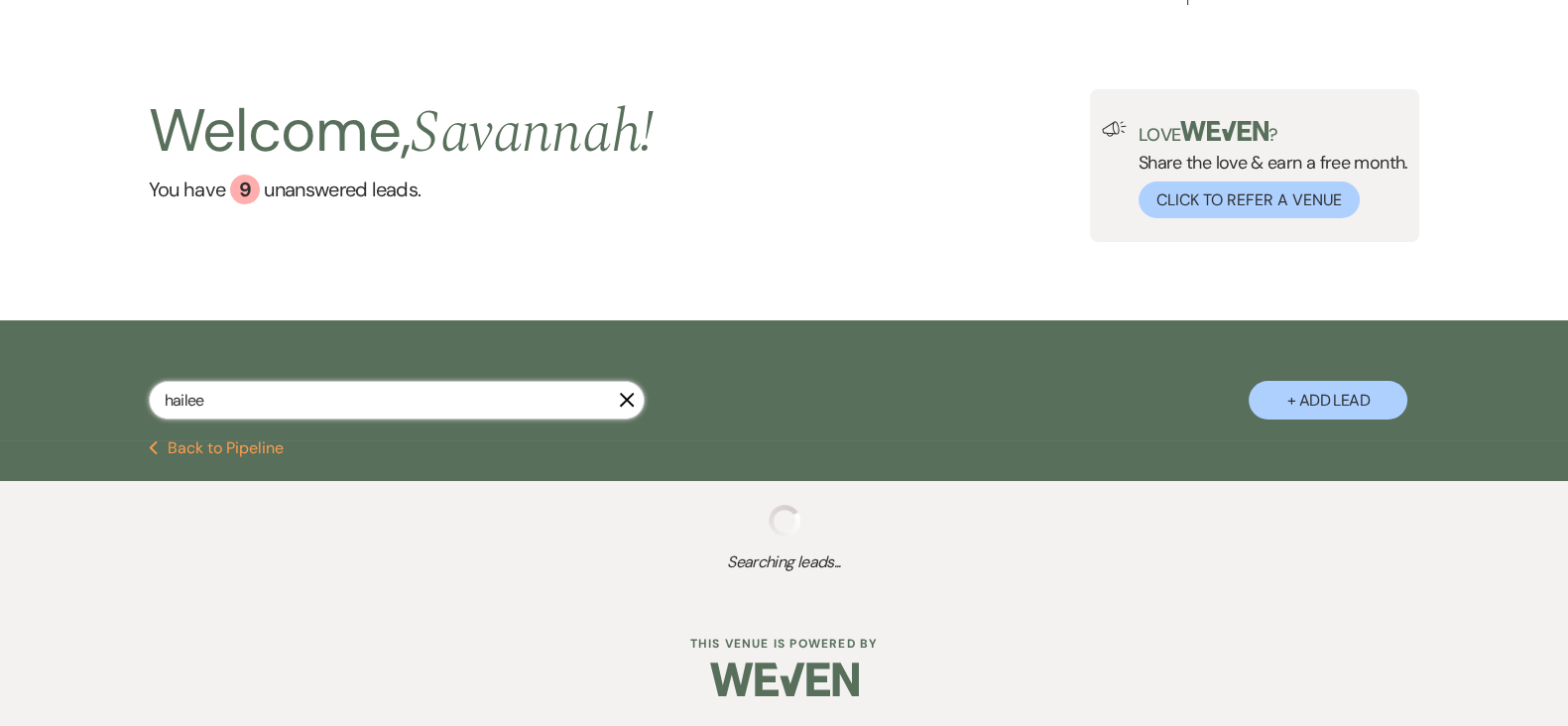 select on "6" 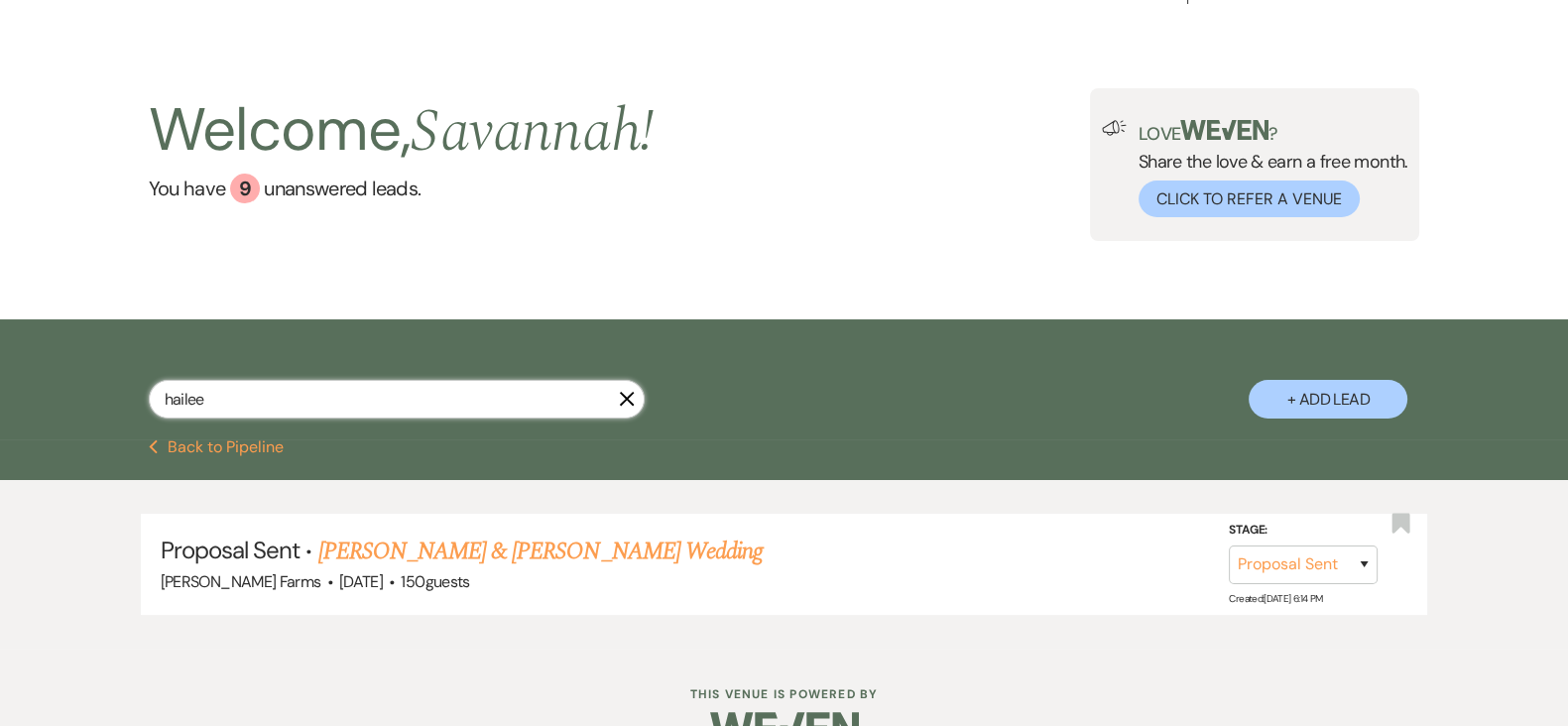 scroll, scrollTop: 92, scrollLeft: 0, axis: vertical 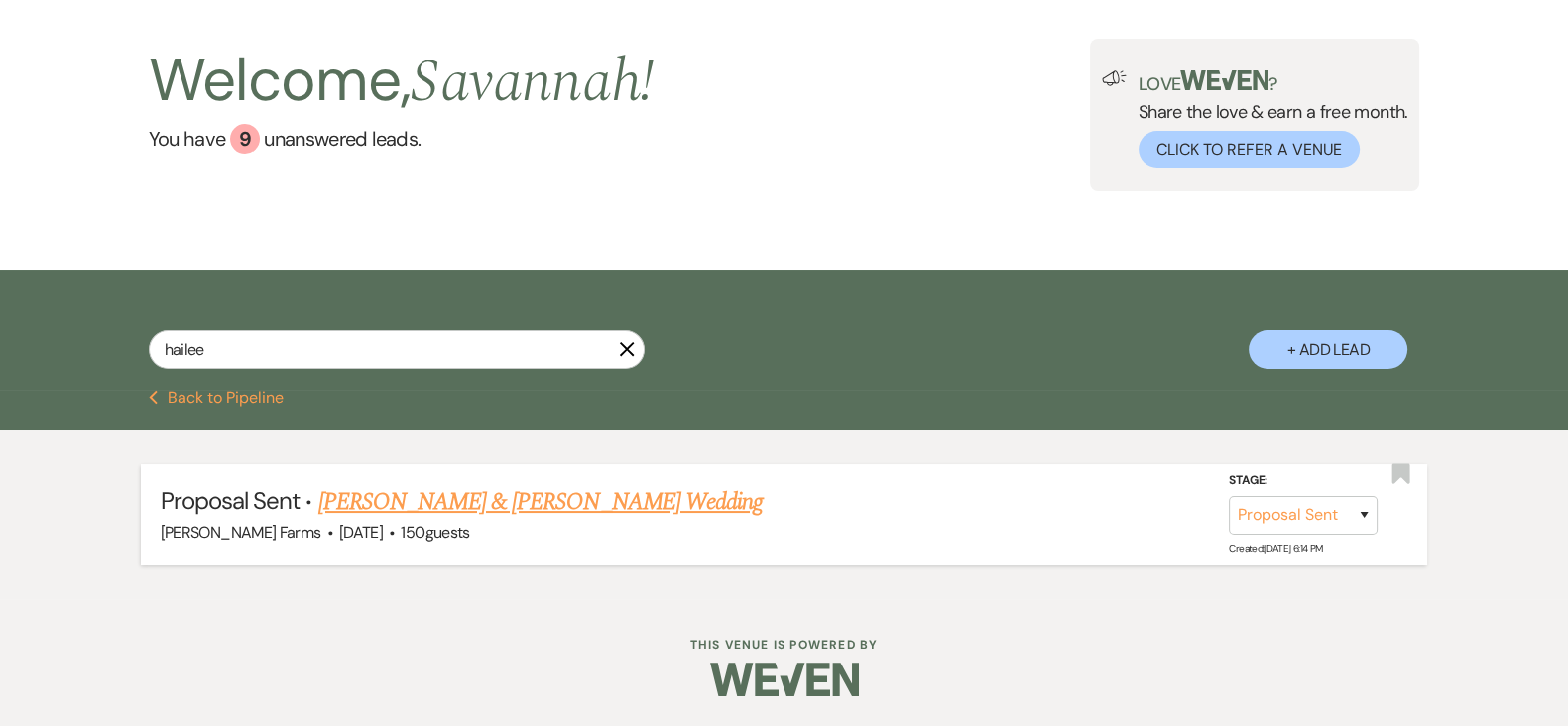 click on "[PERSON_NAME] & [PERSON_NAME] Wedding" at bounding box center [541, 502] 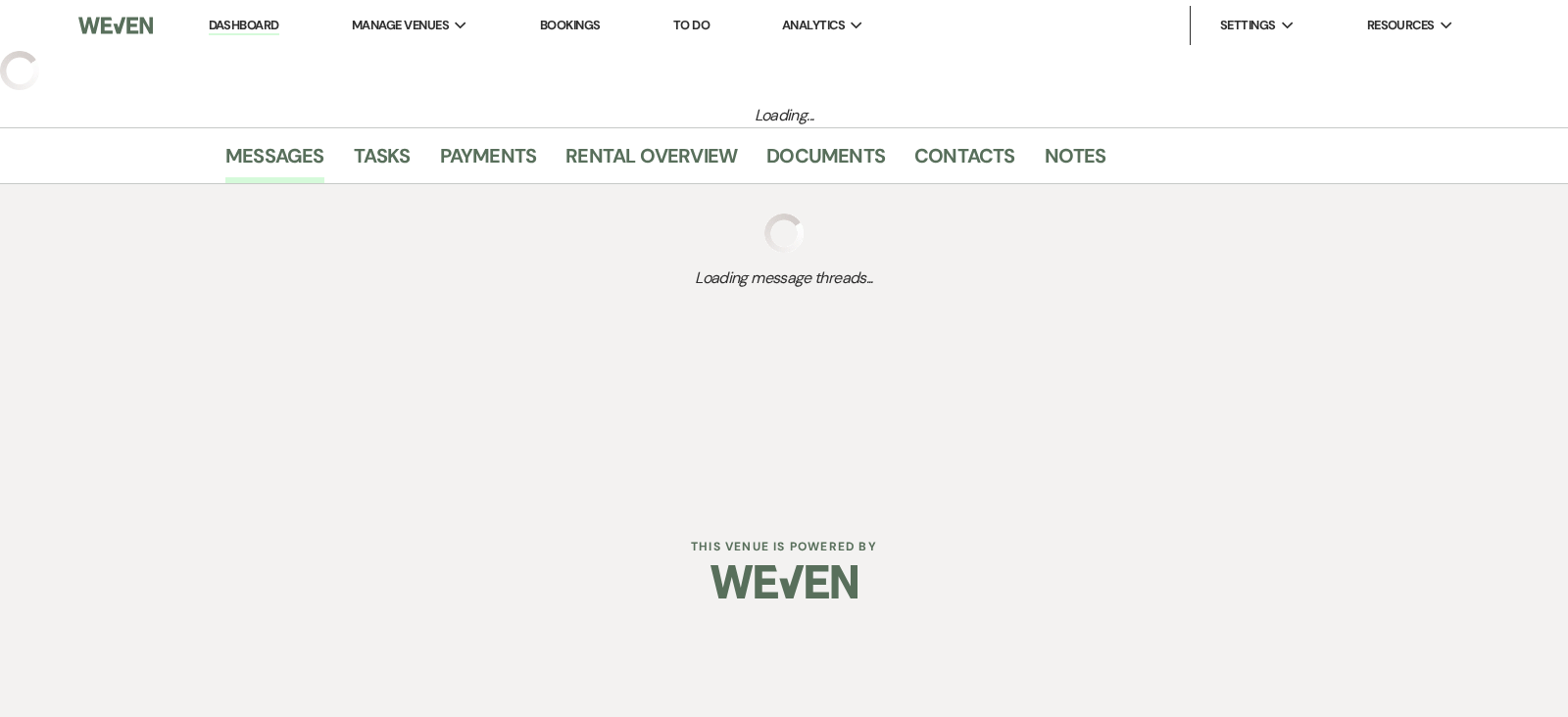 select on "6" 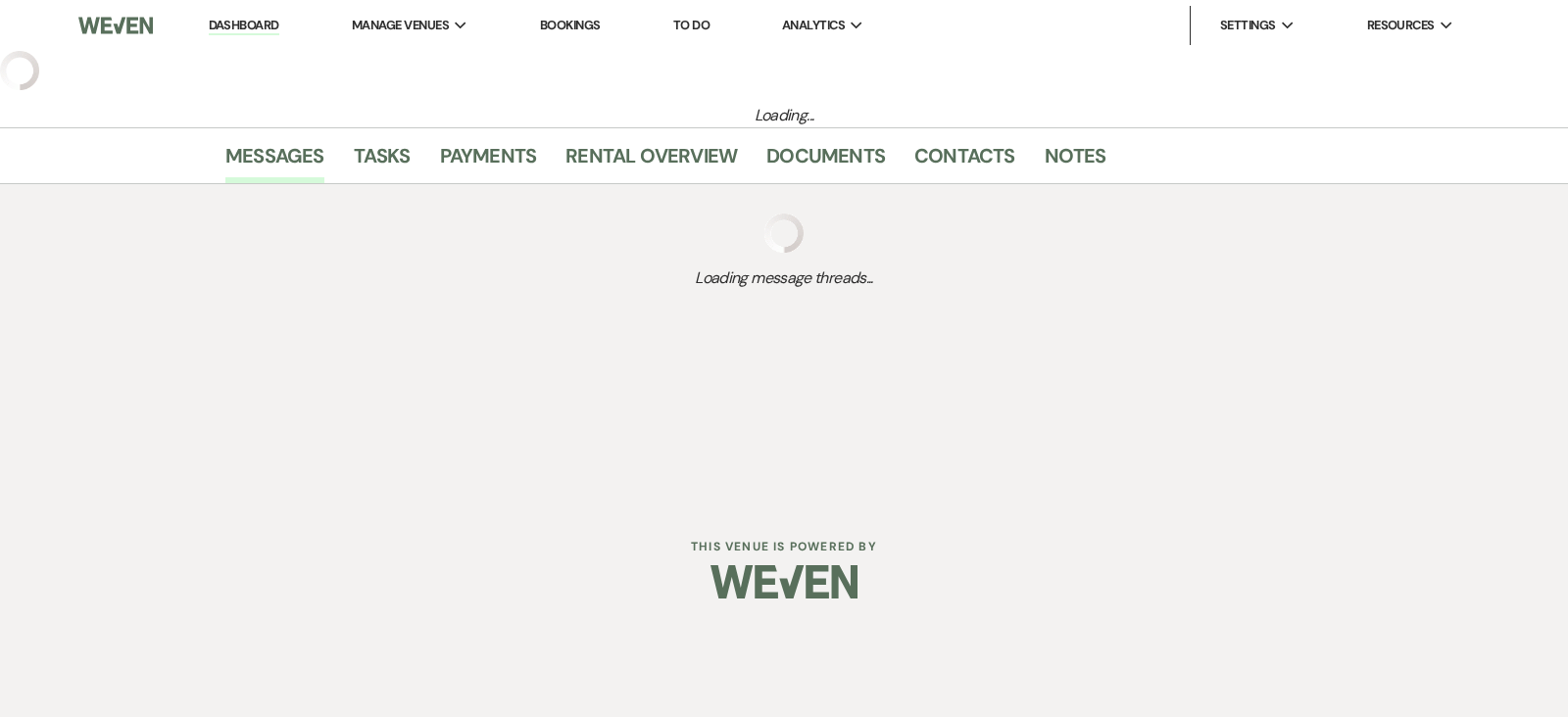 select on "5" 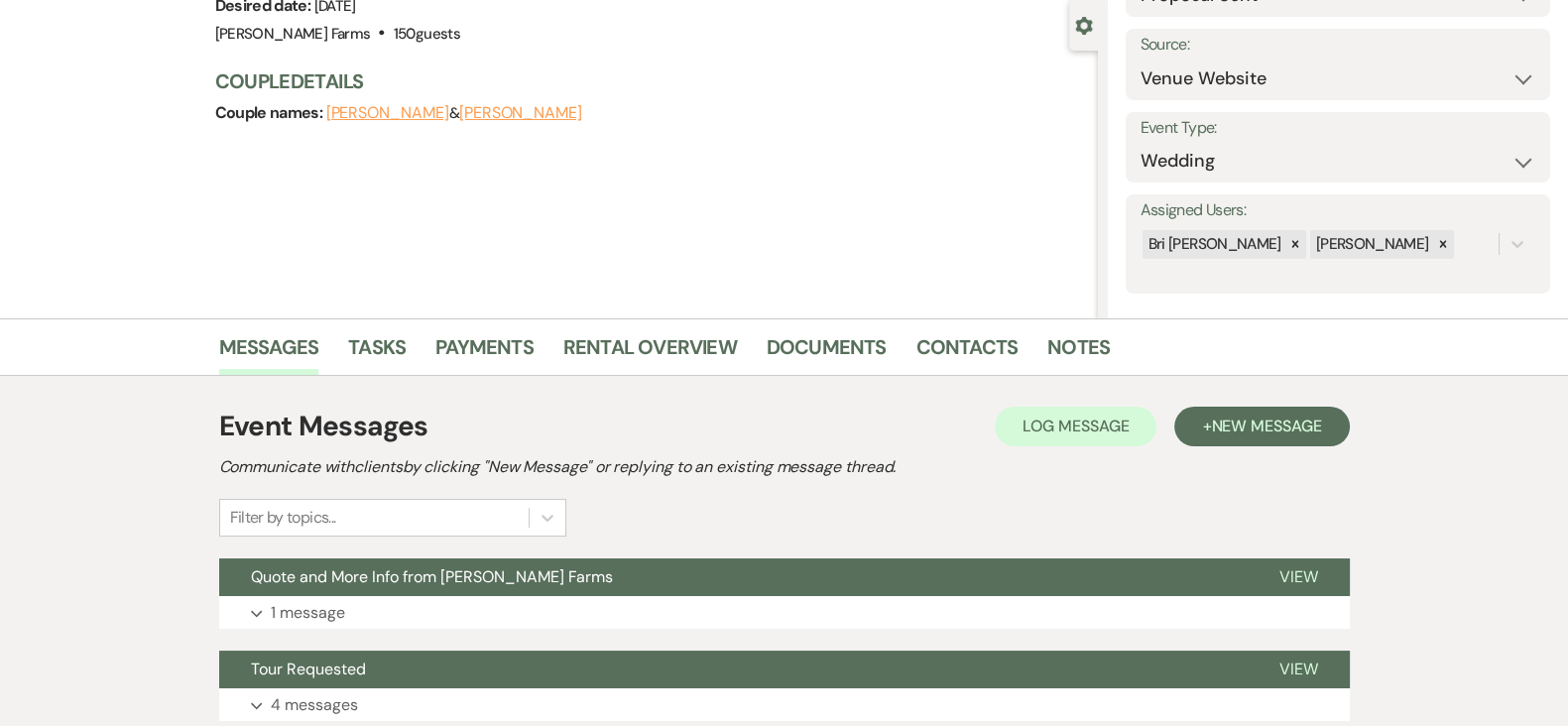 scroll, scrollTop: 332, scrollLeft: 0, axis: vertical 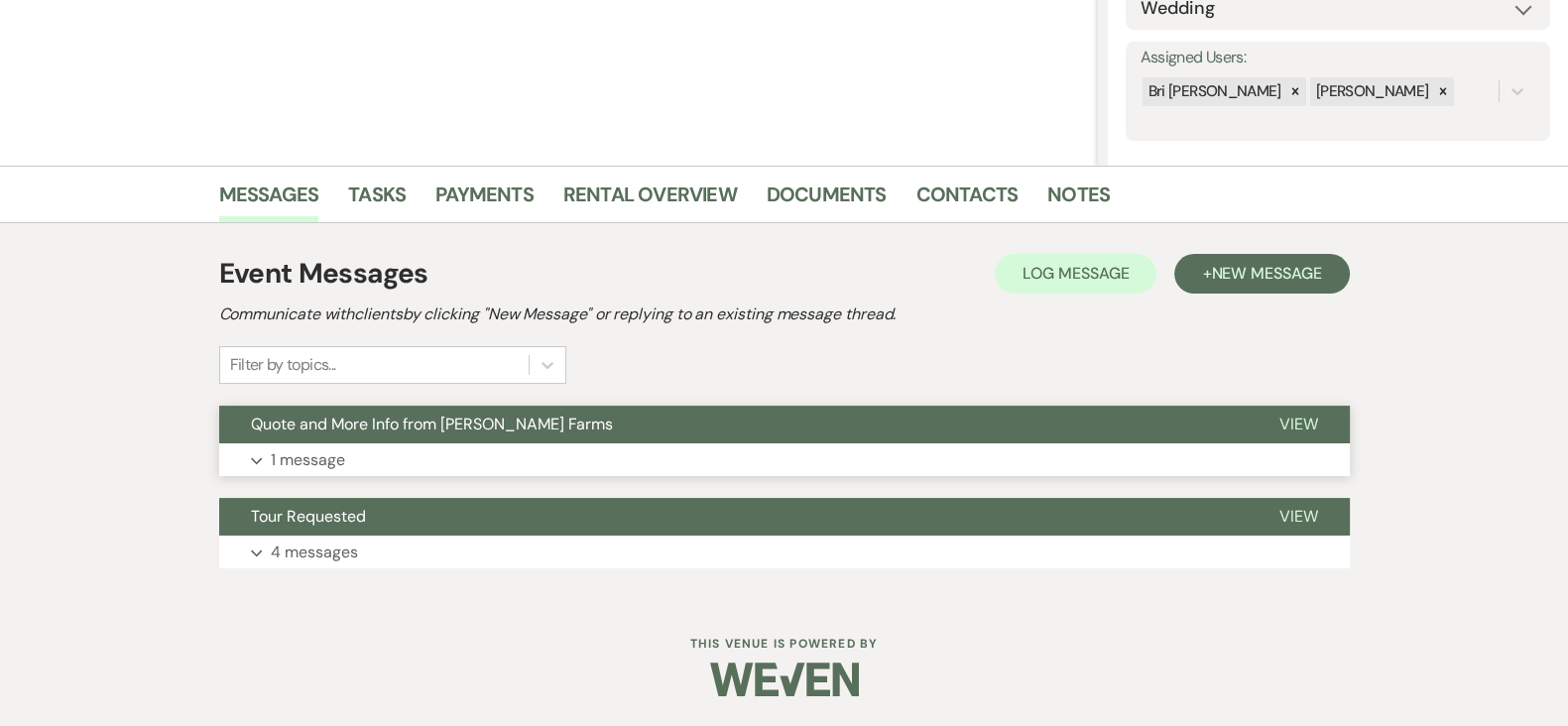 click on "Expand 1 message" at bounding box center [784, 460] 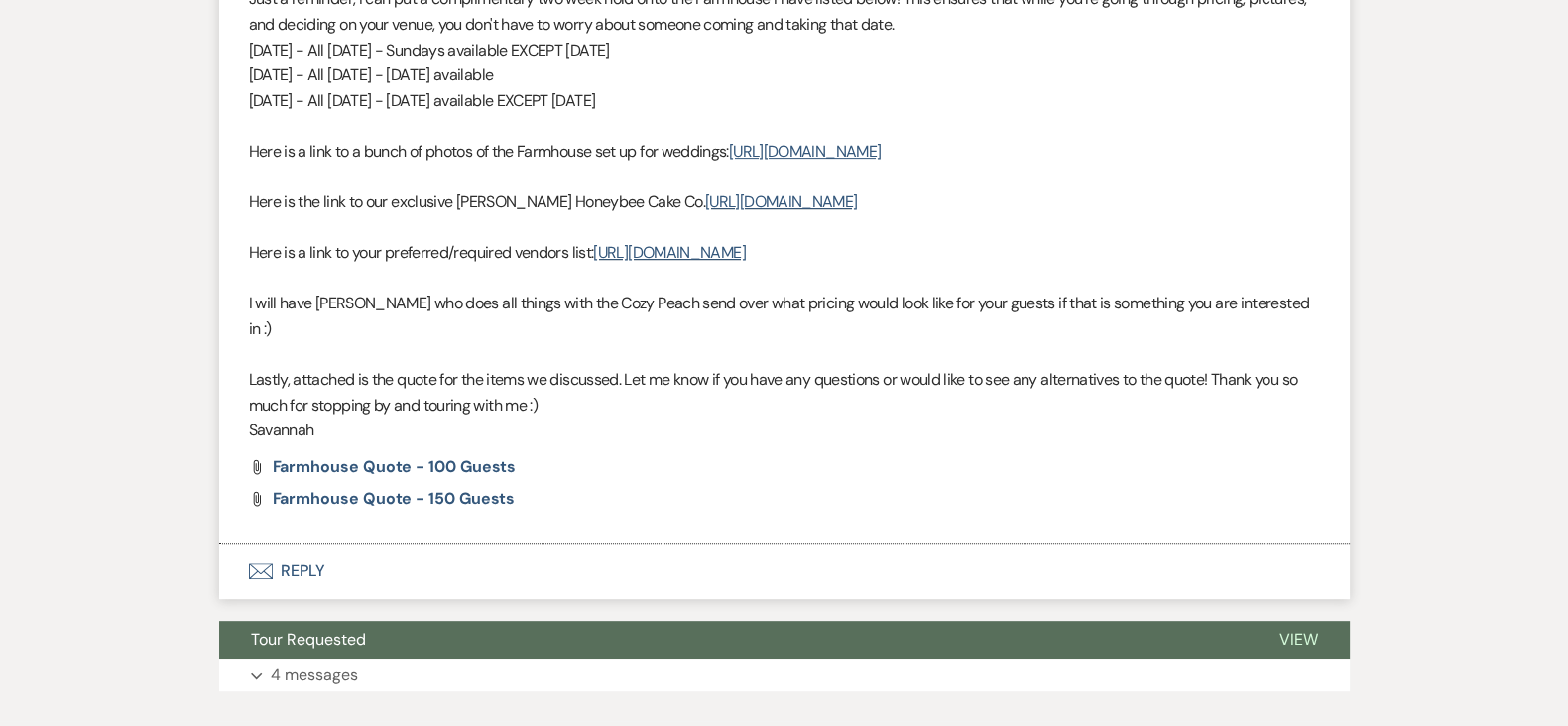 scroll, scrollTop: 962, scrollLeft: 0, axis: vertical 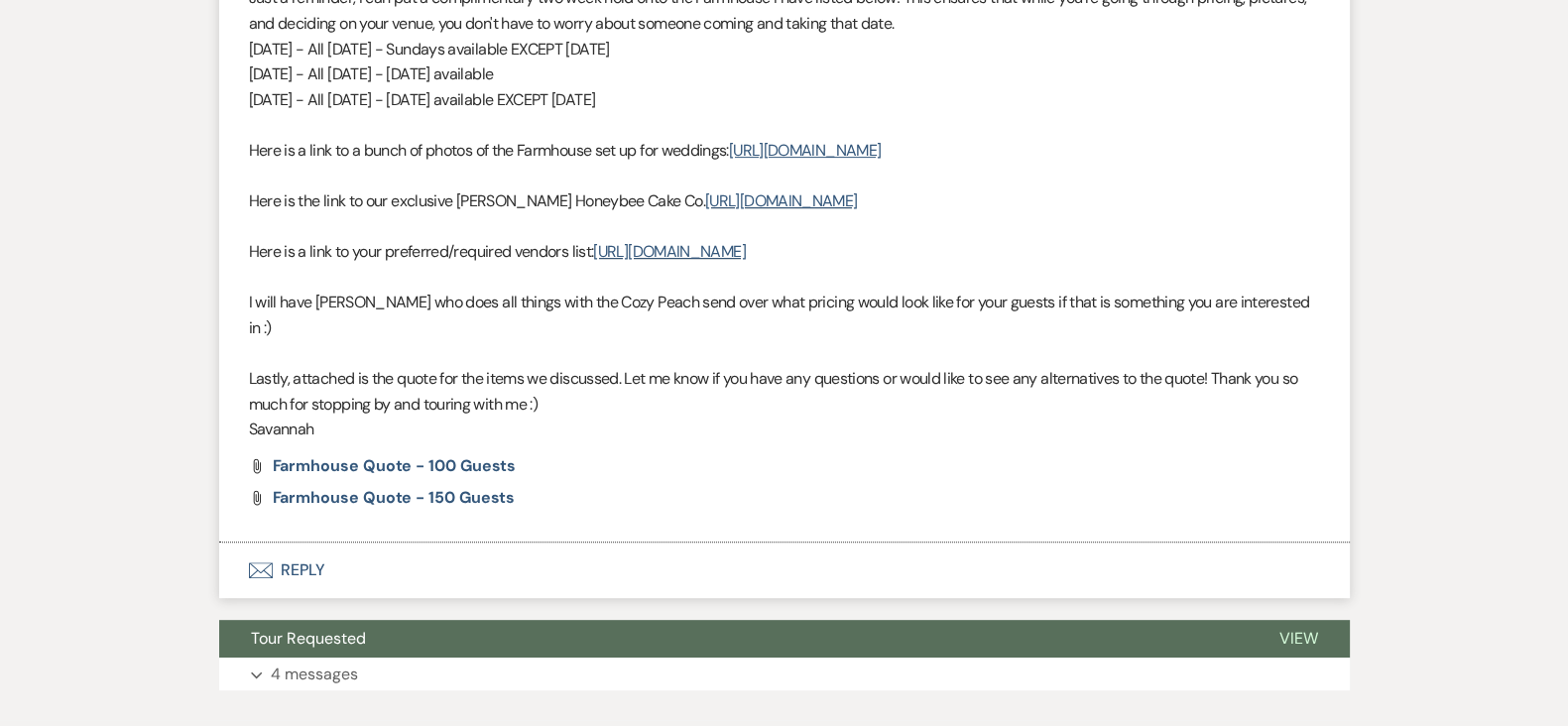 click on "Envelope Reply" at bounding box center [784, 570] 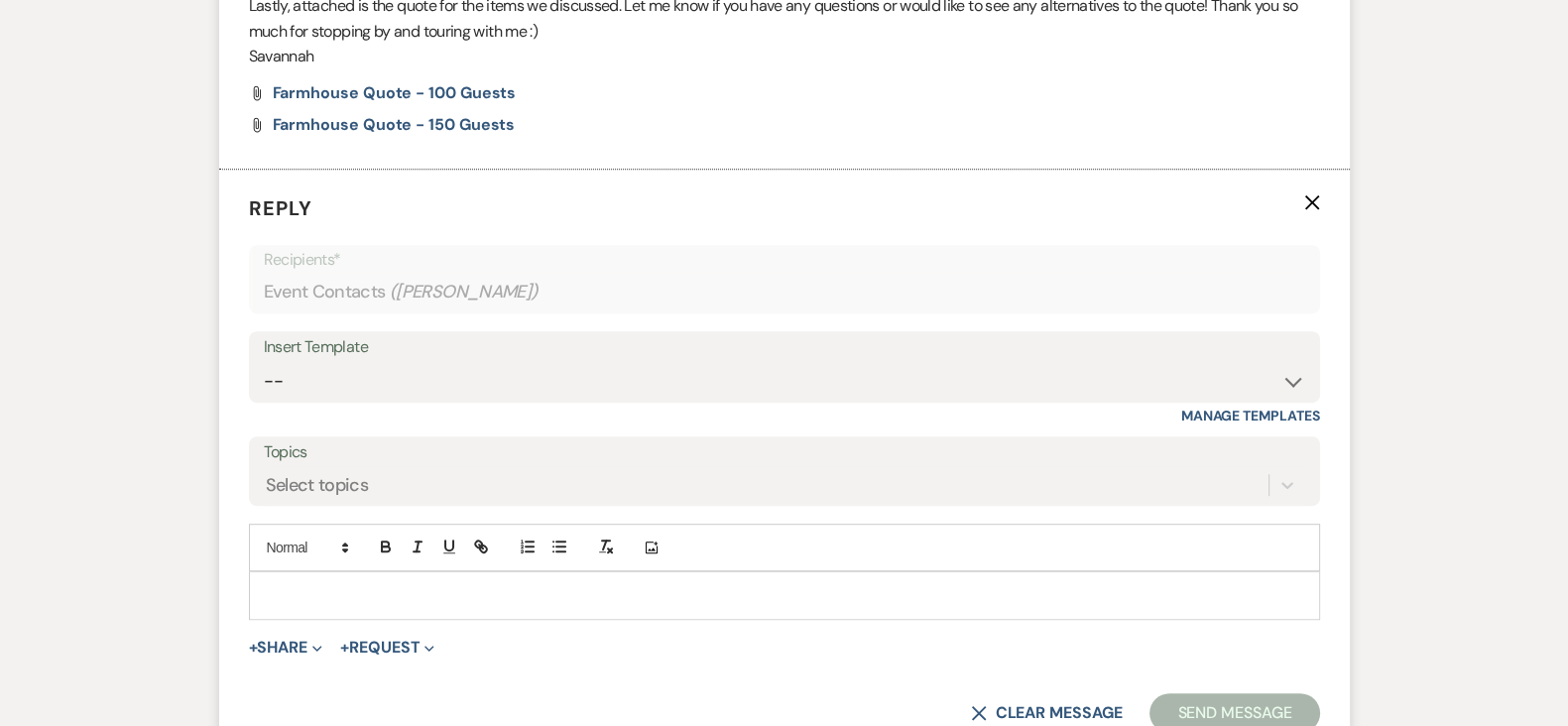 scroll, scrollTop: 1346, scrollLeft: 0, axis: vertical 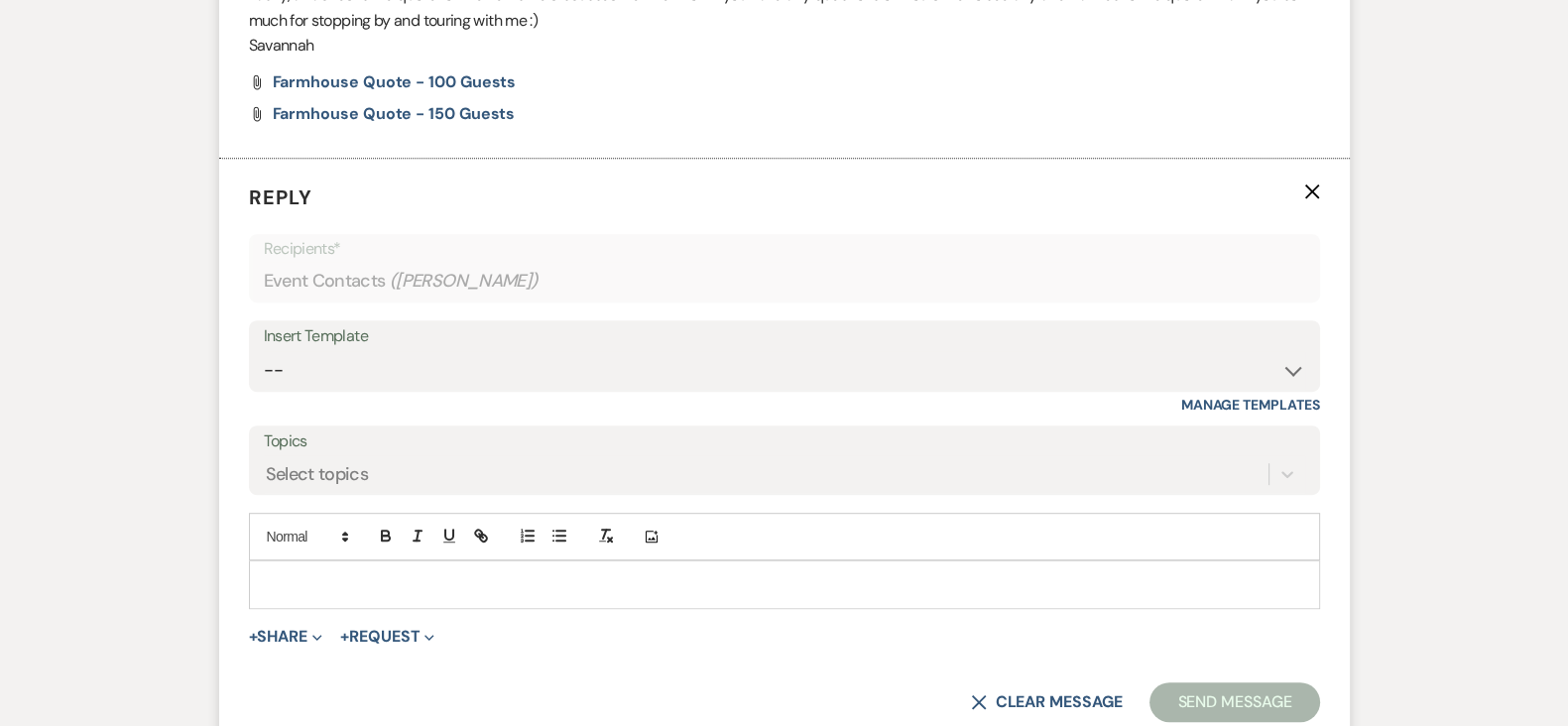 click at bounding box center (784, 584) 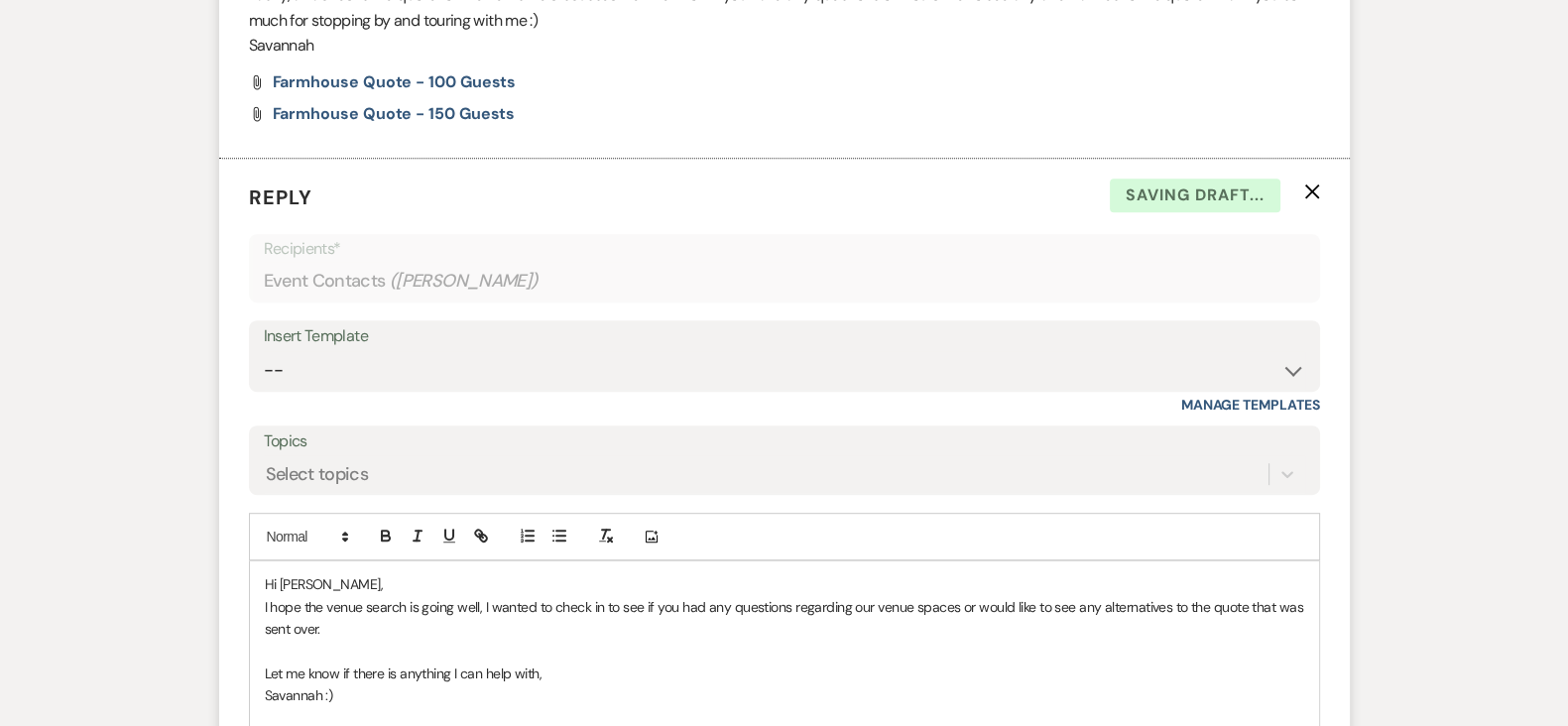 click on "Hi [PERSON_NAME]," at bounding box center [784, 584] 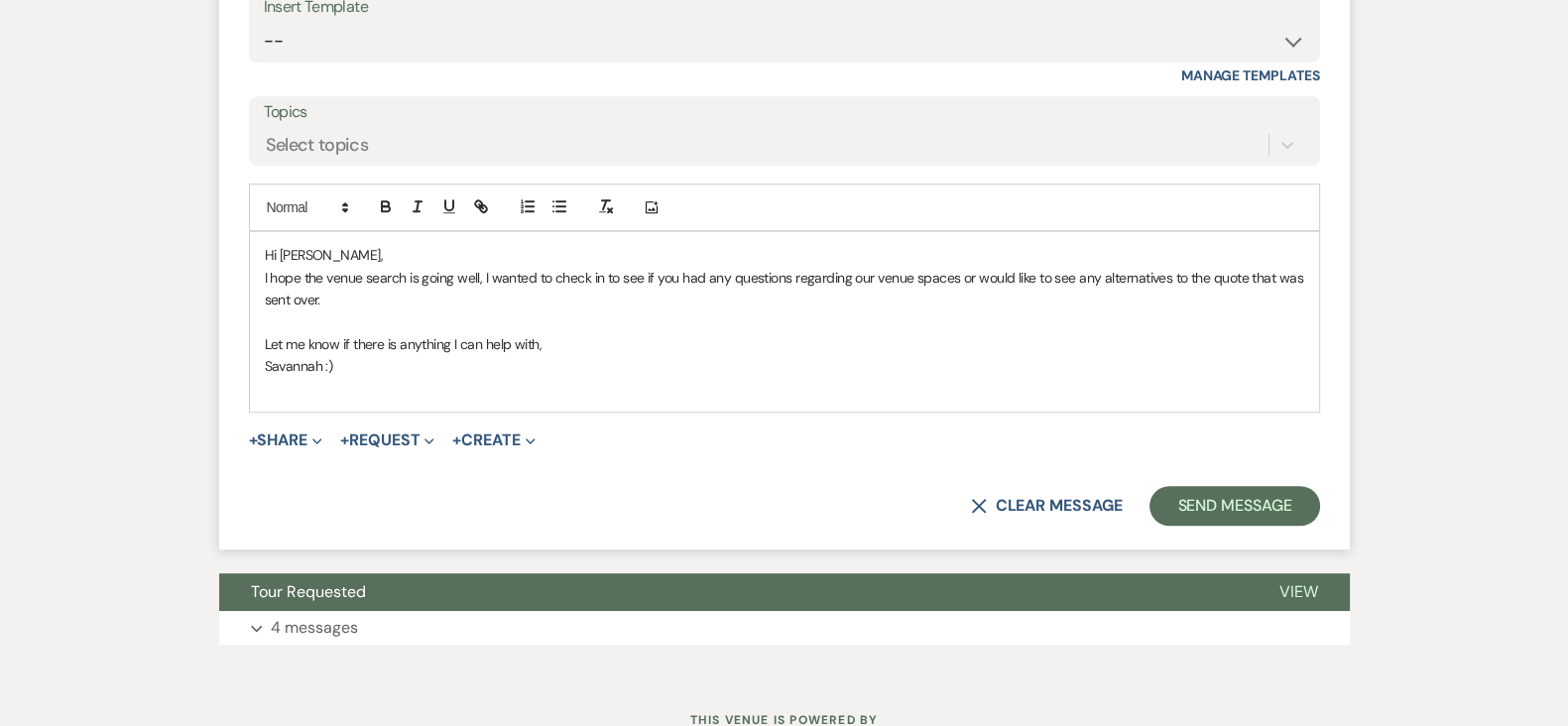 scroll, scrollTop: 1673, scrollLeft: 0, axis: vertical 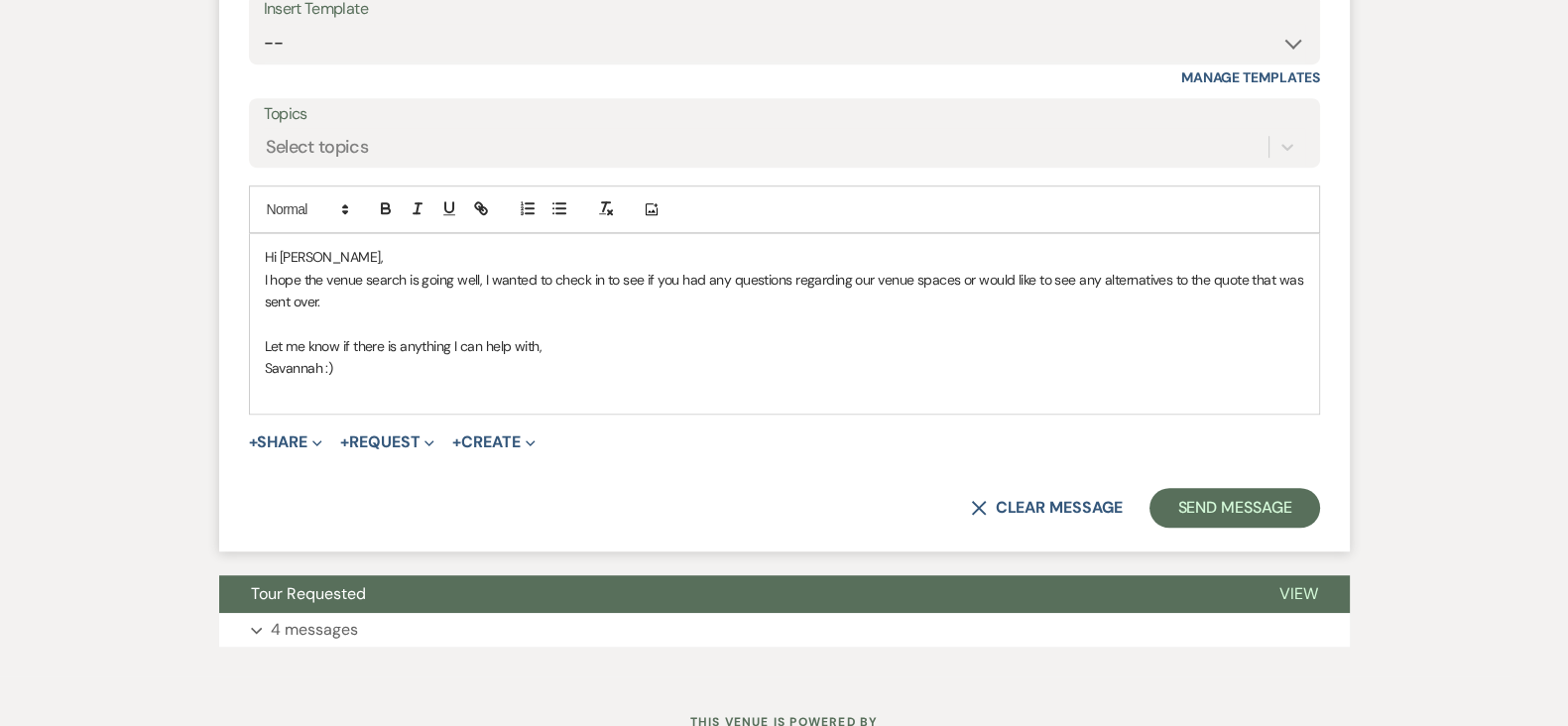 click on "I hope the venue search is going well, I wanted to check in to see if you had any questions regarding our venue spaces or would like to see any alternatives to the quote that was sent over." at bounding box center [785, 291] 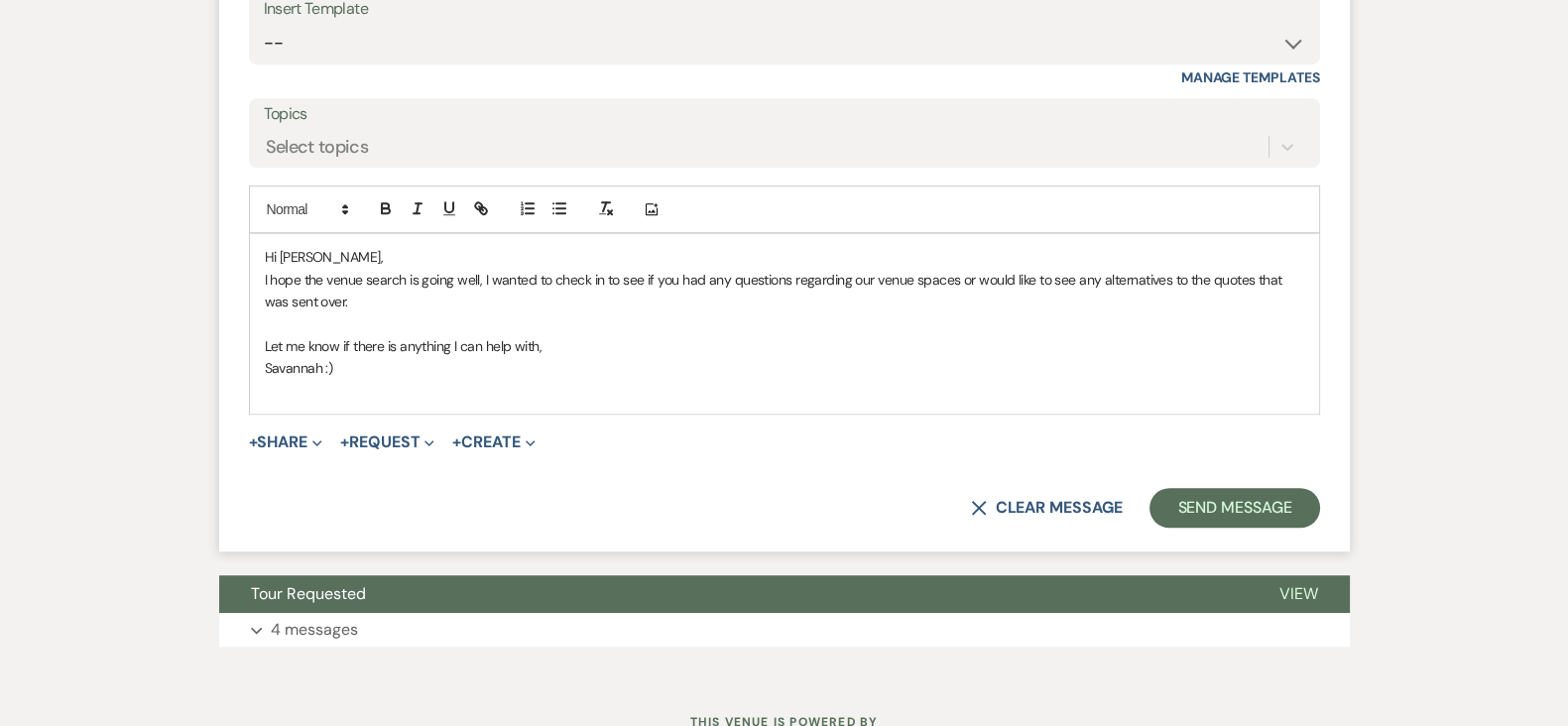 click on "Hi Hailee, I hope the venue search is going well, I wanted to check in to see if you had any questions regarding our venue spaces or would like to see any alternatives to the quotes that was sent over. Let me know if there is anything I can help with, Savannah :)" at bounding box center [784, 323] 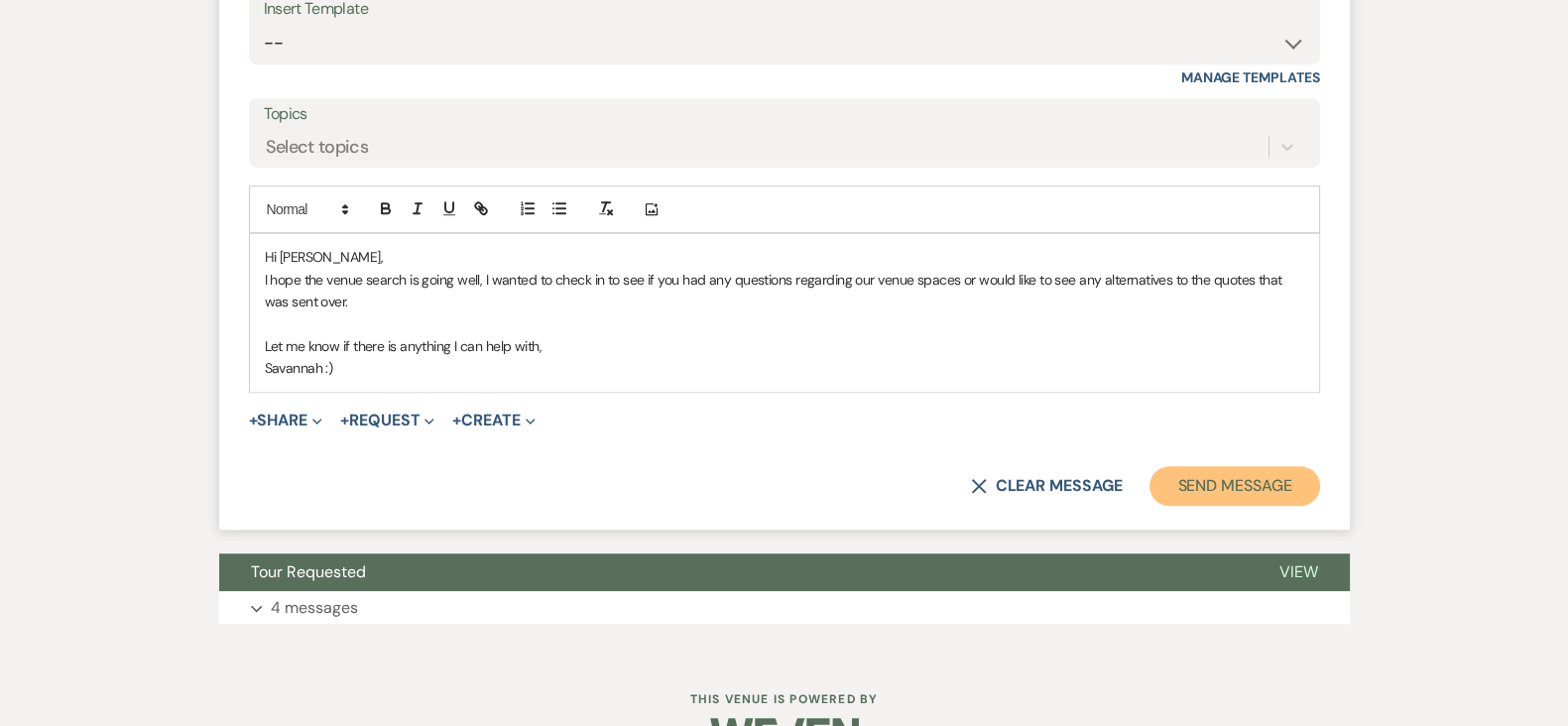 click on "Send Message" at bounding box center (1234, 486) 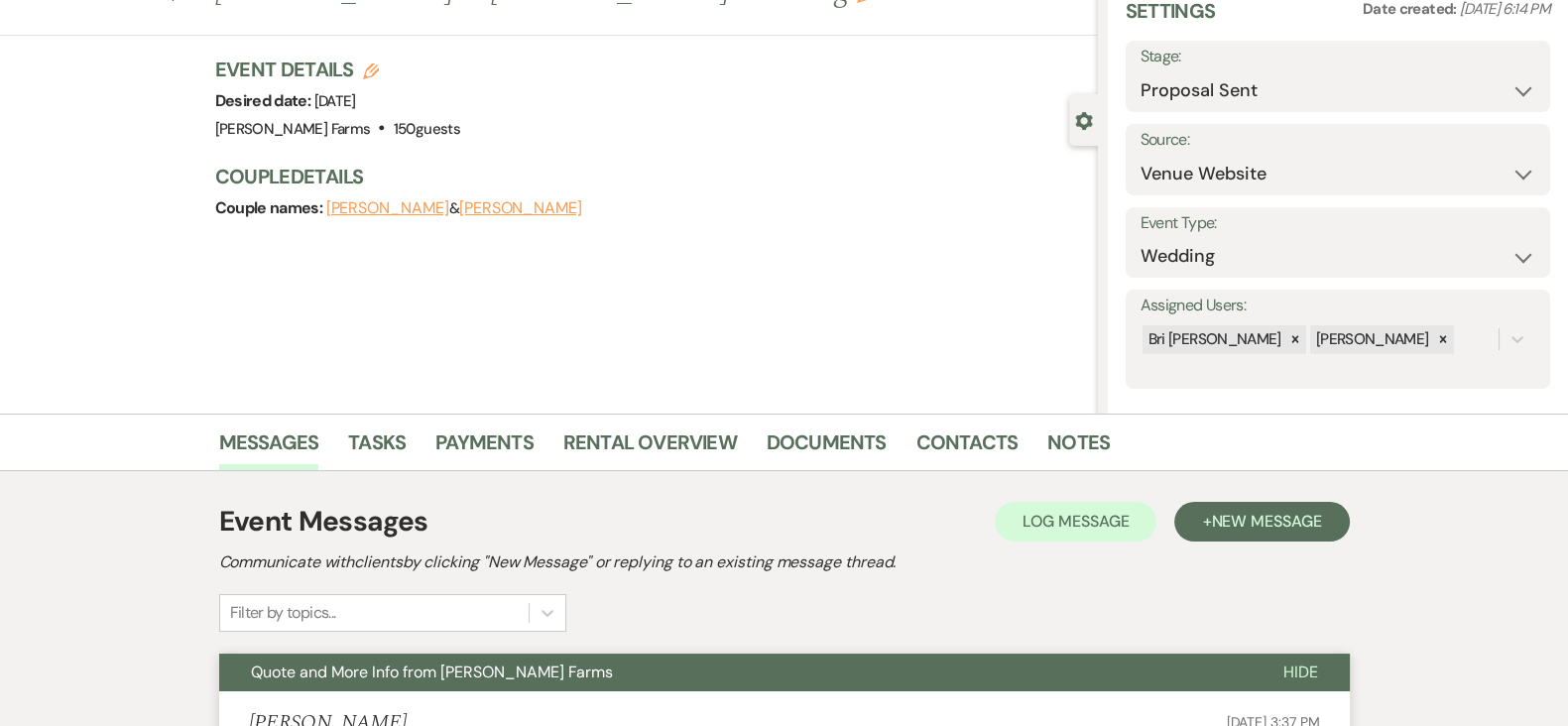 scroll, scrollTop: 0, scrollLeft: 0, axis: both 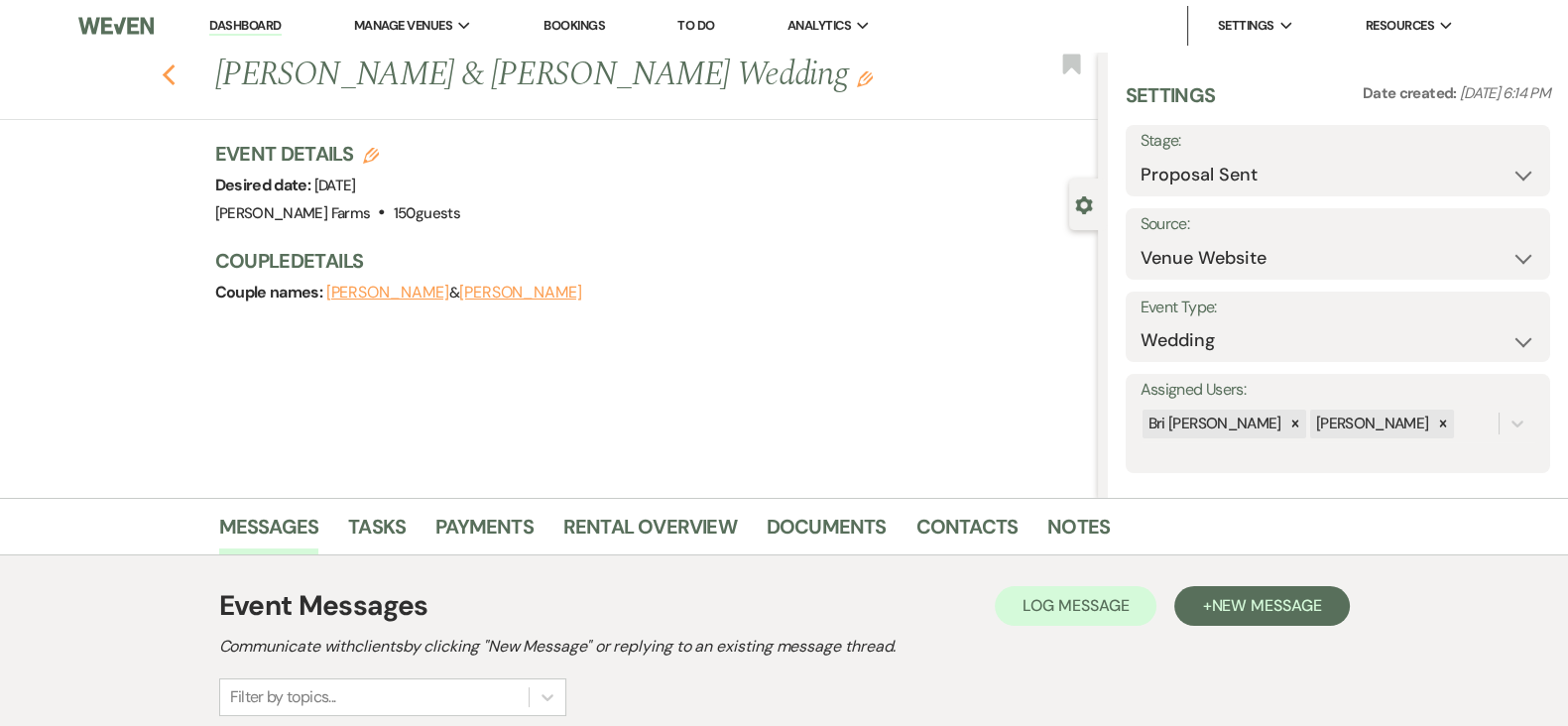click on "Previous" 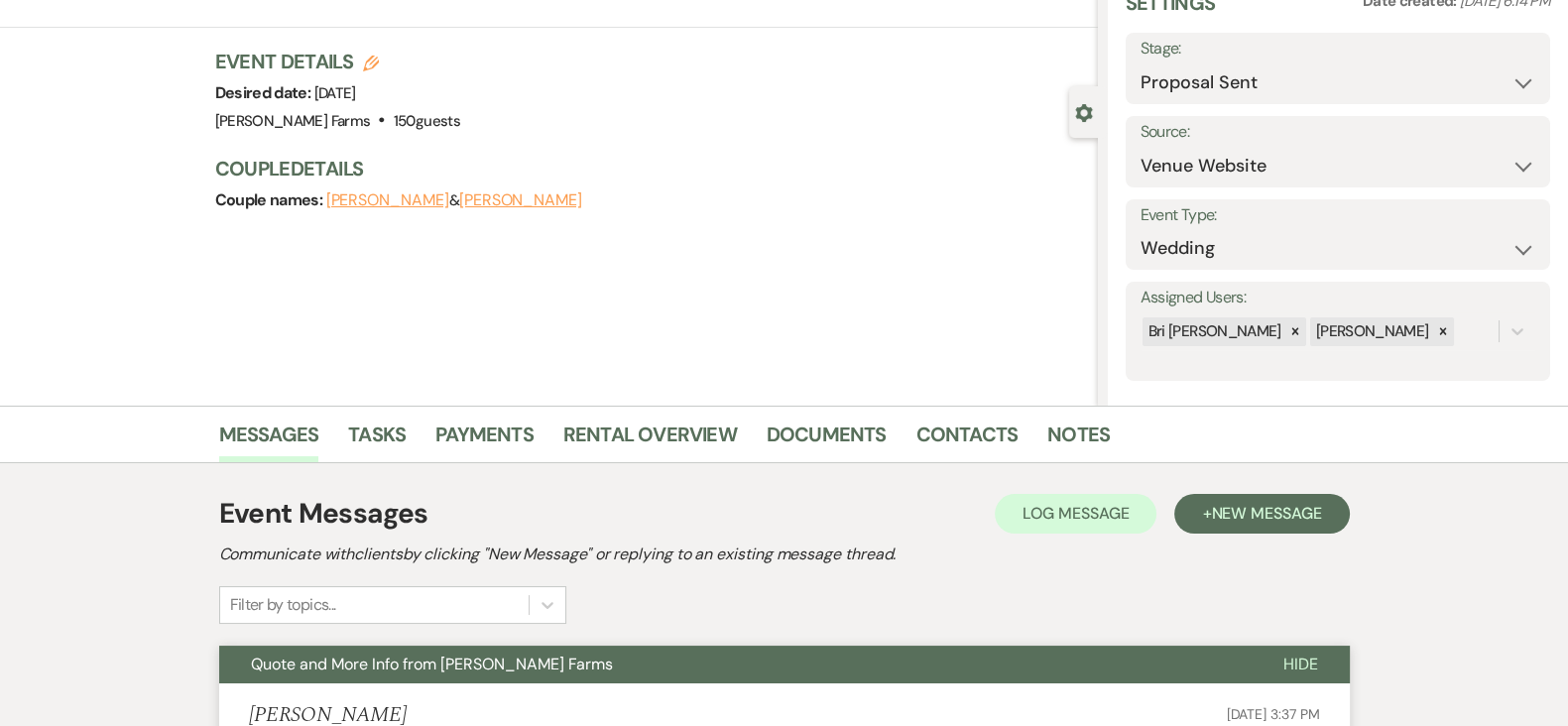 select on "6" 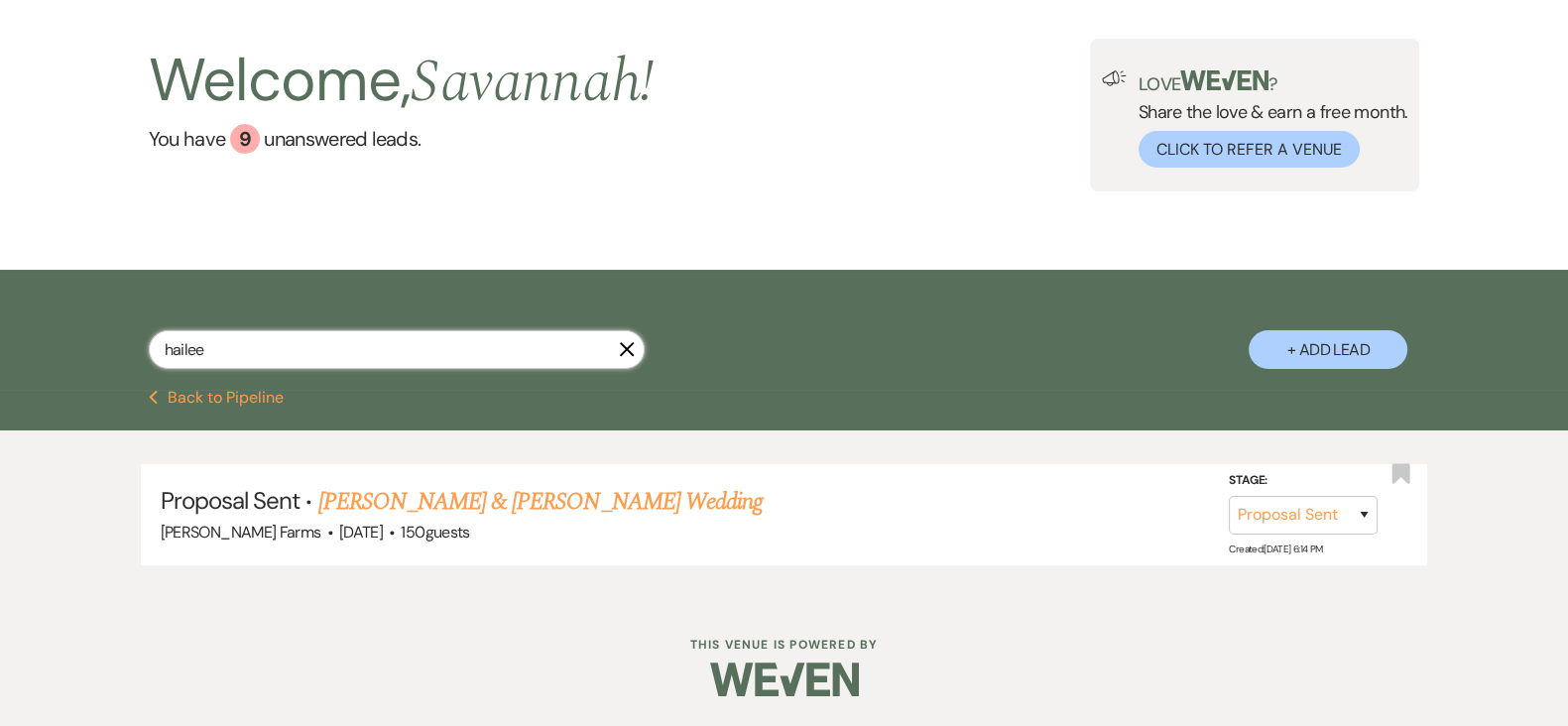 click on "hailee" at bounding box center (397, 349) 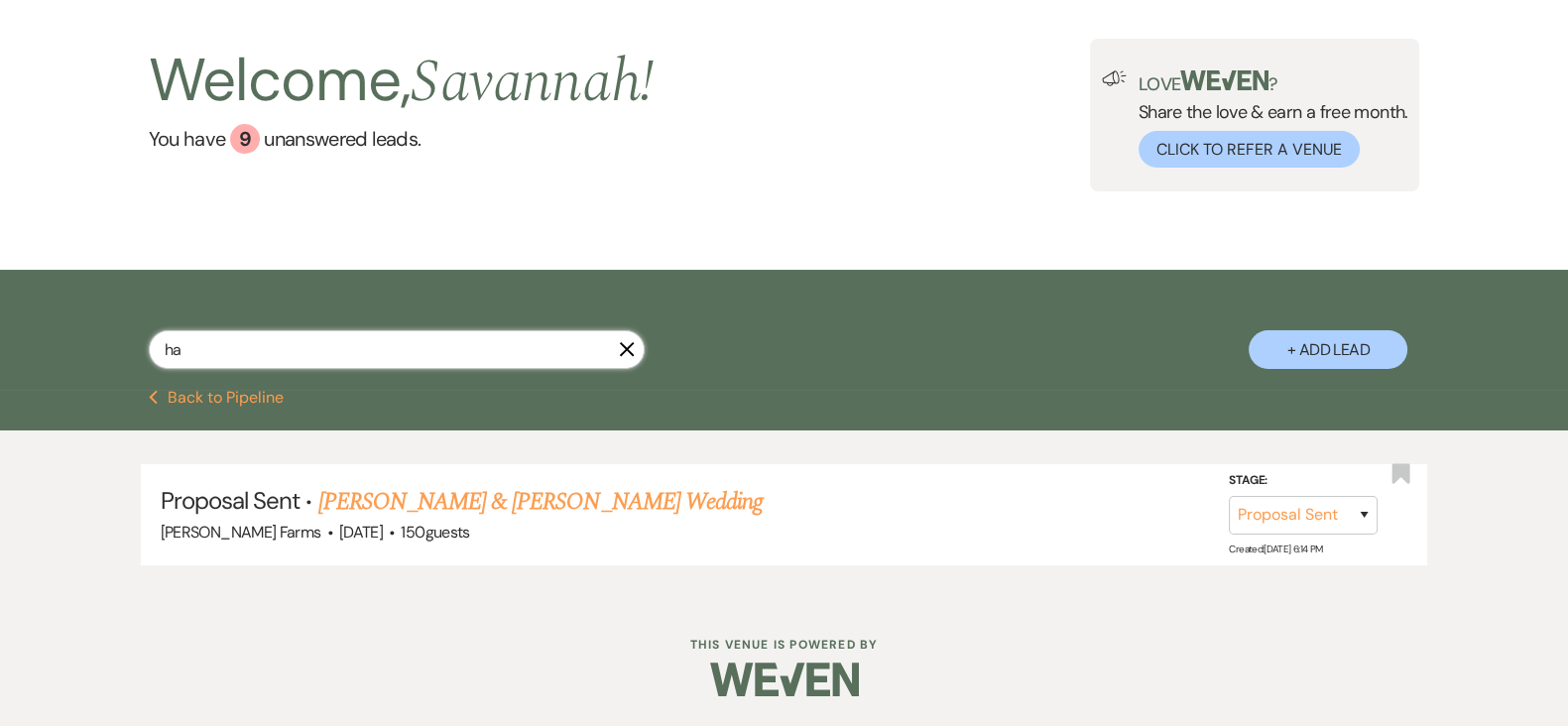 type on "h" 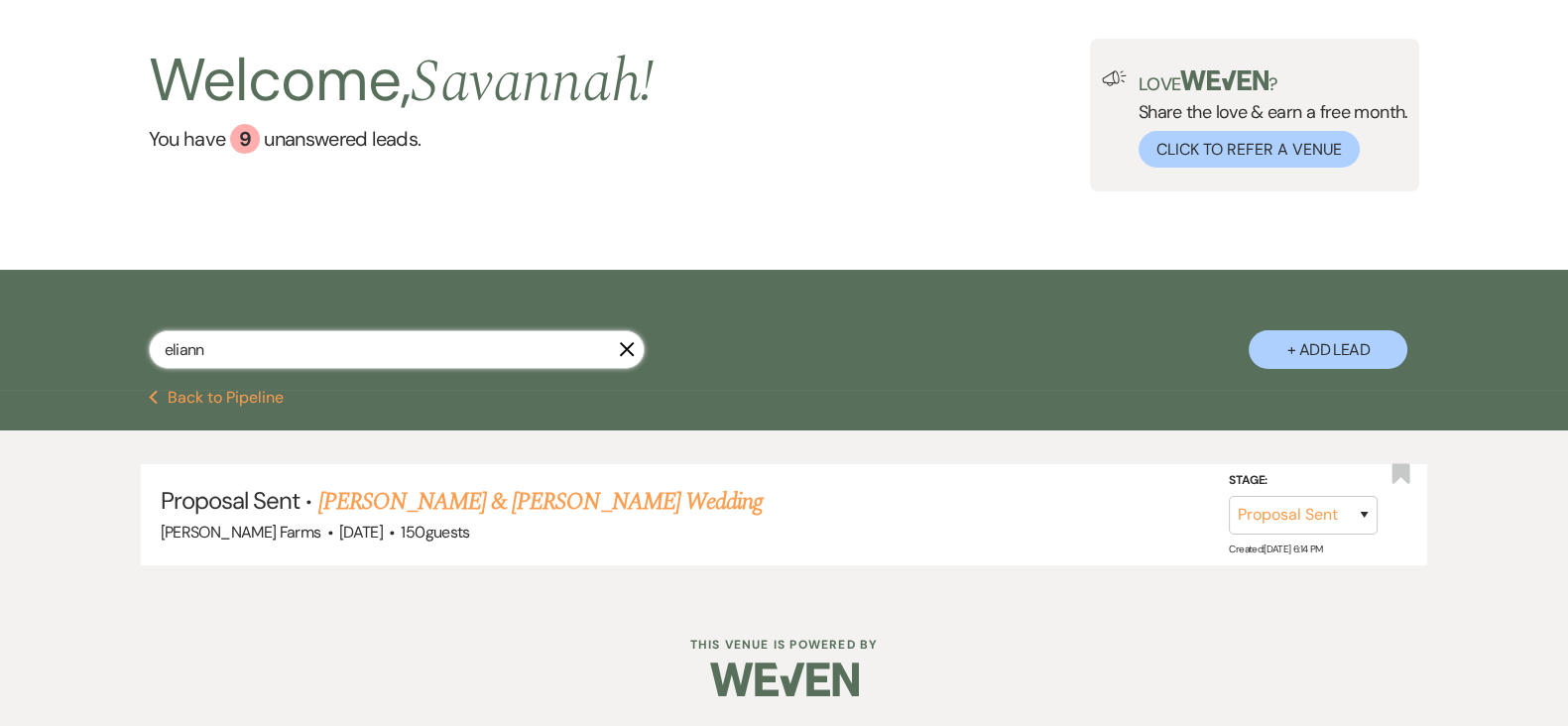 type on "elian" 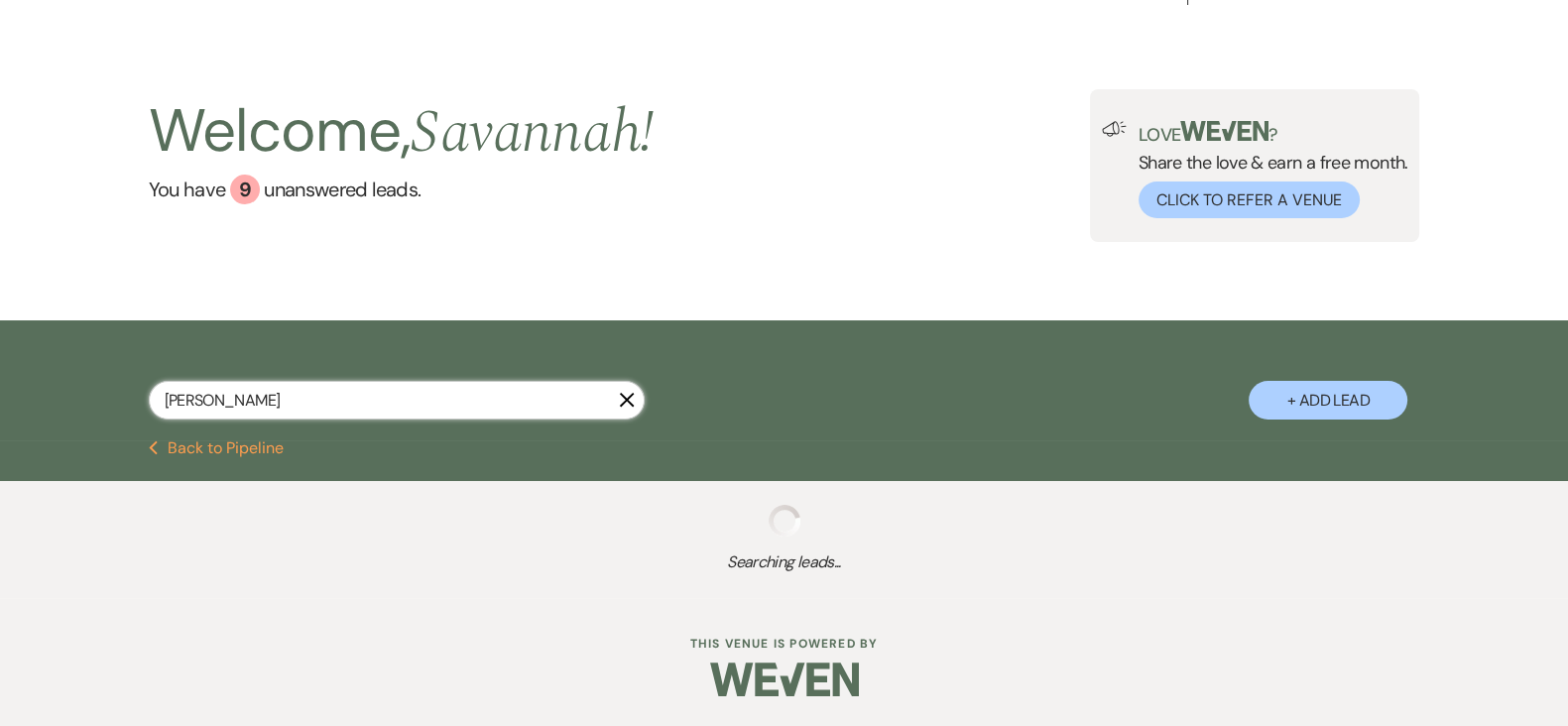 scroll, scrollTop: 92, scrollLeft: 0, axis: vertical 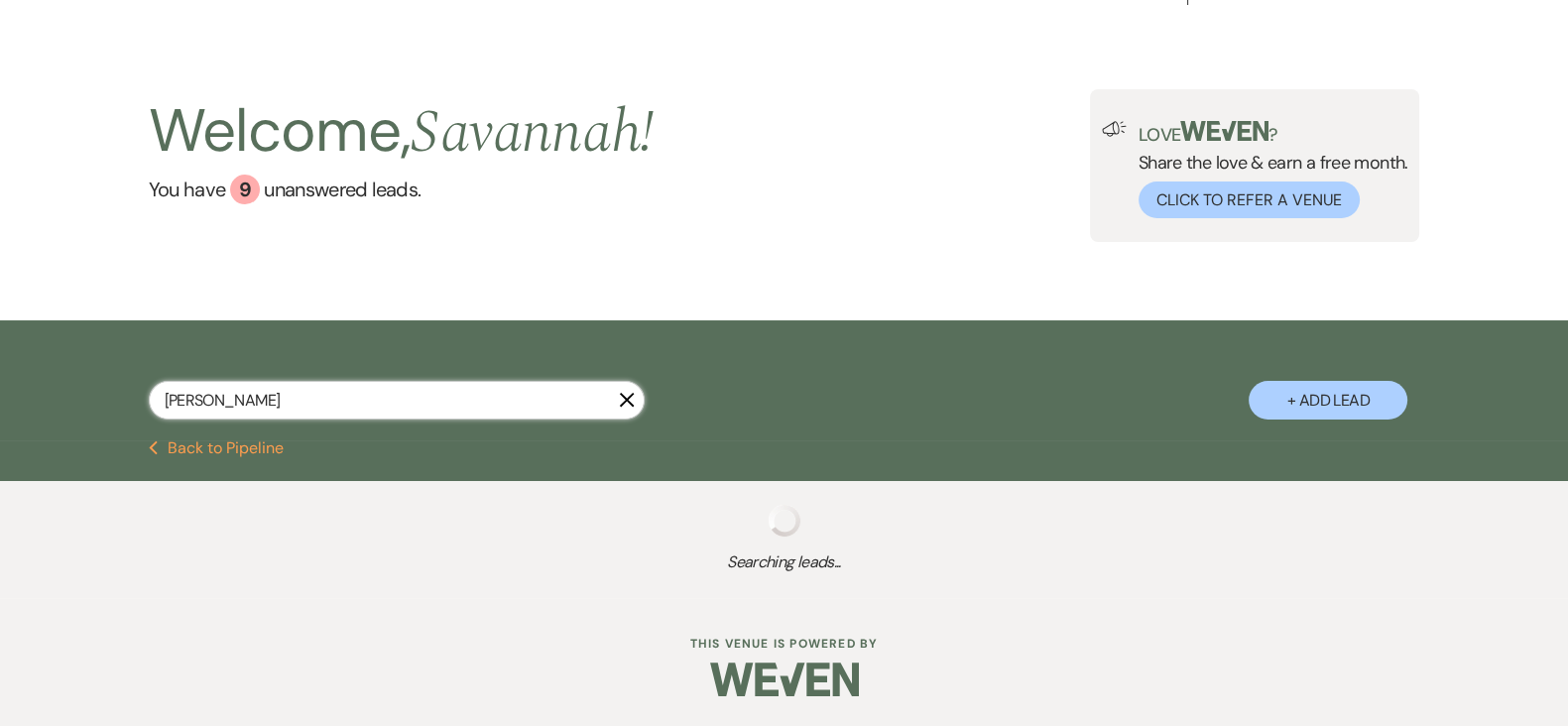 select on "8" 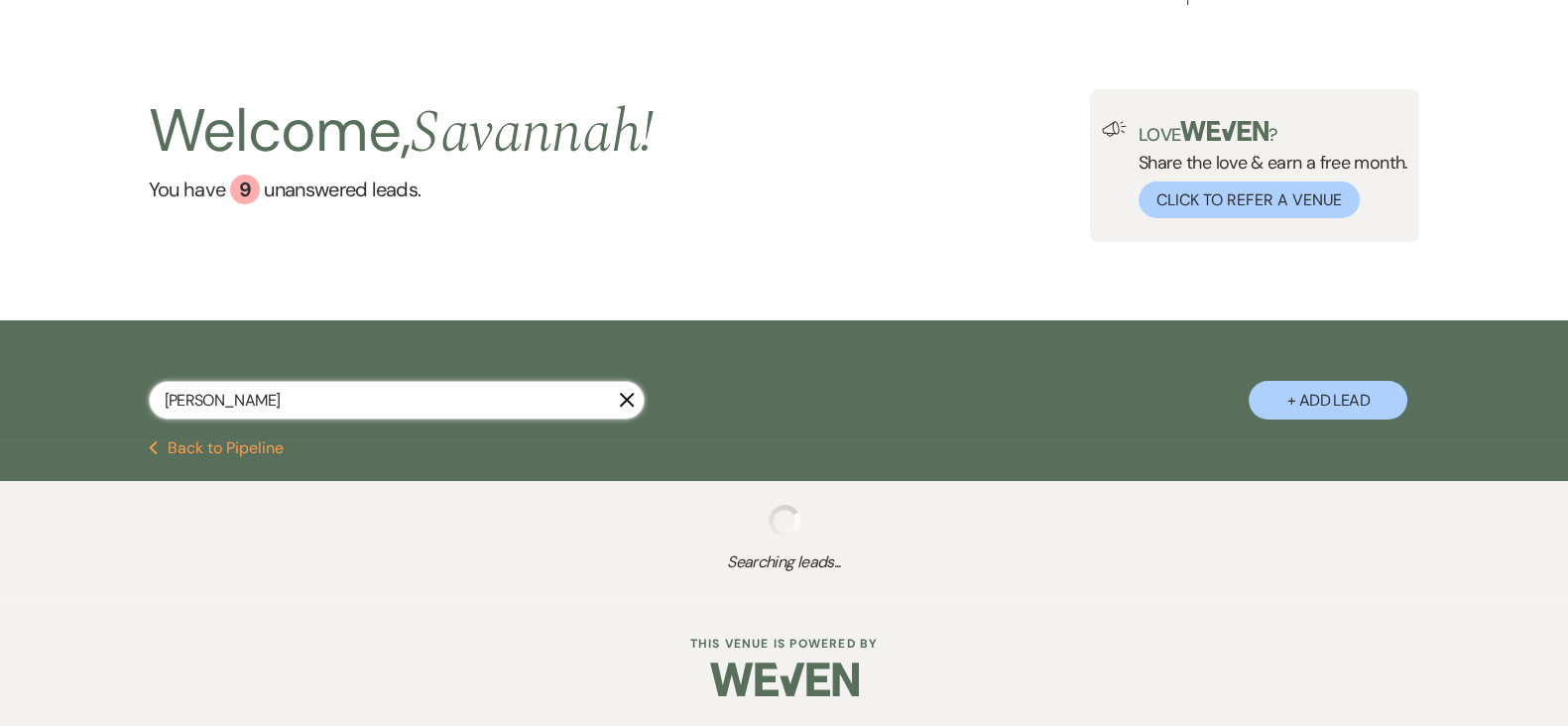 select on "7" 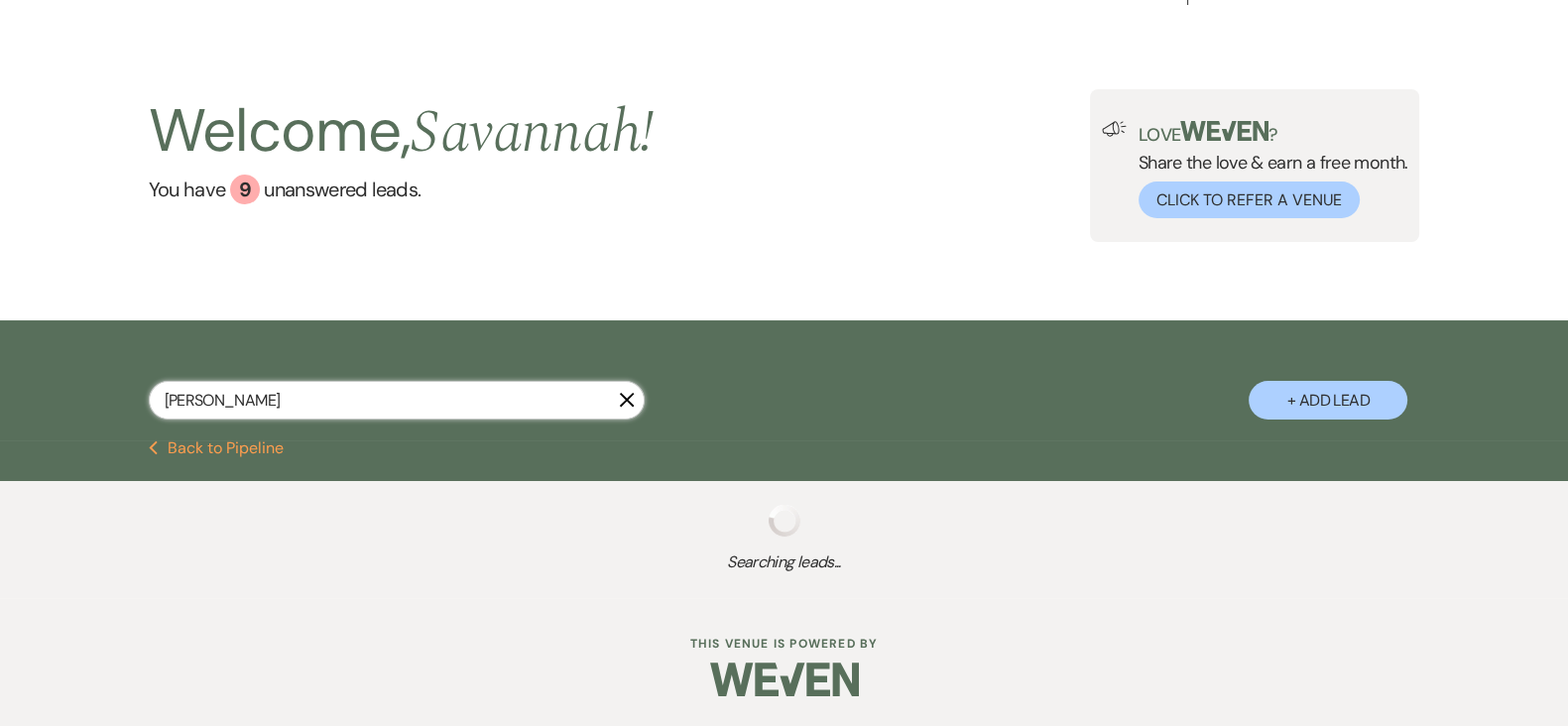 select on "8" 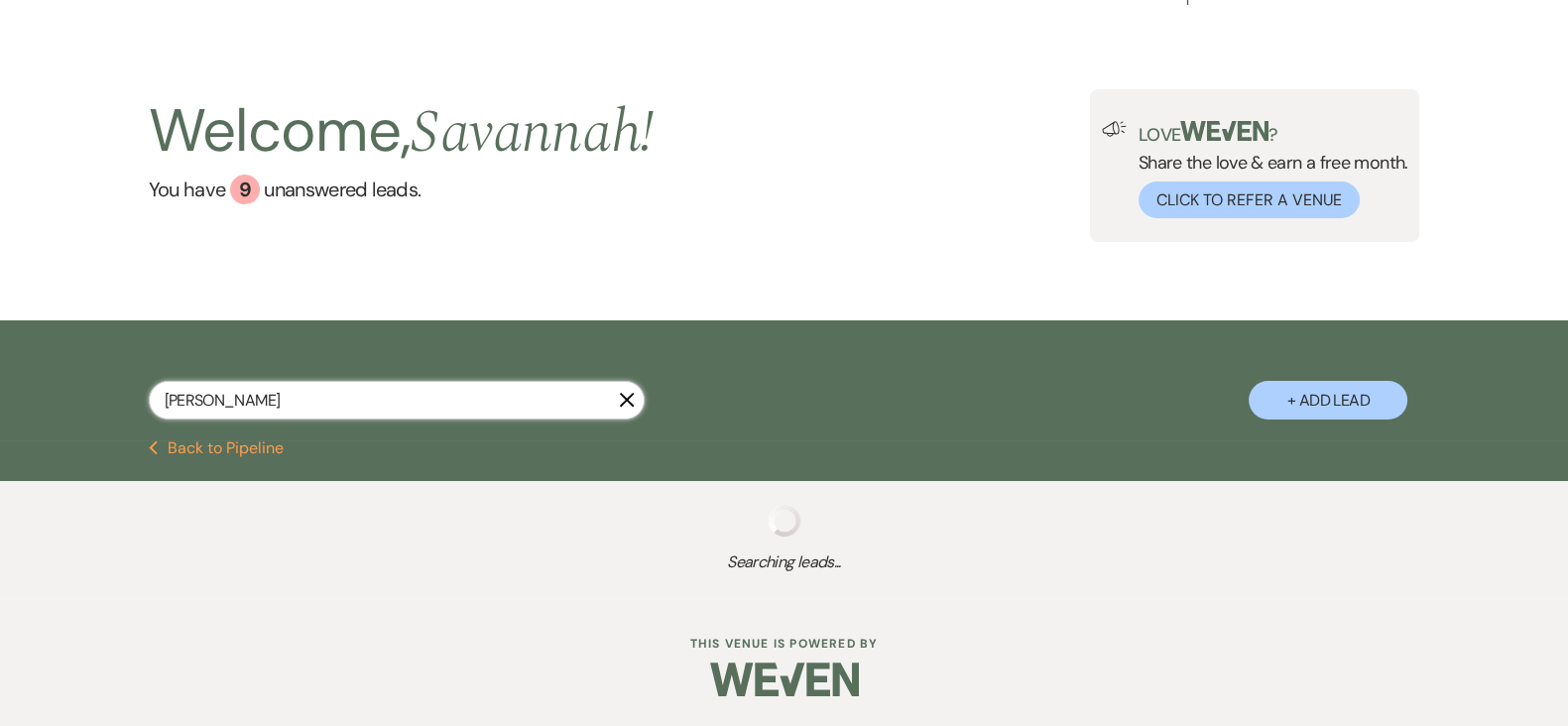 select on "5" 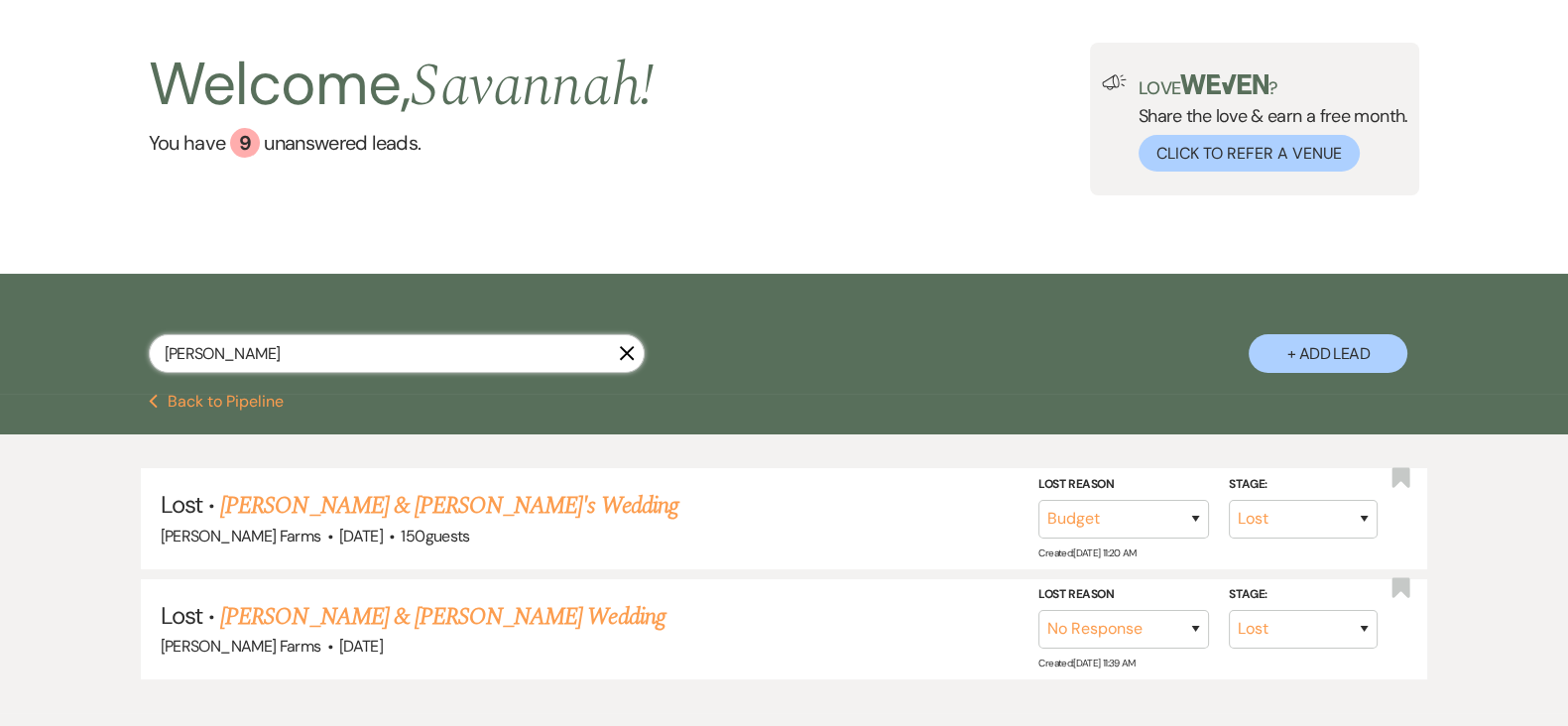 scroll, scrollTop: 81, scrollLeft: 0, axis: vertical 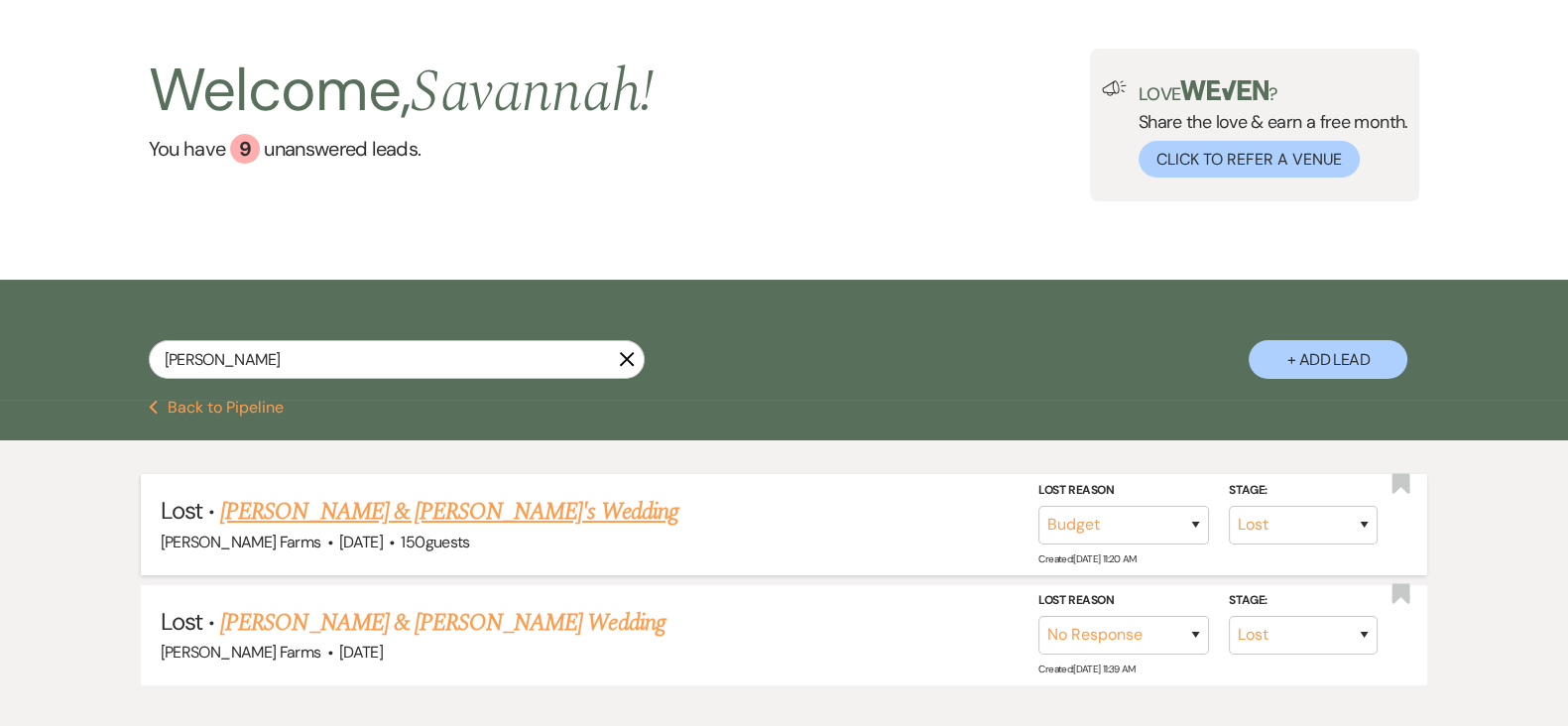 click on "Caleb & Eliana's Wedding" at bounding box center [449, 512] 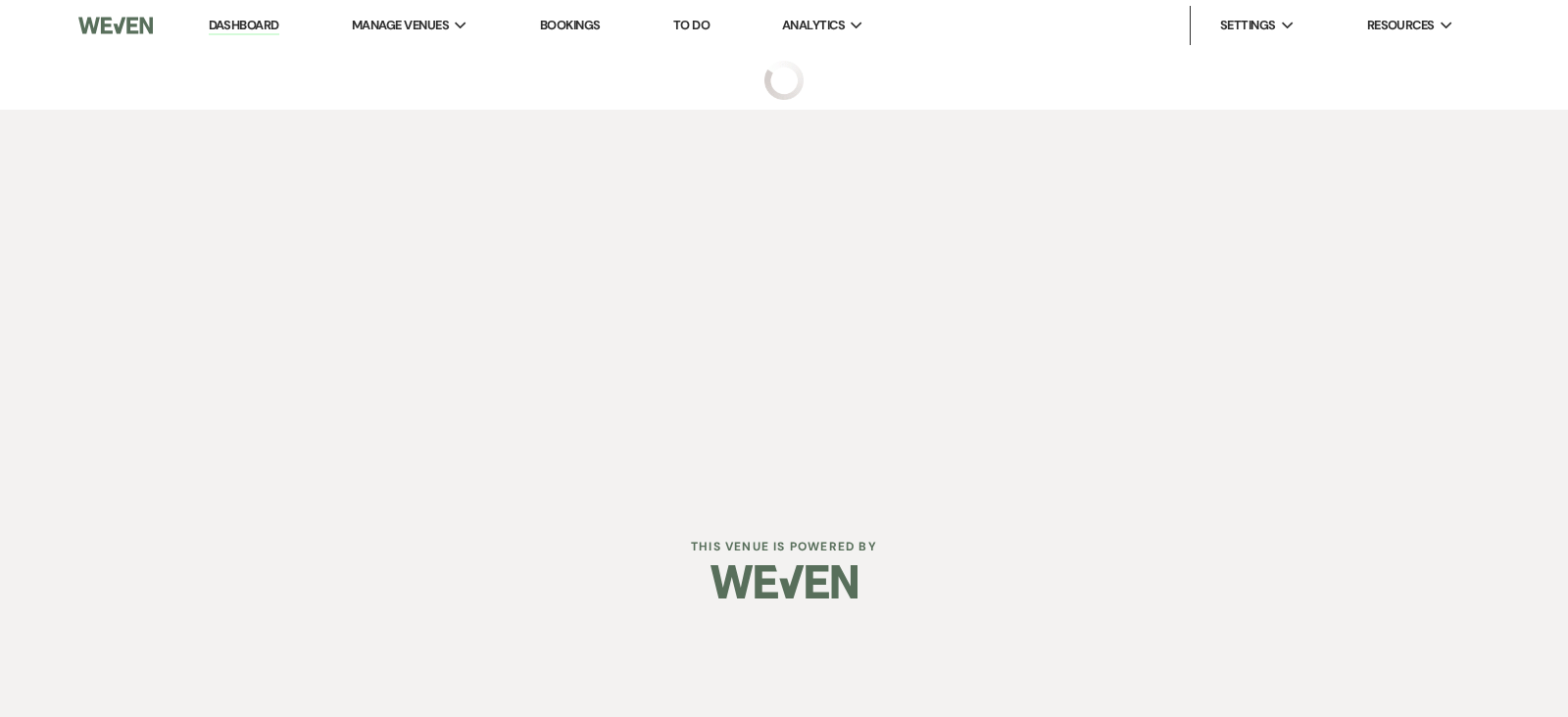 select on "8" 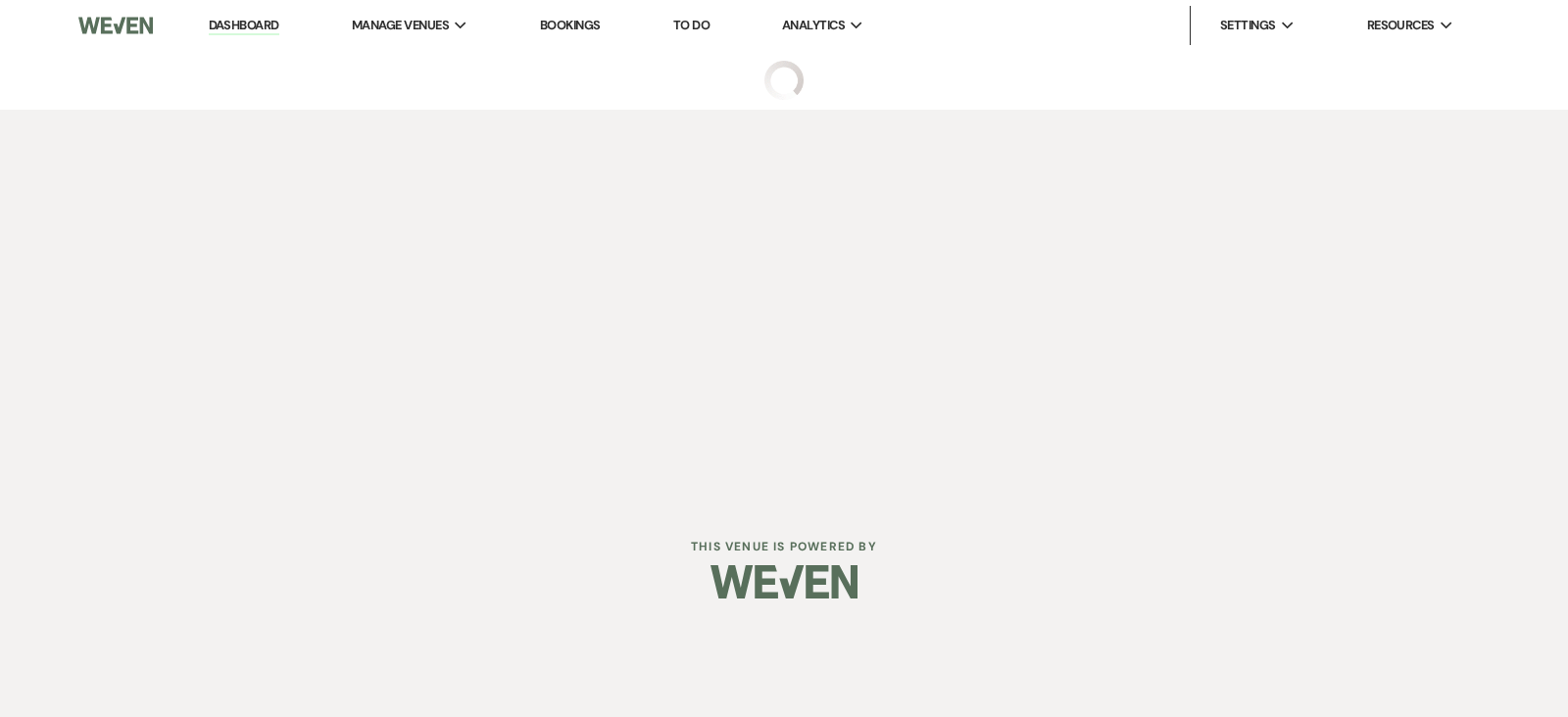 select on "7" 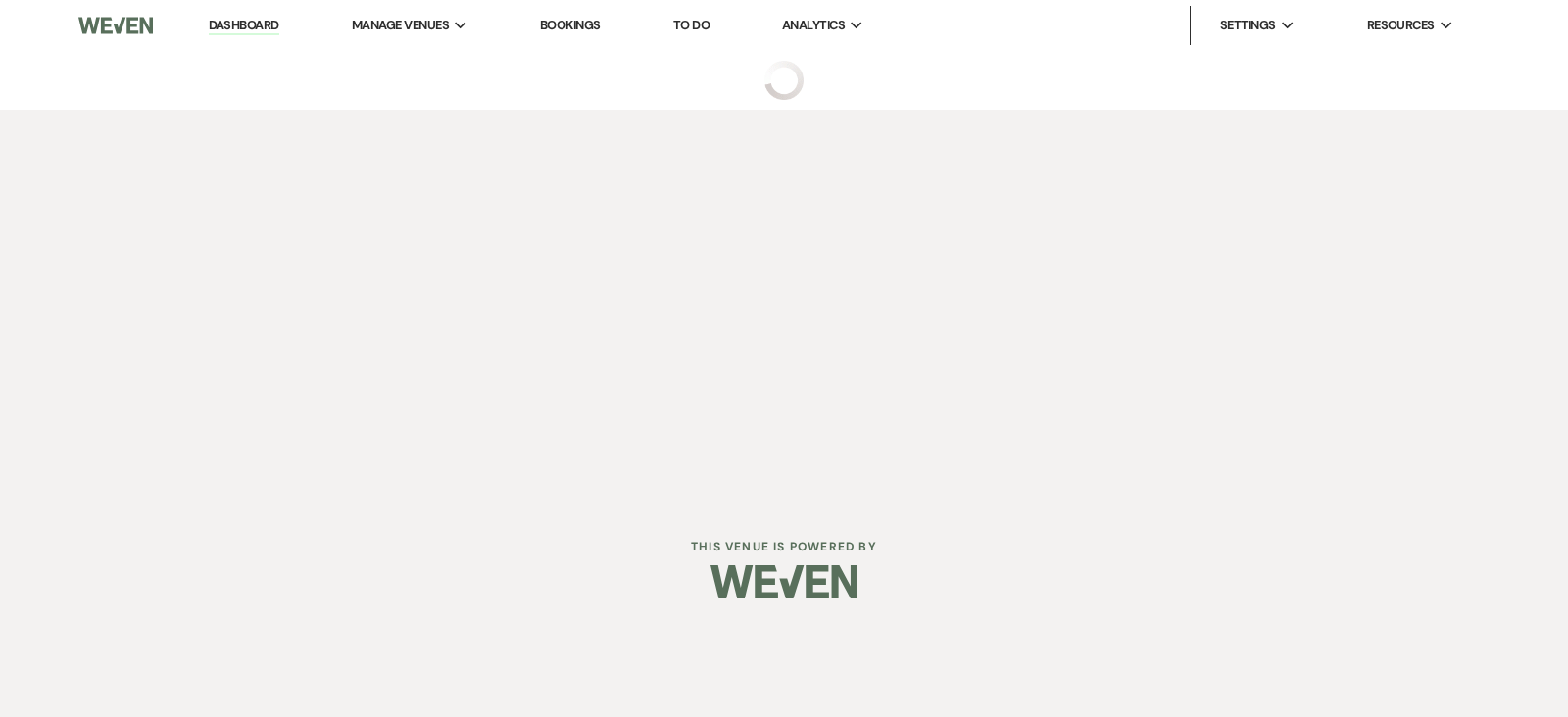 select on "5" 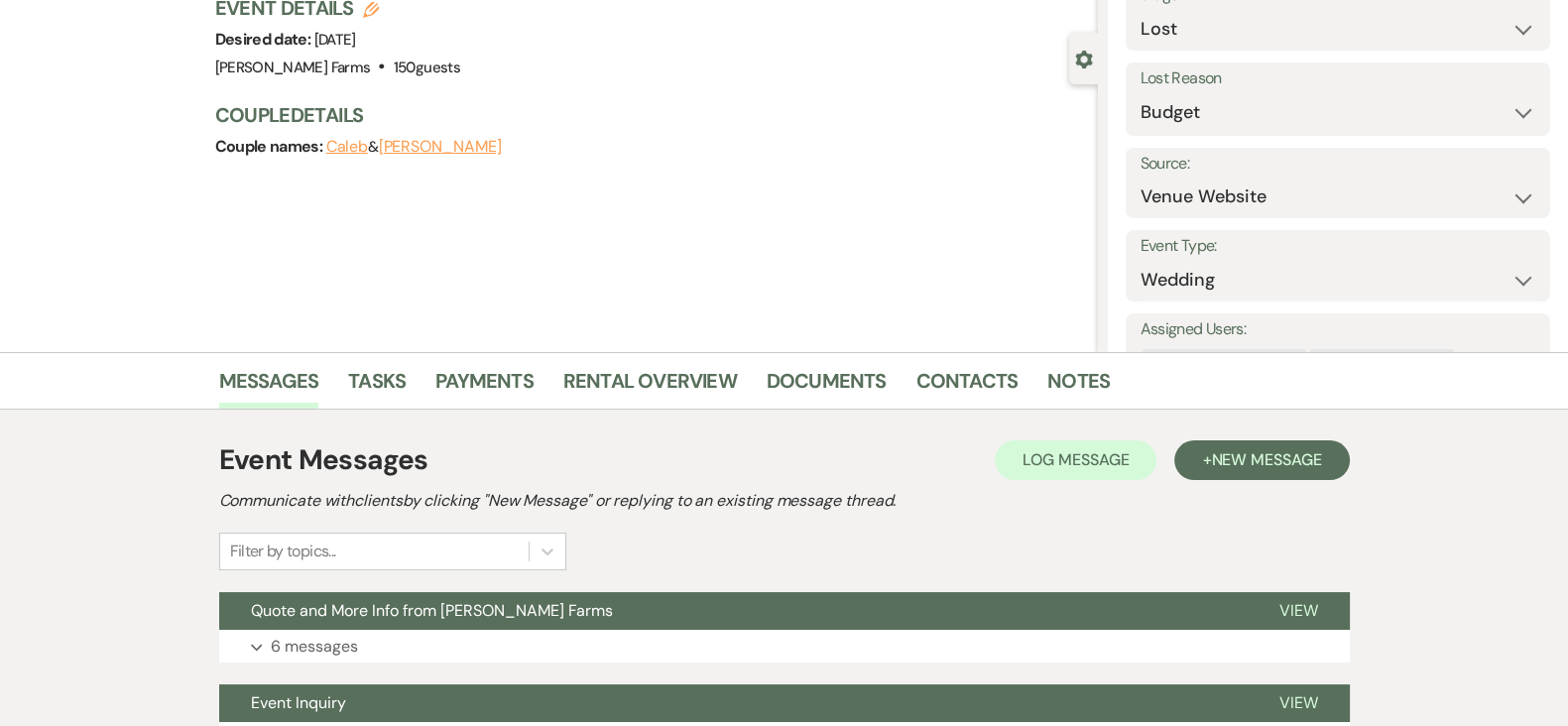 scroll, scrollTop: 332, scrollLeft: 0, axis: vertical 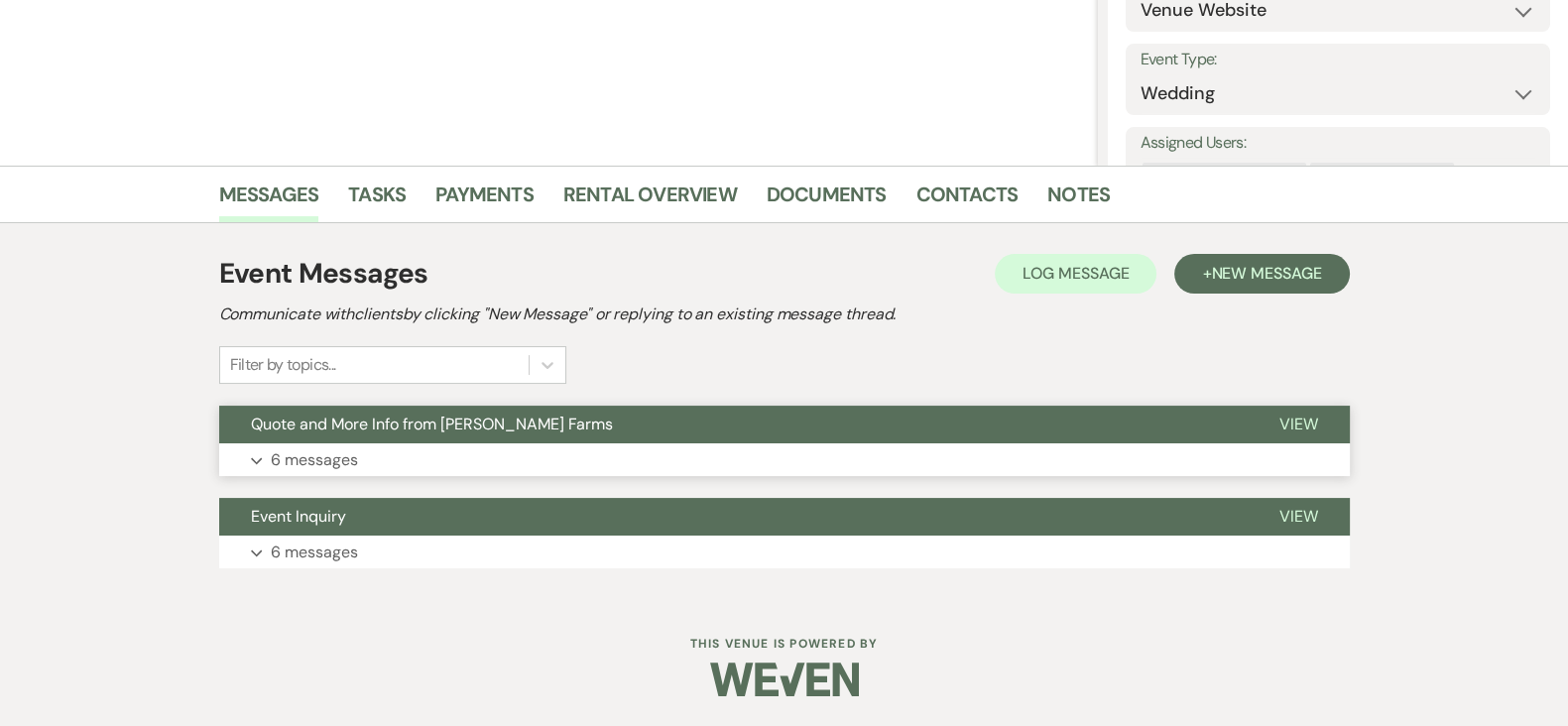 click on "Expand 6 messages" at bounding box center (784, 460) 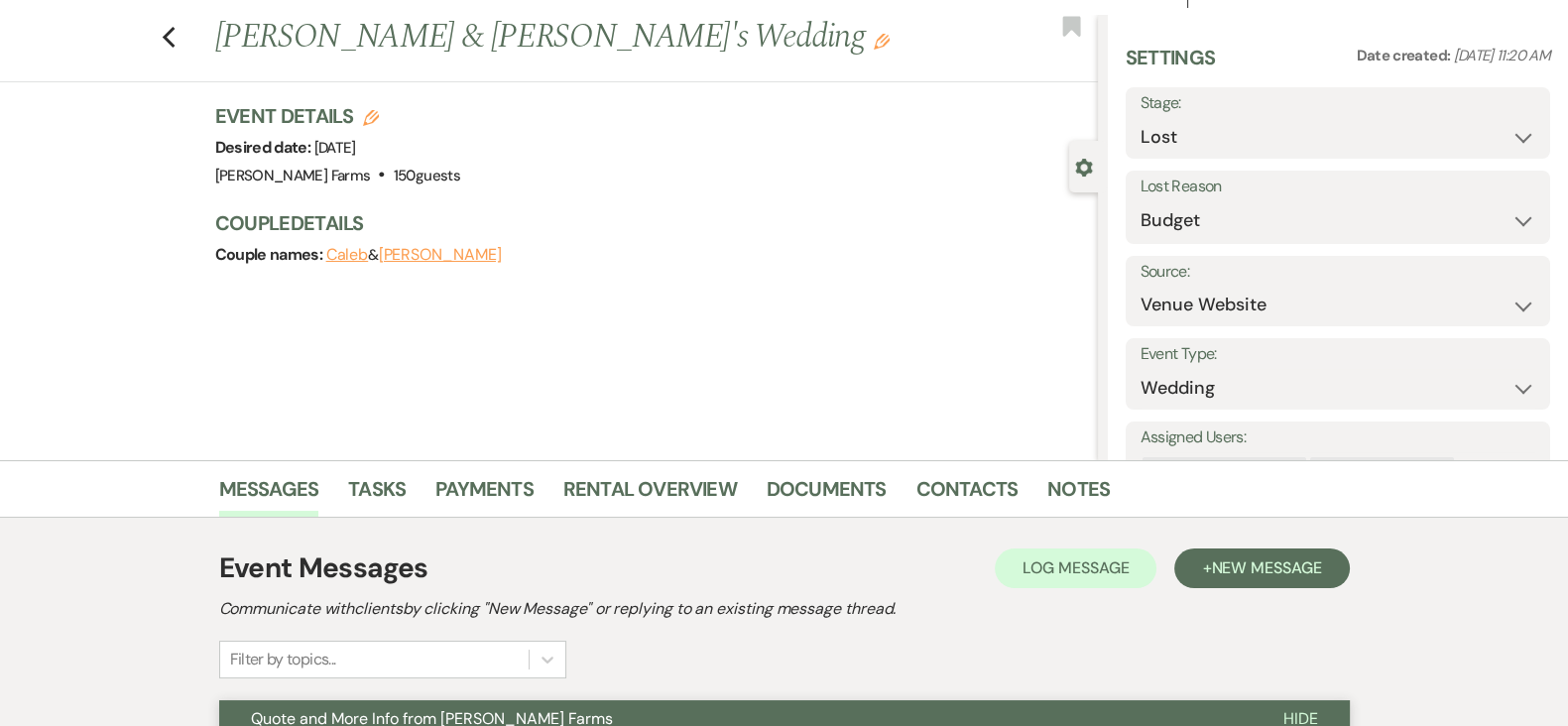 scroll, scrollTop: 0, scrollLeft: 0, axis: both 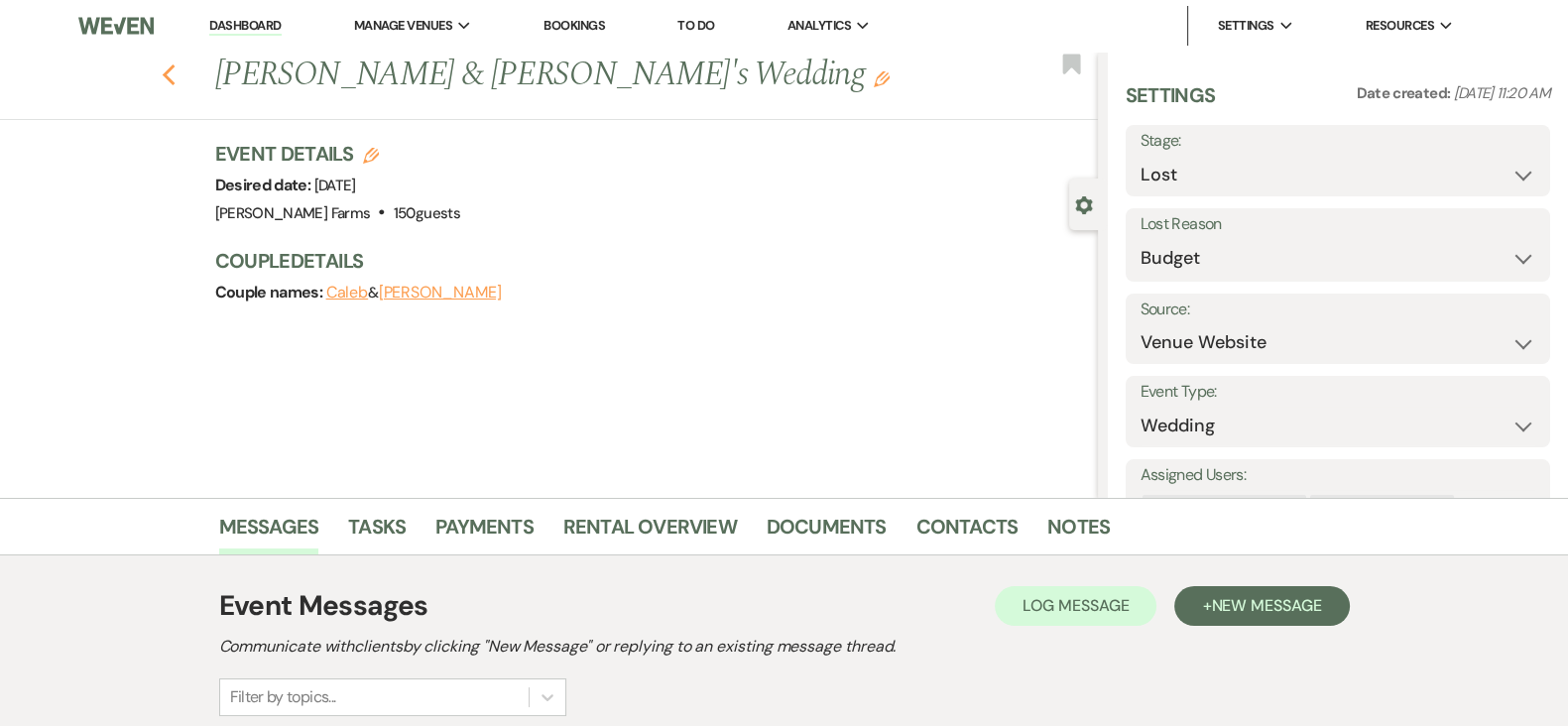 click on "Previous" 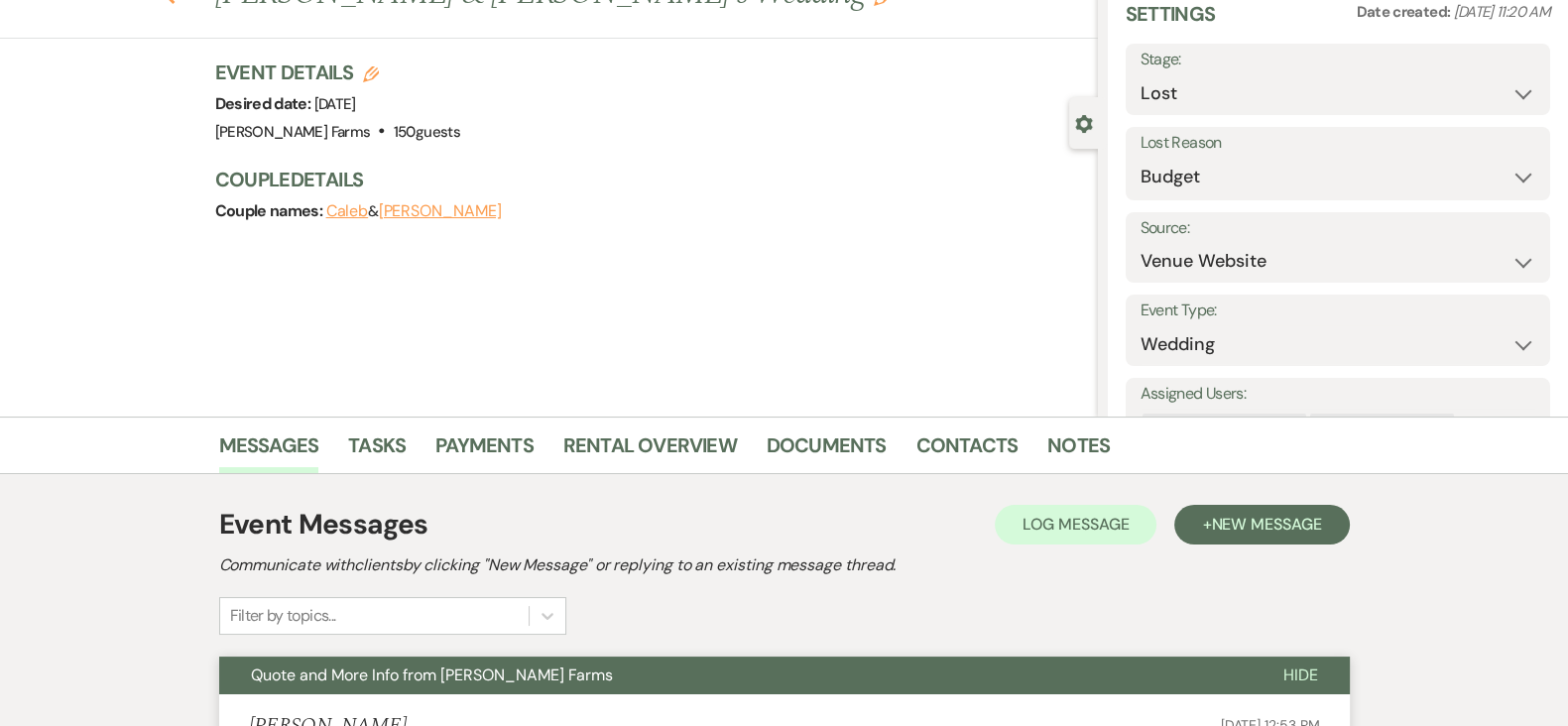 select on "8" 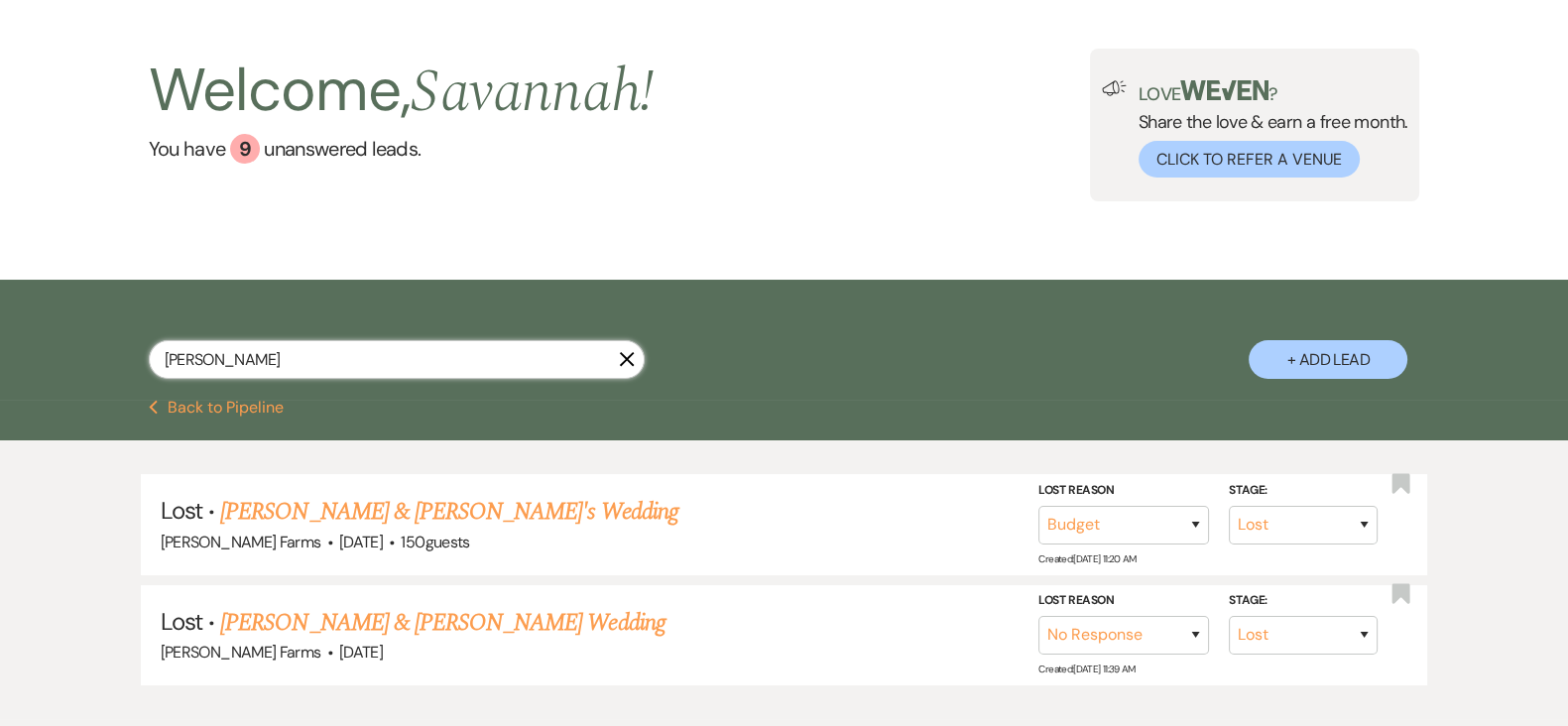 click on "elian" at bounding box center (397, 359) 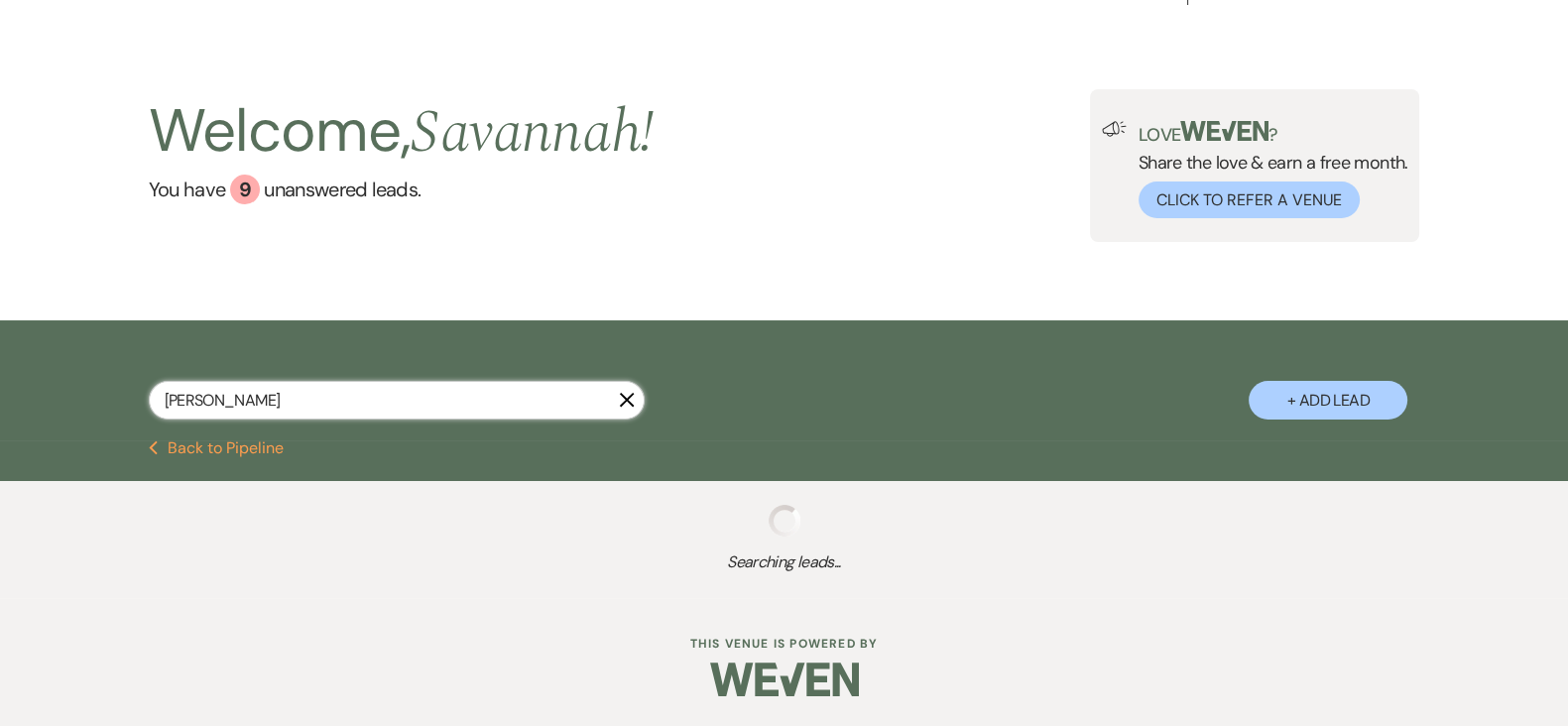 scroll, scrollTop: 81, scrollLeft: 0, axis: vertical 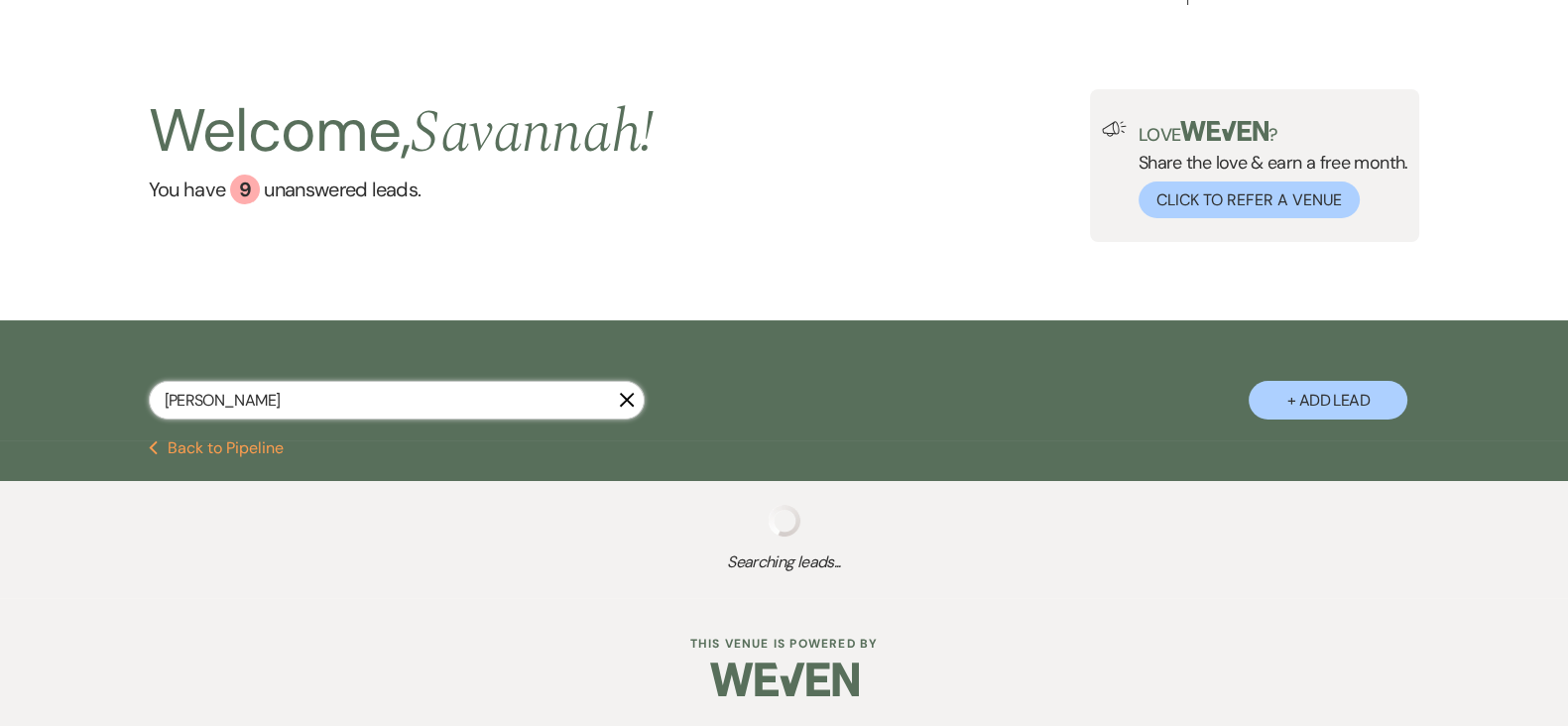 select on "6" 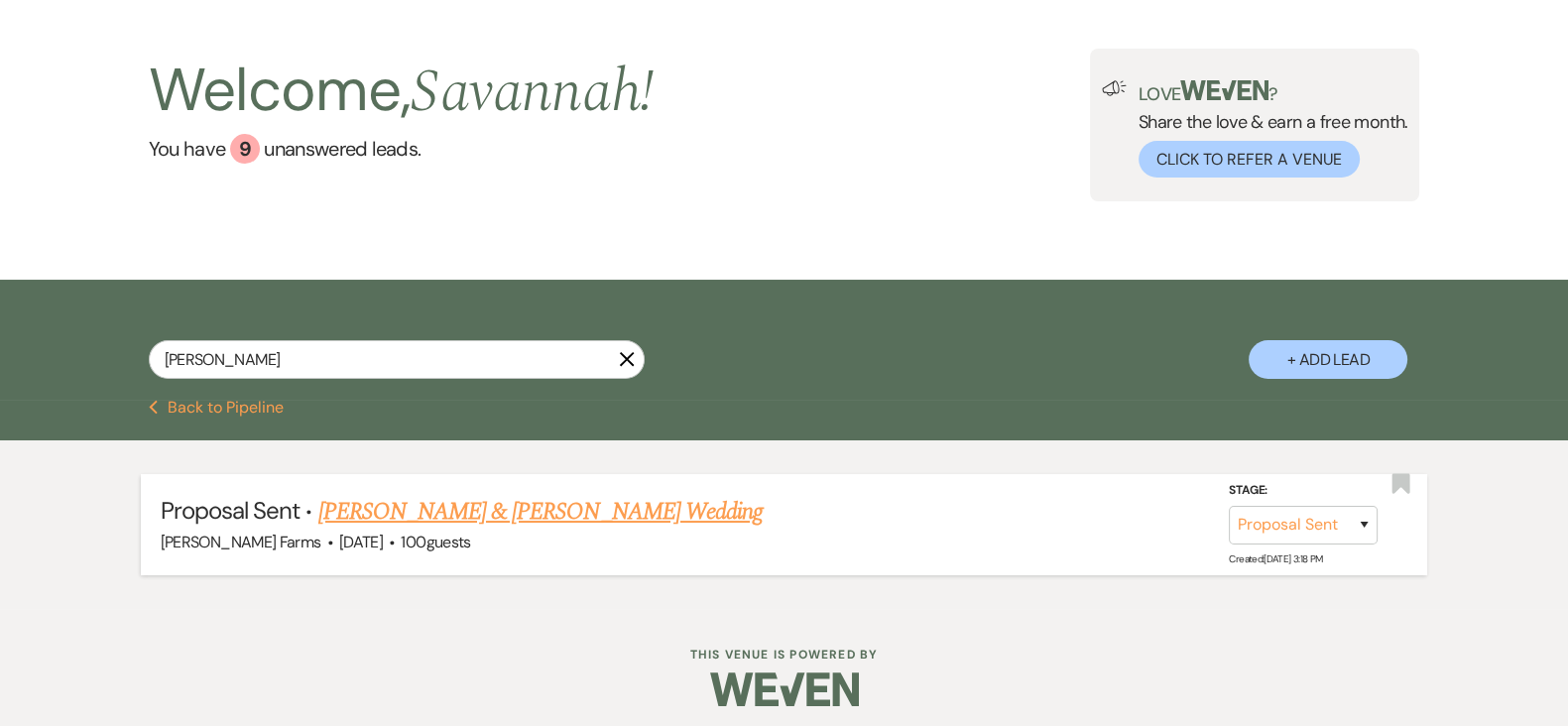 click on "[PERSON_NAME] & [PERSON_NAME] Wedding" at bounding box center (541, 512) 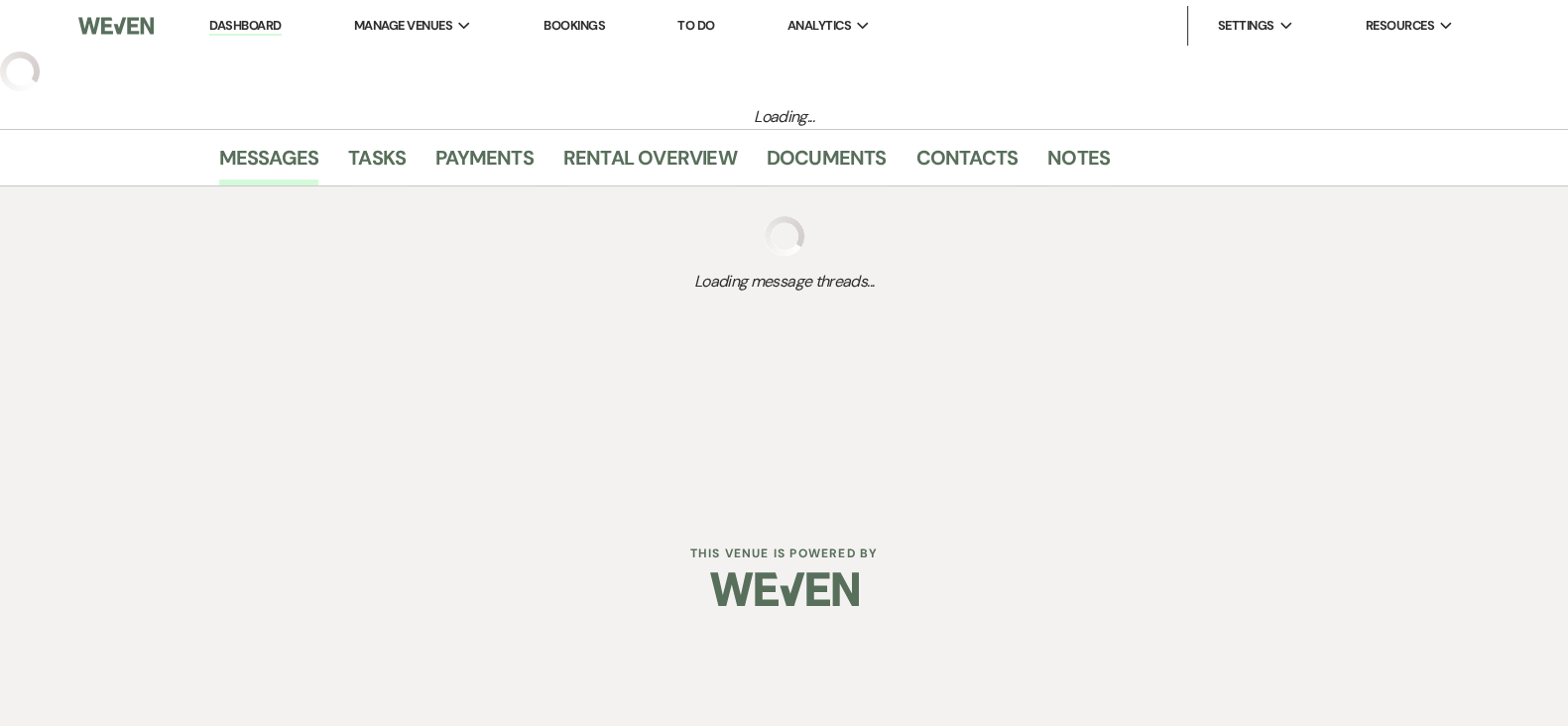 select on "6" 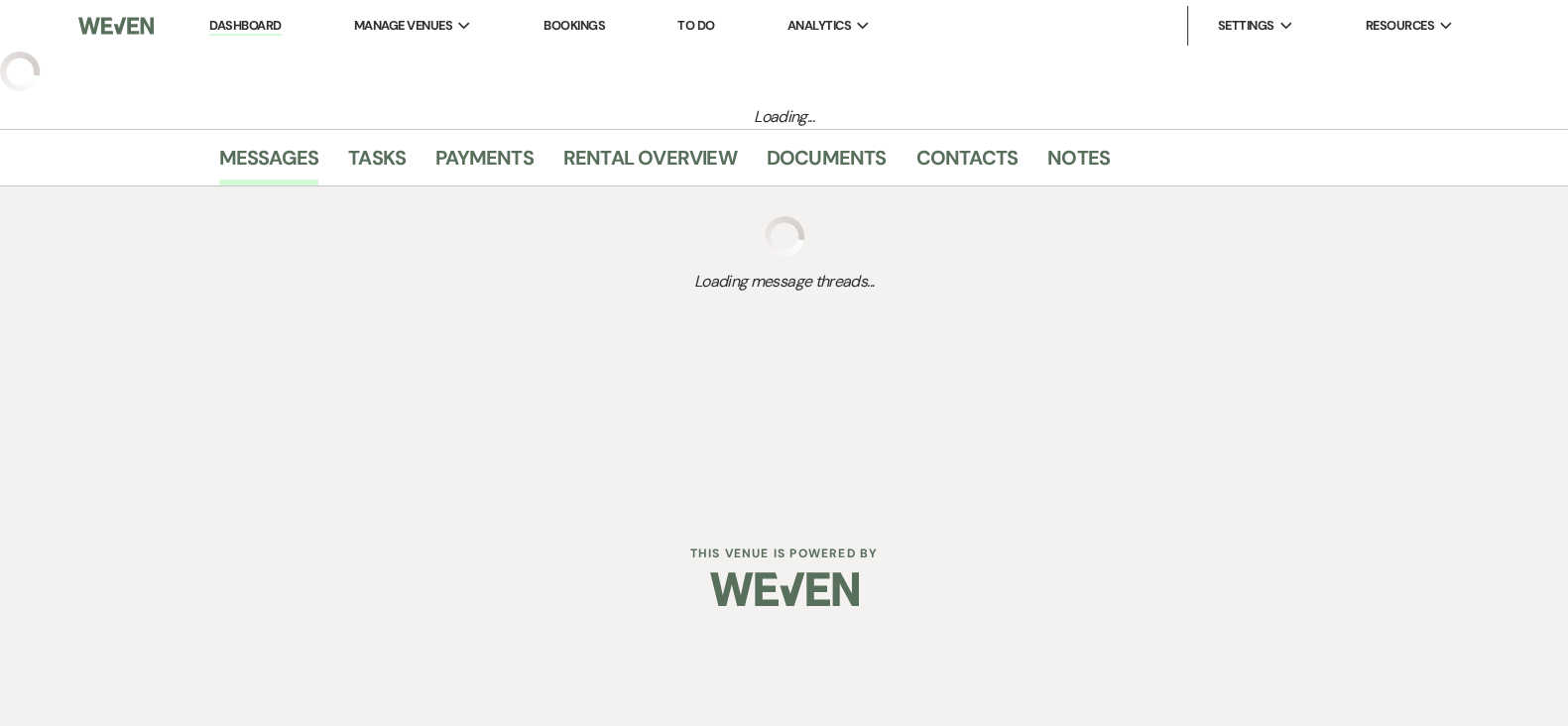 select on "5" 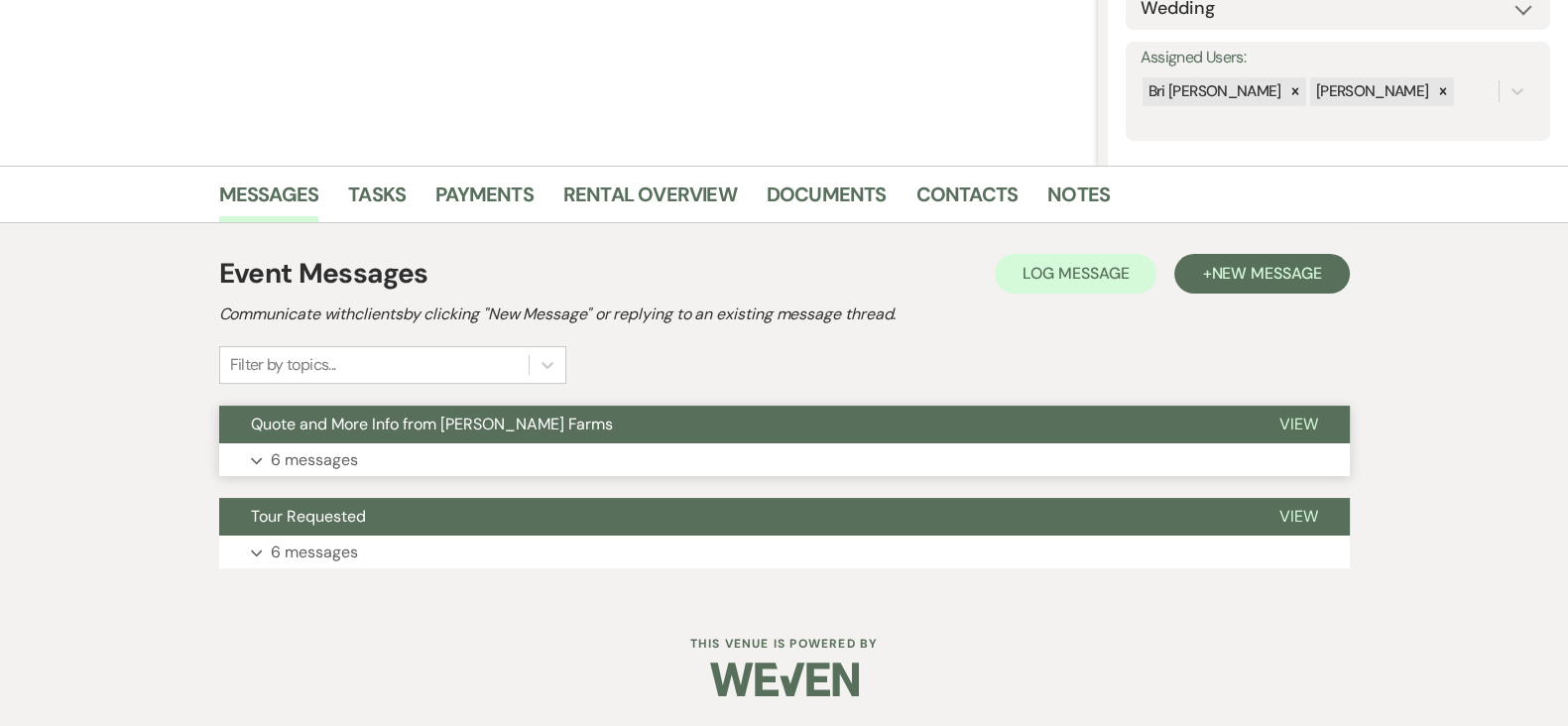 click on "Quote and More Info from [PERSON_NAME] Farms" at bounding box center (733, 424) 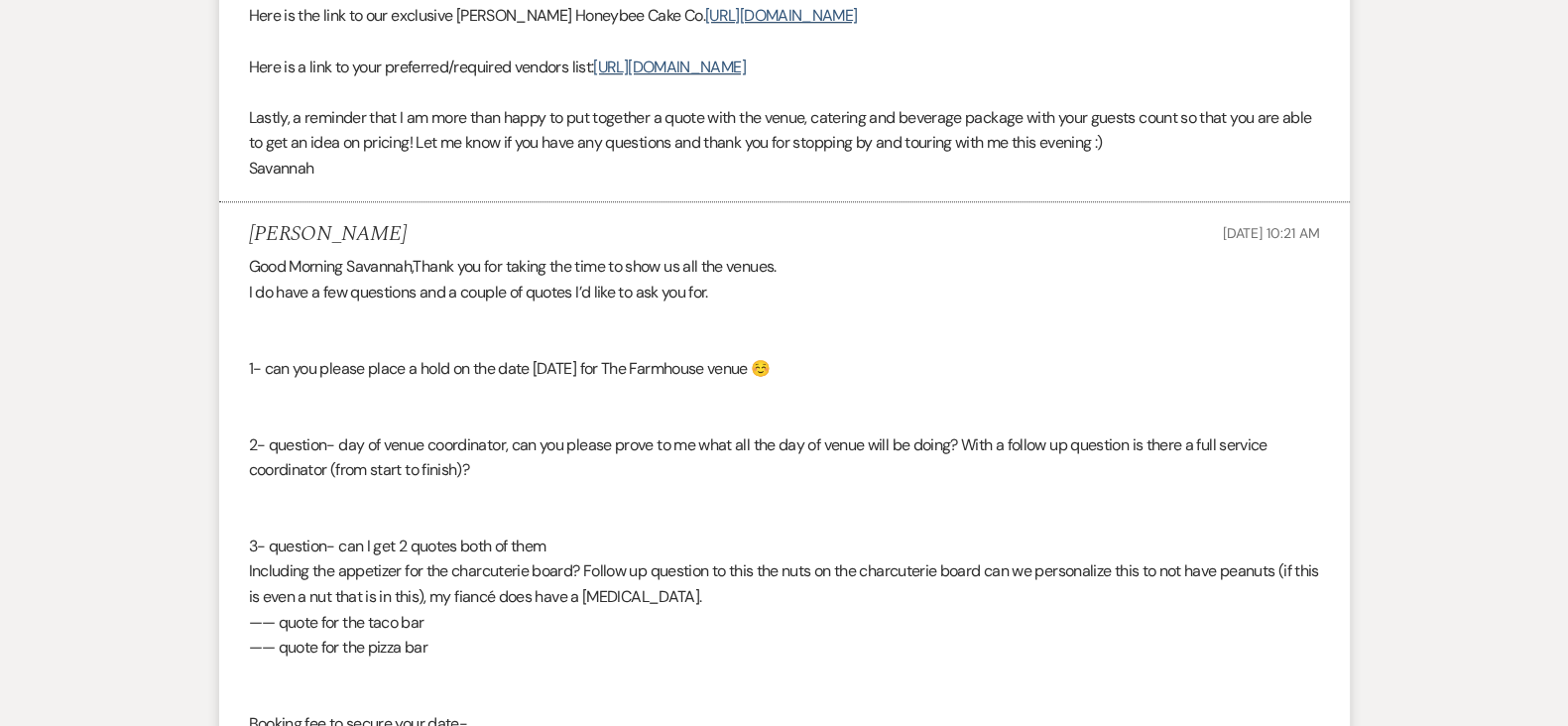 scroll, scrollTop: 0, scrollLeft: 0, axis: both 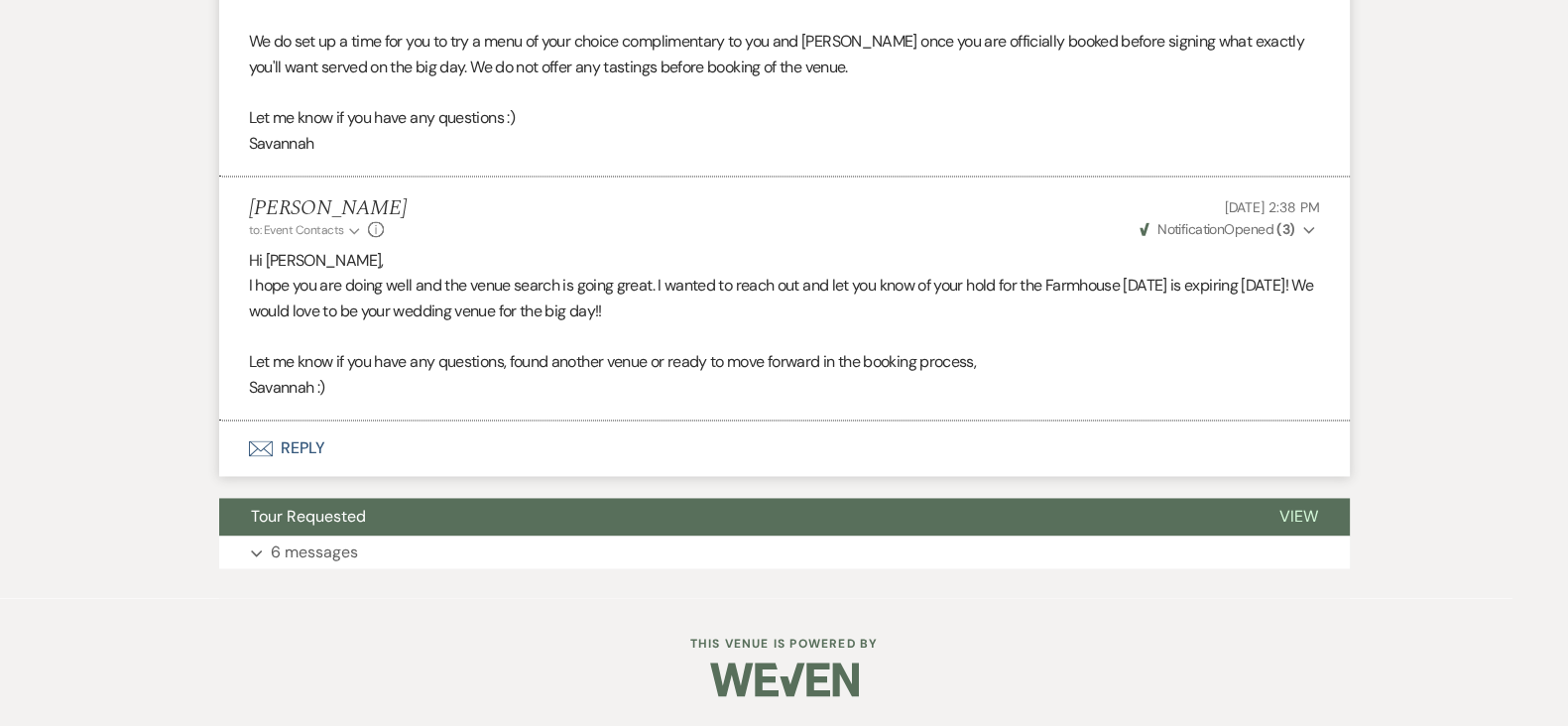 click on "Envelope Reply" at bounding box center (784, 448) 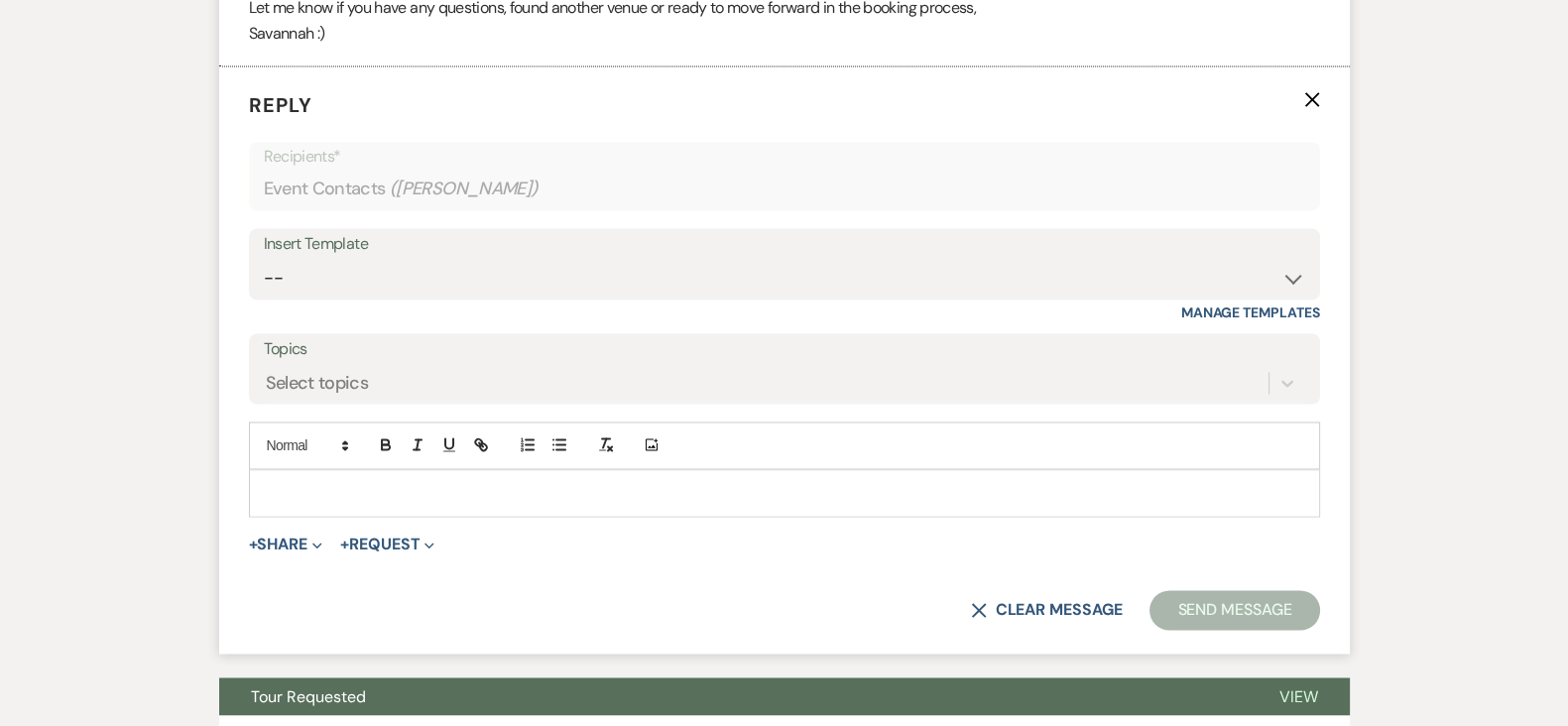 scroll, scrollTop: 4039, scrollLeft: 0, axis: vertical 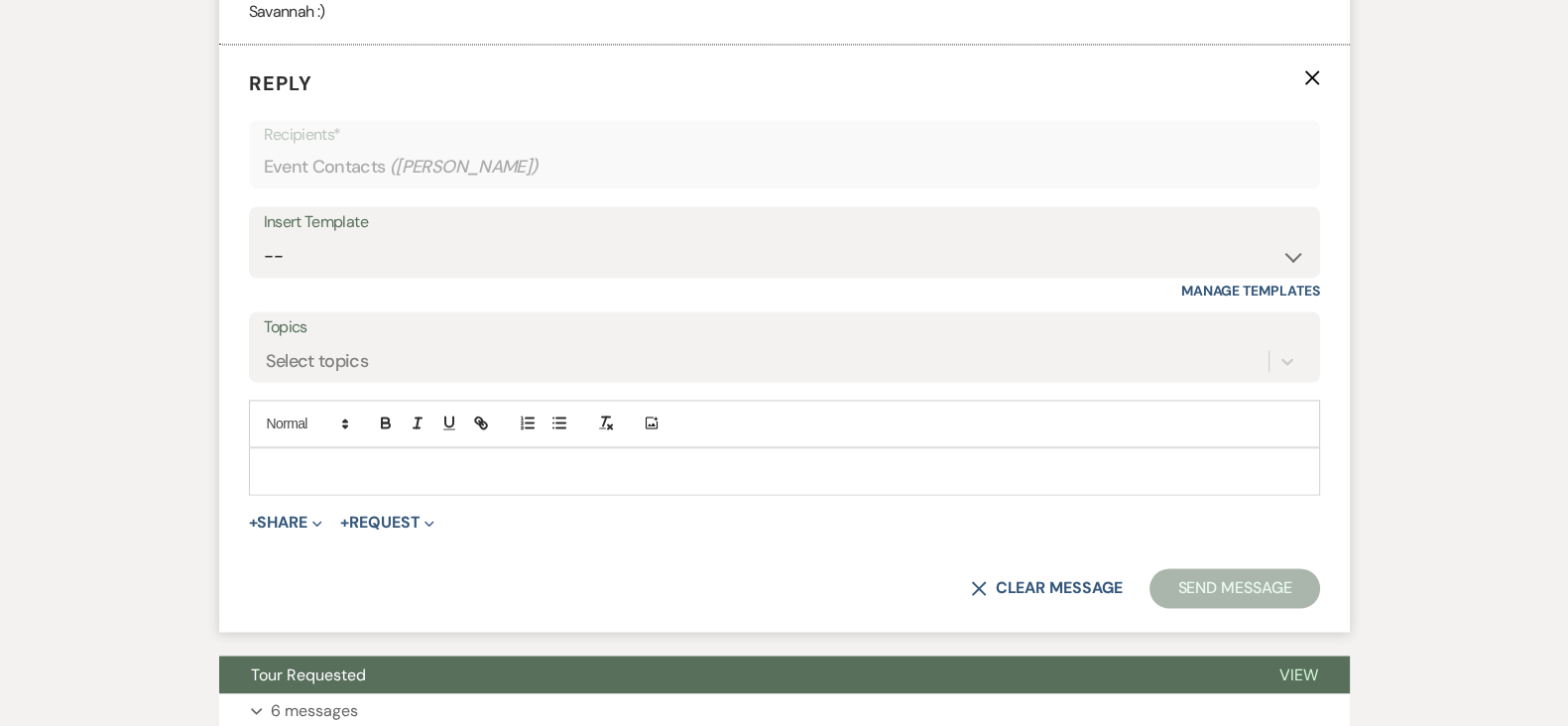 click at bounding box center (784, 471) 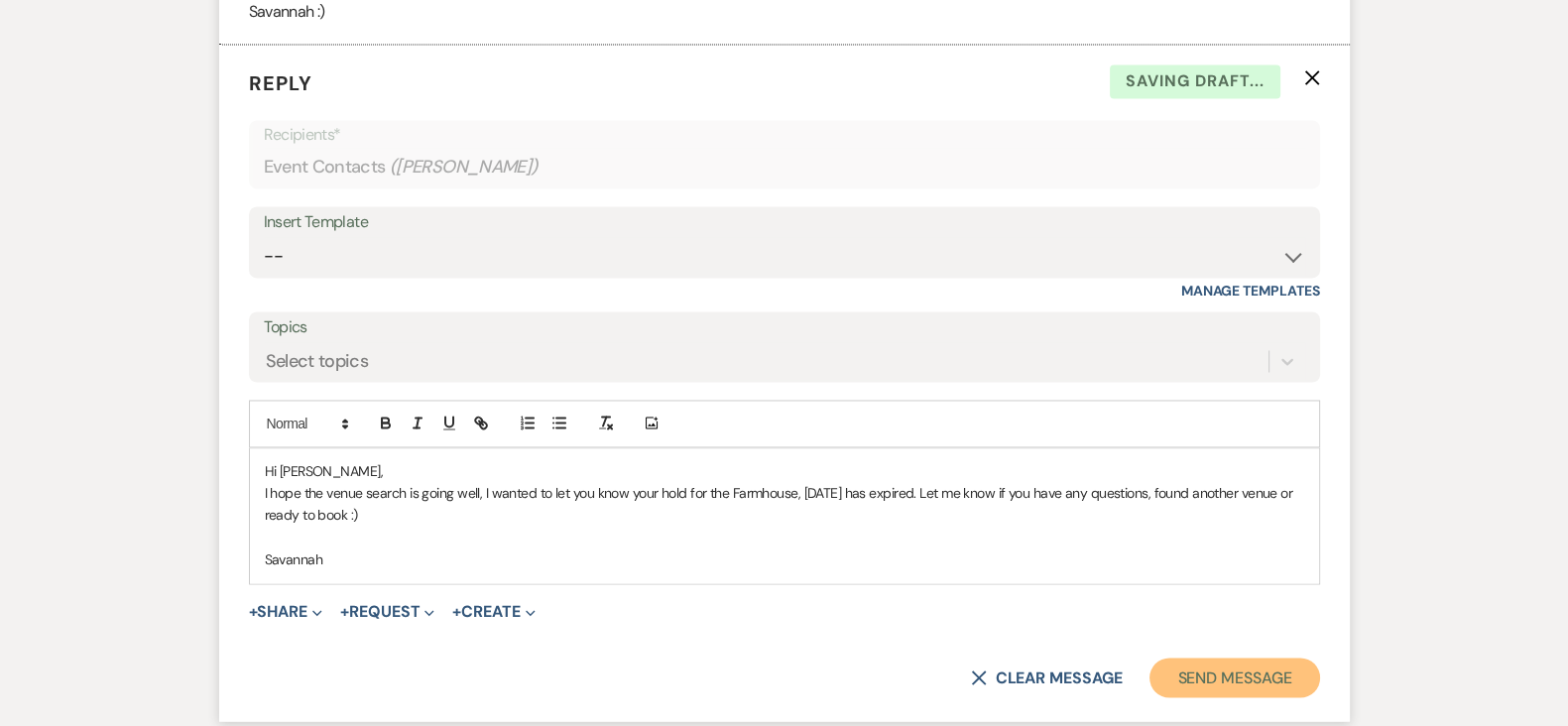 click on "Send Message" at bounding box center [1234, 677] 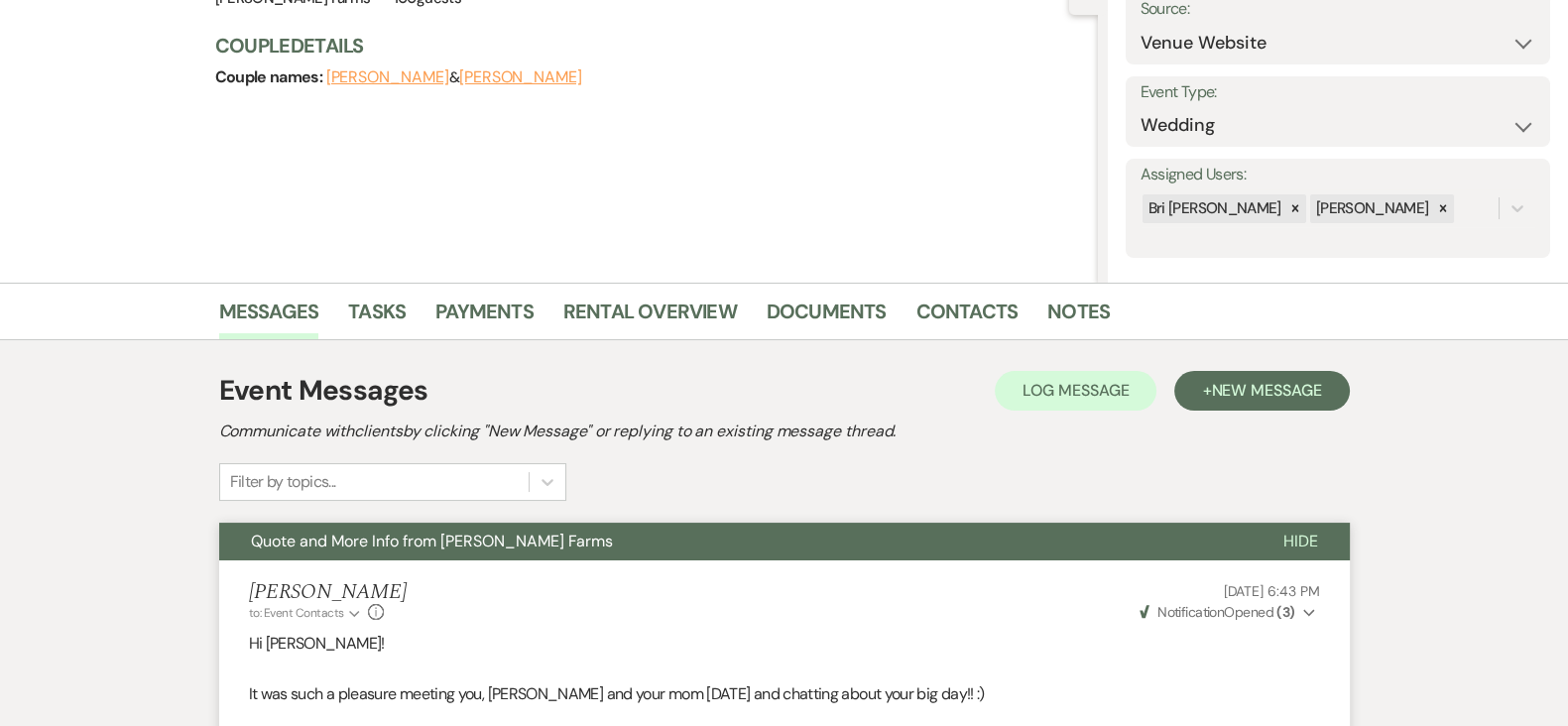 scroll, scrollTop: 0, scrollLeft: 0, axis: both 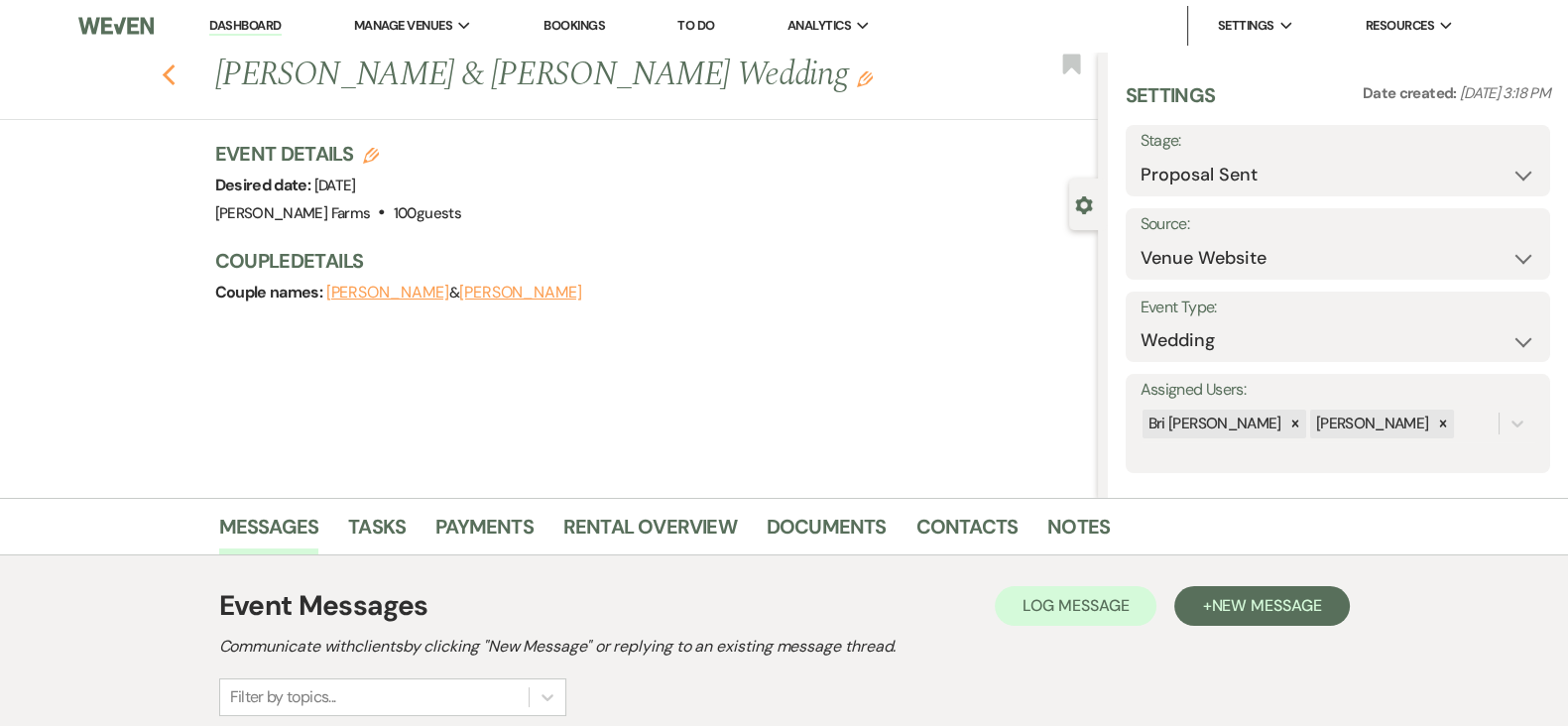 click 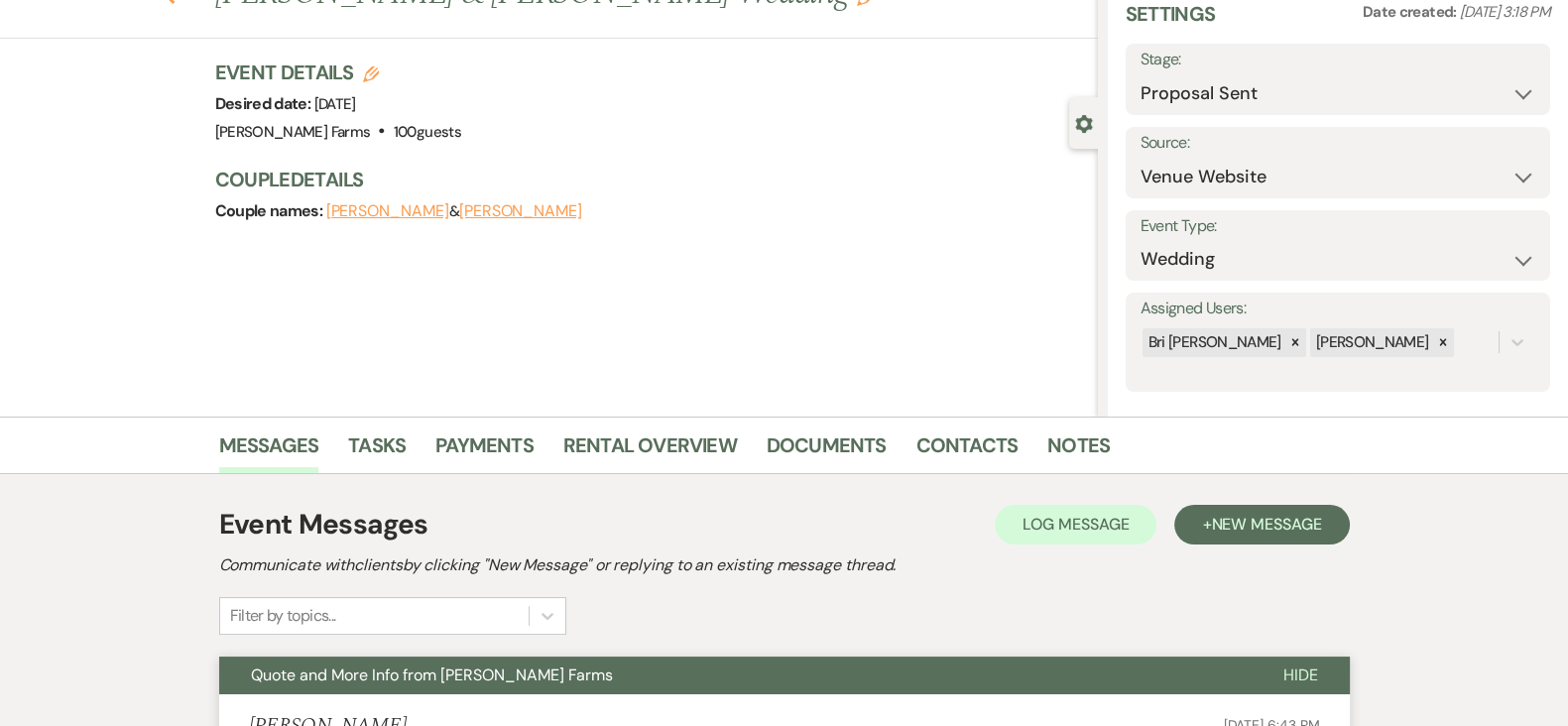 select on "6" 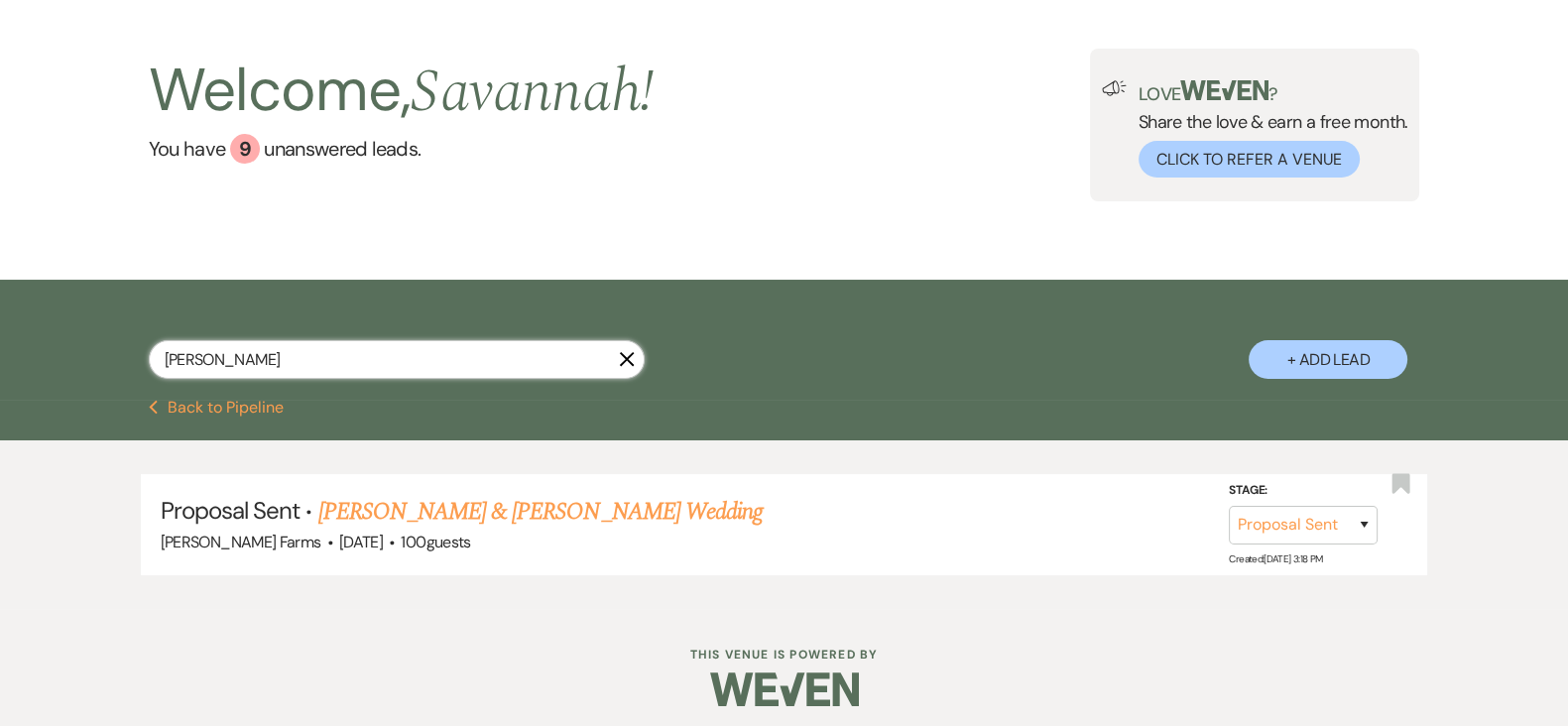 click on "gidget" at bounding box center [397, 359] 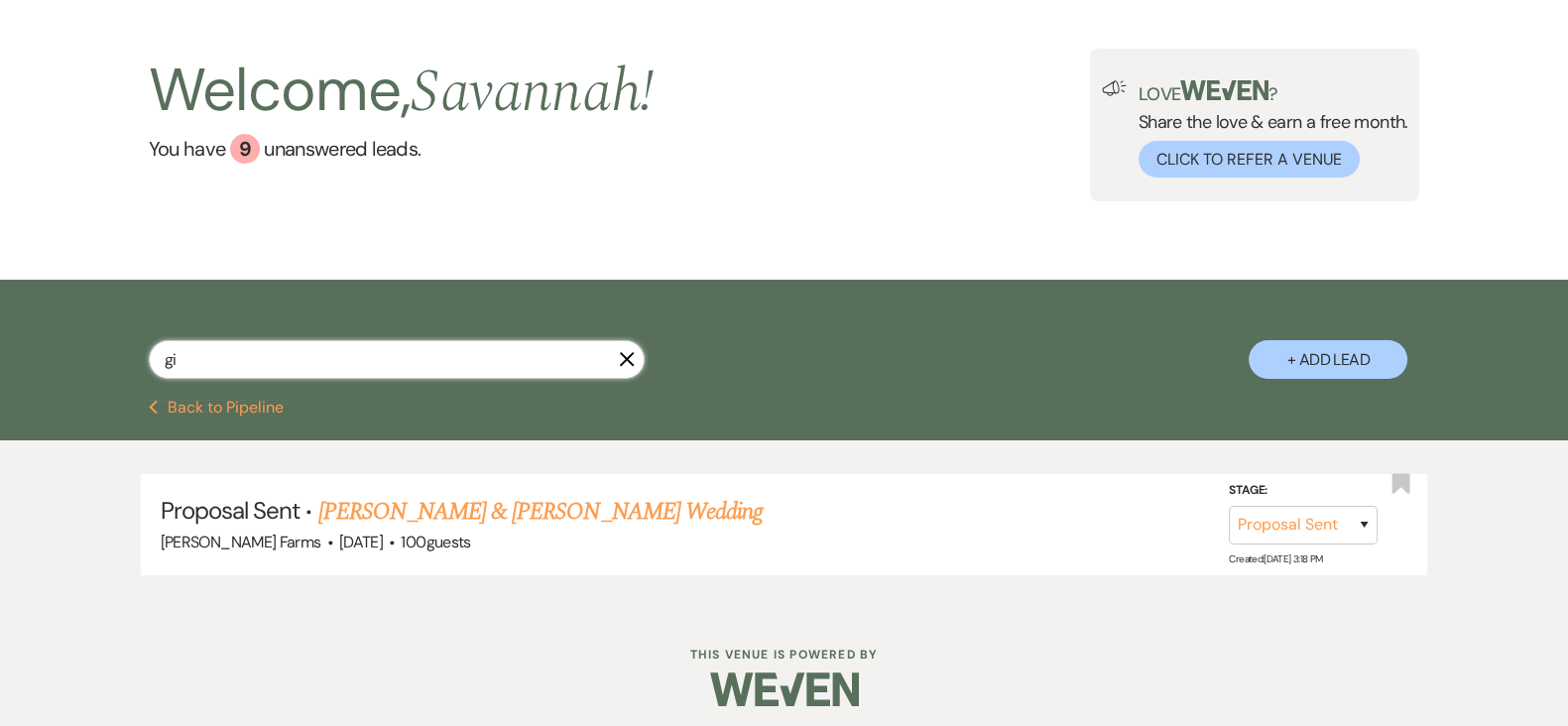 type on "g" 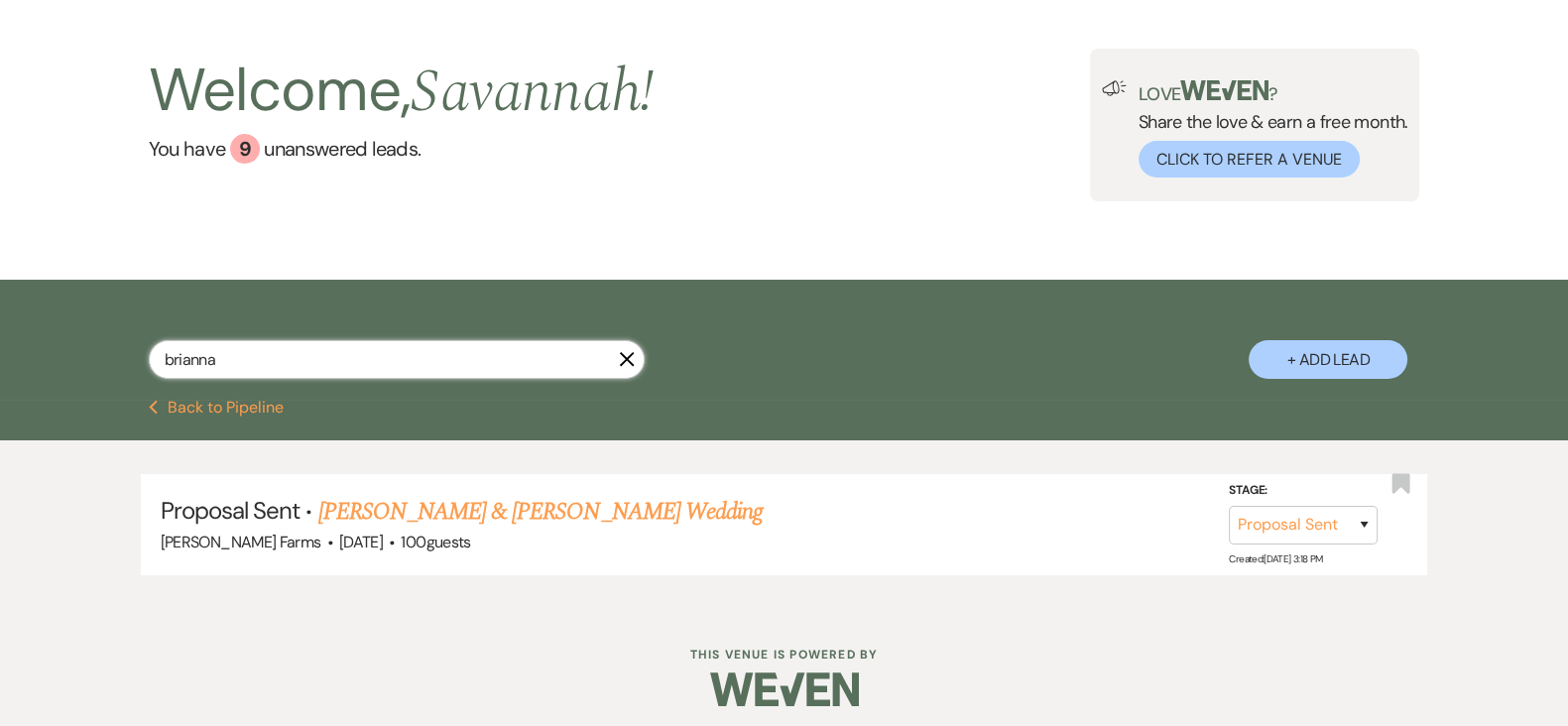 type on "brianna" 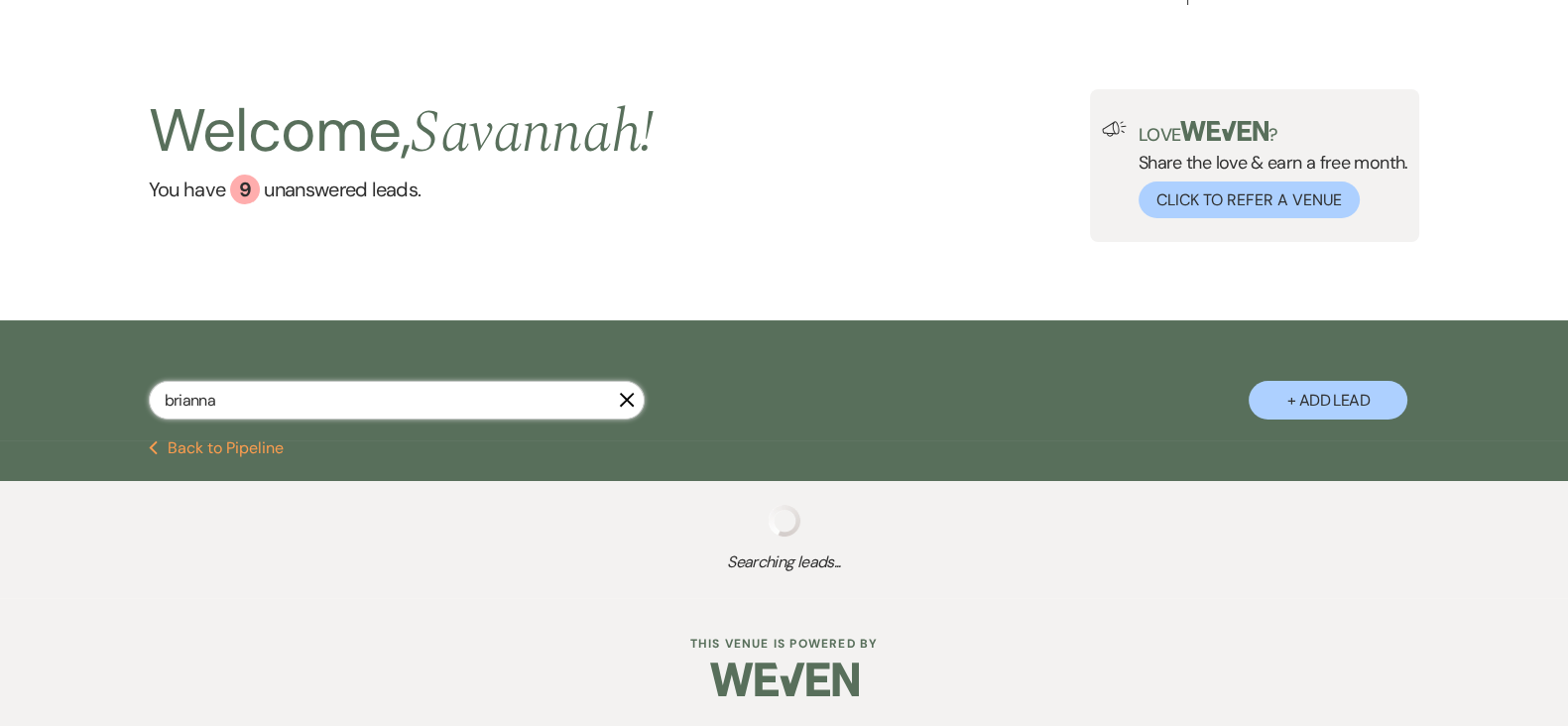 select on "8" 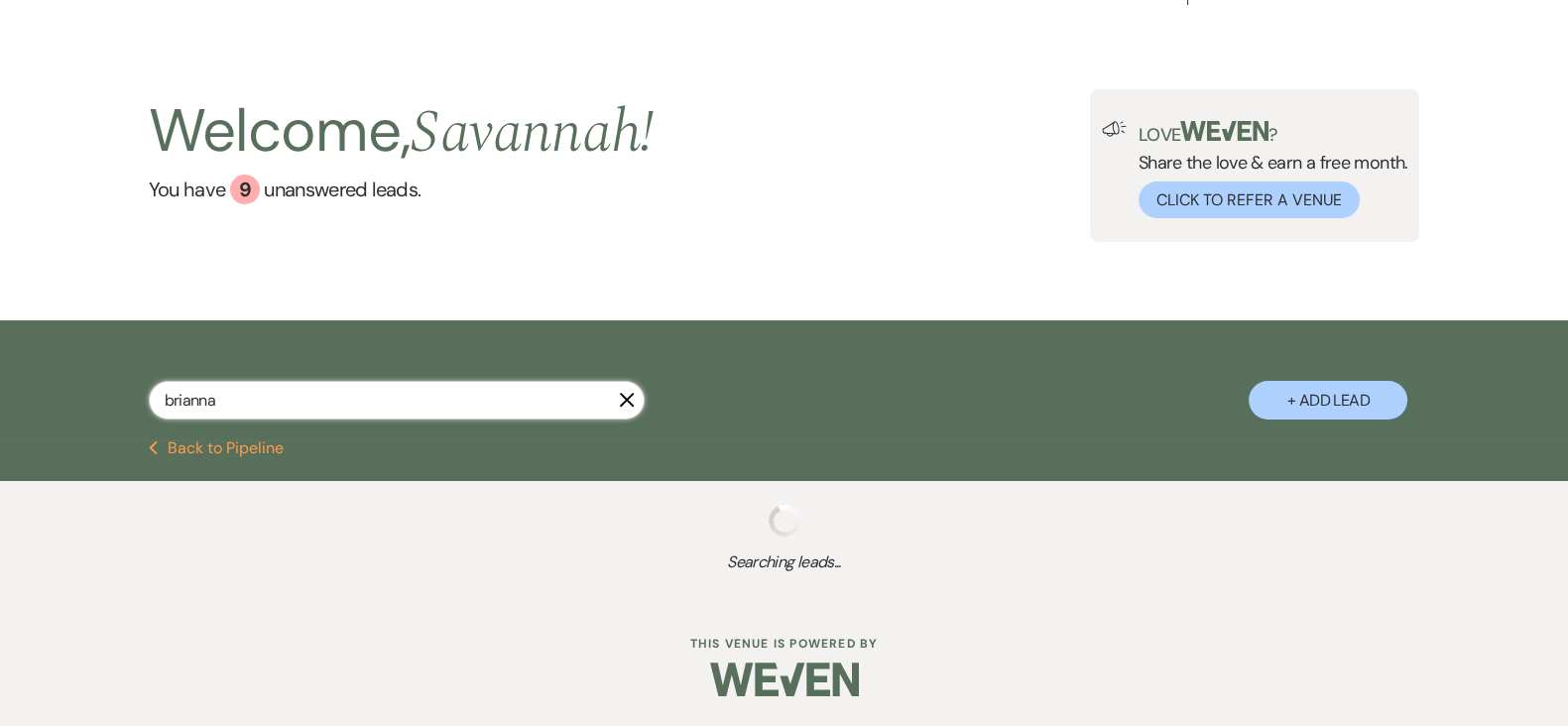 select on "10" 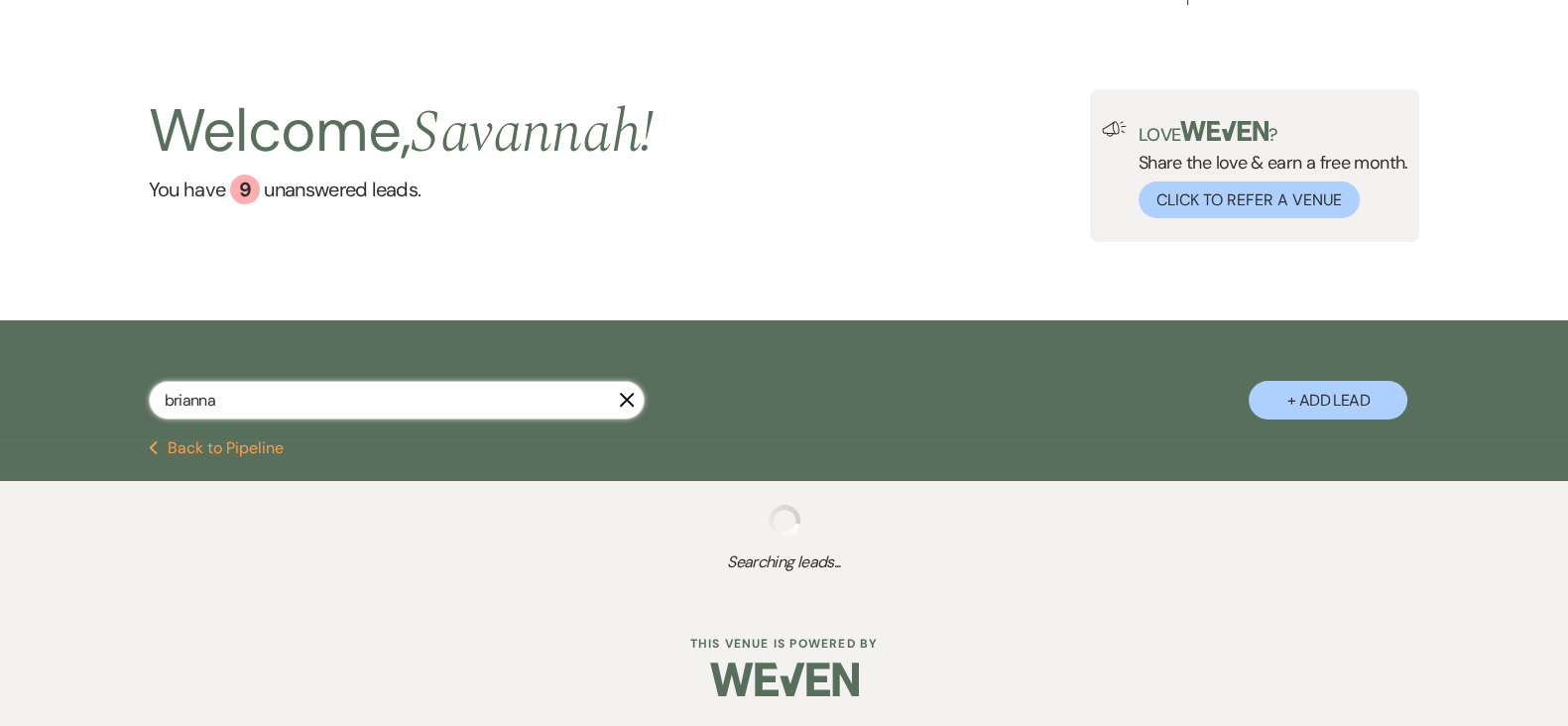select on "8" 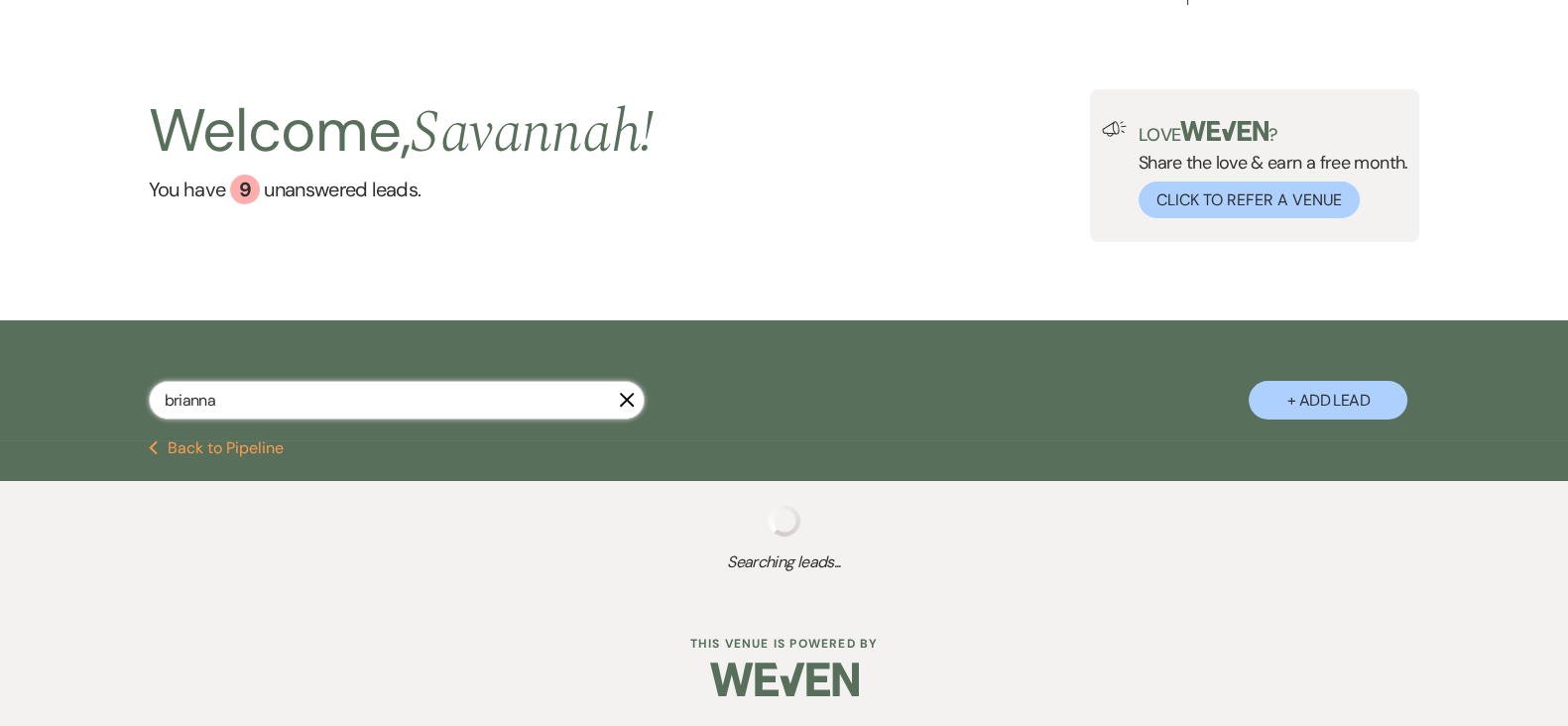 select on "5" 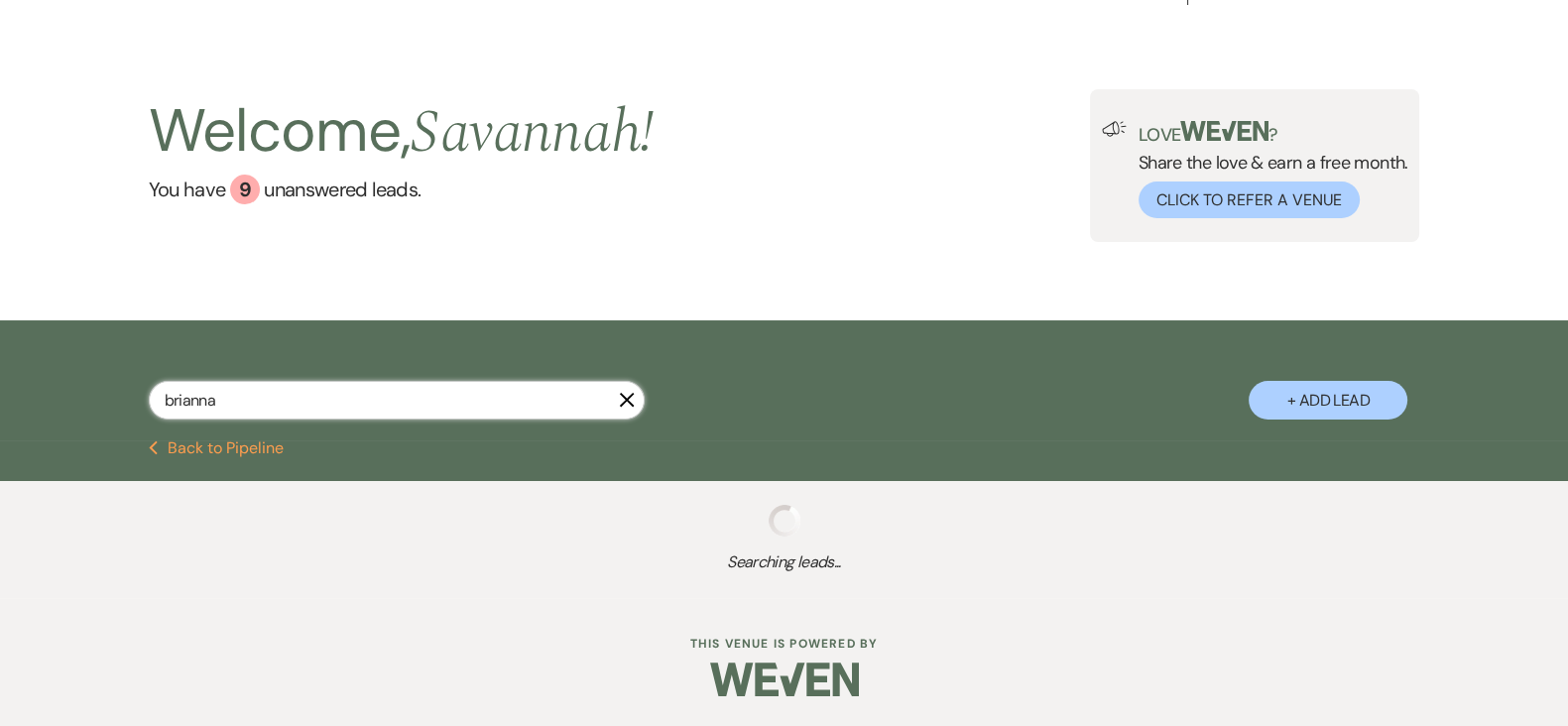 select on "8" 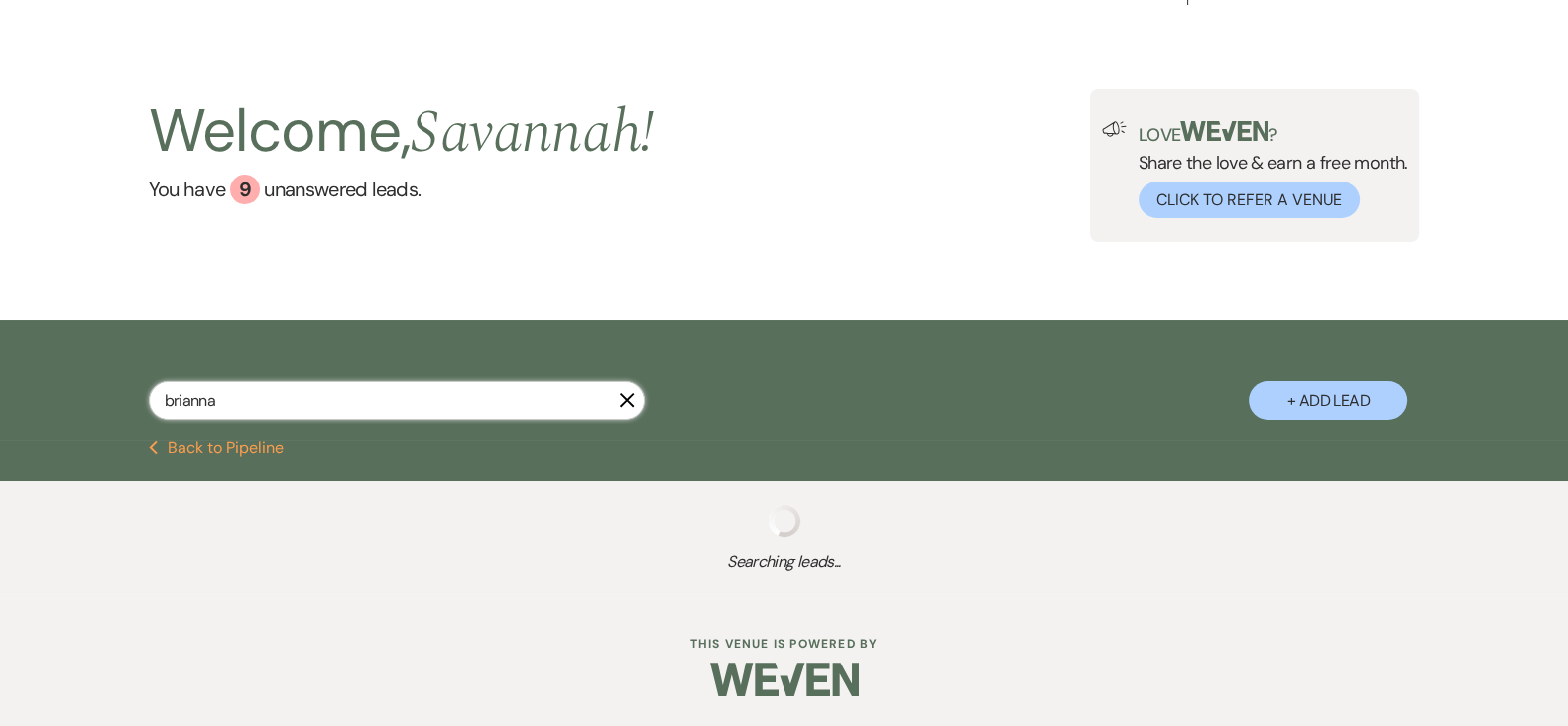 select on "5" 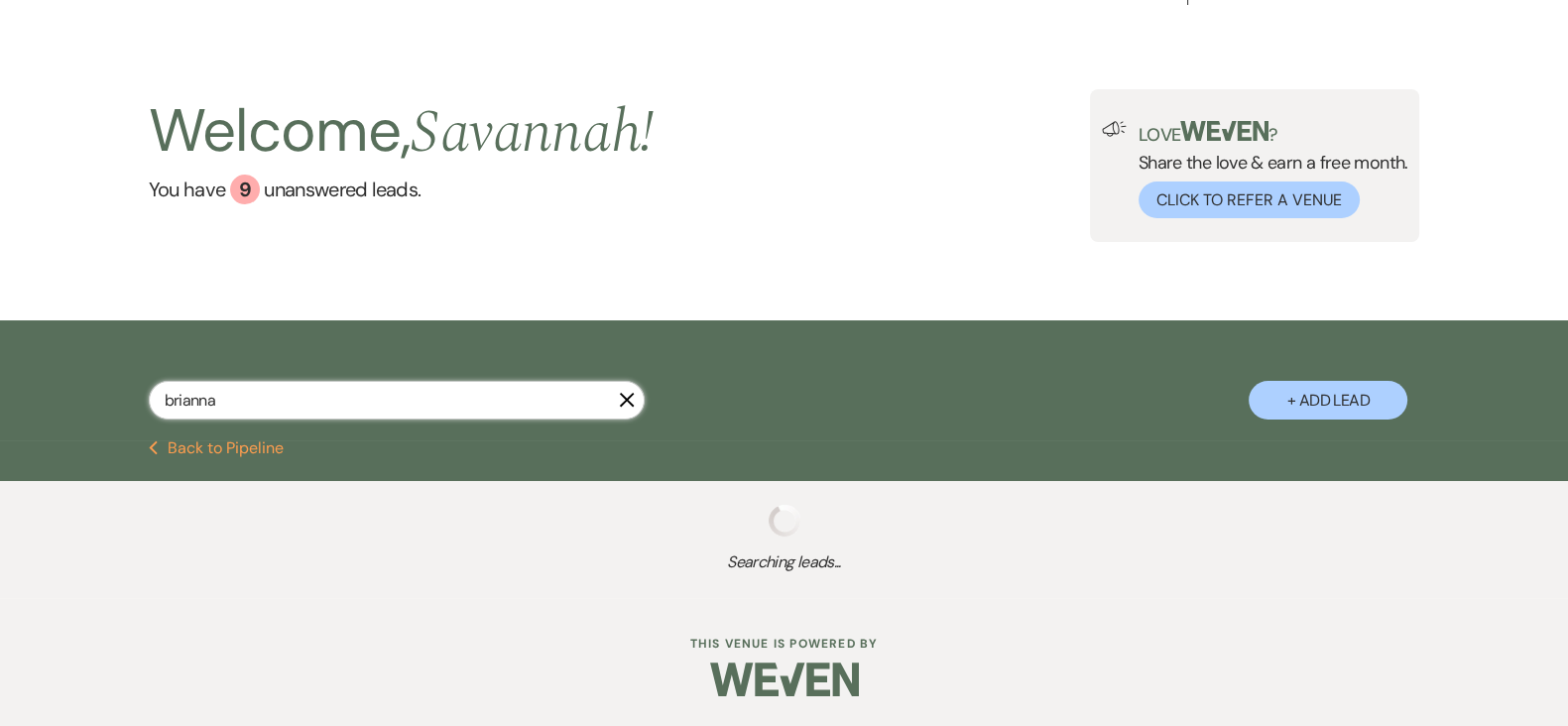 select on "8" 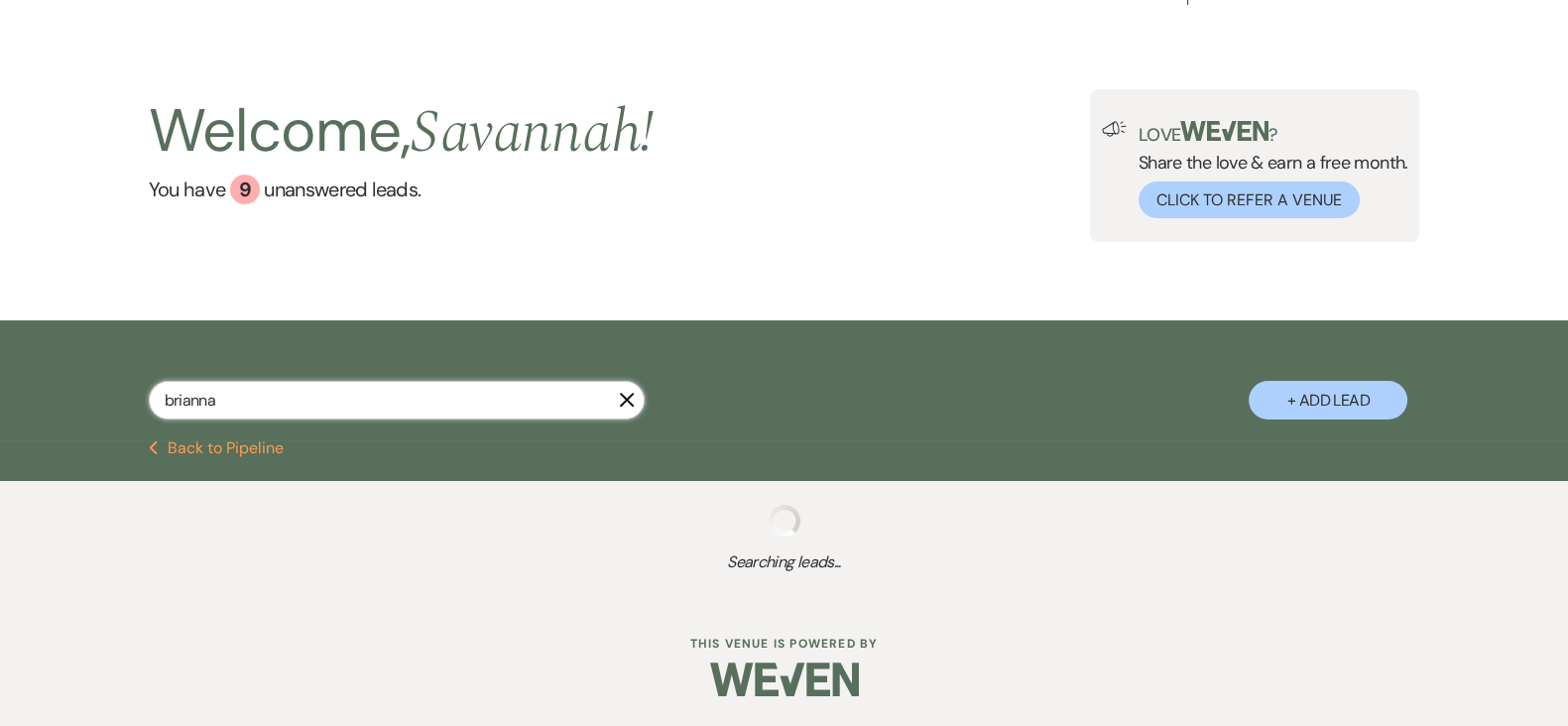 select on "5" 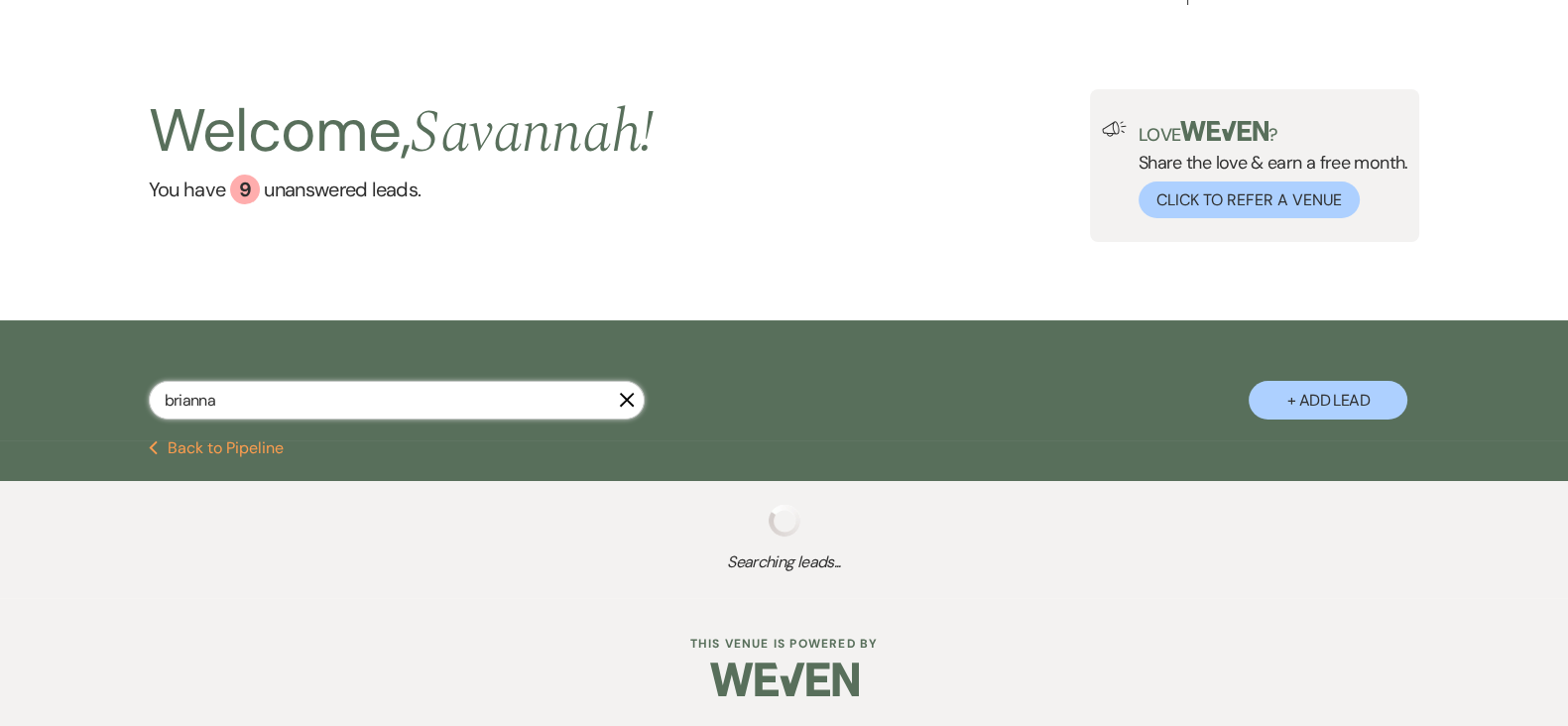 select on "8" 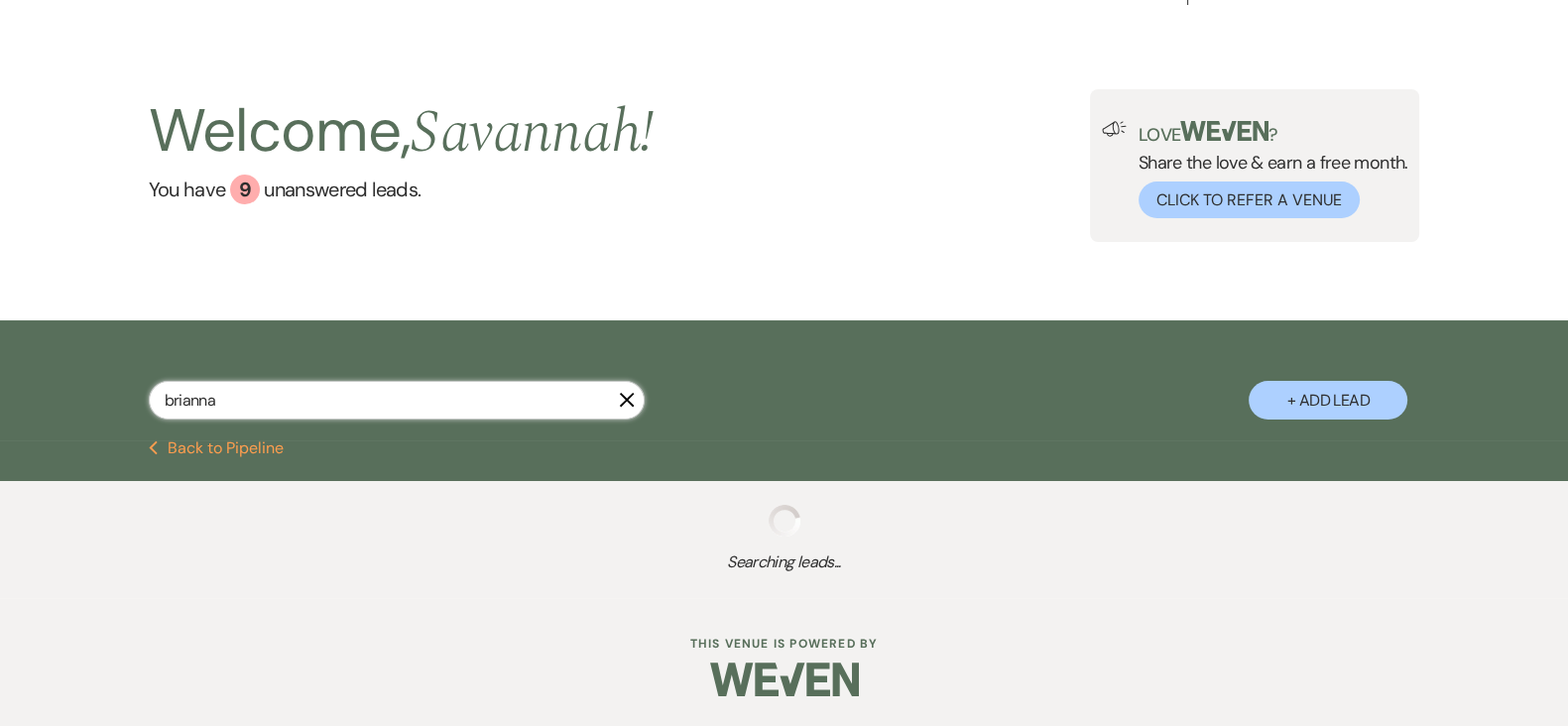 select on "5" 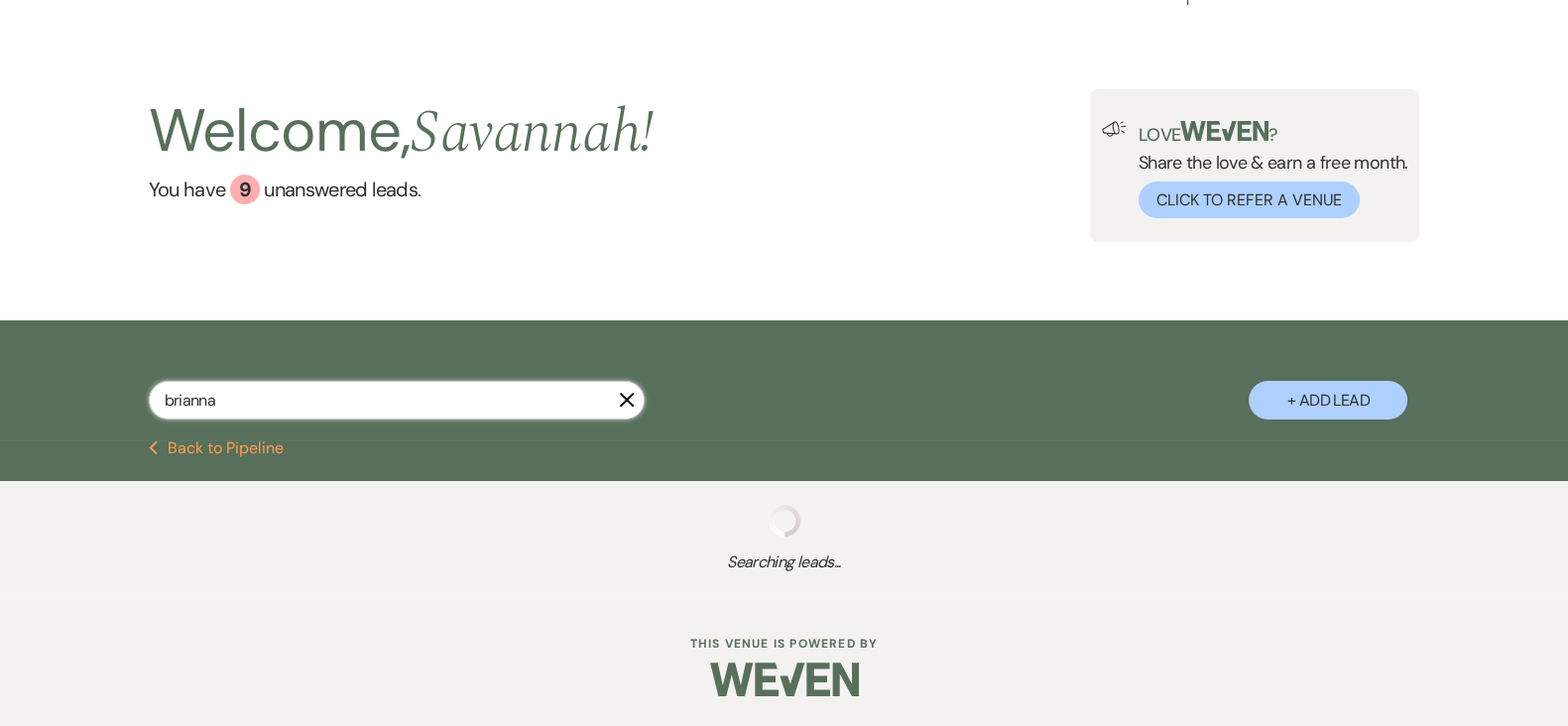 select on "8" 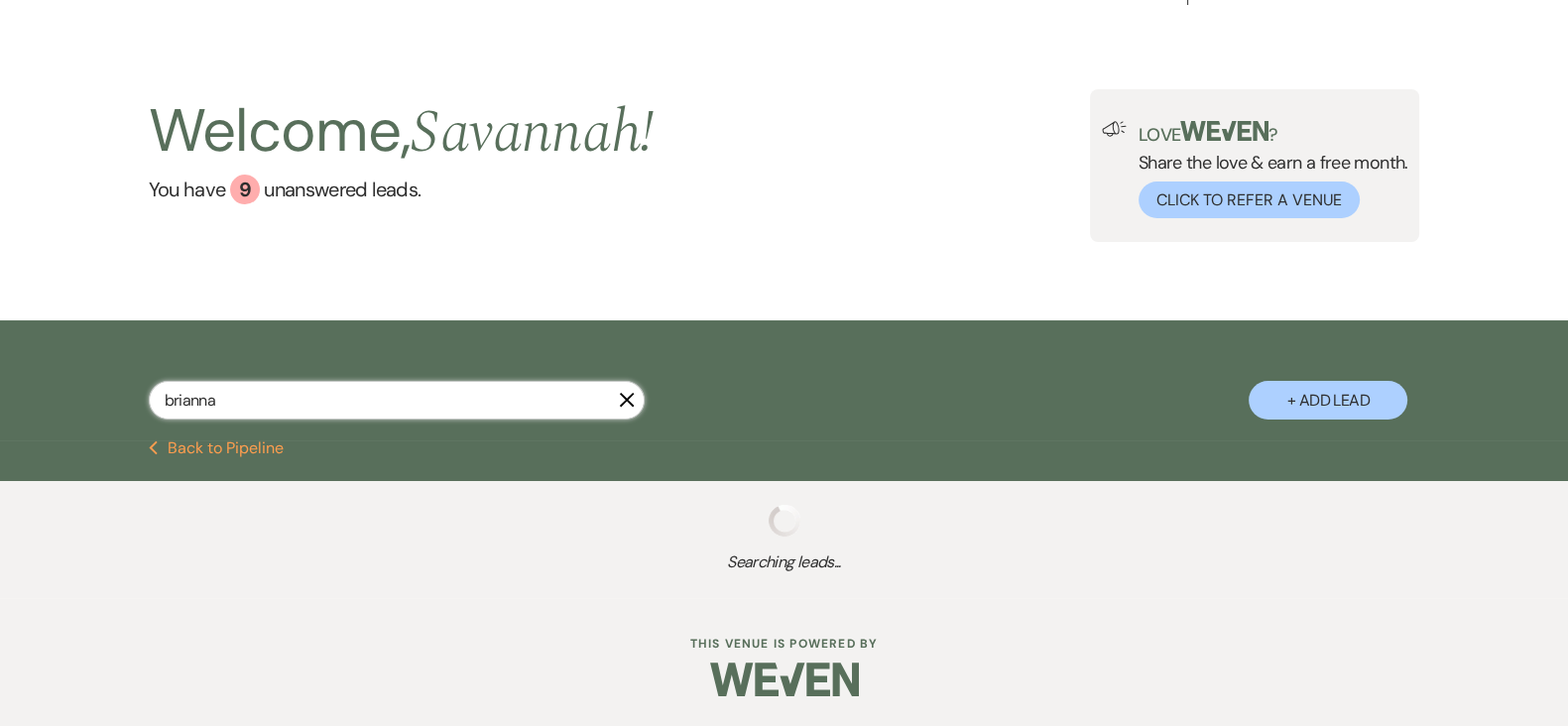 select on "5" 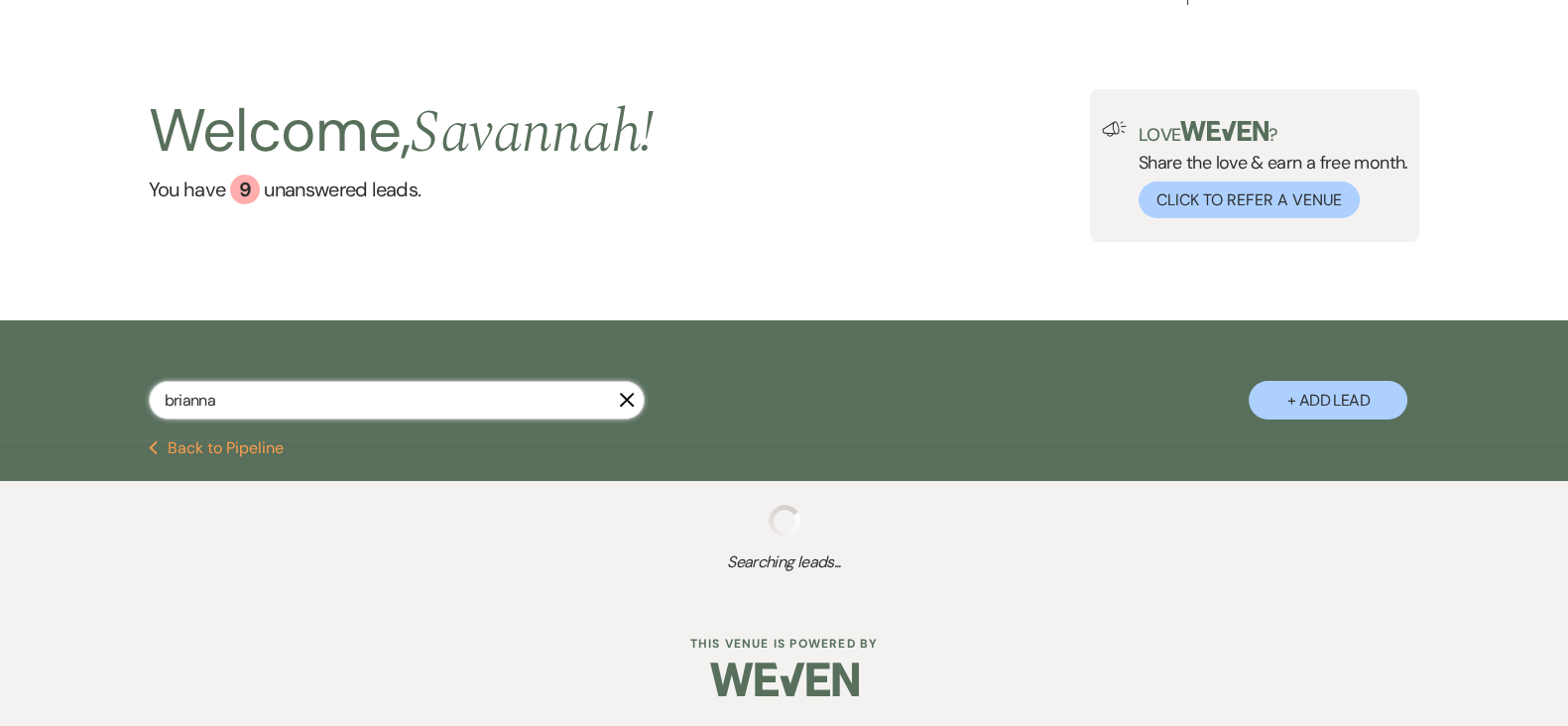 select on "8" 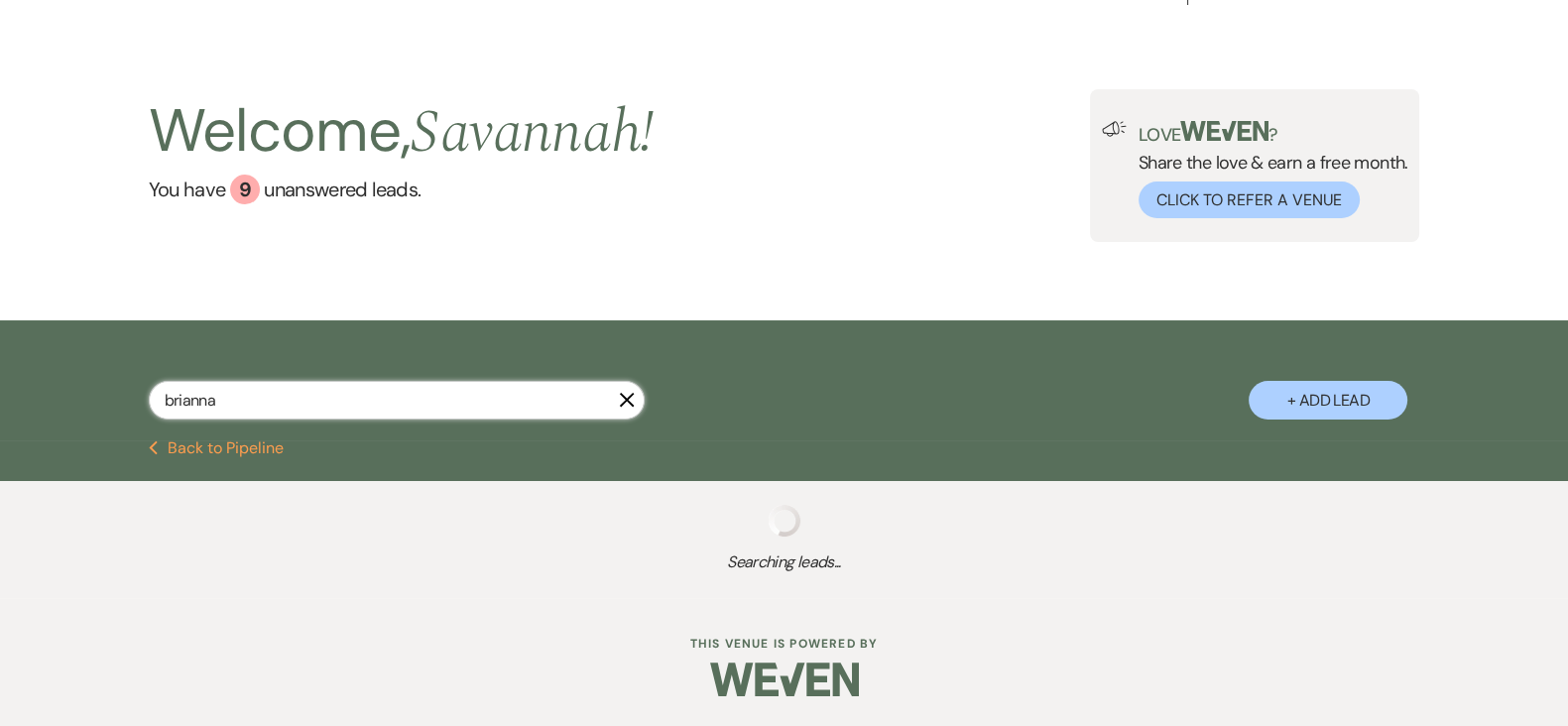 select on "1" 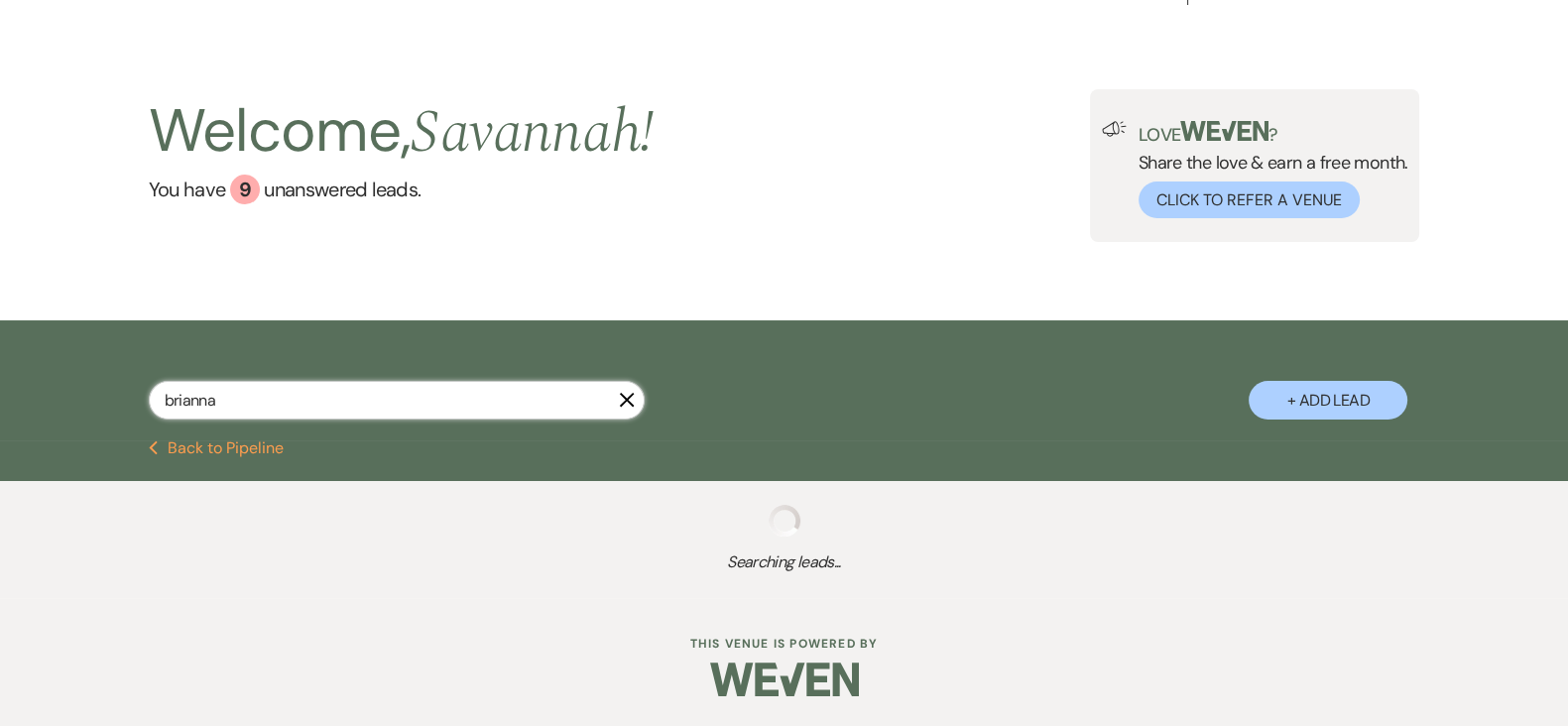 select on "8" 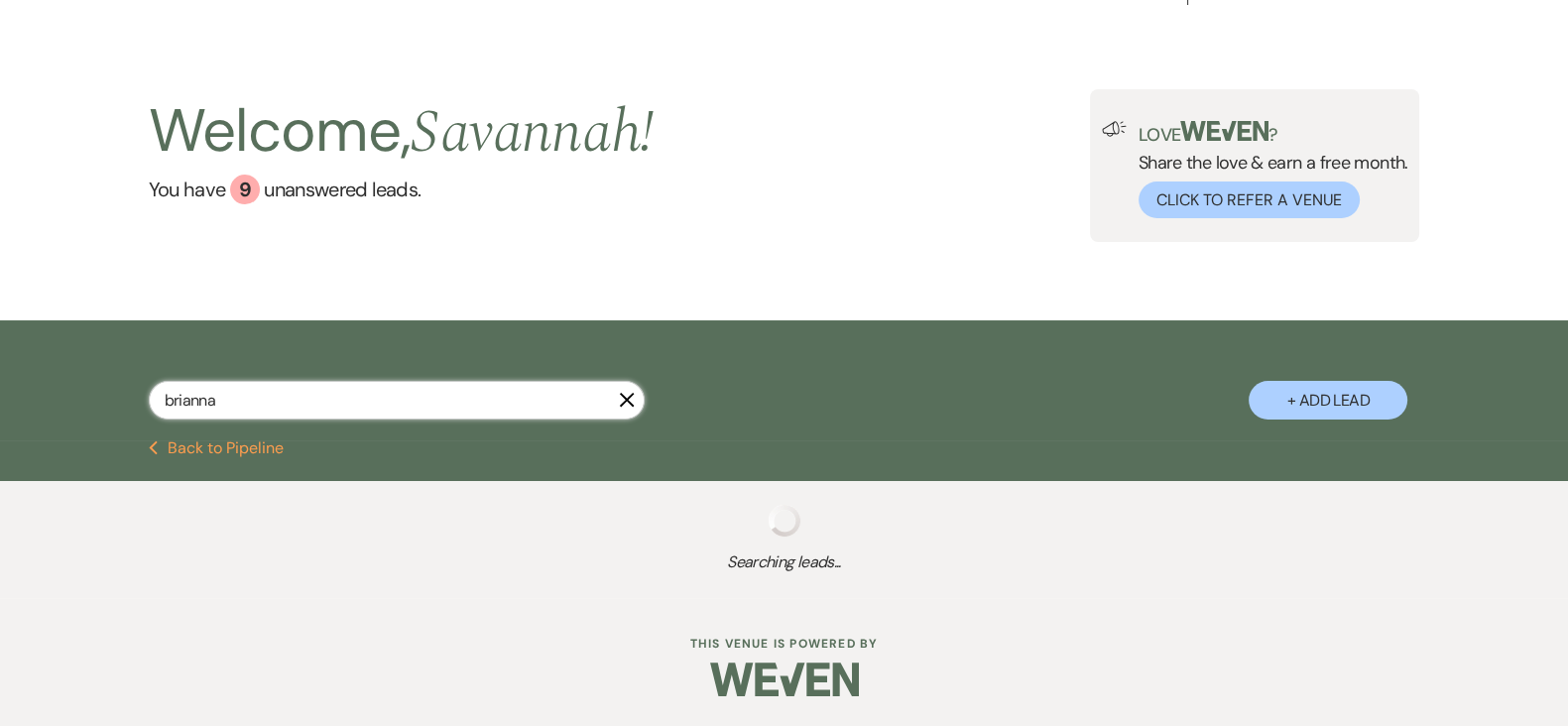 select on "8" 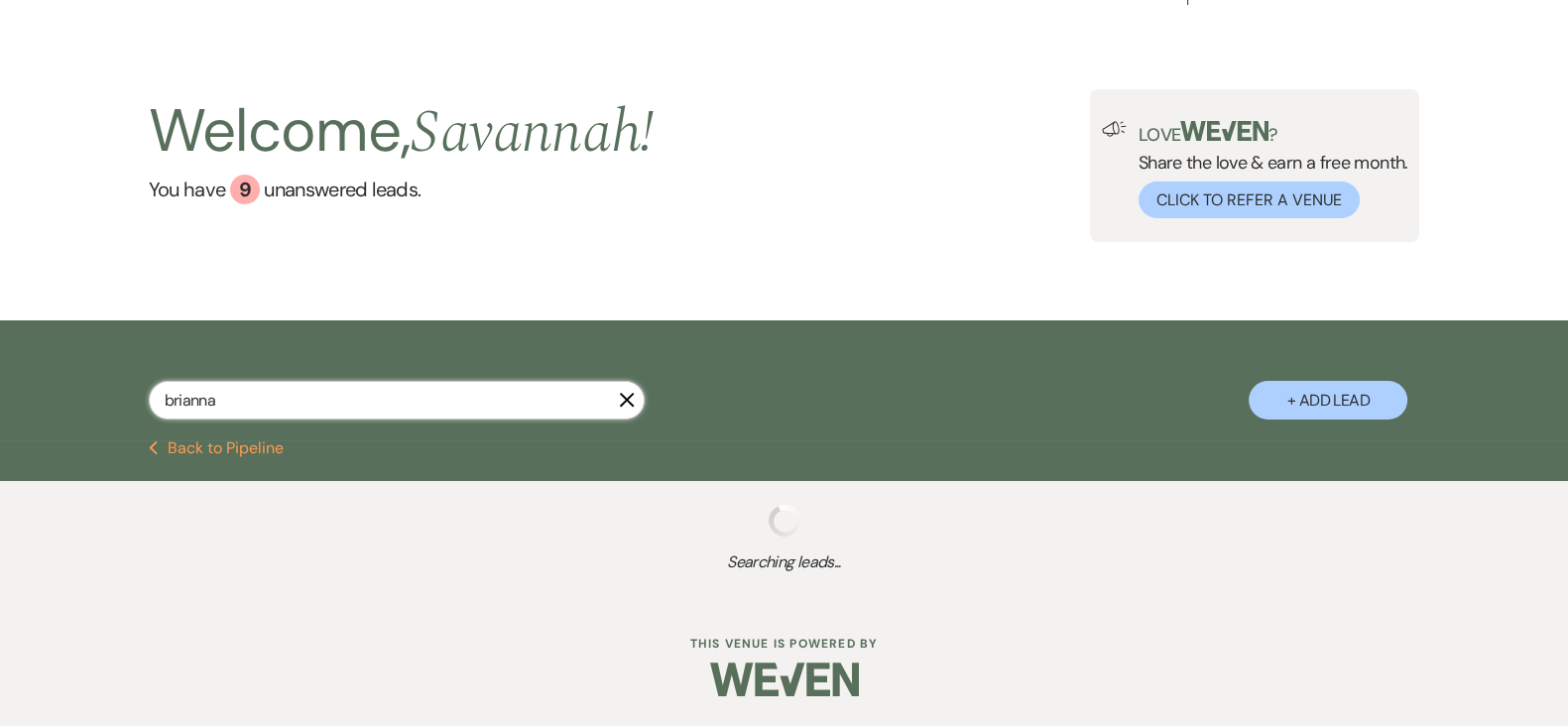select on "2" 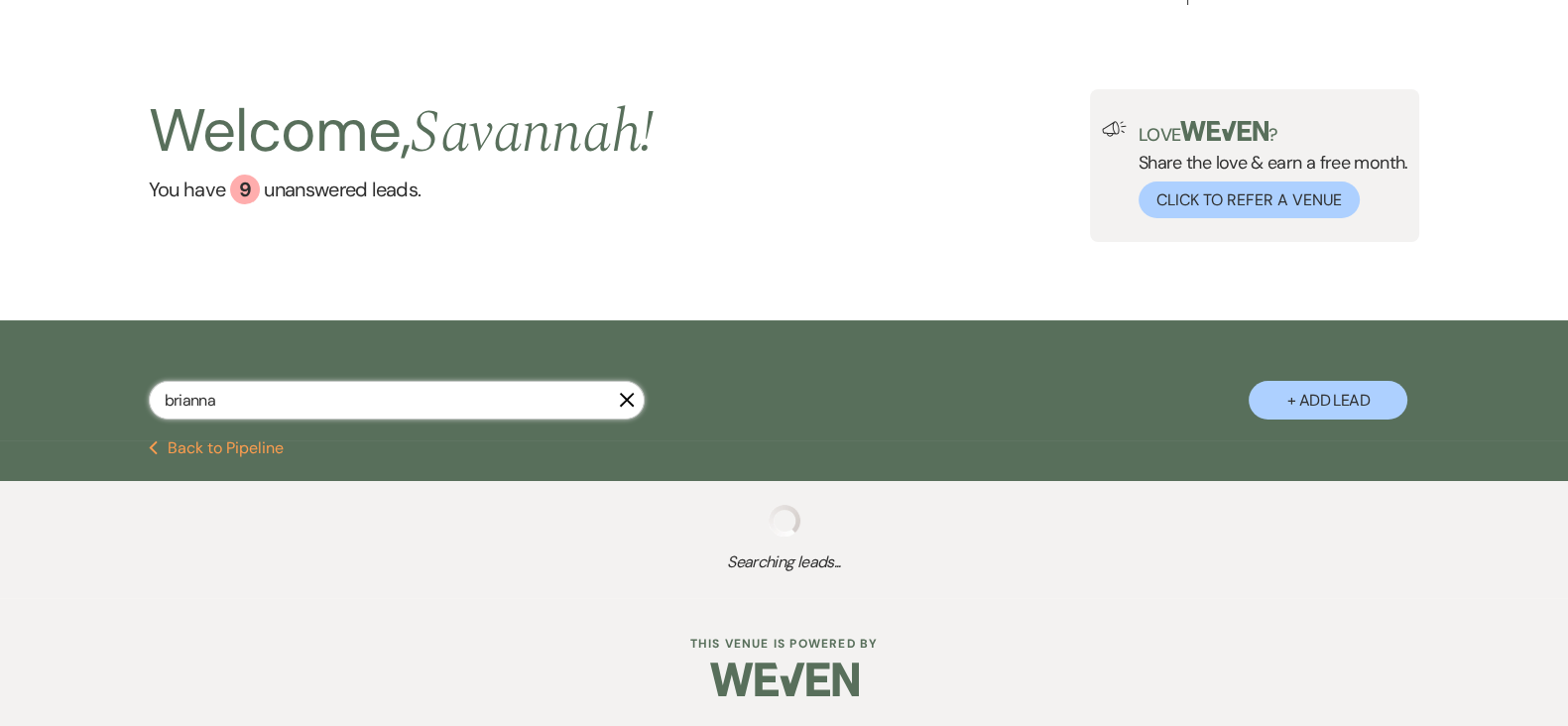 select on "8" 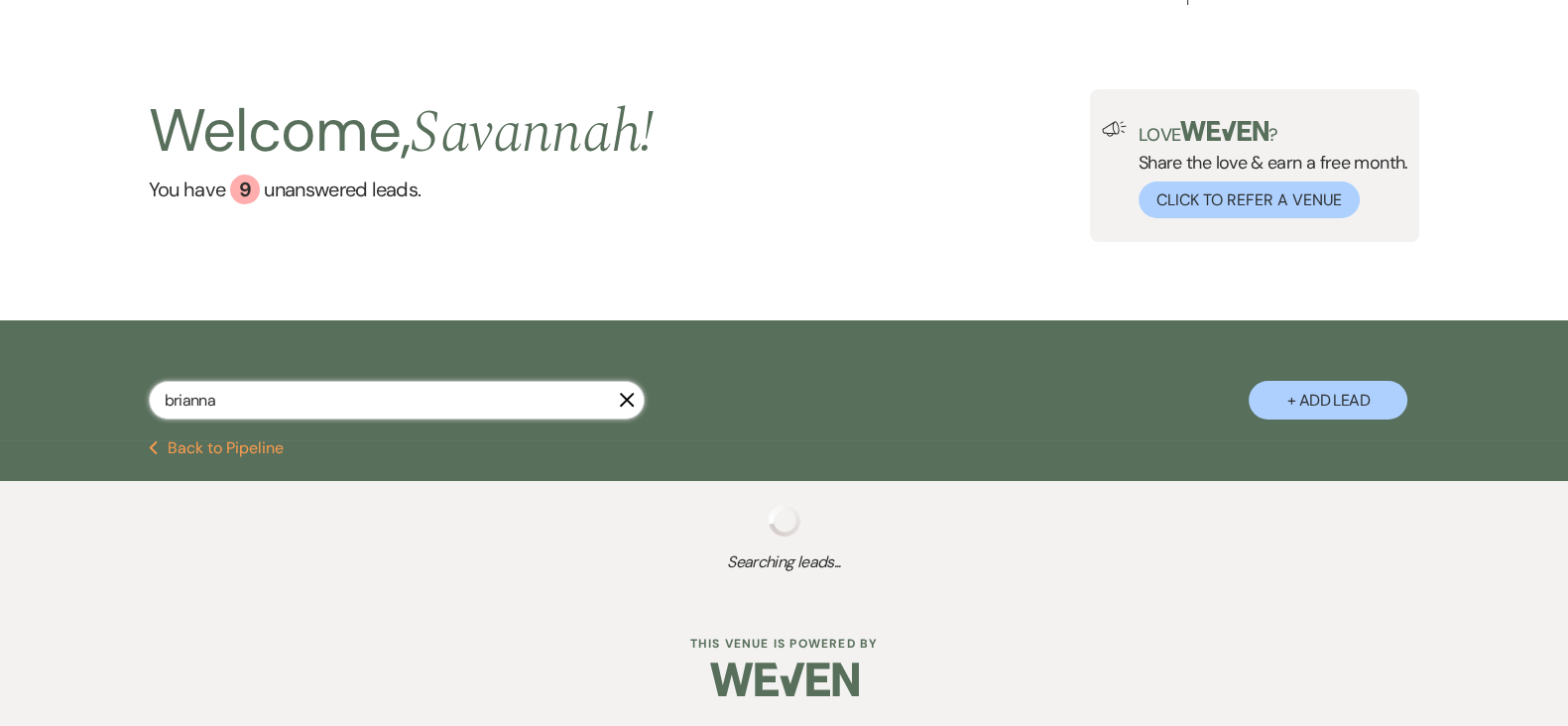 select on "1" 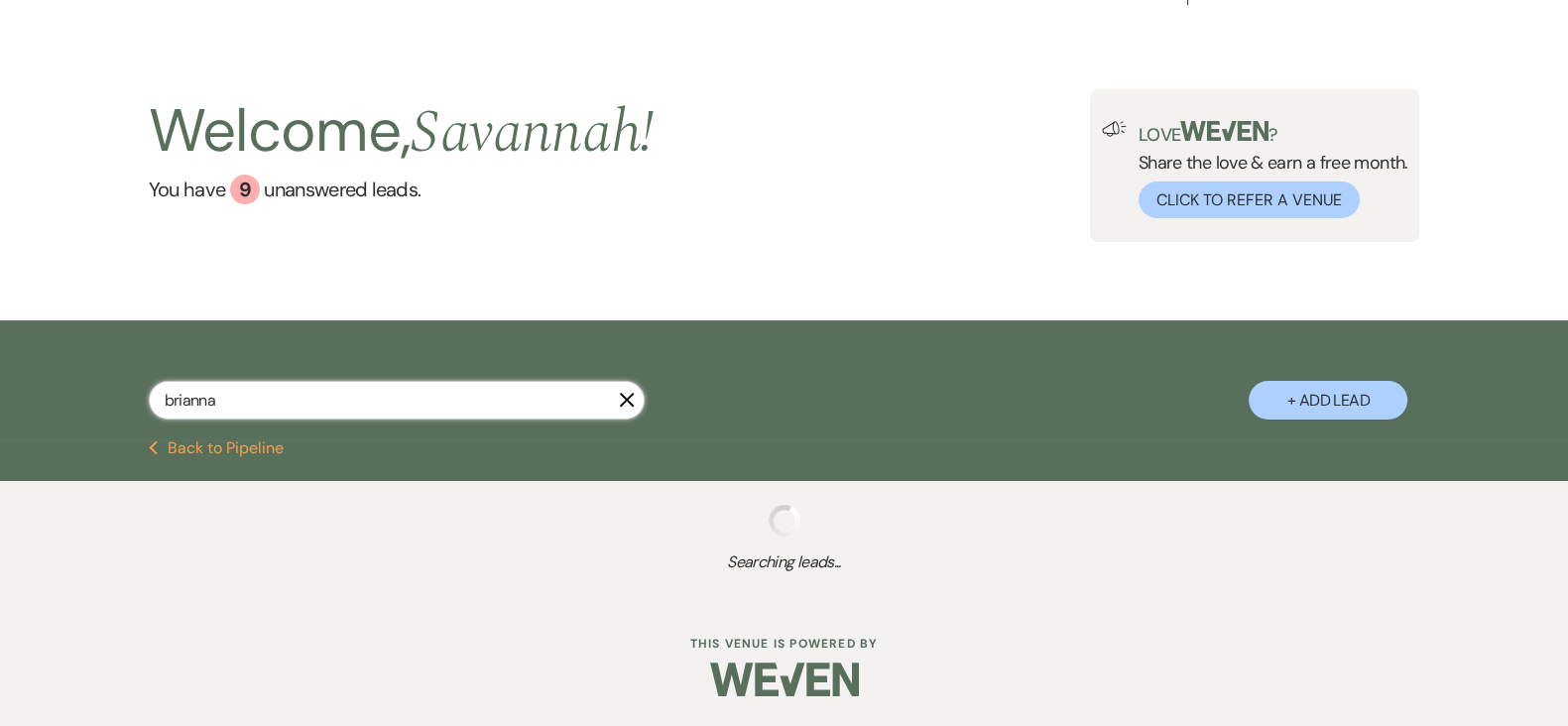 select on "8" 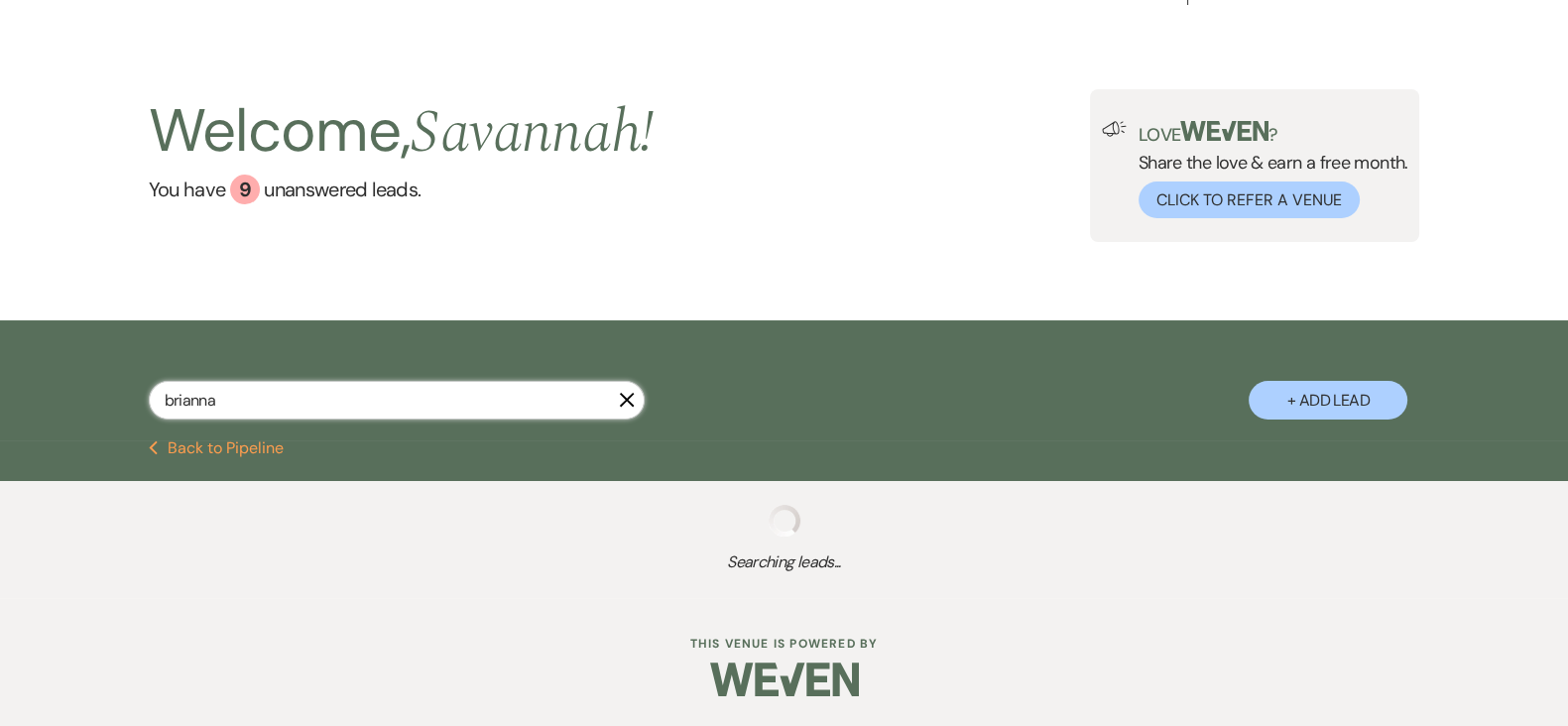 select on "1" 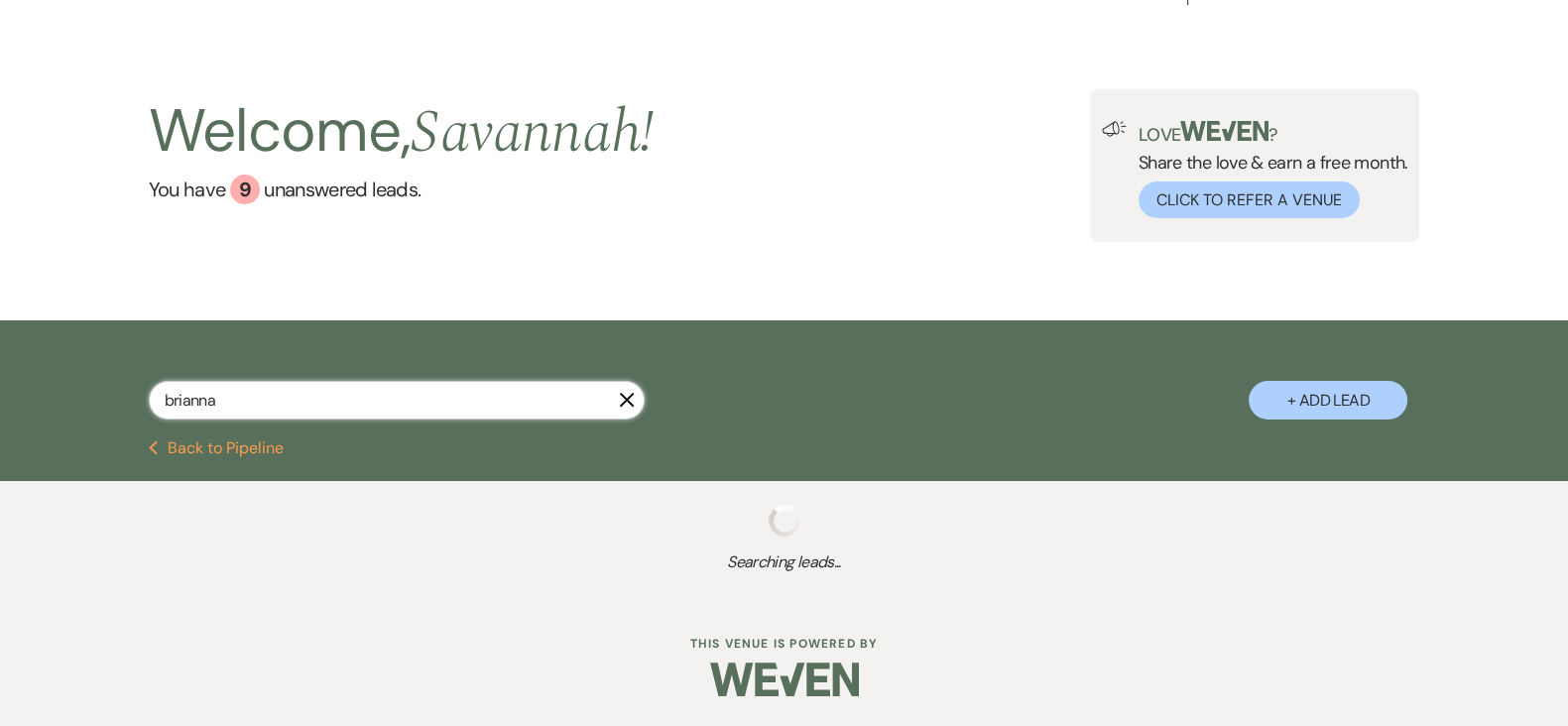 select on "8" 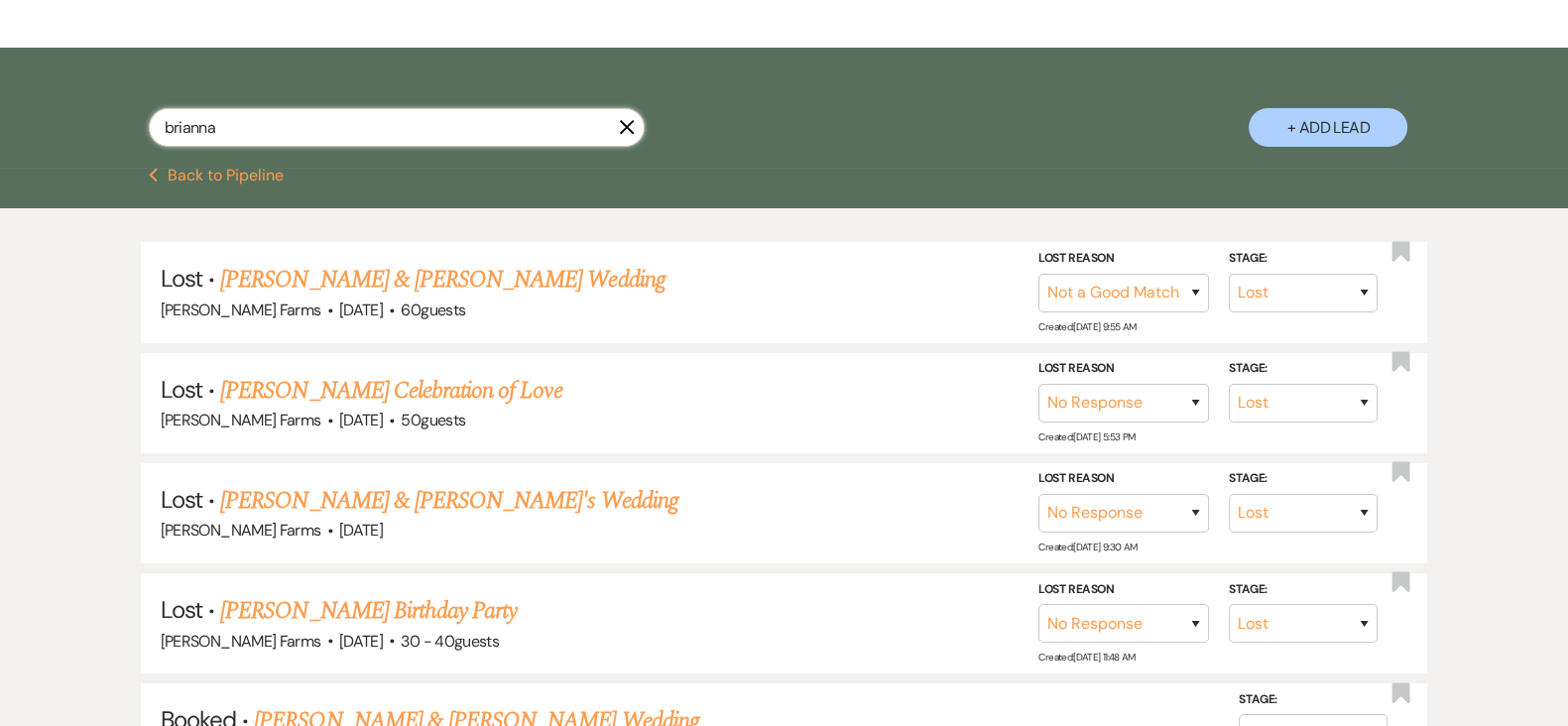 scroll, scrollTop: 299, scrollLeft: 0, axis: vertical 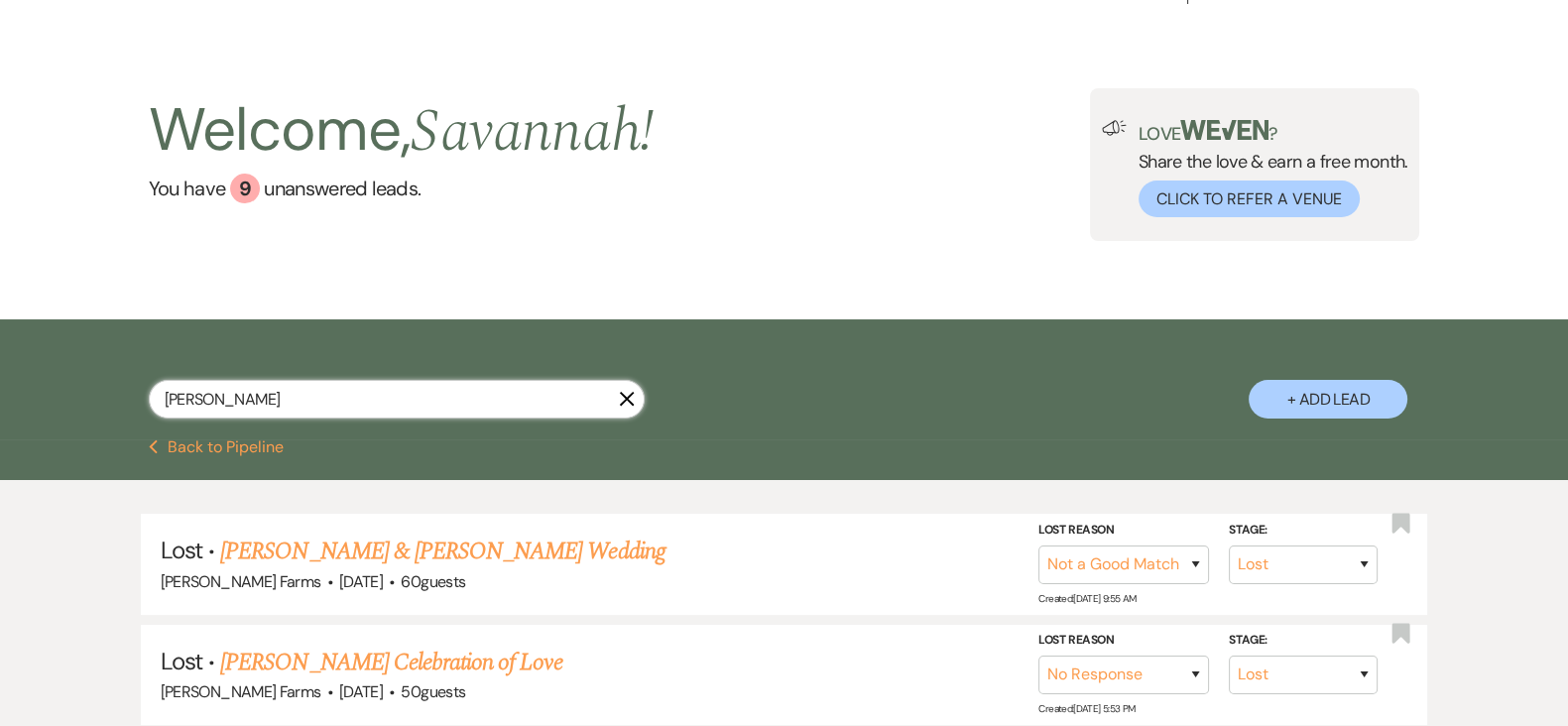 type on "briana" 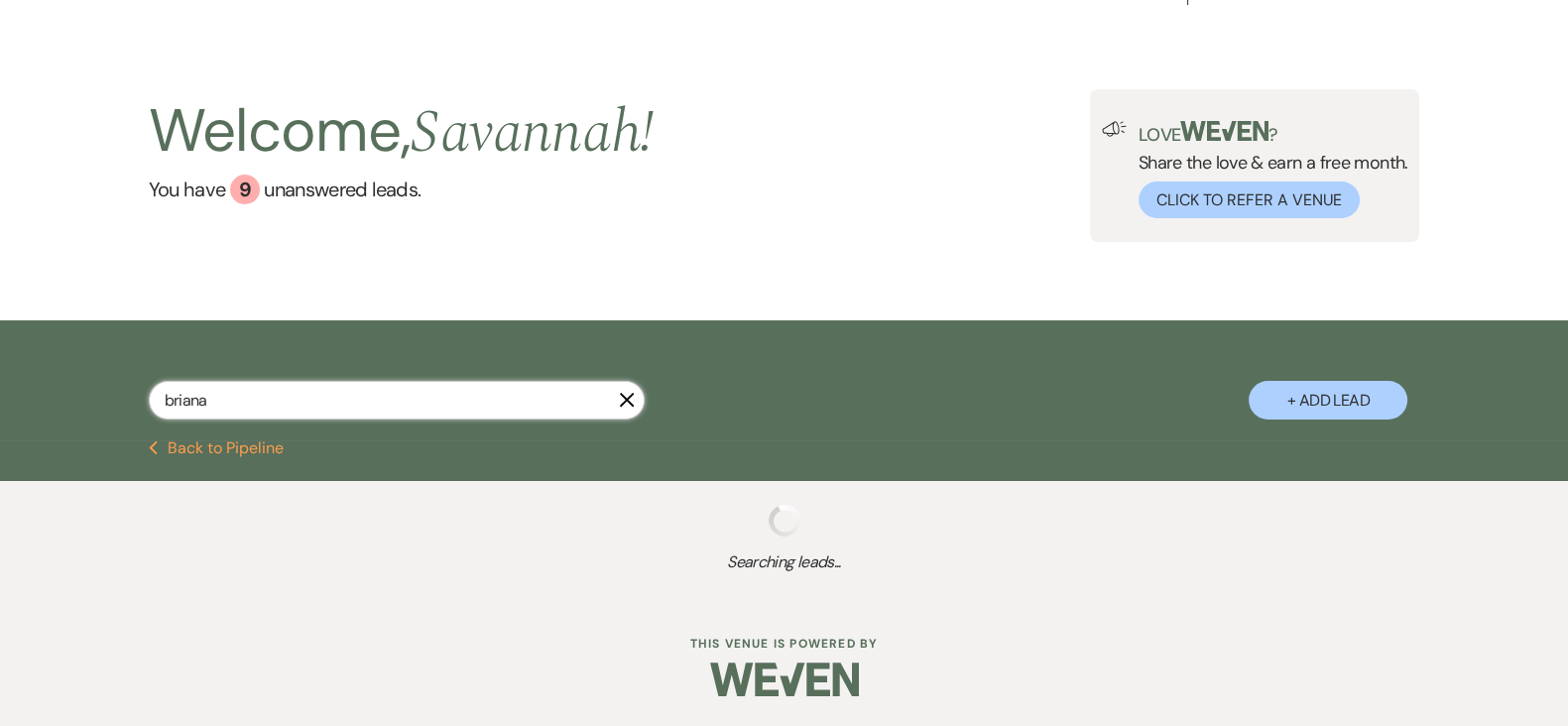 select on "8" 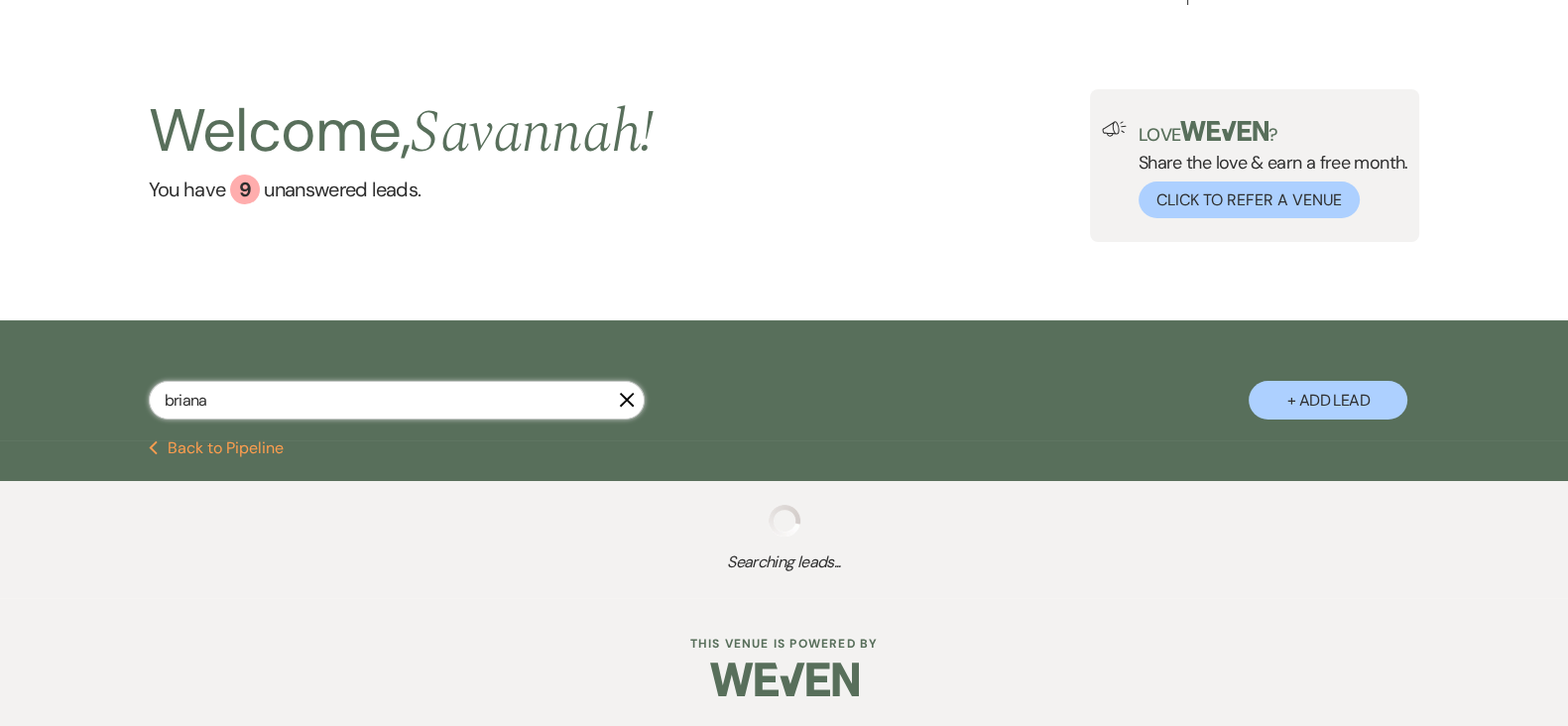 select on "1" 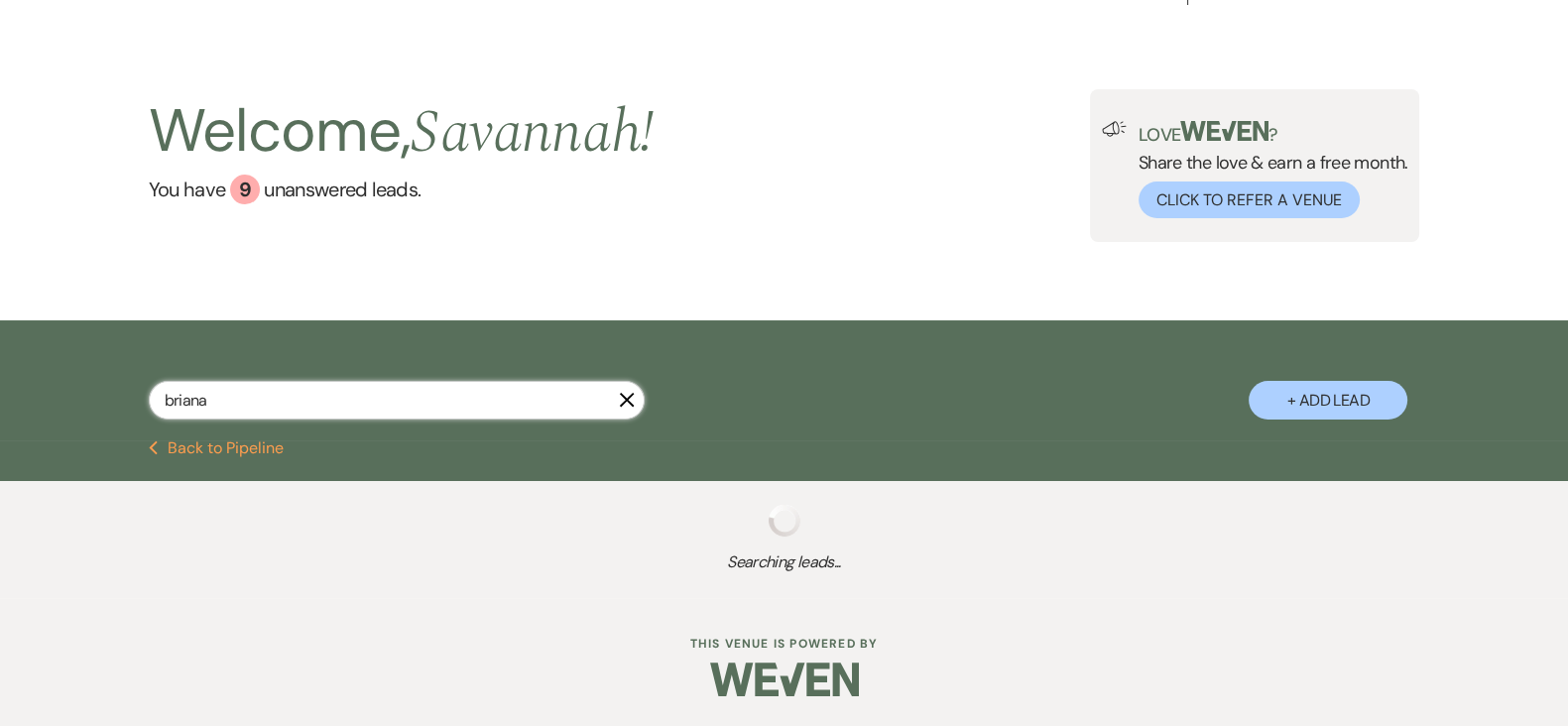 select on "5" 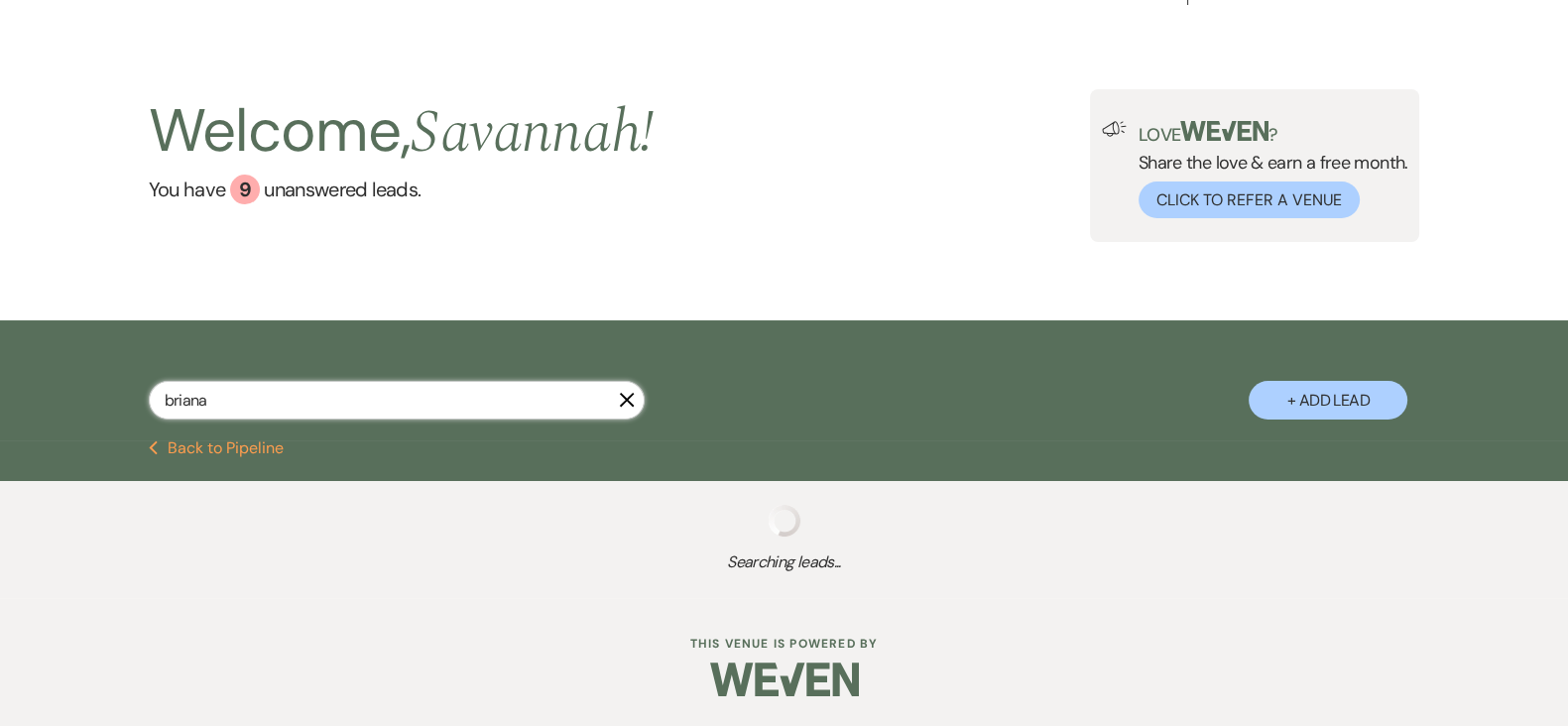 select on "8" 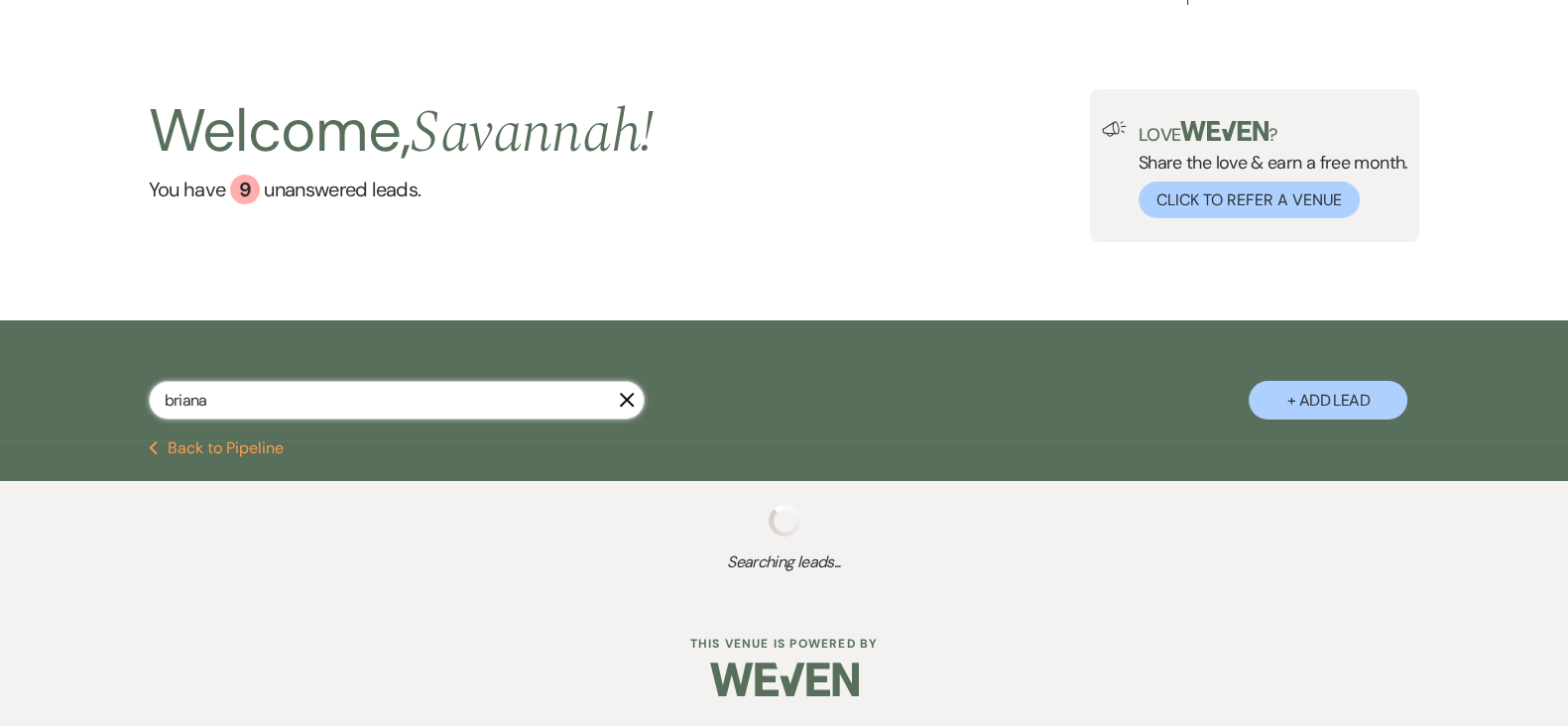 select on "10" 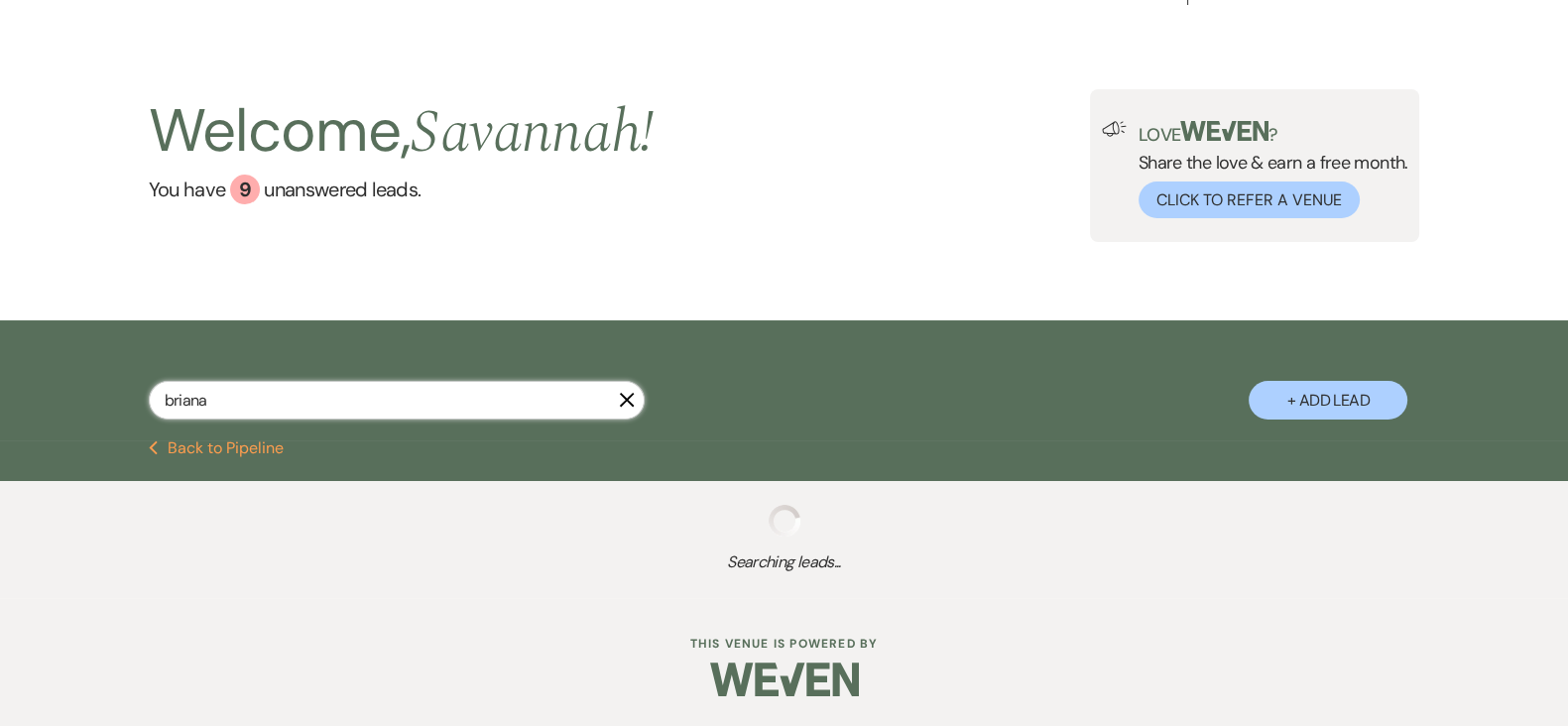 select on "8" 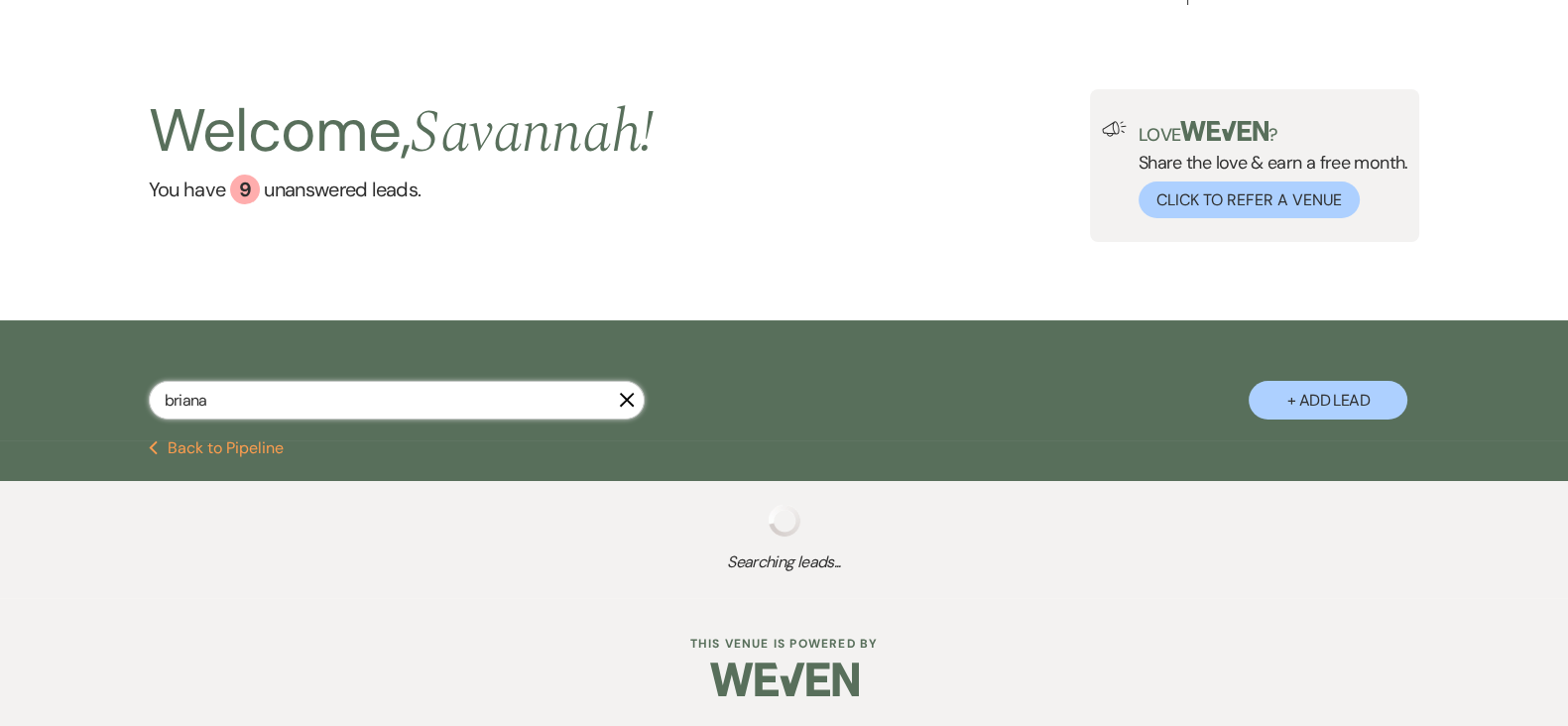 select on "5" 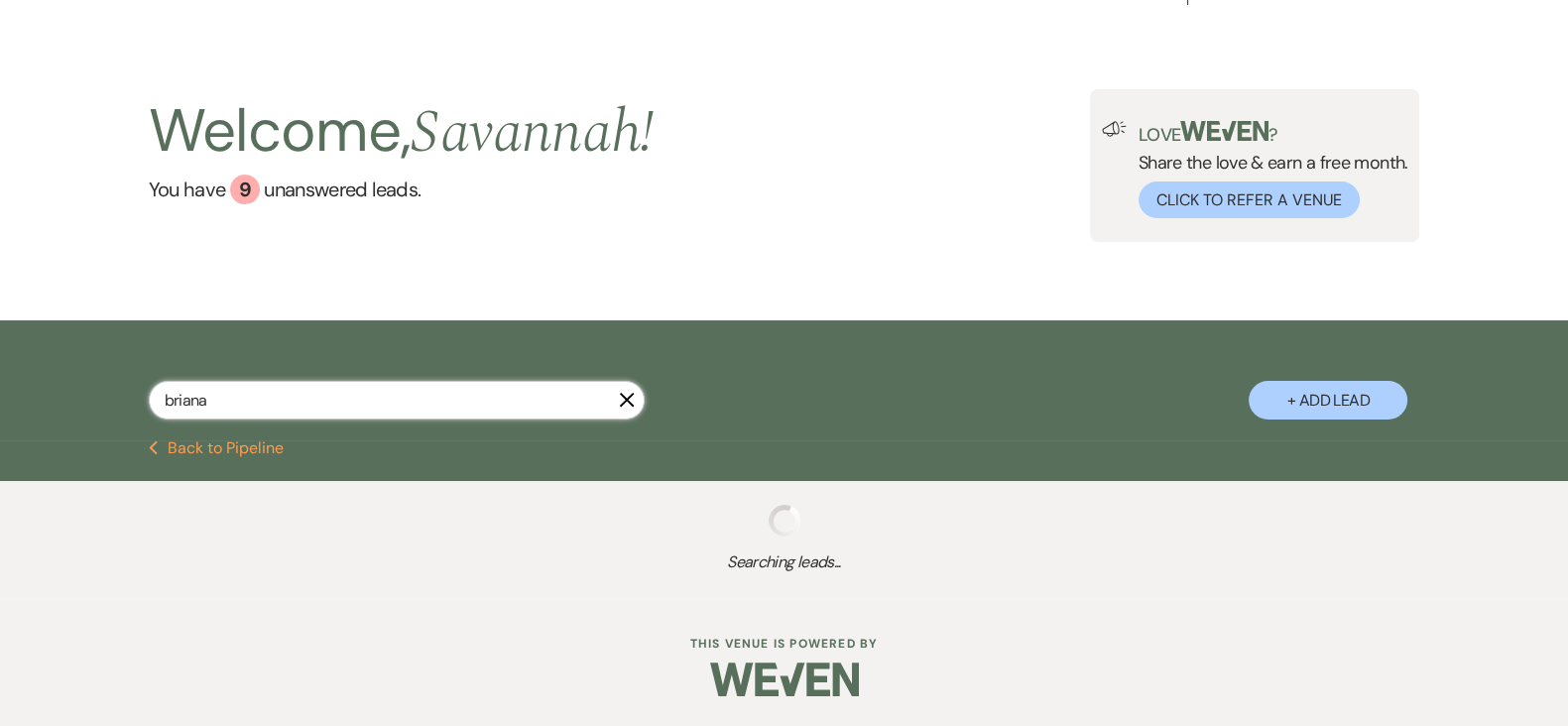 select on "8" 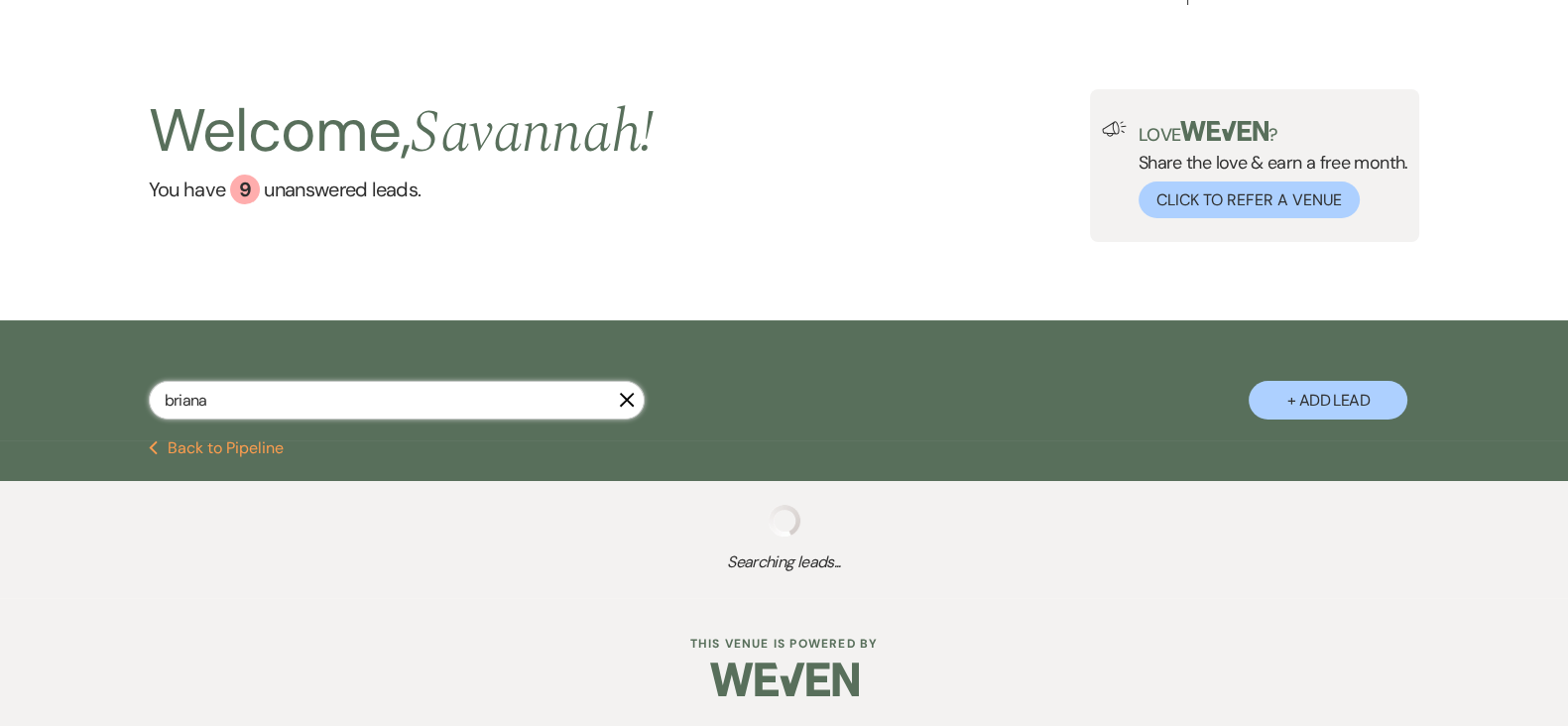 select on "5" 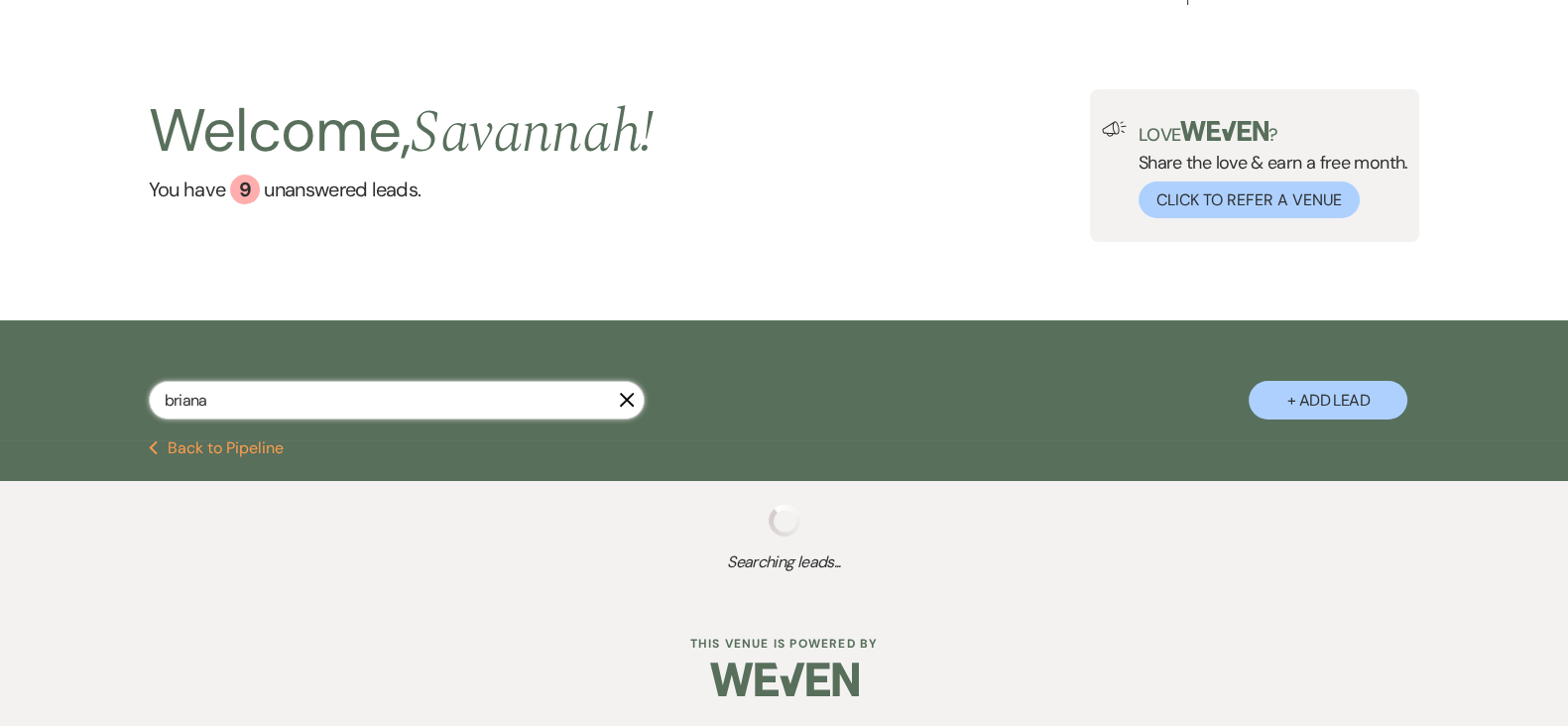 select on "8" 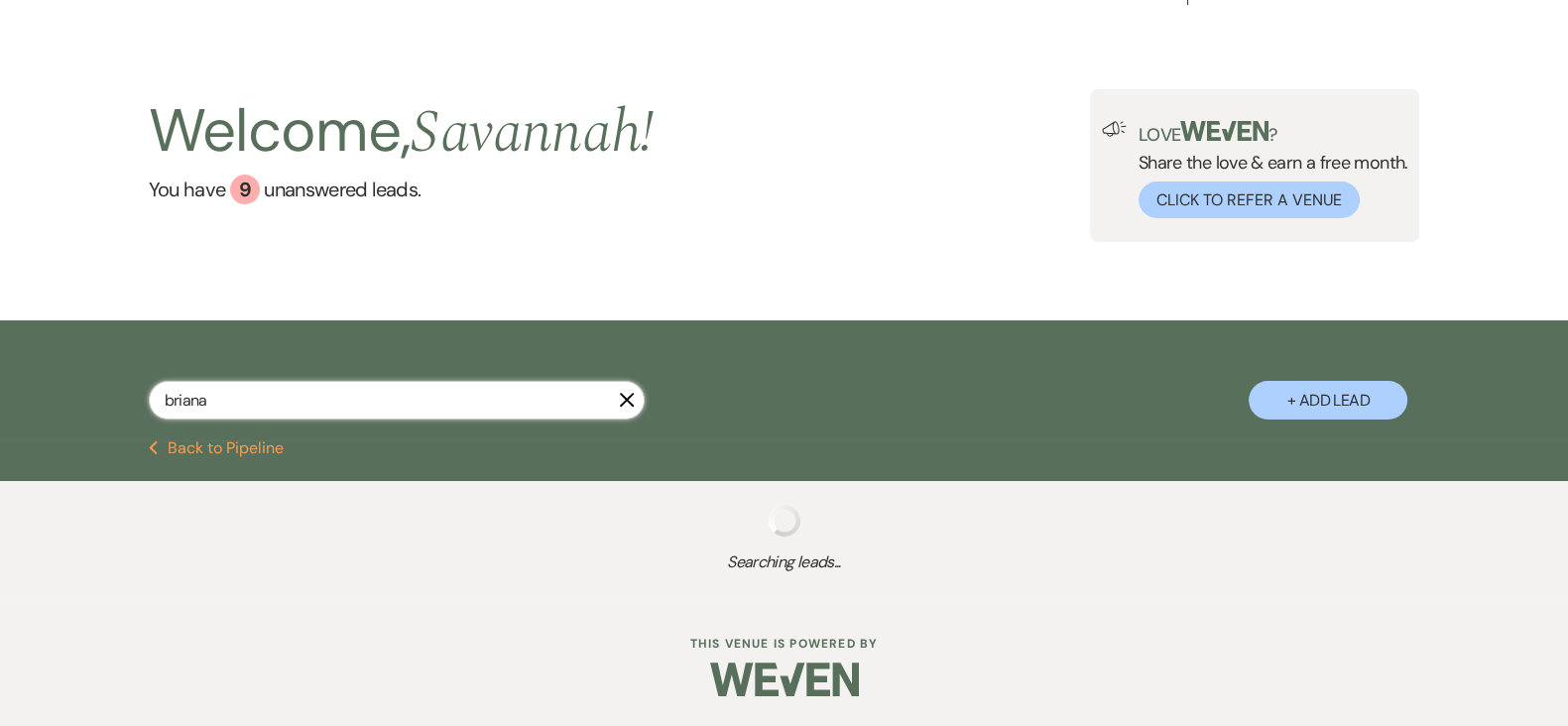 select on "5" 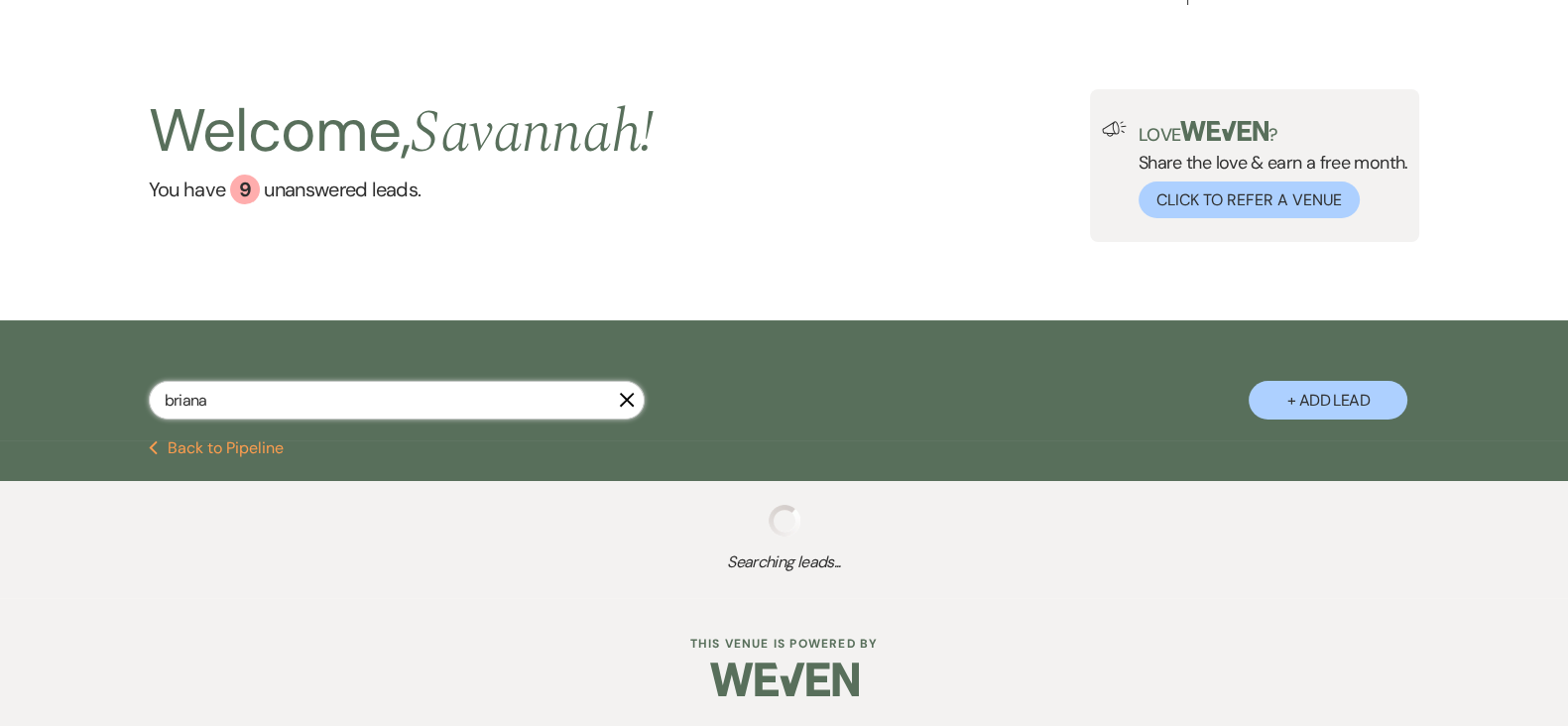 select on "8" 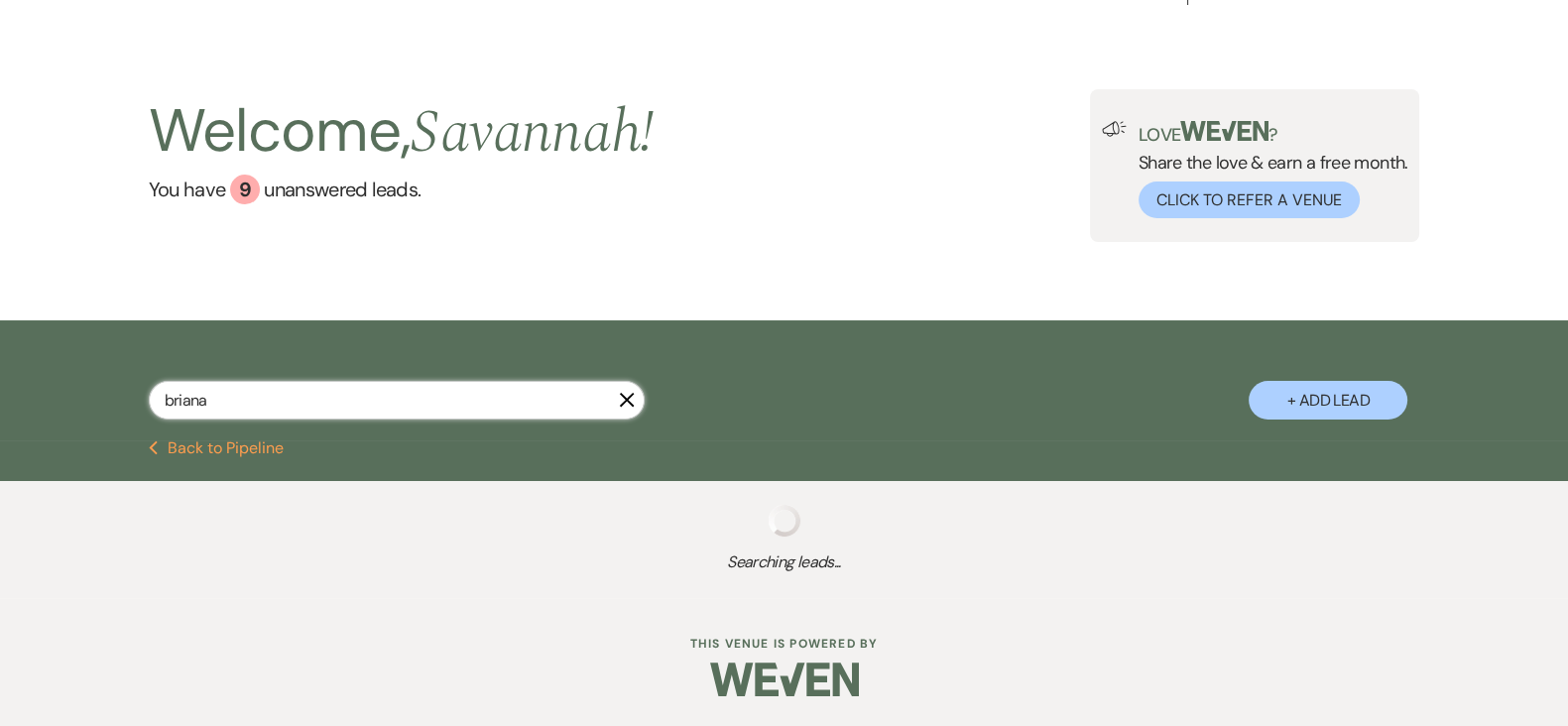 select on "5" 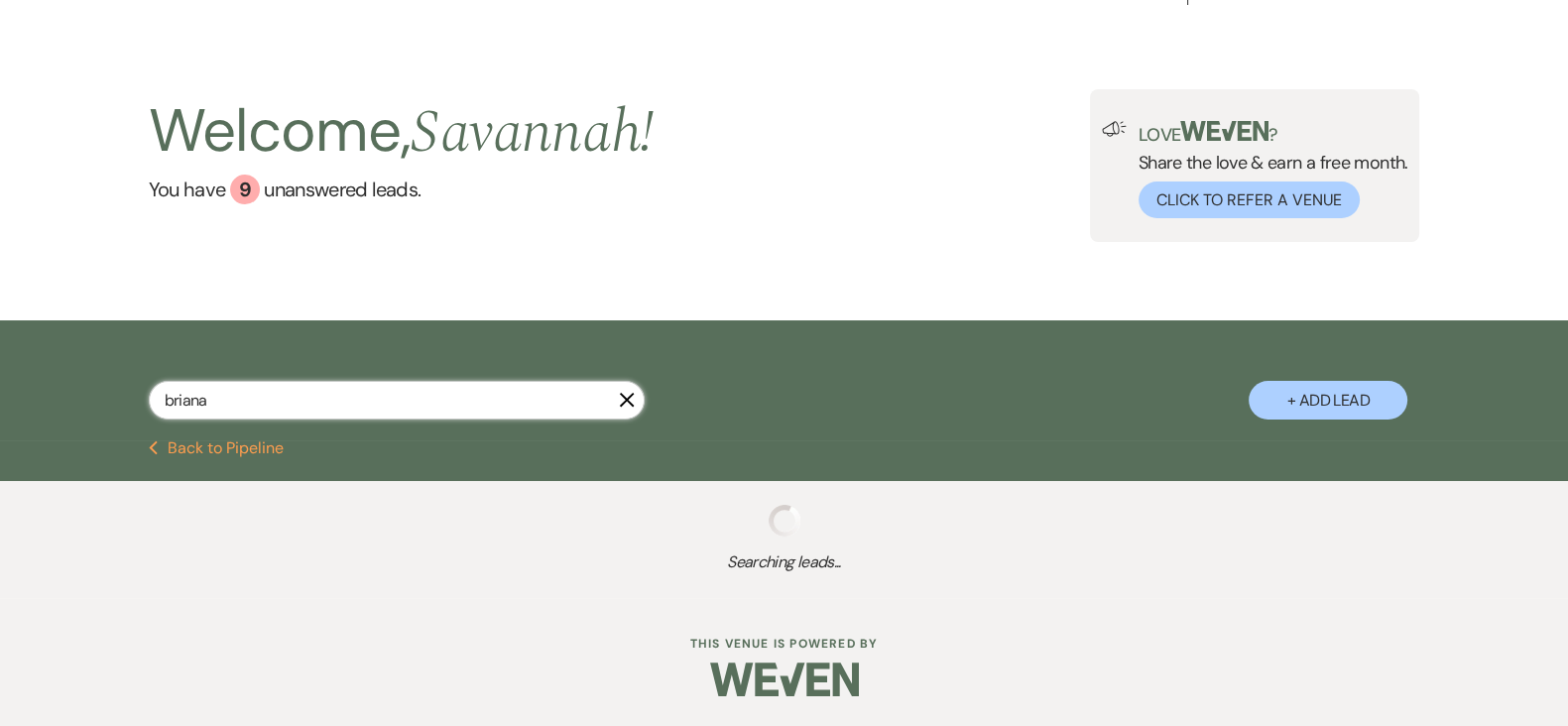 select on "8" 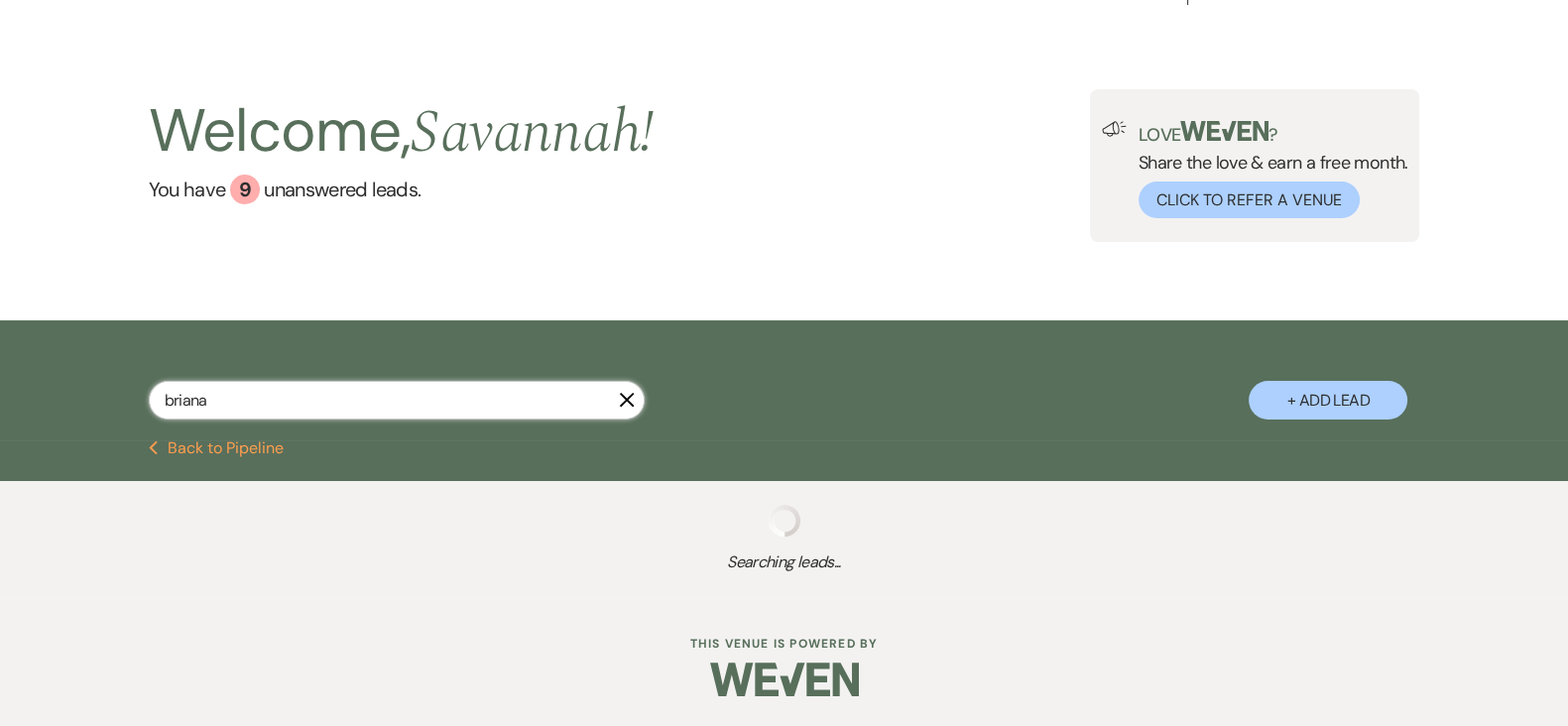 select on "5" 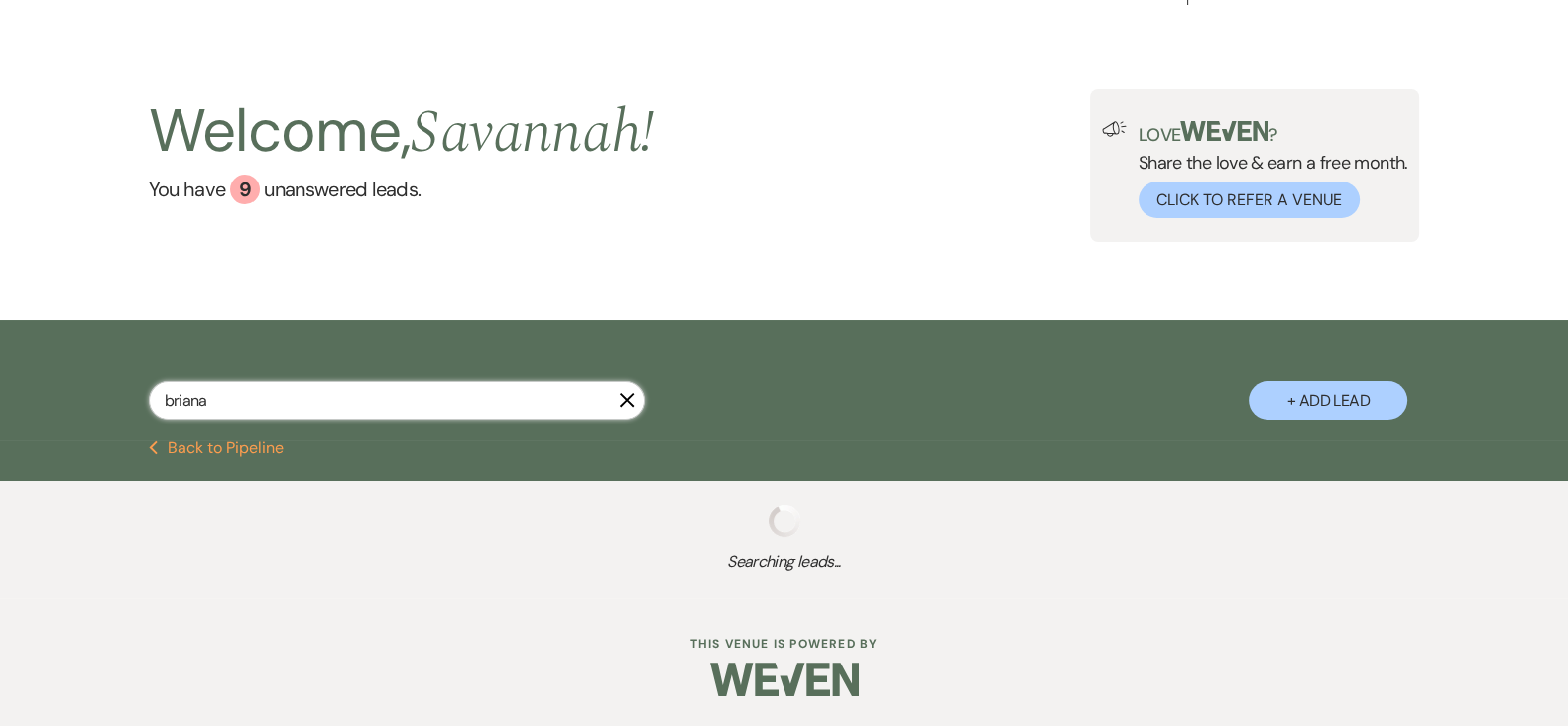 select on "8" 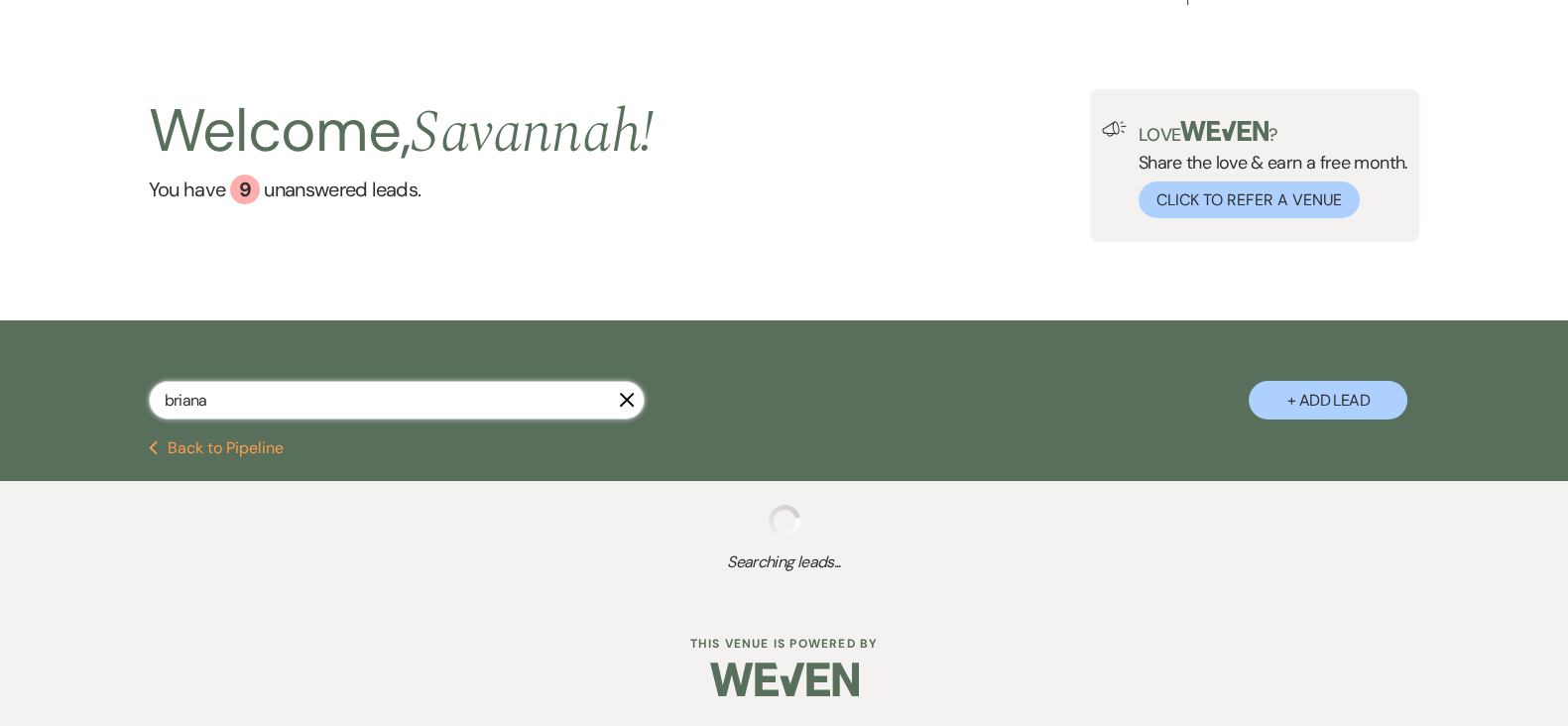 select on "4" 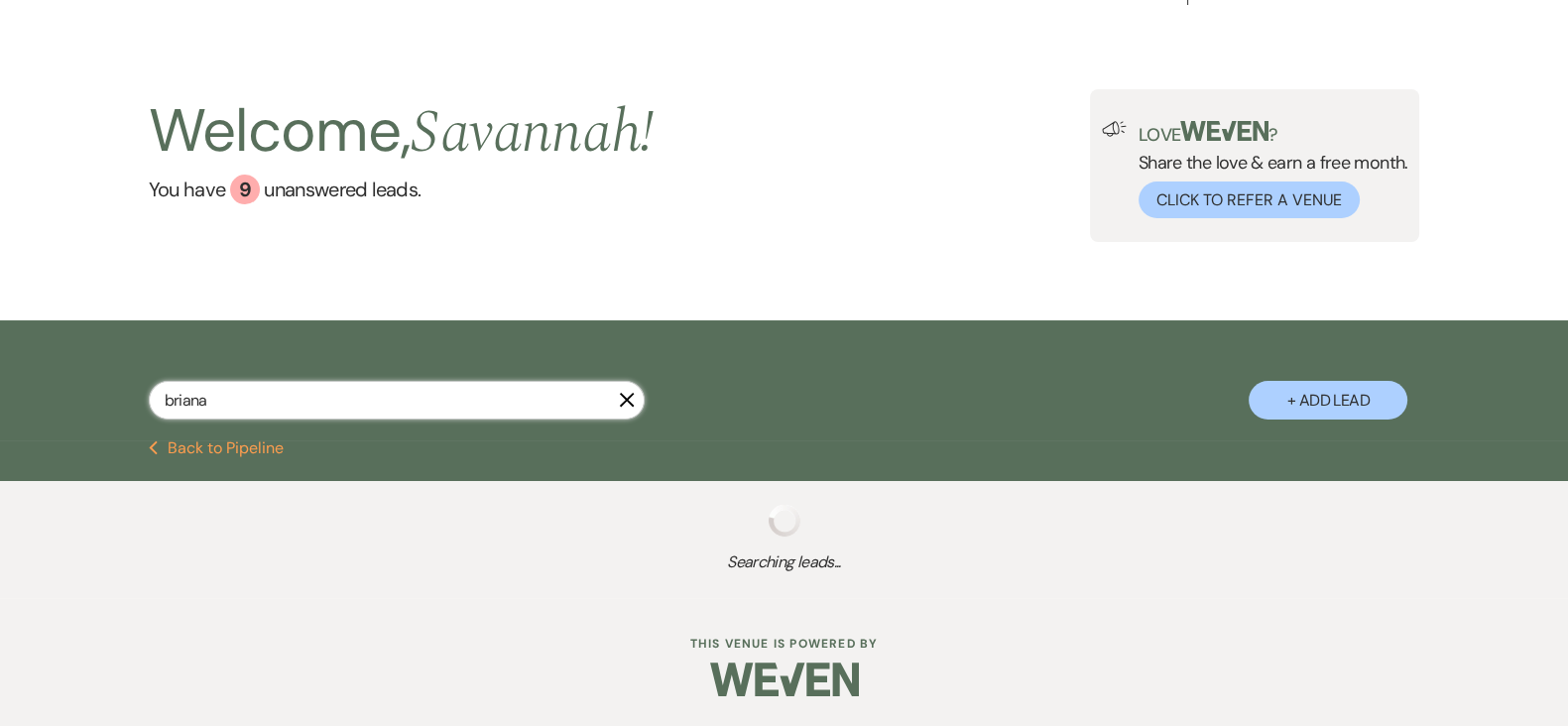 select on "8" 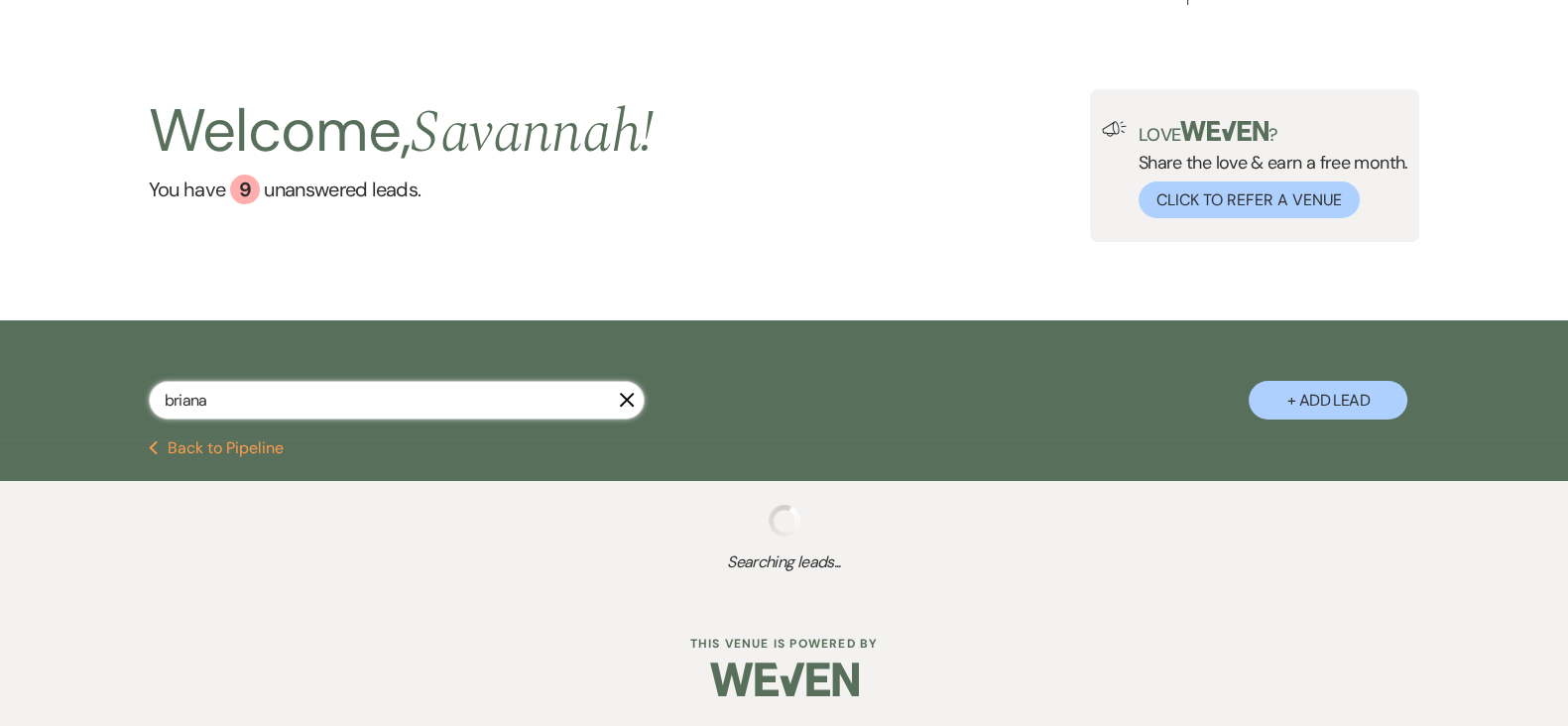select on "4" 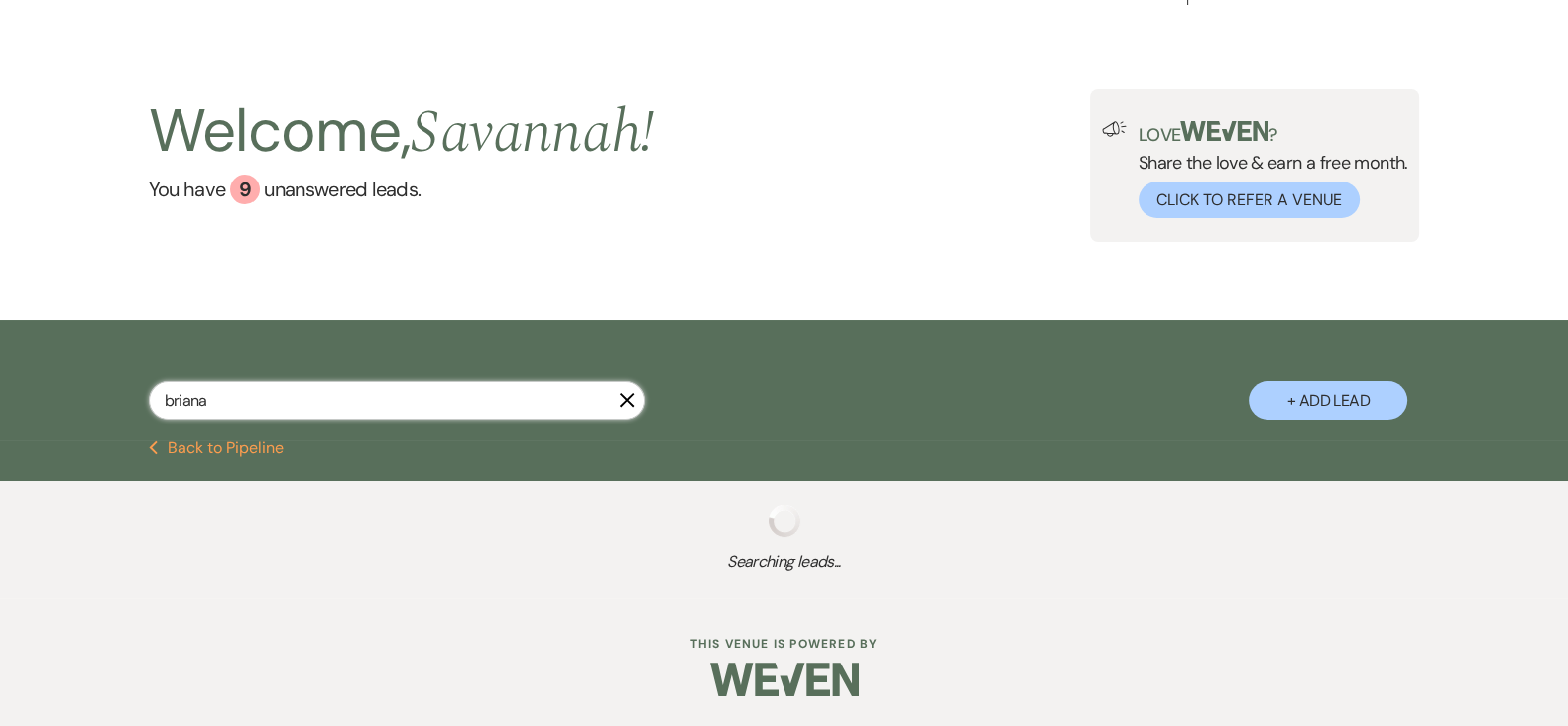 select on "8" 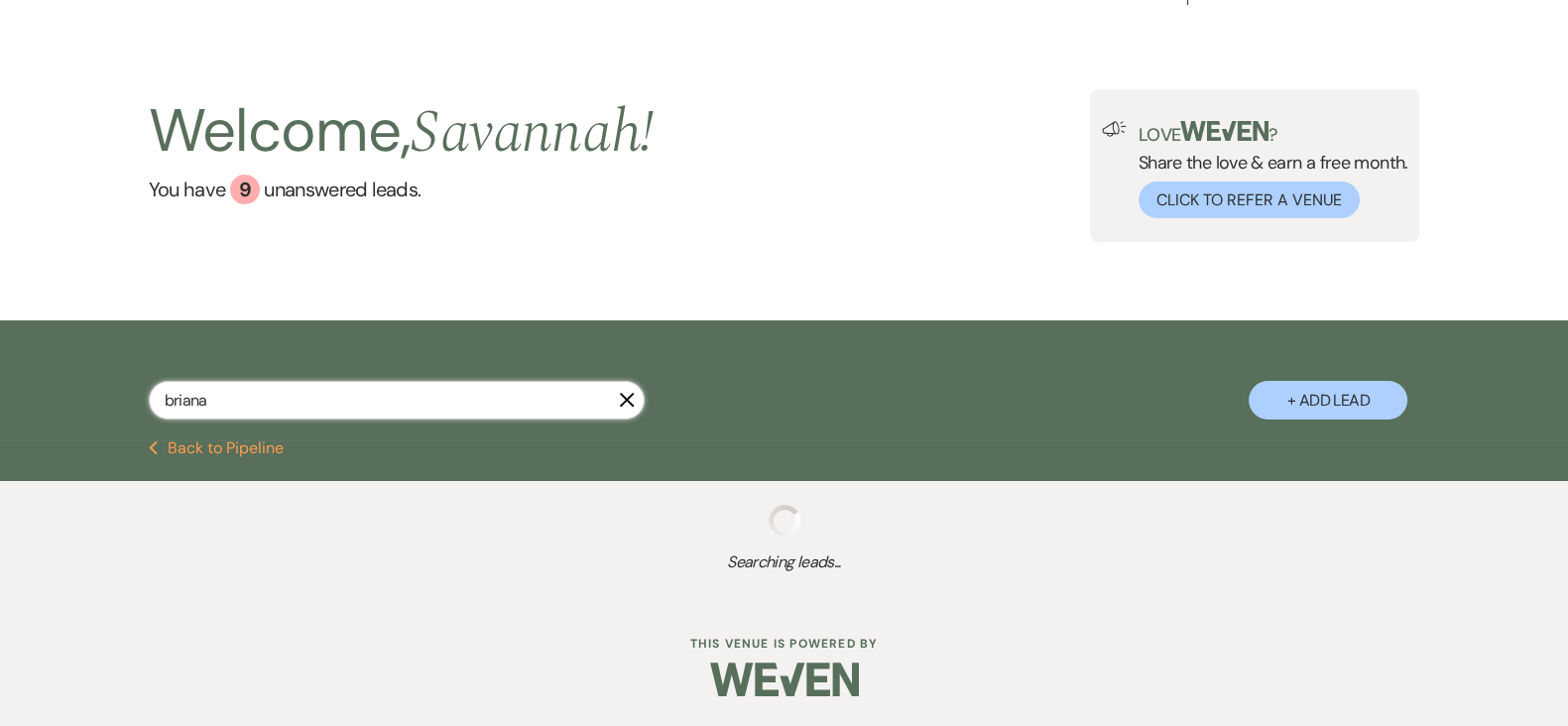 select on "5" 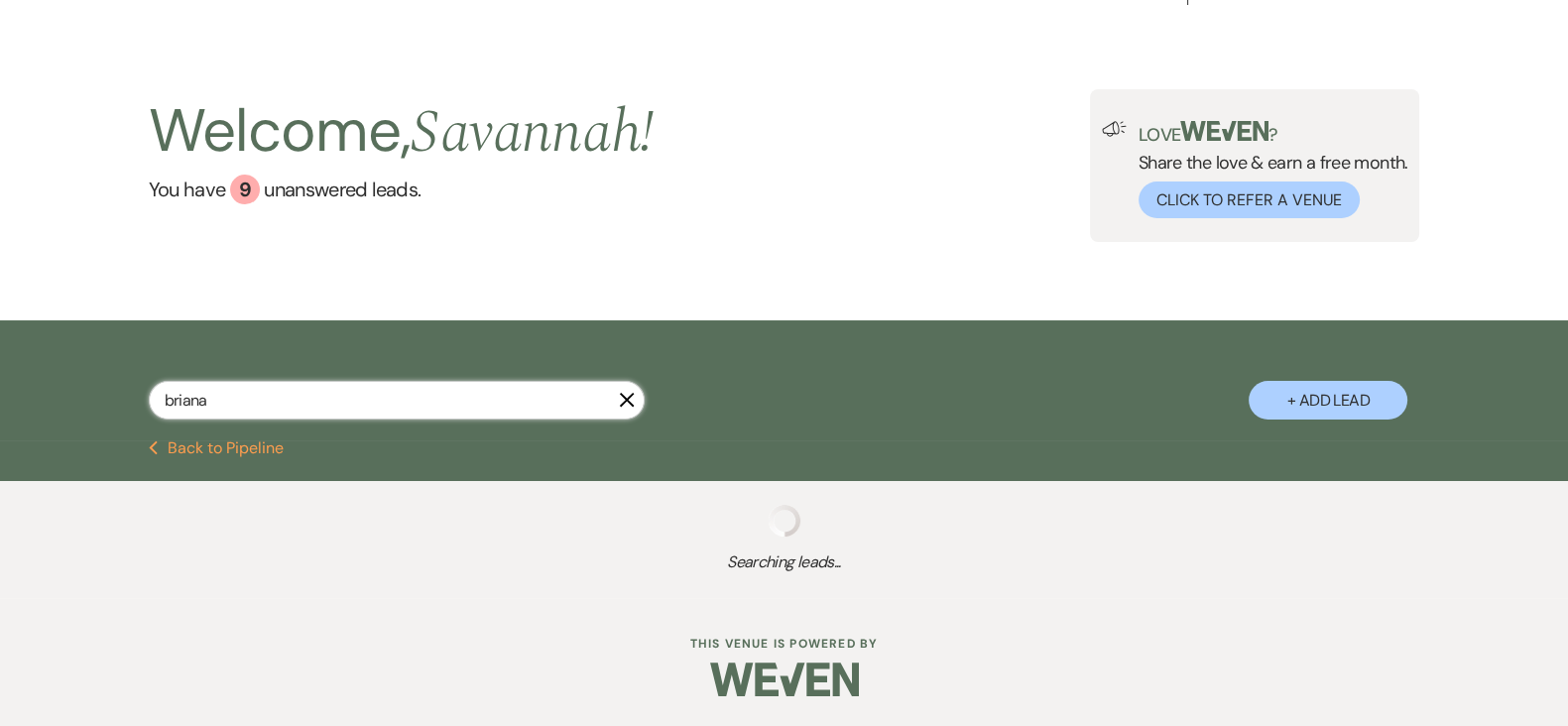 select on "8" 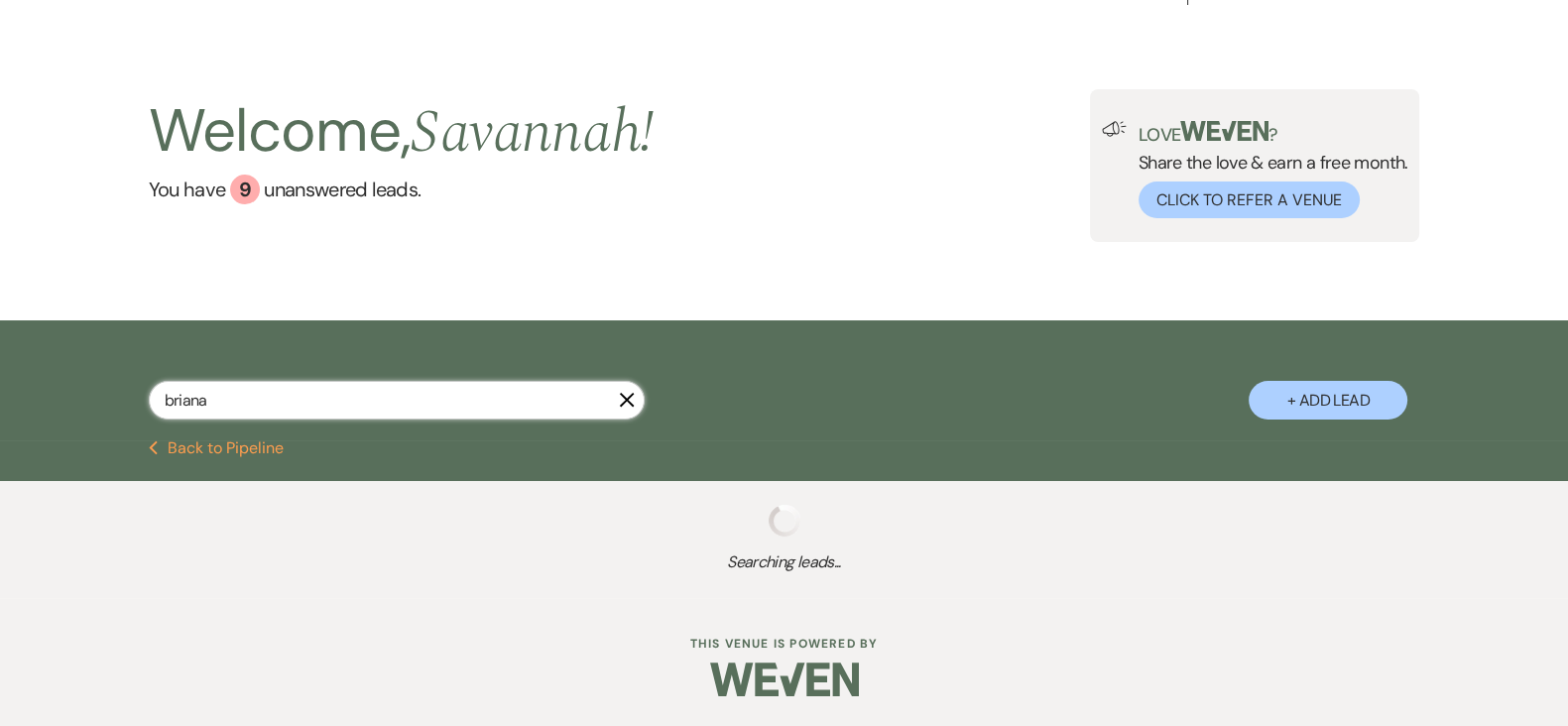 select on "5" 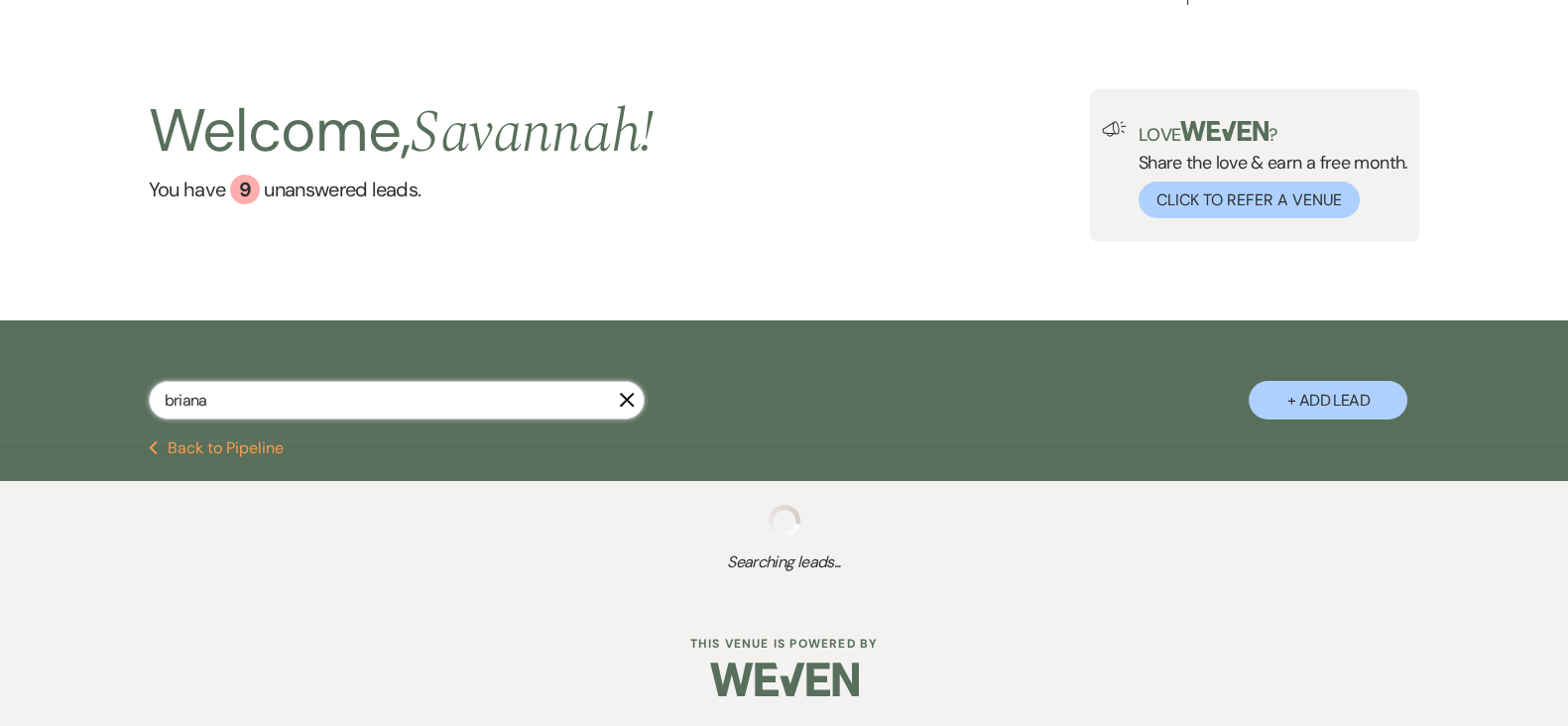 select on "8" 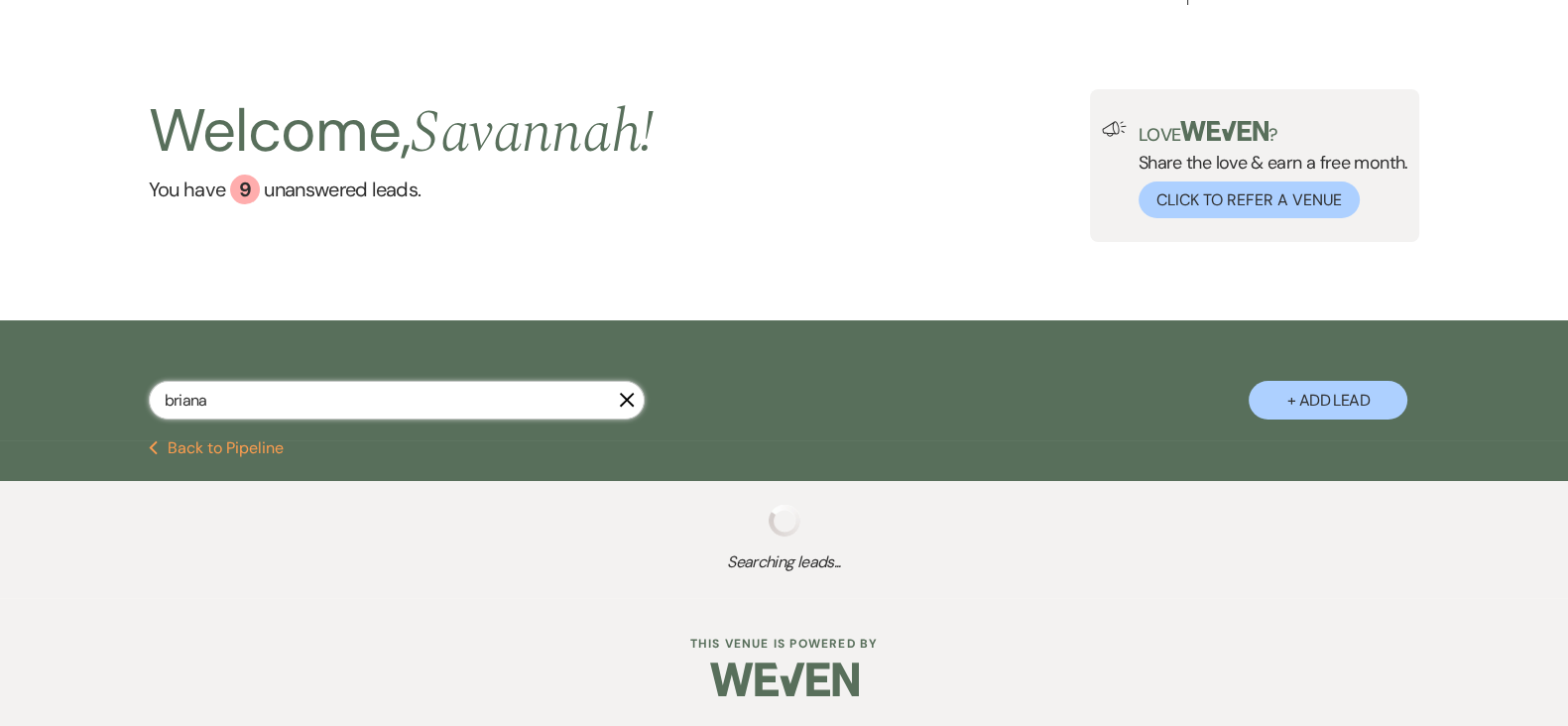 type 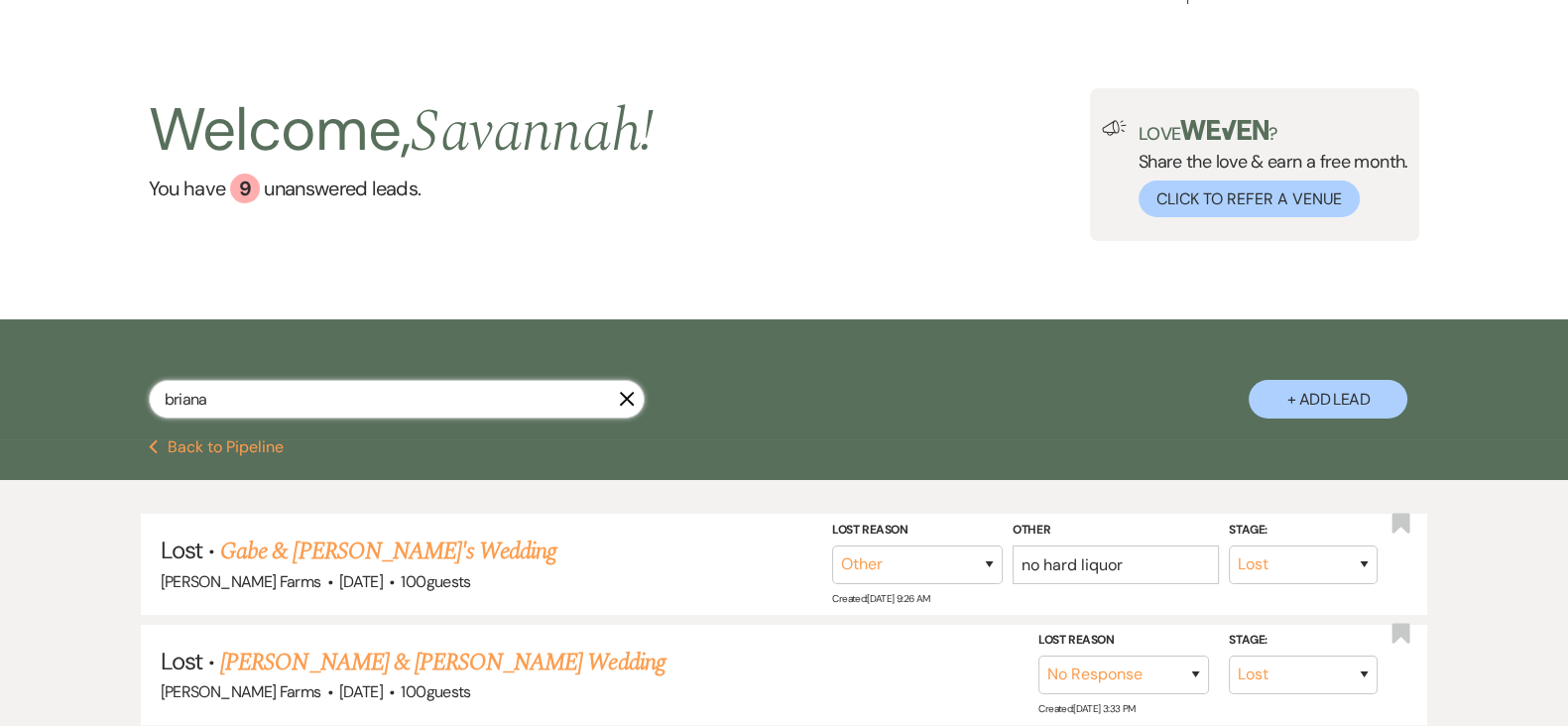 scroll, scrollTop: 299, scrollLeft: 0, axis: vertical 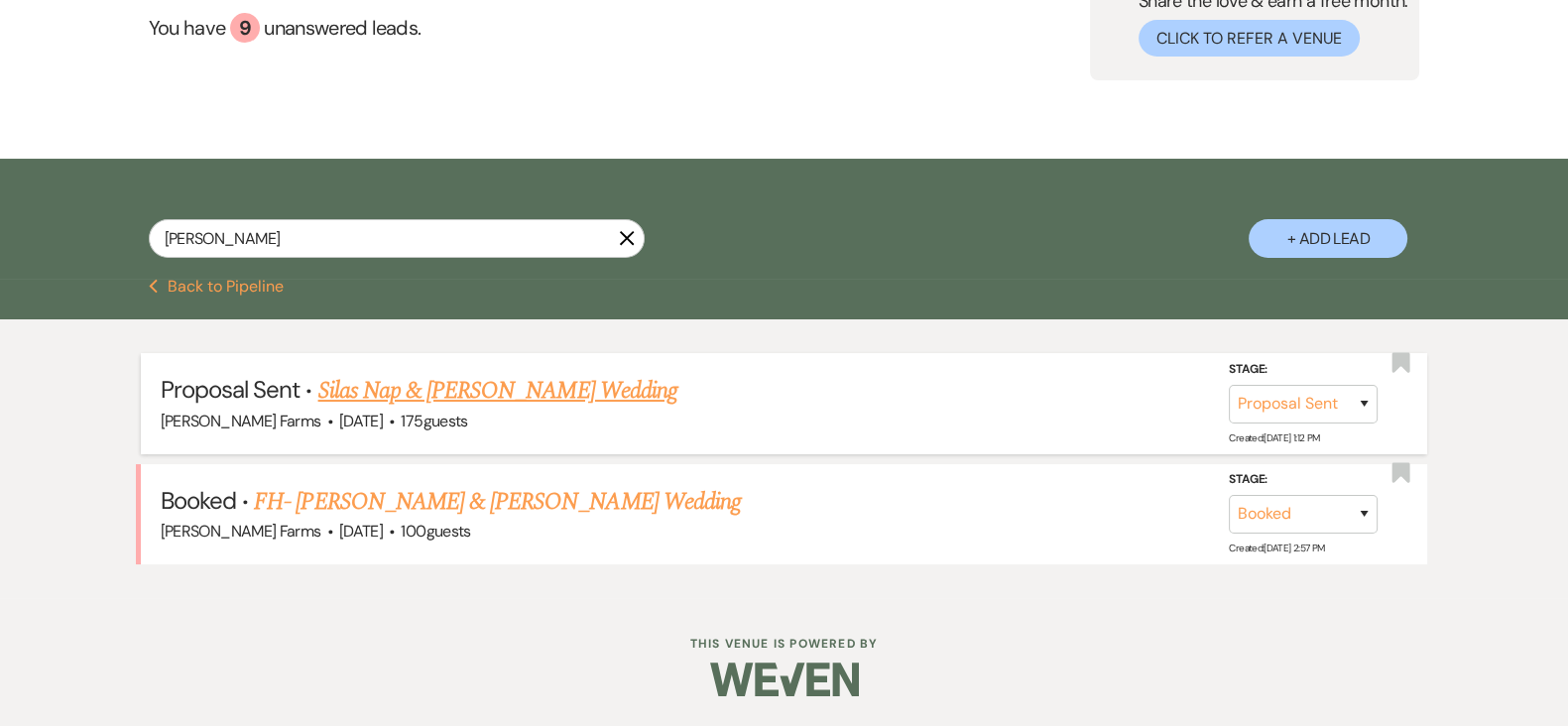 click on "Silas Nap & [PERSON_NAME] Wedding" at bounding box center (498, 391) 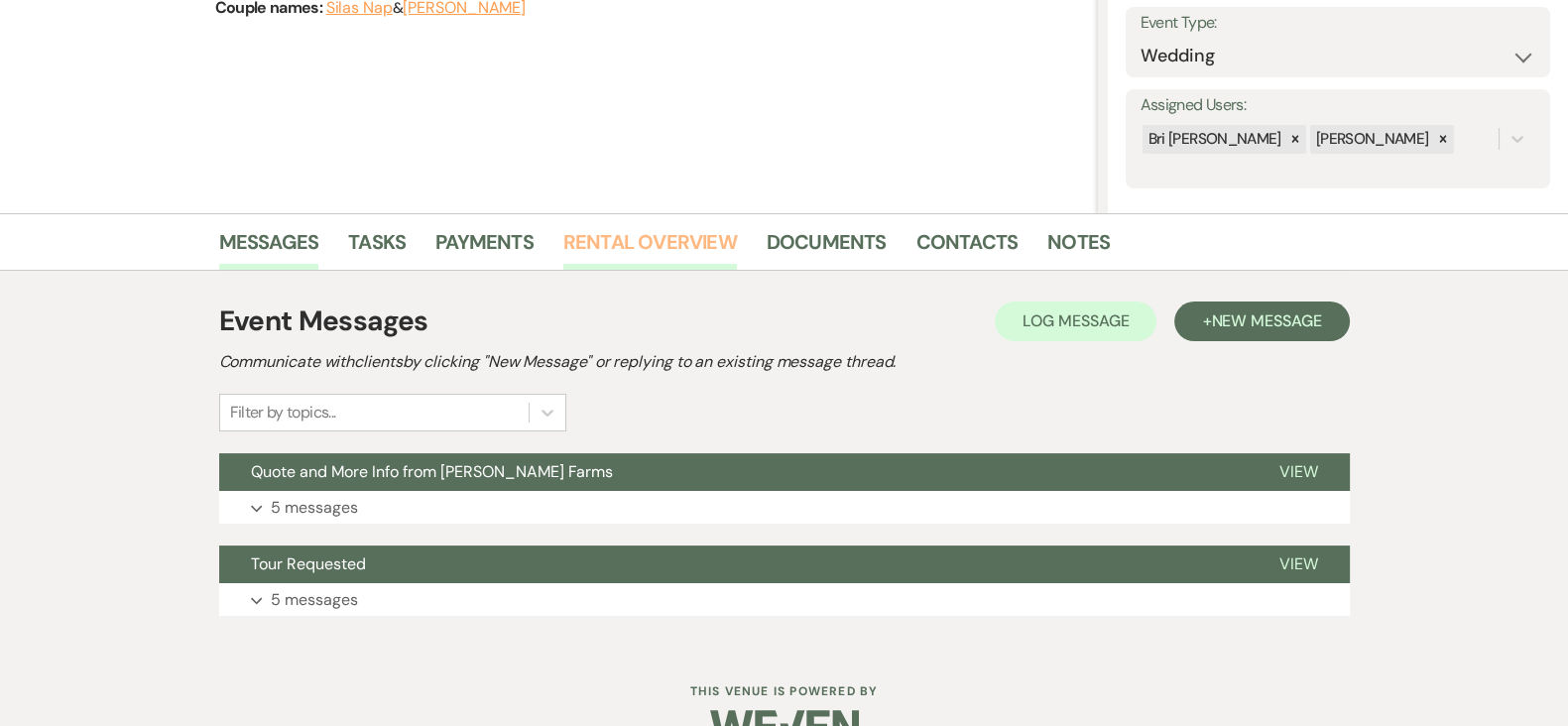 scroll, scrollTop: 332, scrollLeft: 0, axis: vertical 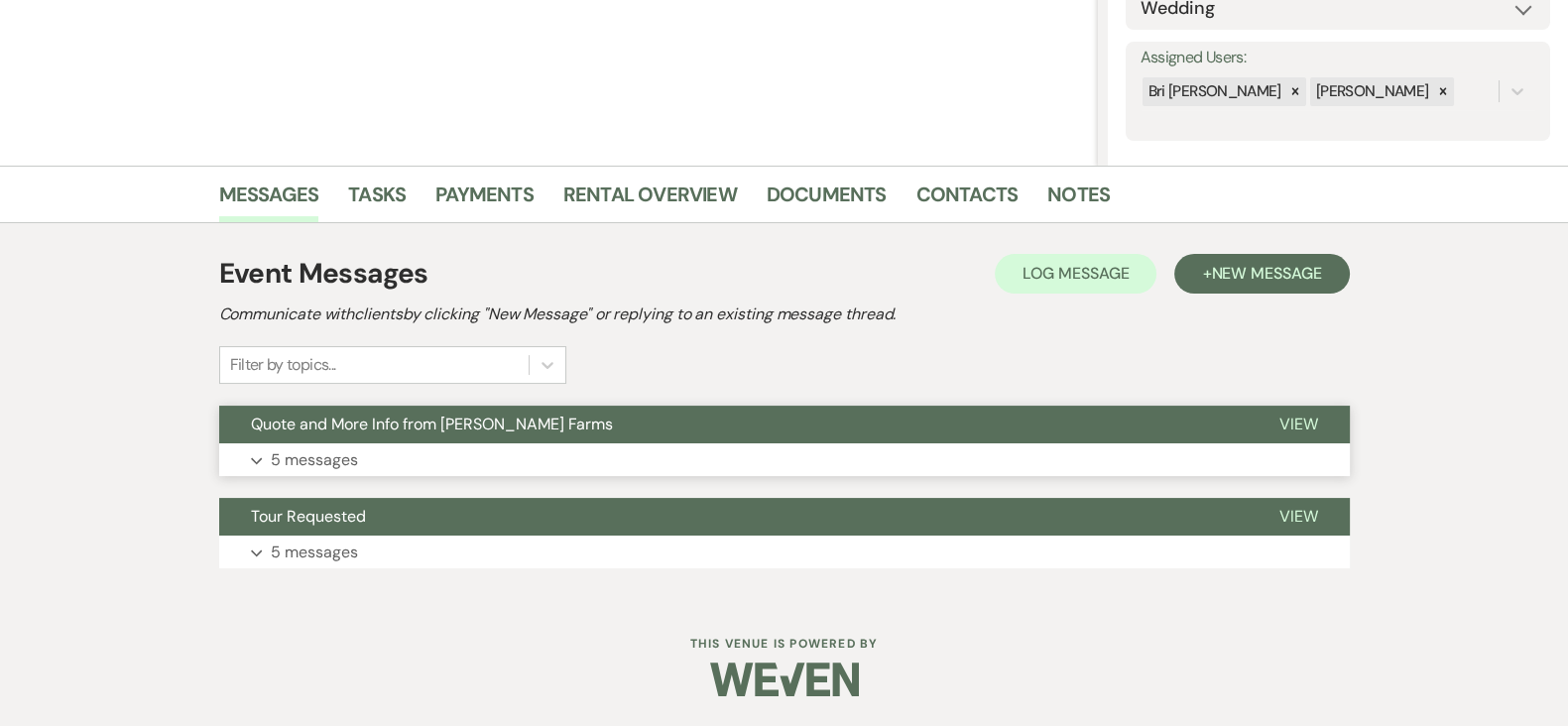 click on "Quote and More Info from [PERSON_NAME] Farms" at bounding box center [733, 424] 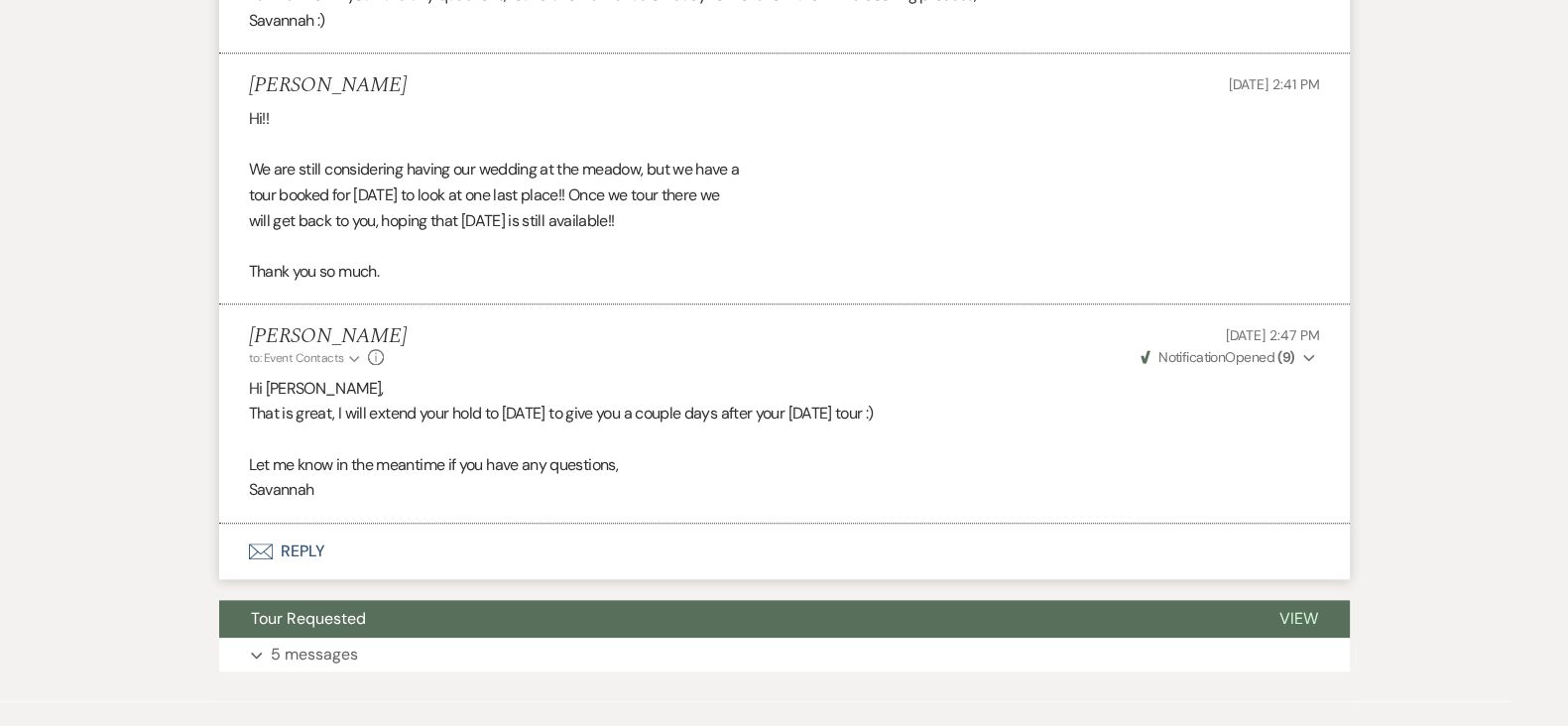 scroll, scrollTop: 2465, scrollLeft: 0, axis: vertical 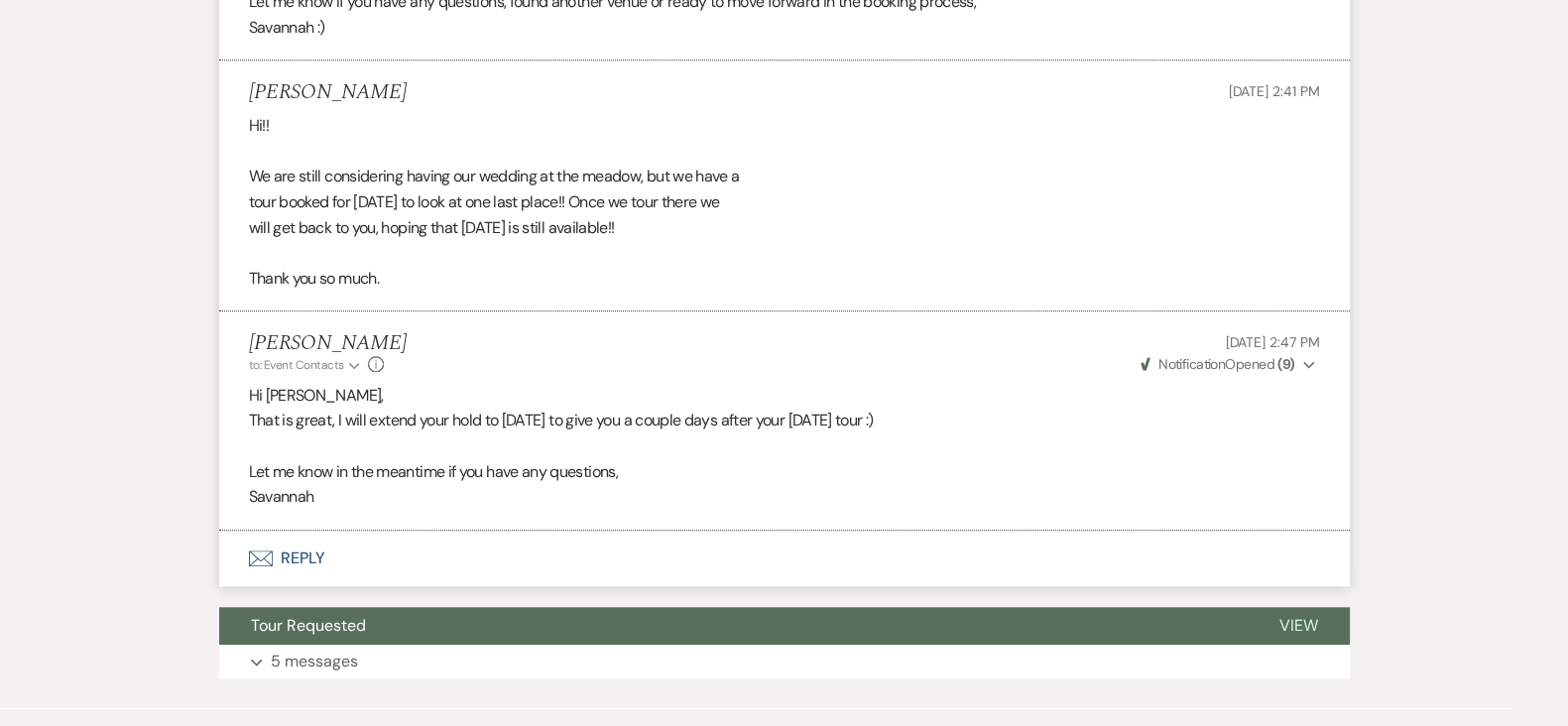 click on "Envelope Reply" at bounding box center (784, 558) 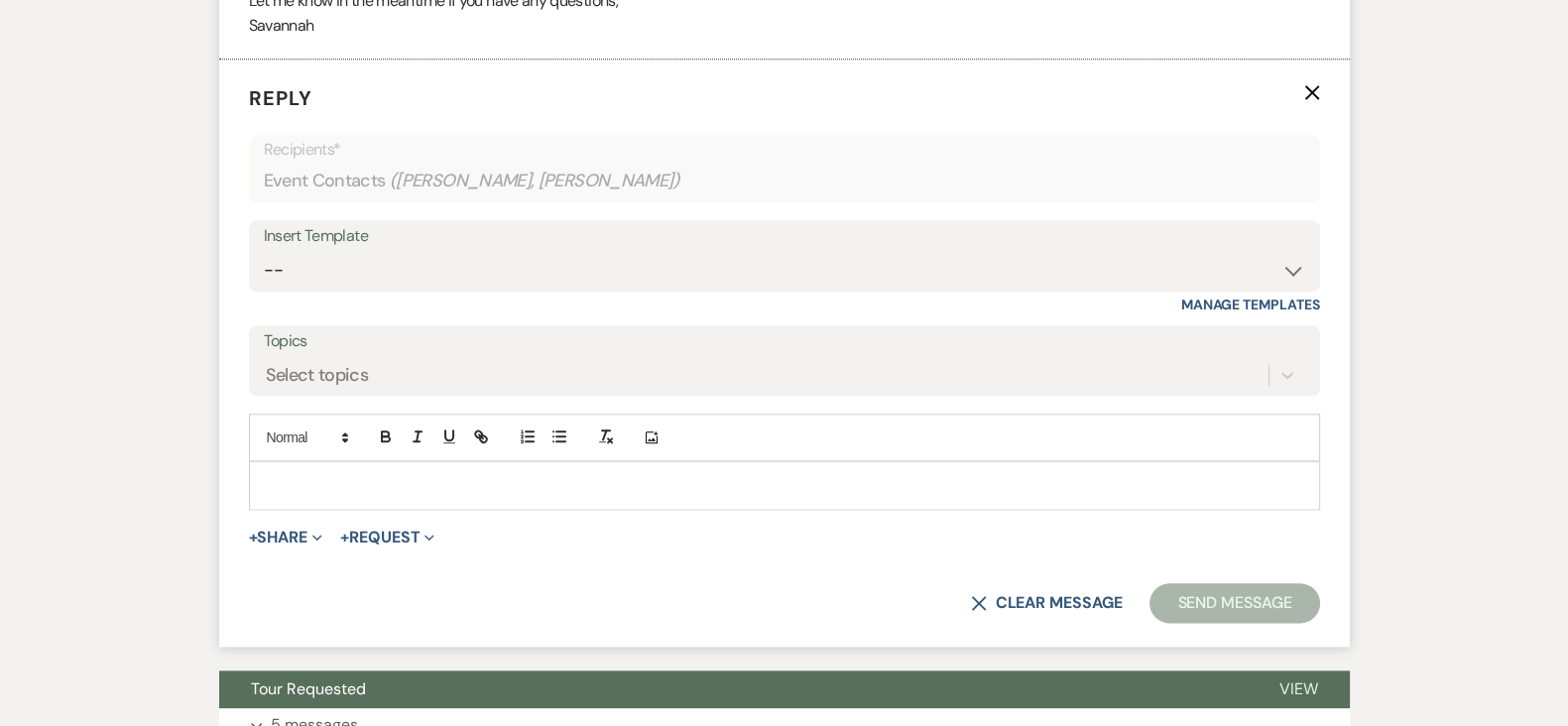 scroll, scrollTop: 2932, scrollLeft: 0, axis: vertical 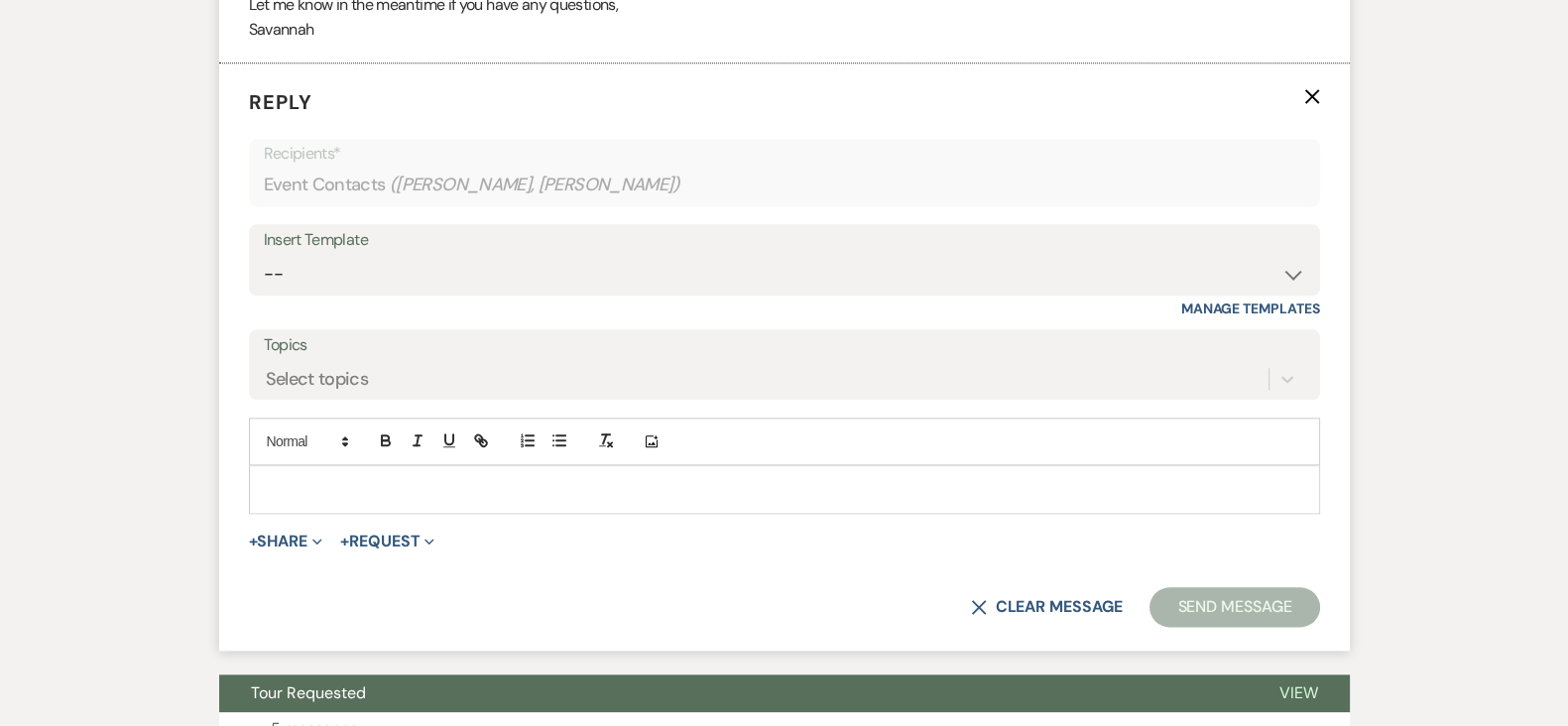click at bounding box center (784, 489) 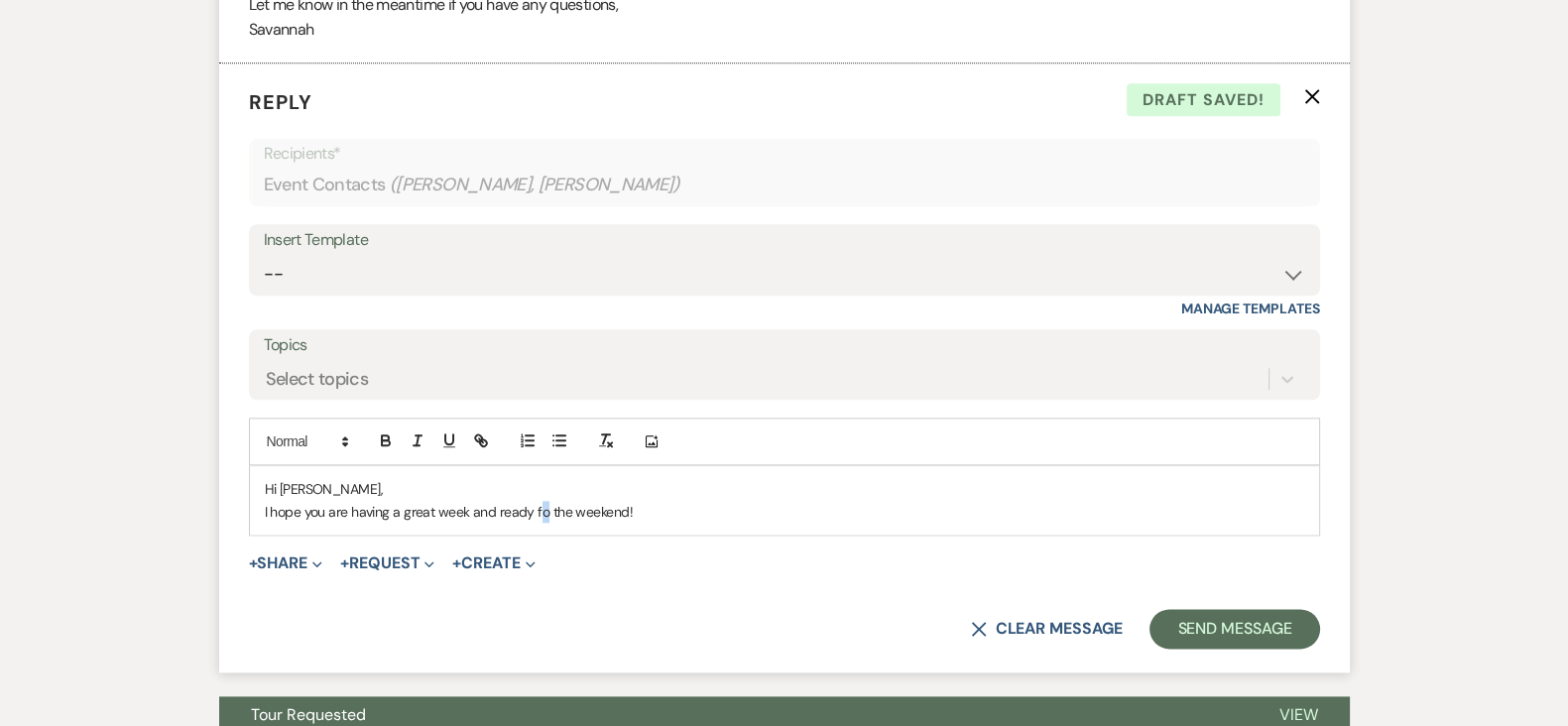 drag, startPoint x: 694, startPoint y: 512, endPoint x: 541, endPoint y: 557, distance: 159.4804 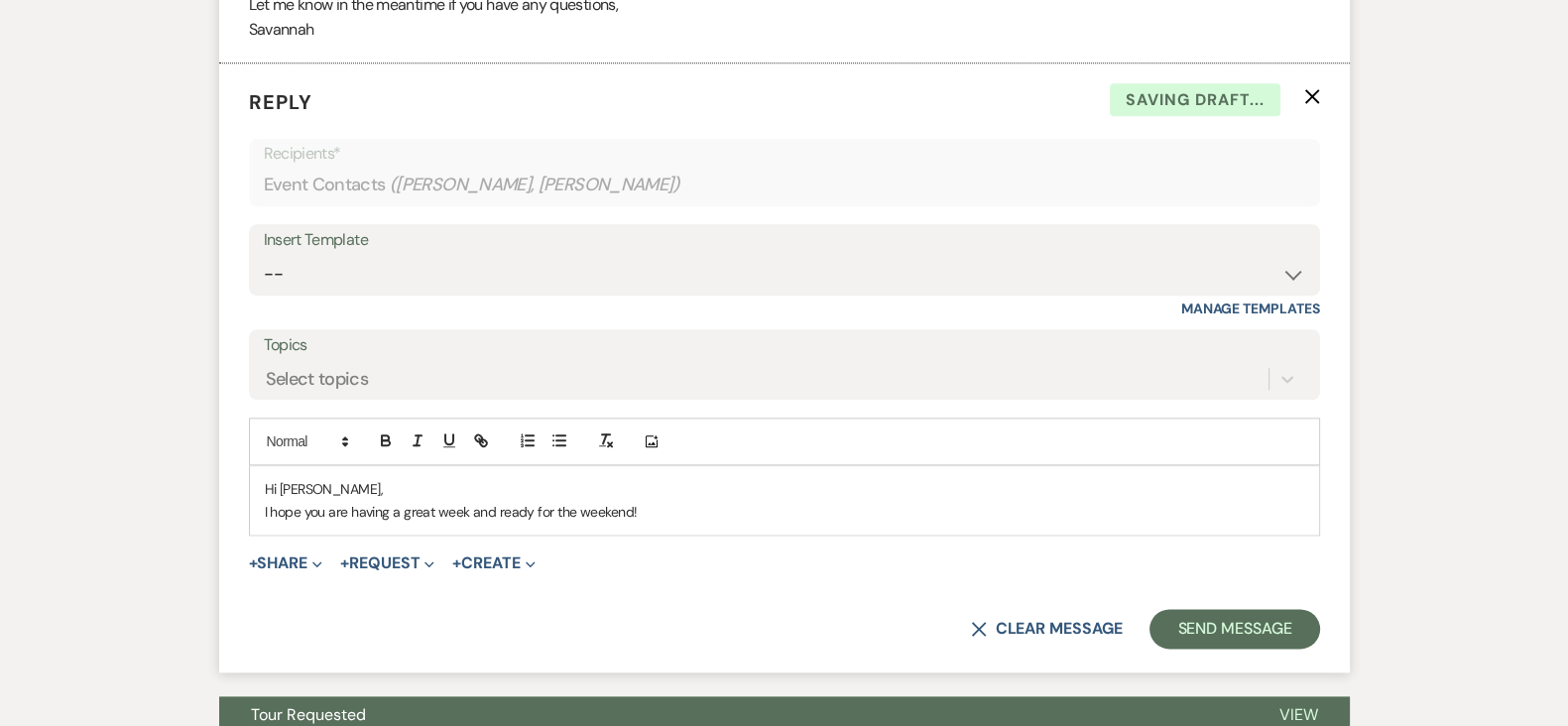 click on "I hope you are having a great week and ready for the weekend!" at bounding box center (784, 512) 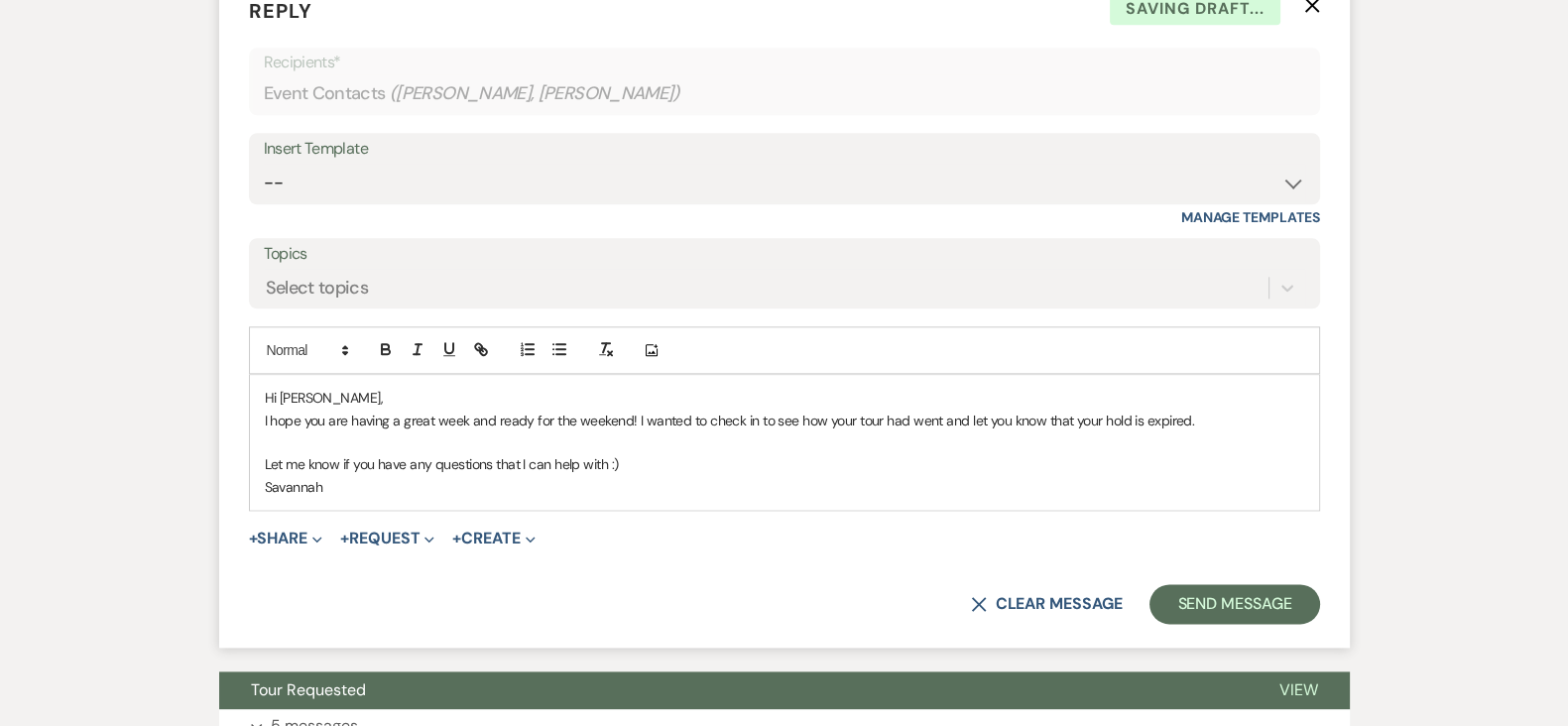 scroll, scrollTop: 3077, scrollLeft: 0, axis: vertical 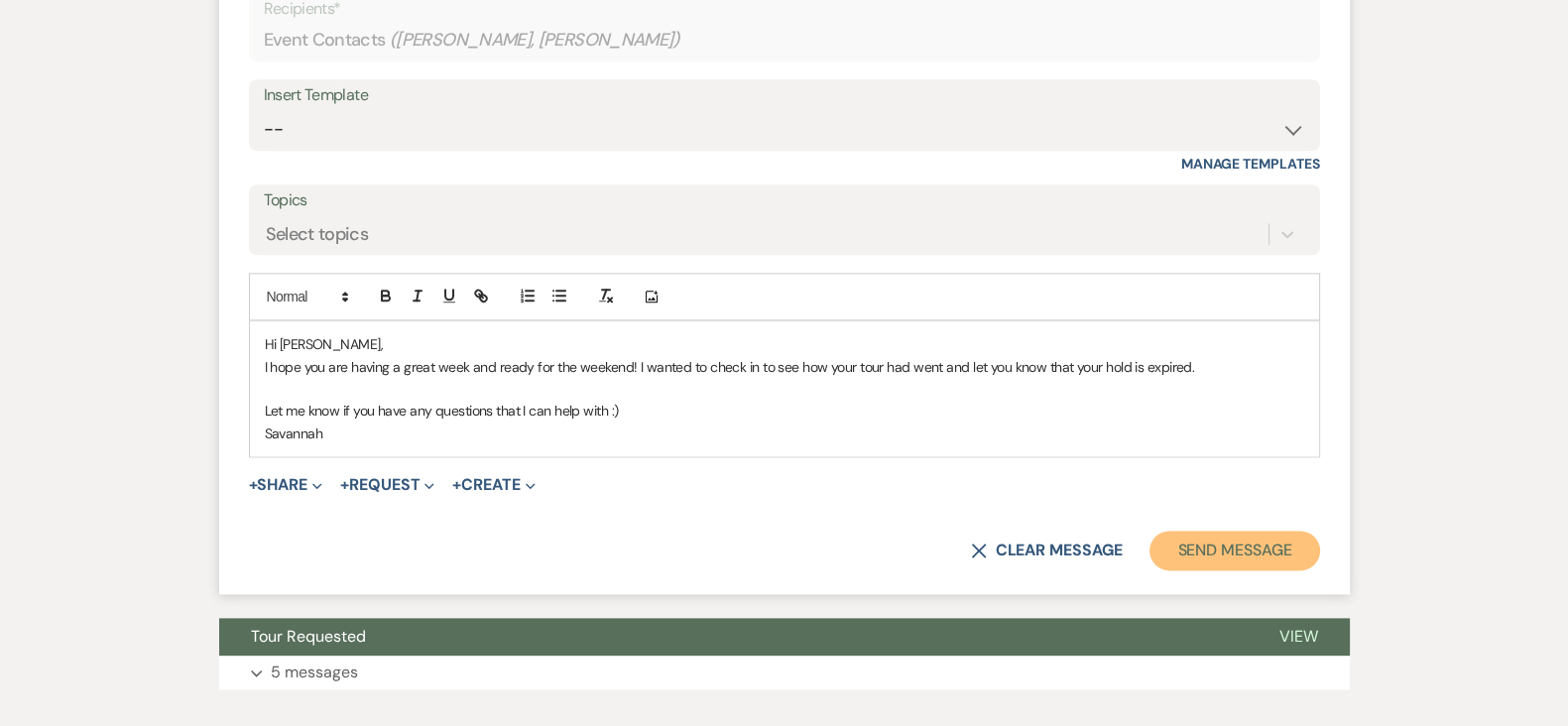 click on "Send Message" at bounding box center (1234, 550) 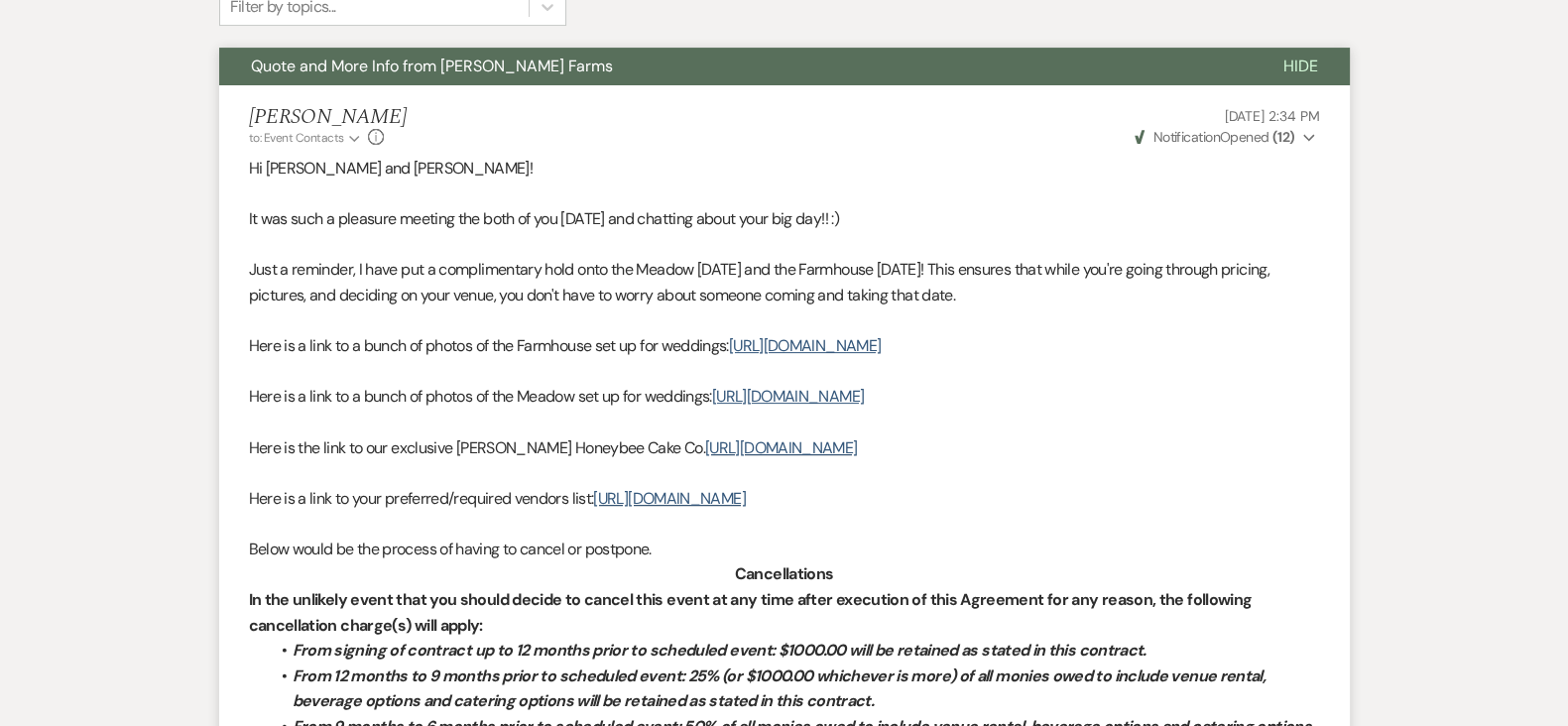 scroll, scrollTop: 0, scrollLeft: 0, axis: both 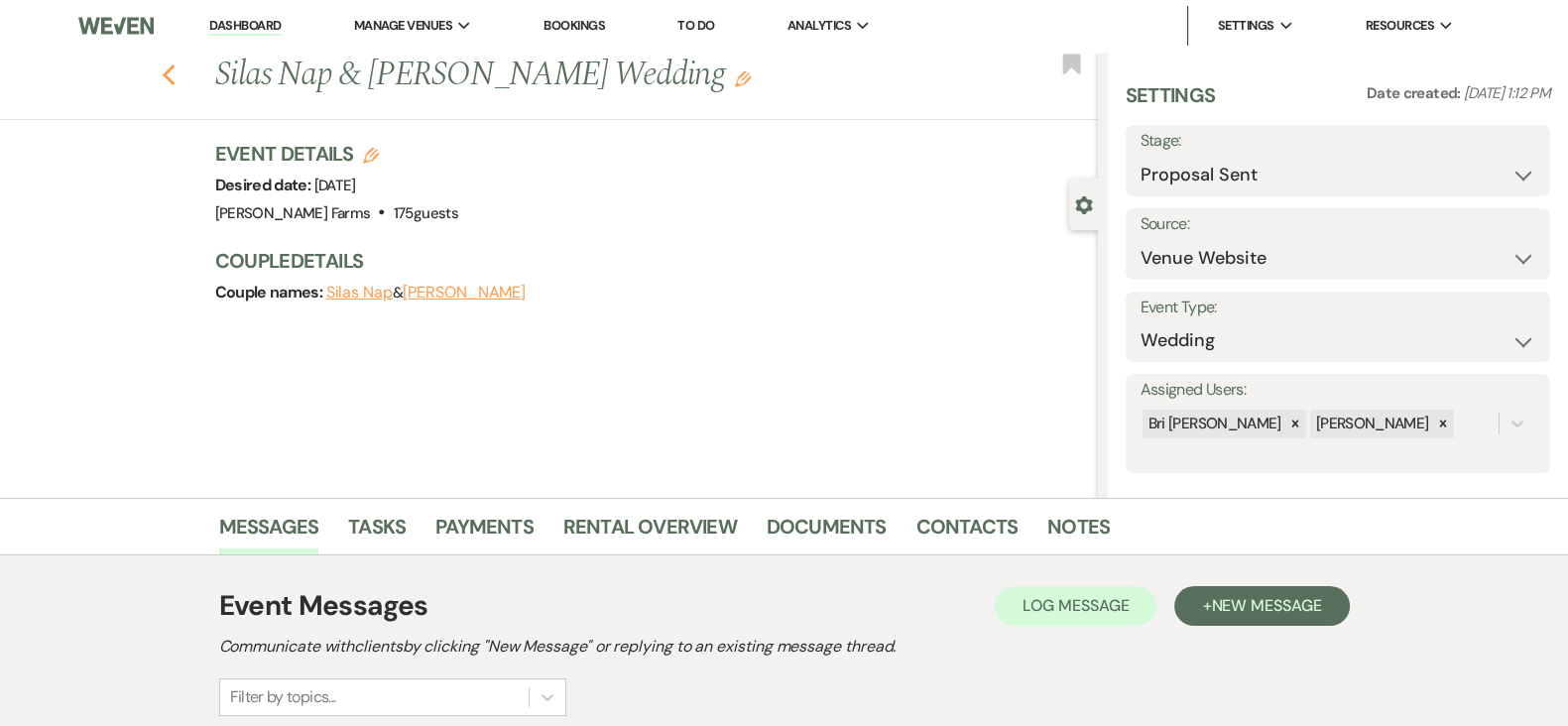 click 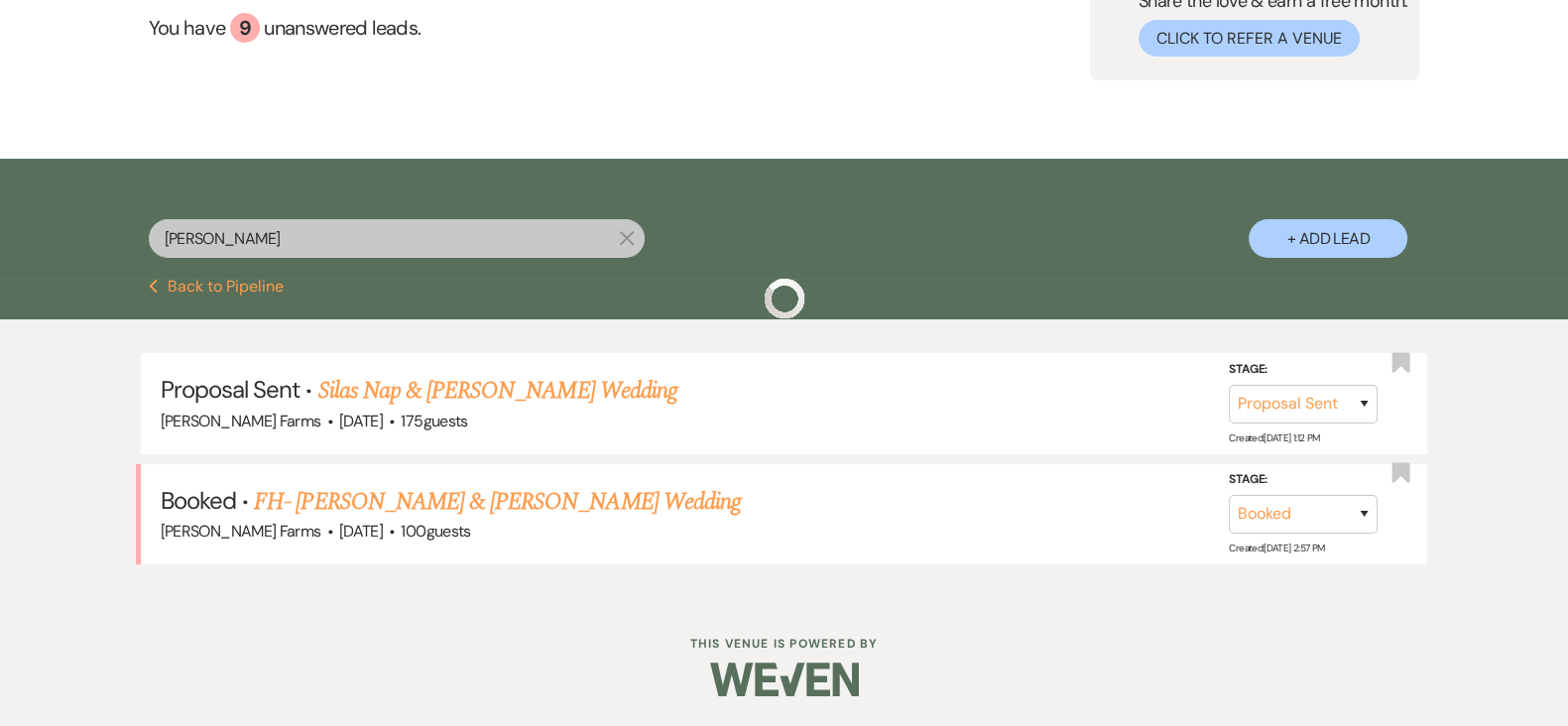 click on "cline X" at bounding box center [397, 246] 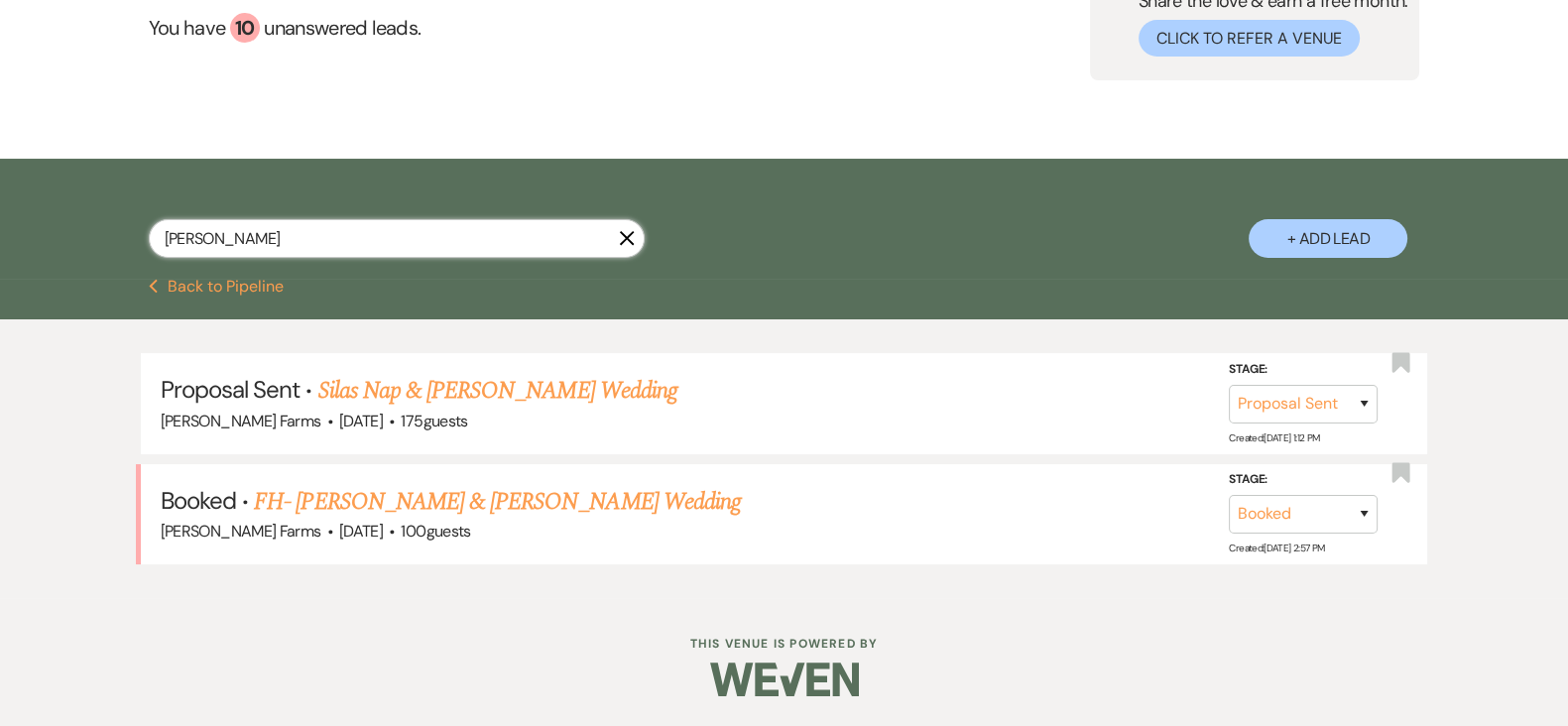 click on "cline" at bounding box center (397, 238) 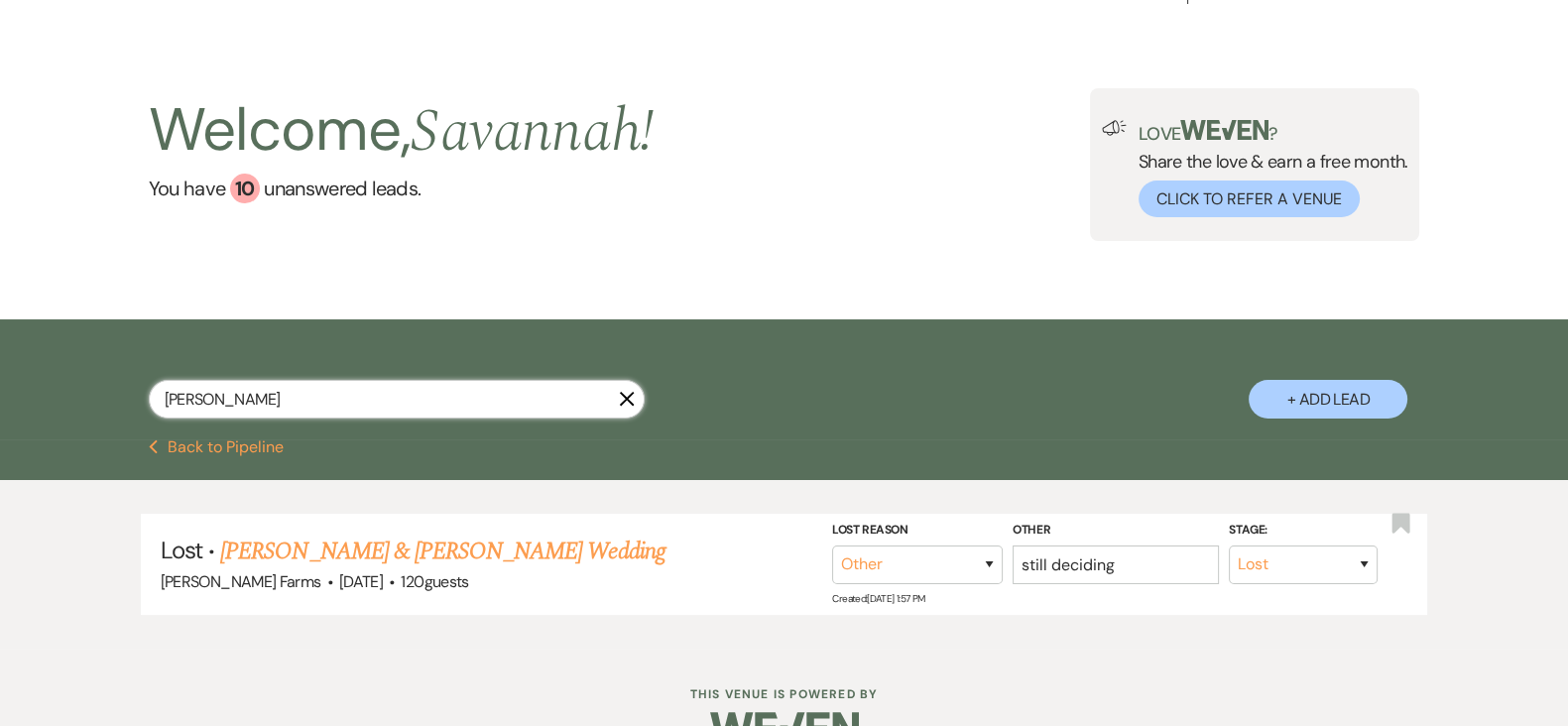 scroll, scrollTop: 92, scrollLeft: 0, axis: vertical 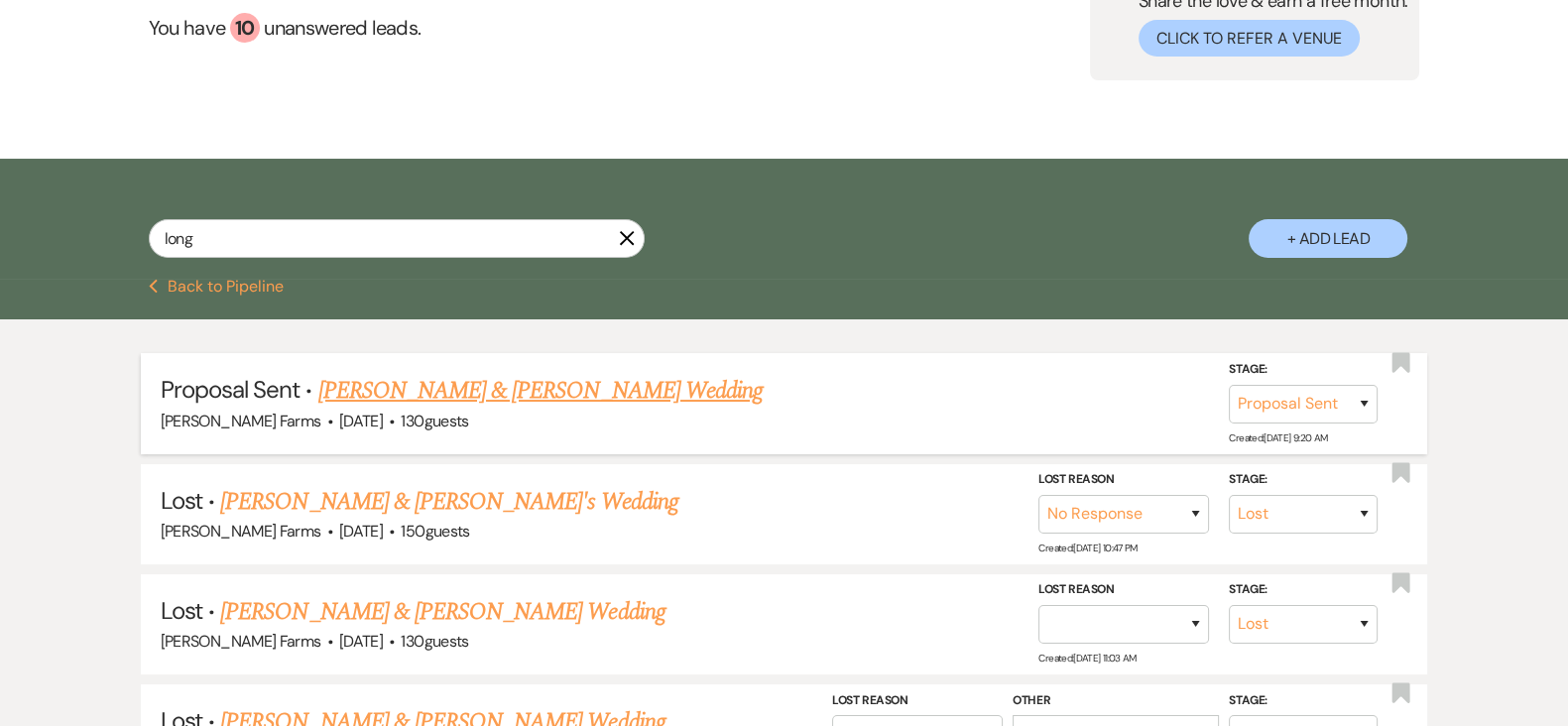 click on "[PERSON_NAME] & [PERSON_NAME] Wedding" at bounding box center (541, 391) 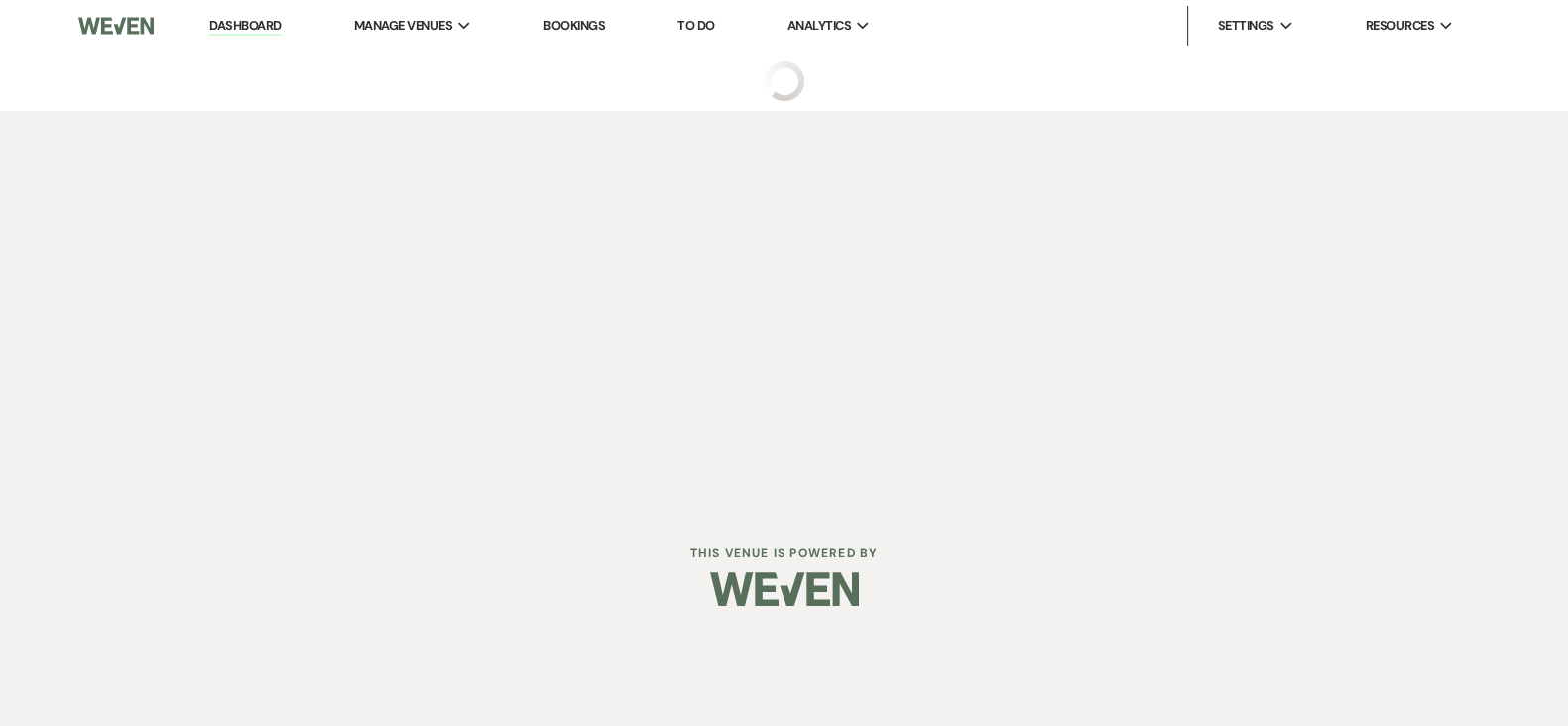 scroll, scrollTop: 0, scrollLeft: 0, axis: both 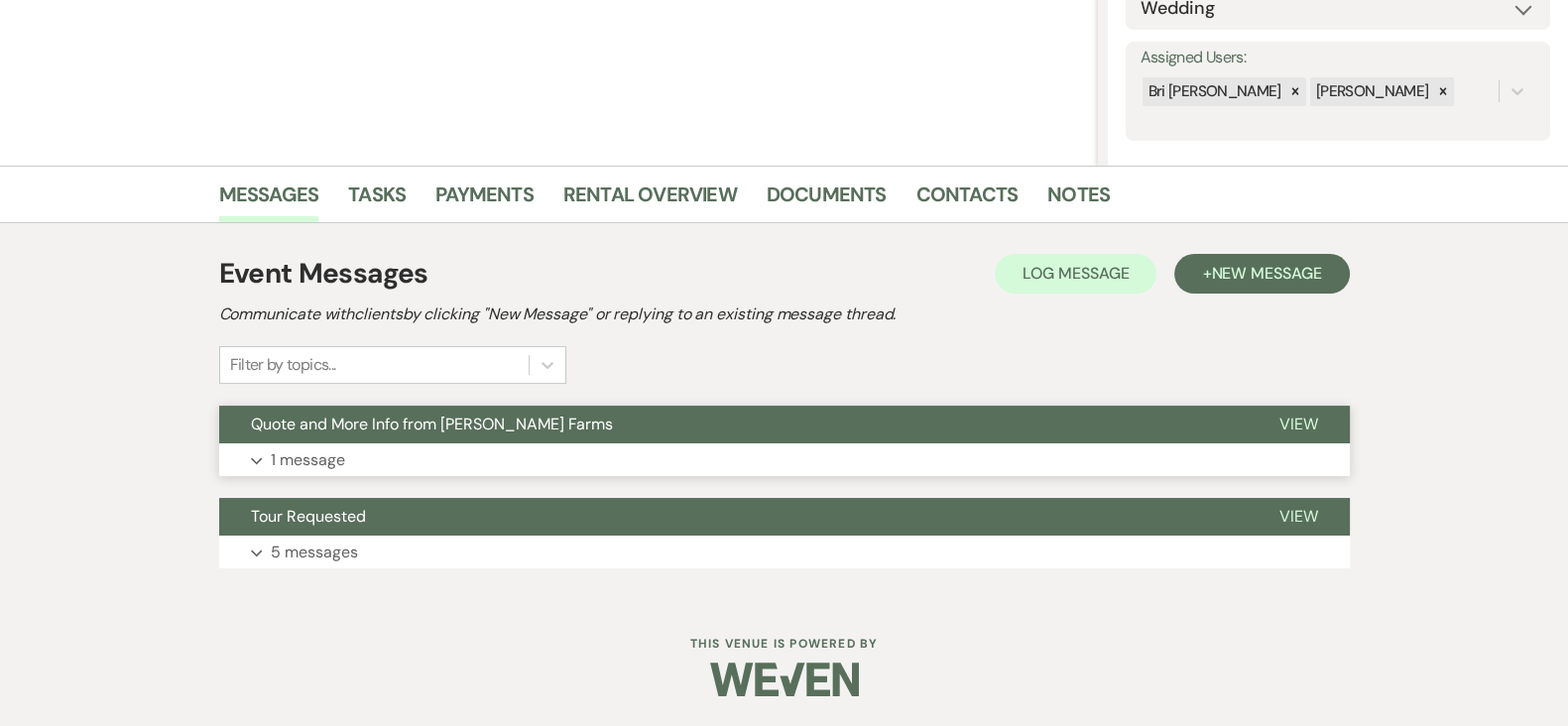 click on "Expand 1 message" at bounding box center (784, 460) 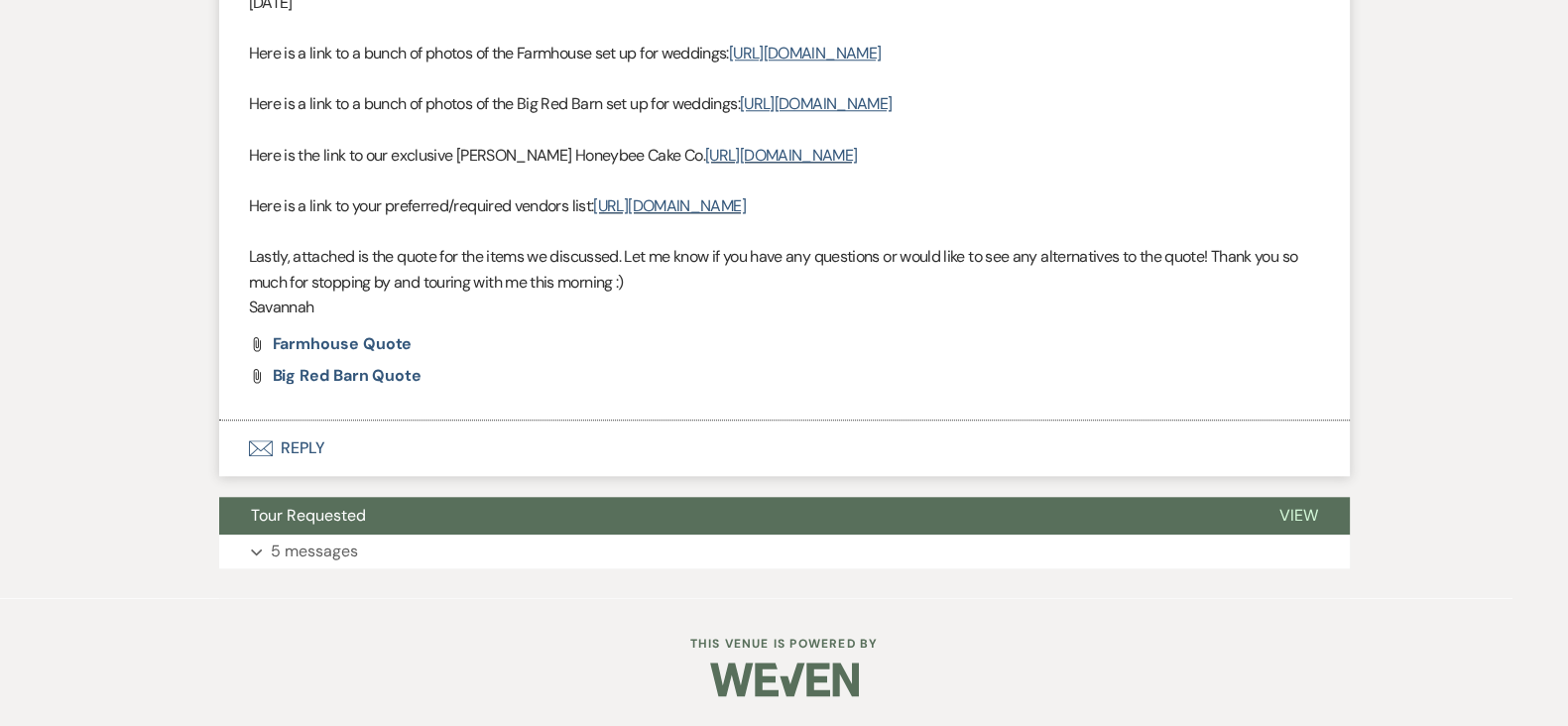 click on "Envelope Reply" at bounding box center [784, 448] 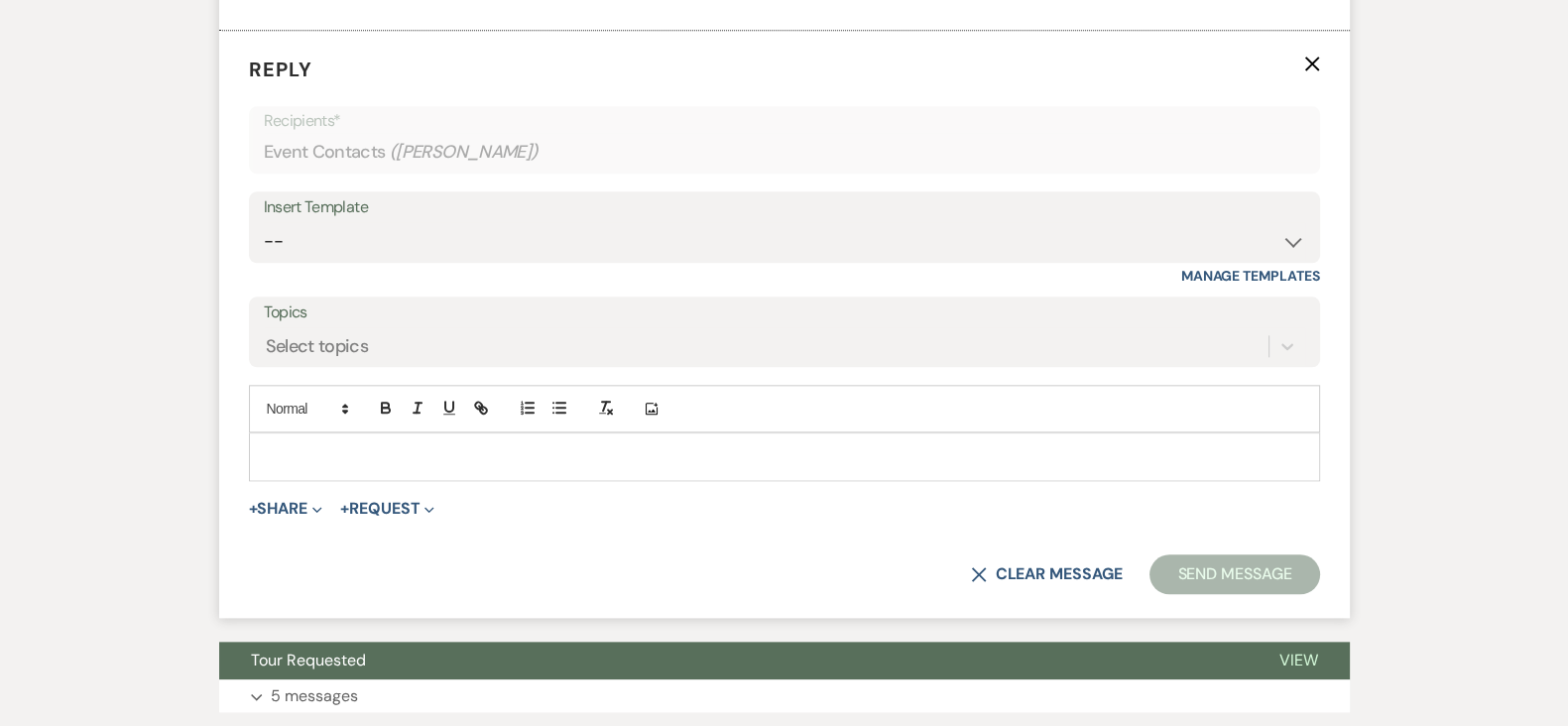 scroll, scrollTop: 2755, scrollLeft: 0, axis: vertical 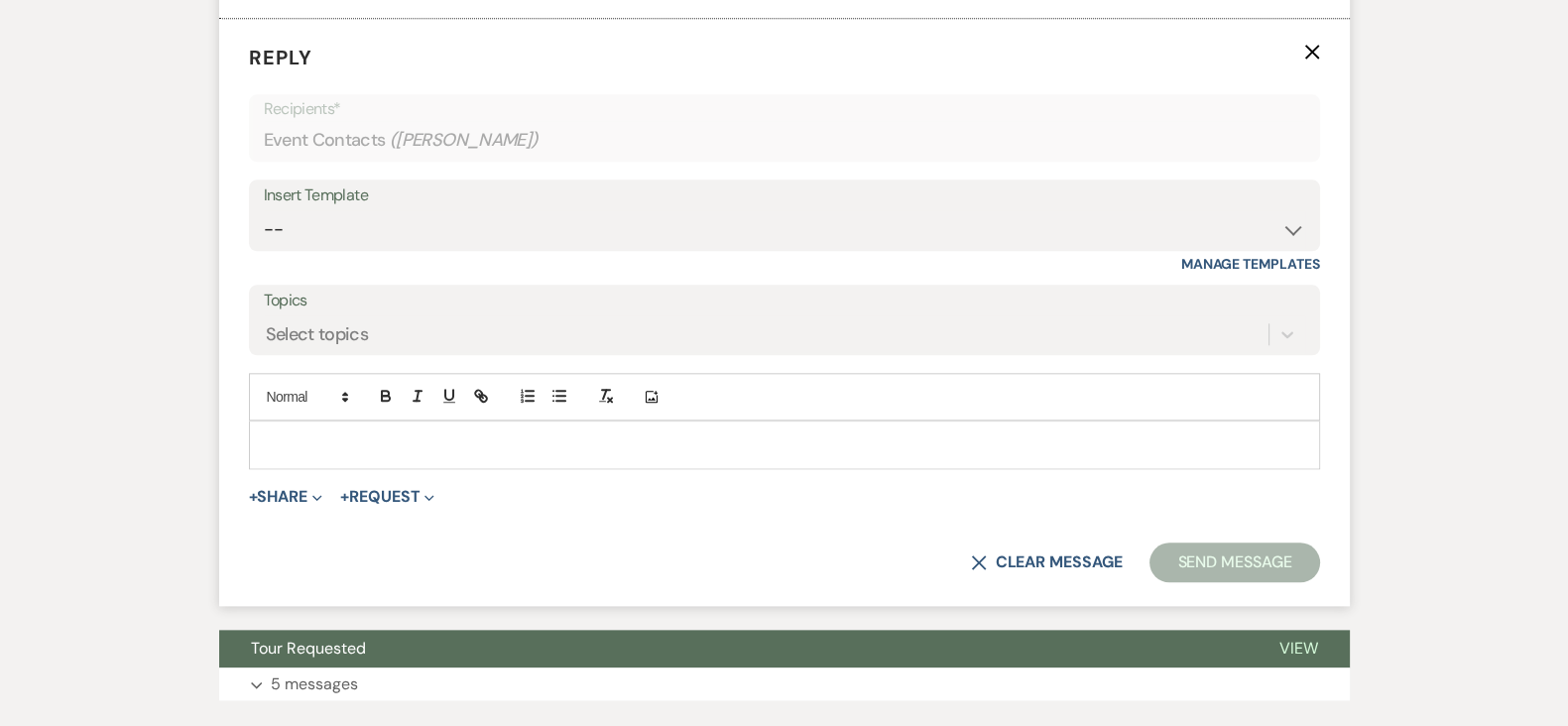 click at bounding box center (784, 444) 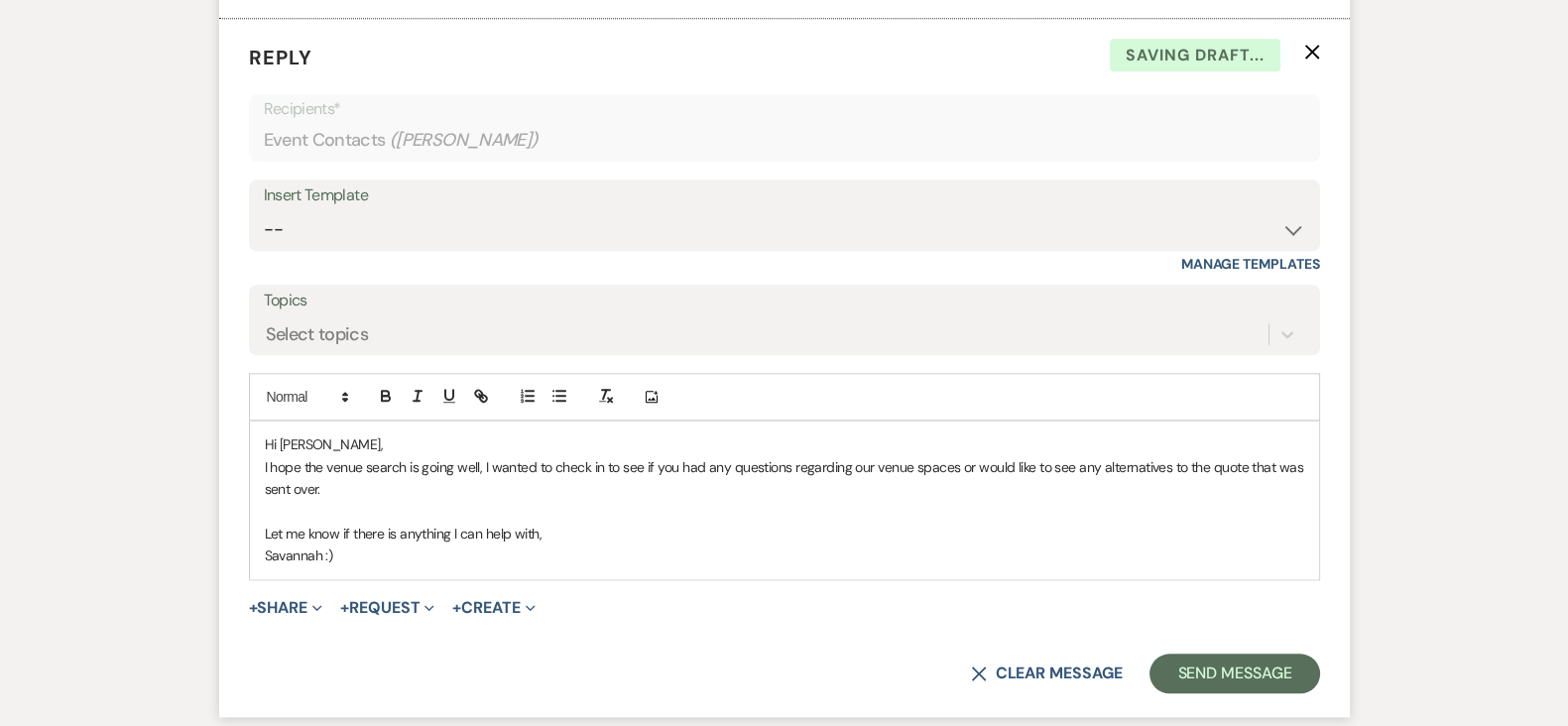 click on "Hi [PERSON_NAME]," at bounding box center (784, 444) 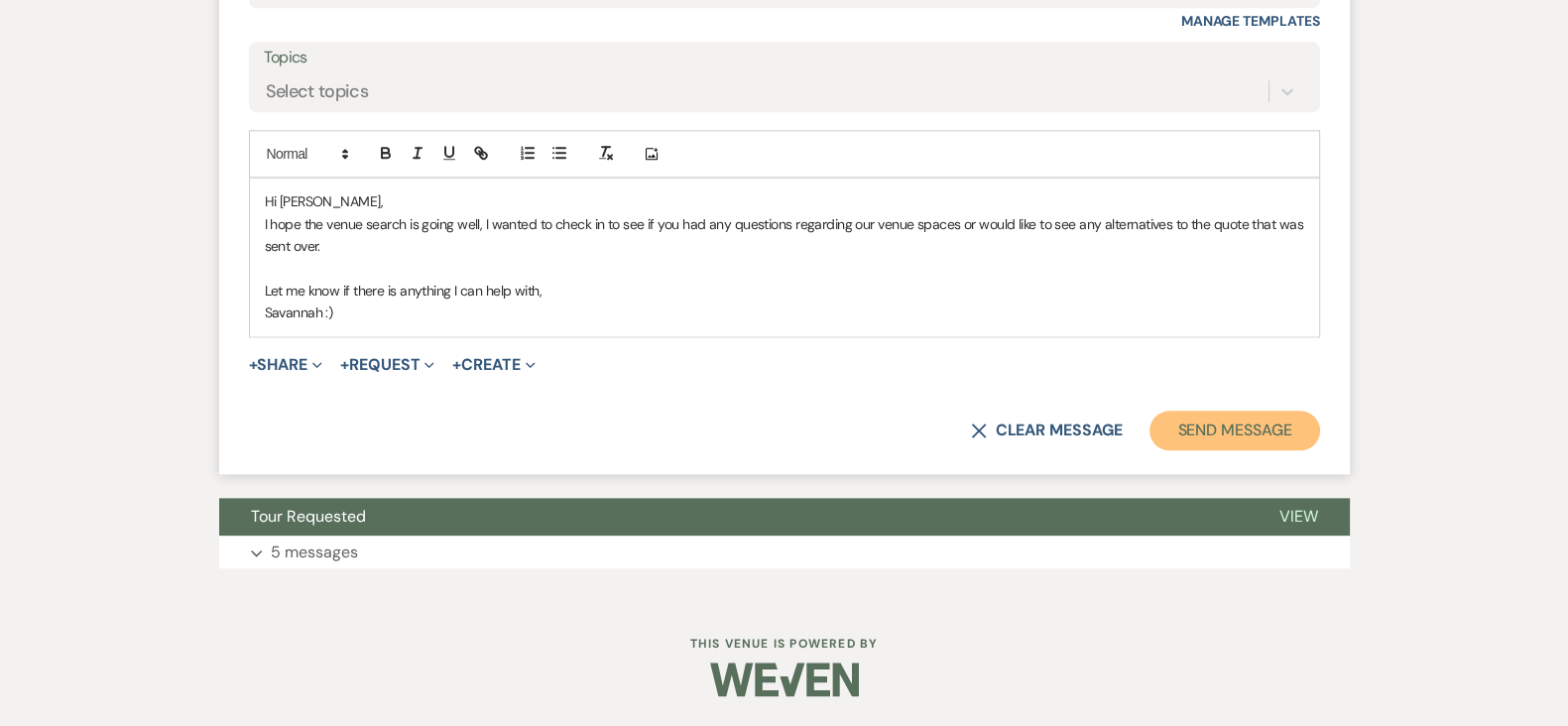 click on "Send Message" at bounding box center (1234, 430) 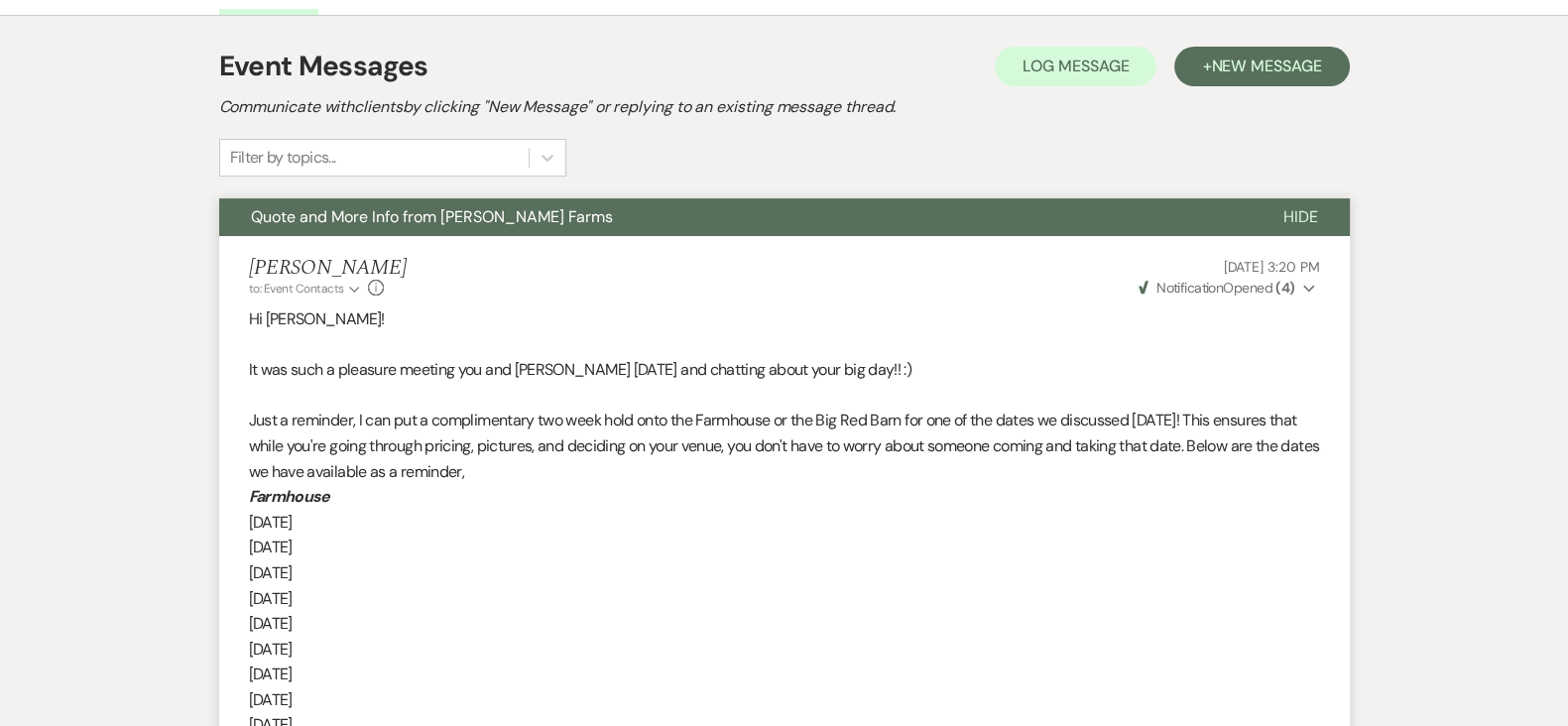 scroll, scrollTop: 0, scrollLeft: 0, axis: both 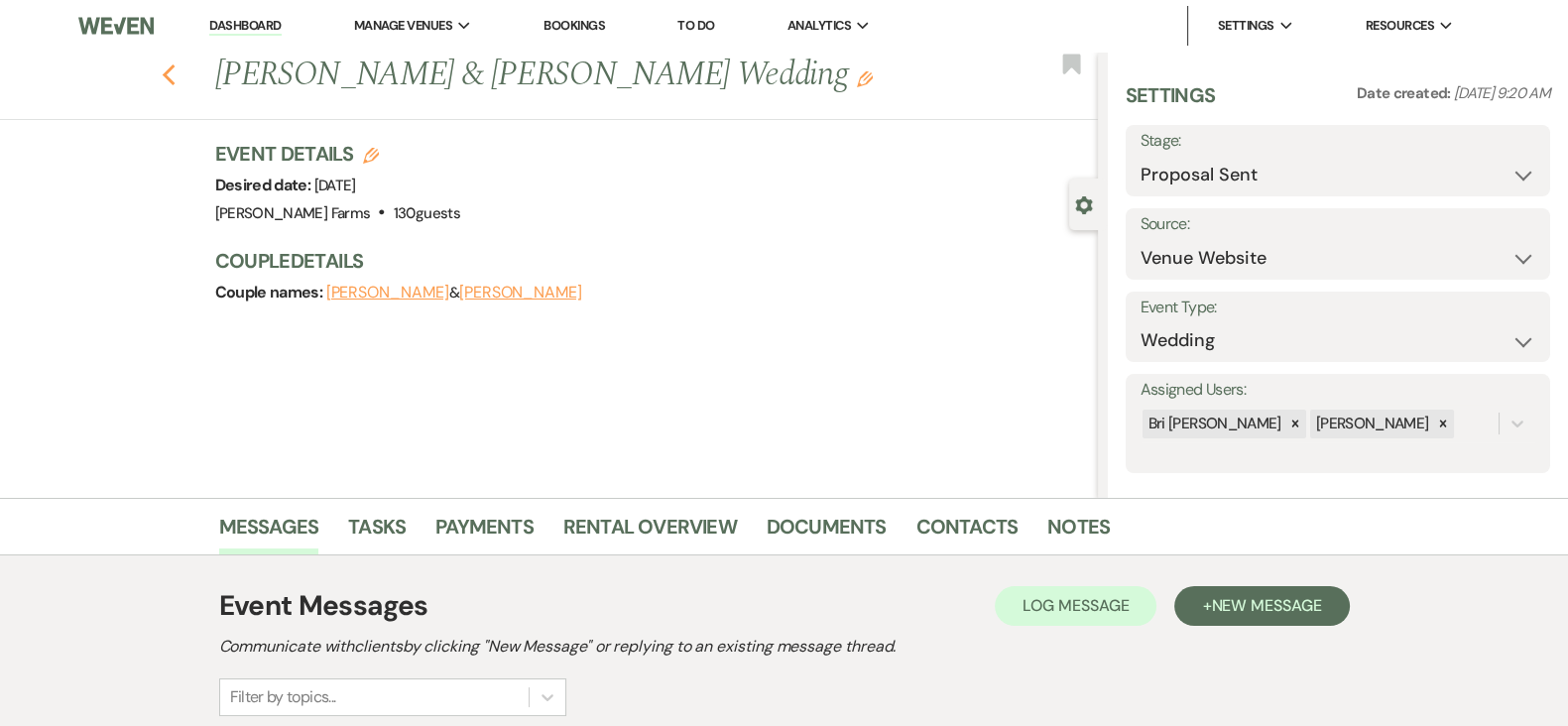 click on "Previous" 